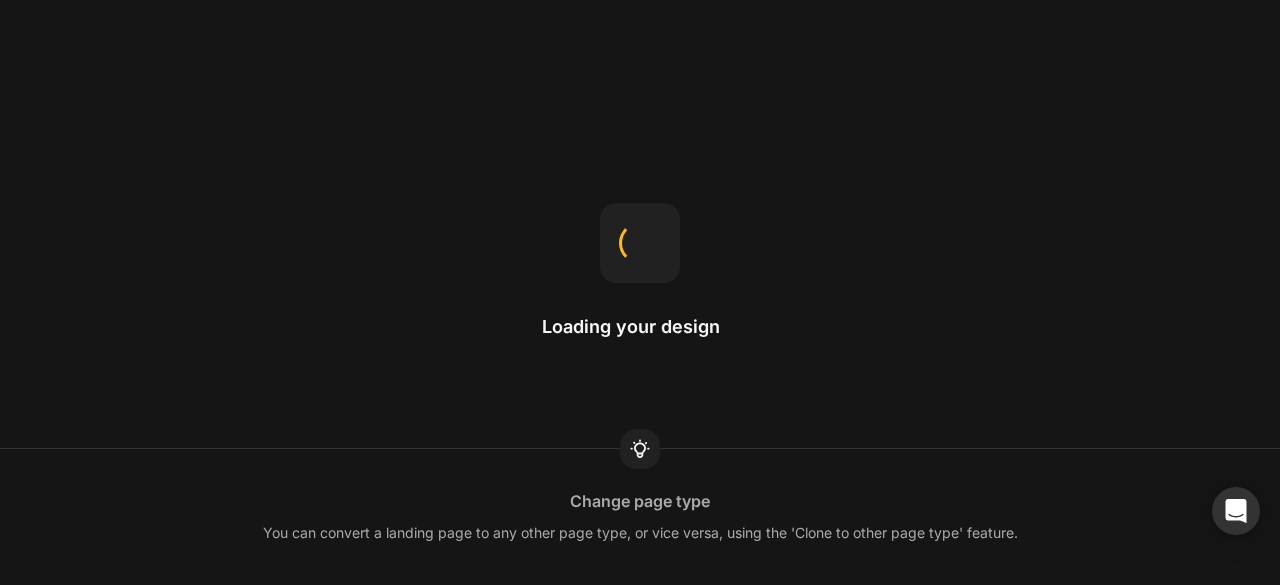 scroll, scrollTop: 0, scrollLeft: 0, axis: both 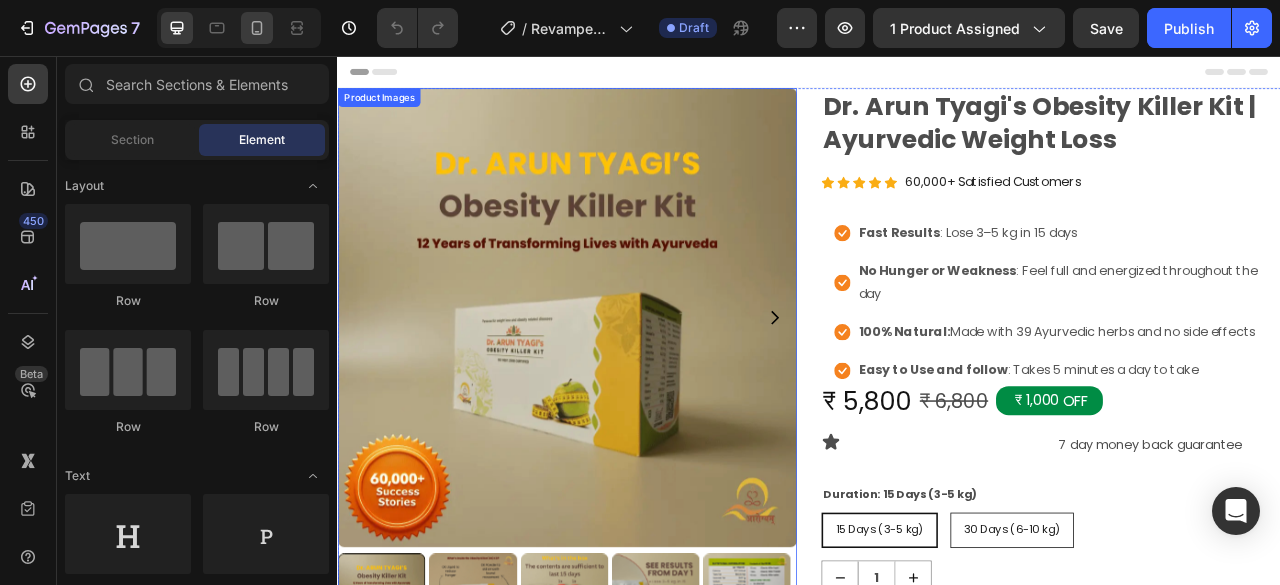 click 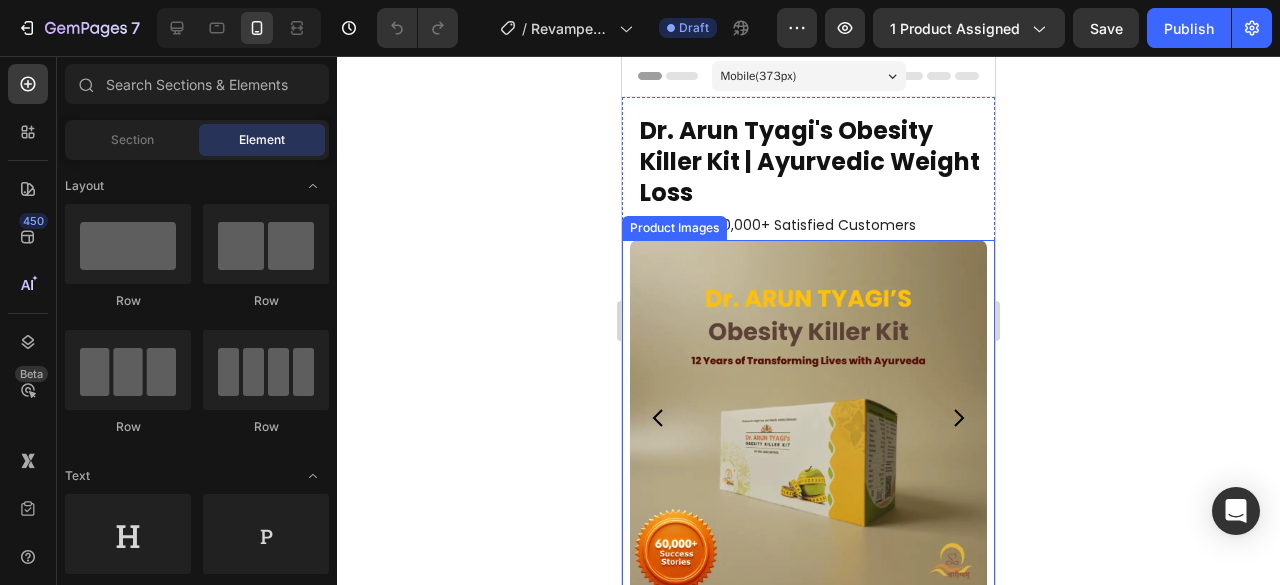 scroll, scrollTop: 500, scrollLeft: 0, axis: vertical 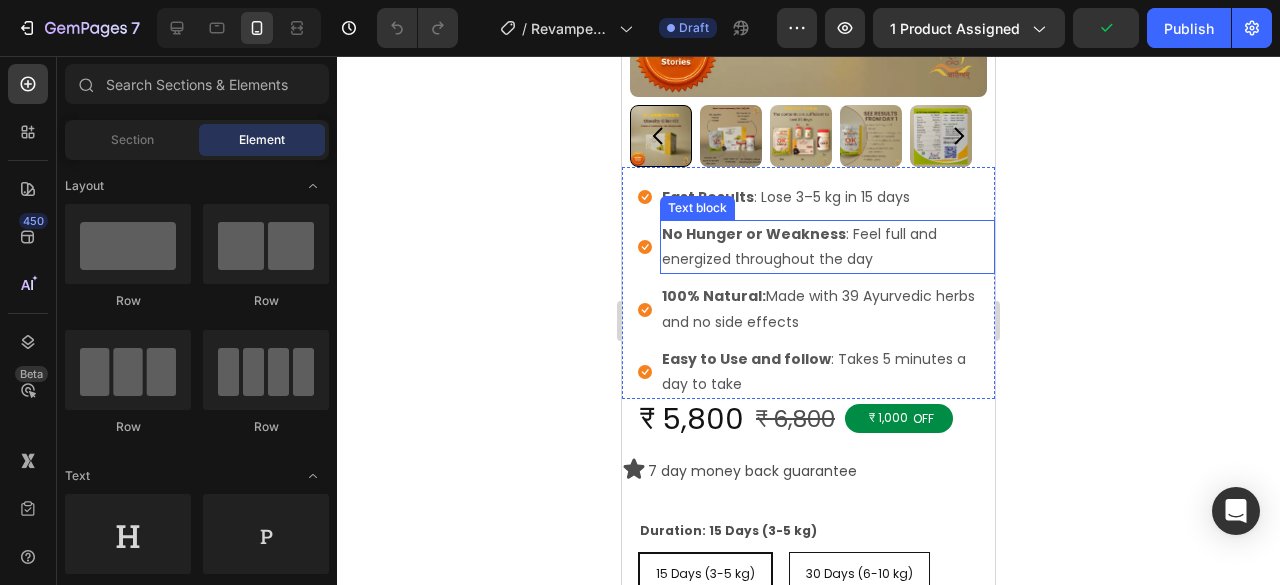 click on ": Feel full and energized throughout the day" at bounding box center [827, 247] 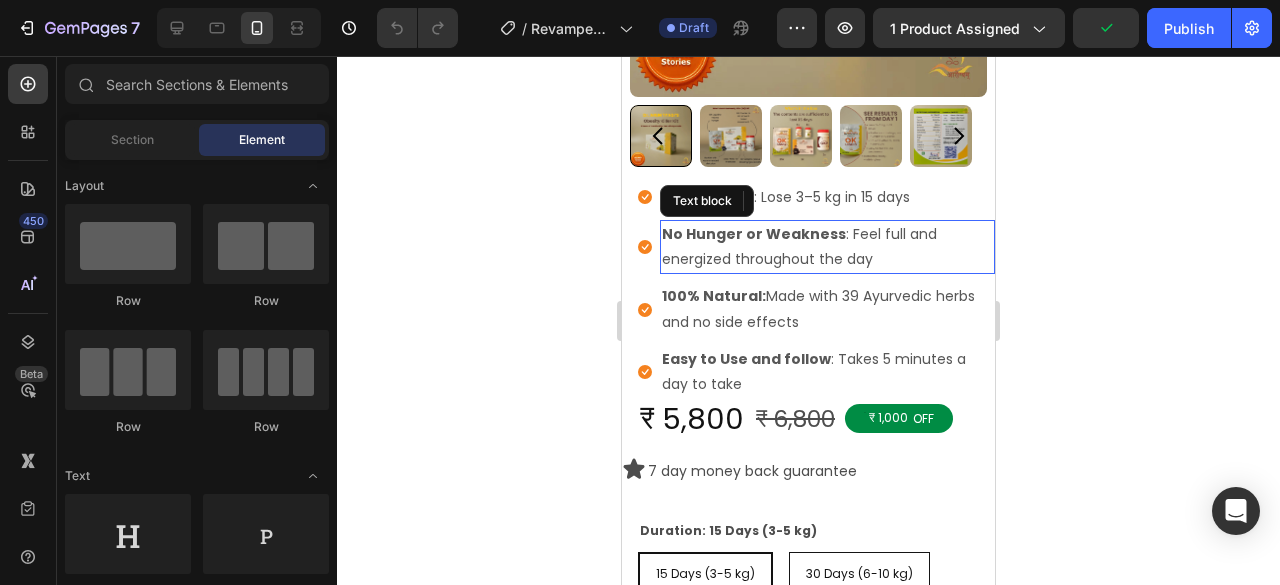 click on ": Feel full and energized throughout the day" at bounding box center [827, 247] 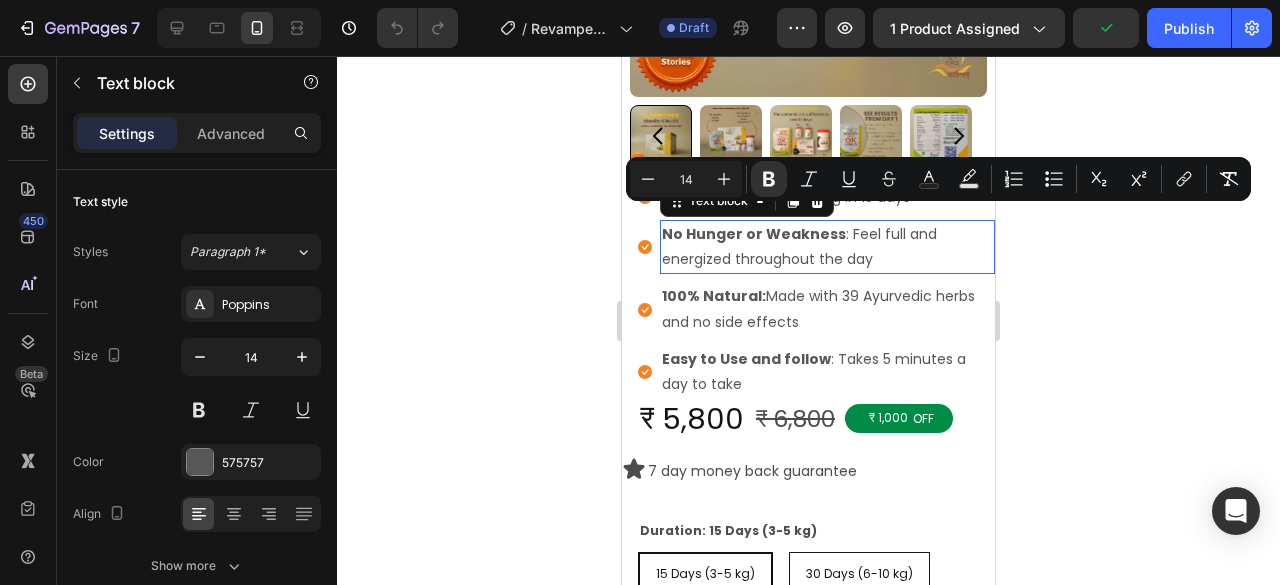 scroll, scrollTop: 0, scrollLeft: 0, axis: both 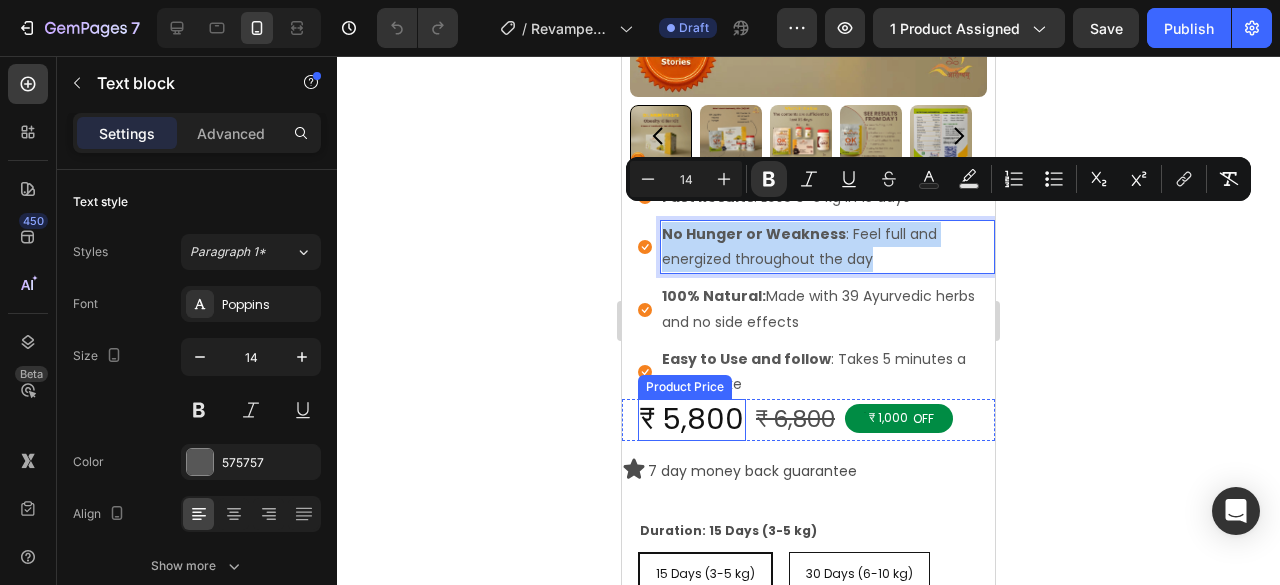 click on "₹ 5,800" at bounding box center [692, 420] 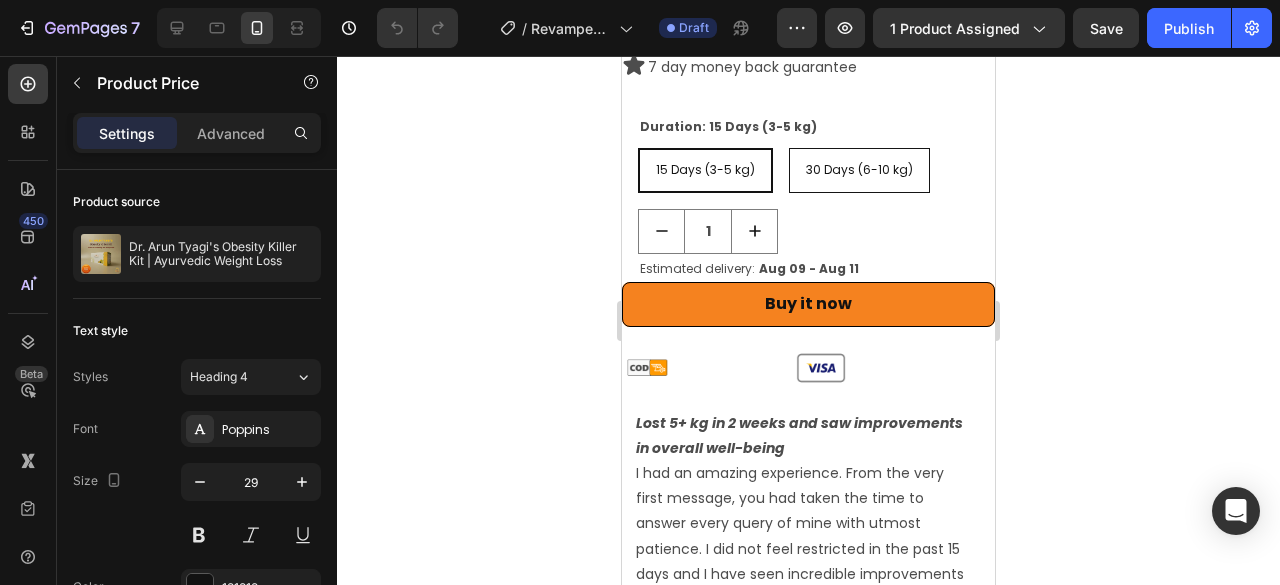 scroll, scrollTop: 1000, scrollLeft: 0, axis: vertical 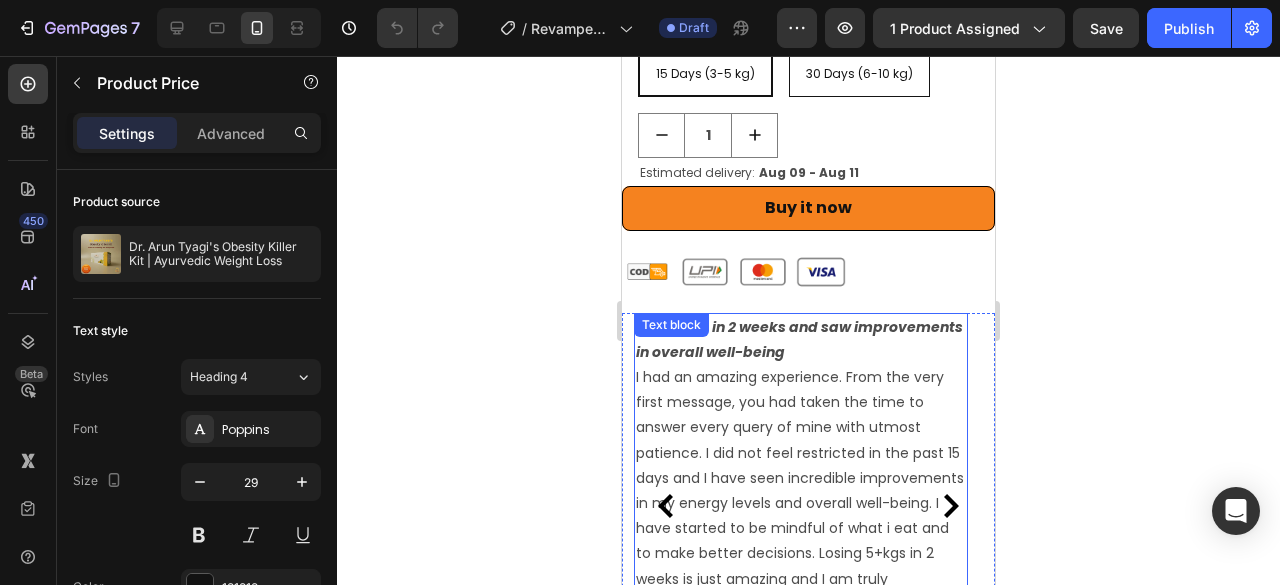 click on "I had an amazing experience. From the very first message, you had taken the time to answer every query of mine with utmost patience. I did not feel restricted in the past [NUMBER] days and I have seen incredible improvements in my energy levels and overall well-being. I have started to be mindful of what i eat and to make better decisions. Losing [NUMBER]+kgs in [NUMBER] weeks is just amazing and I am truly appreciative." at bounding box center [801, 491] 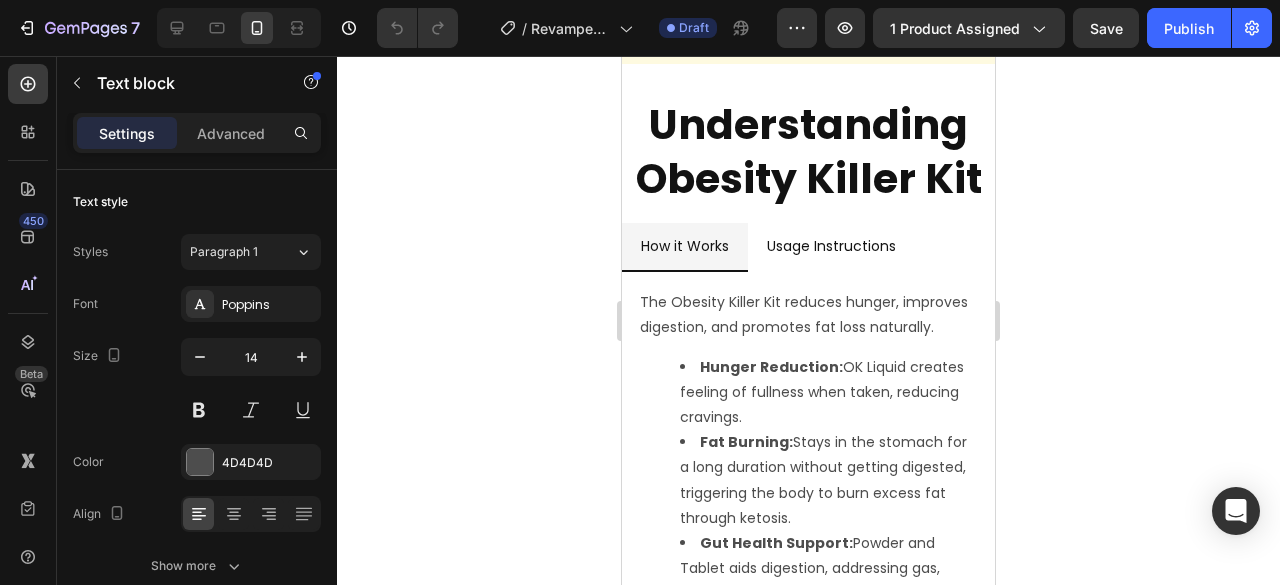scroll, scrollTop: 2700, scrollLeft: 0, axis: vertical 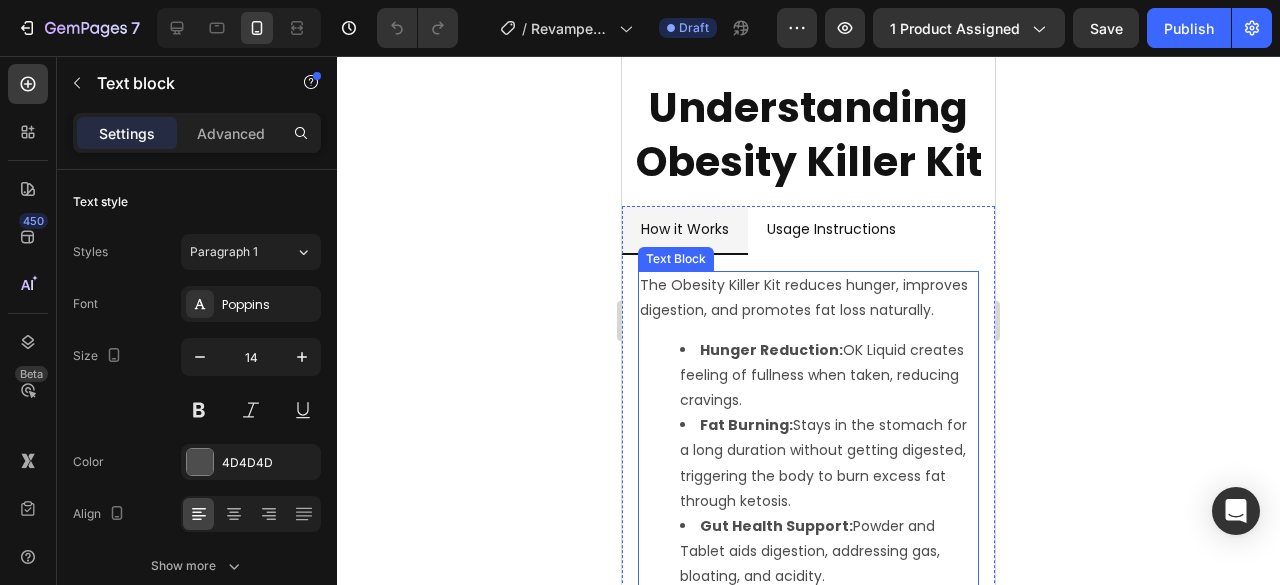 click on "Hunger Reduction:" at bounding box center [771, 350] 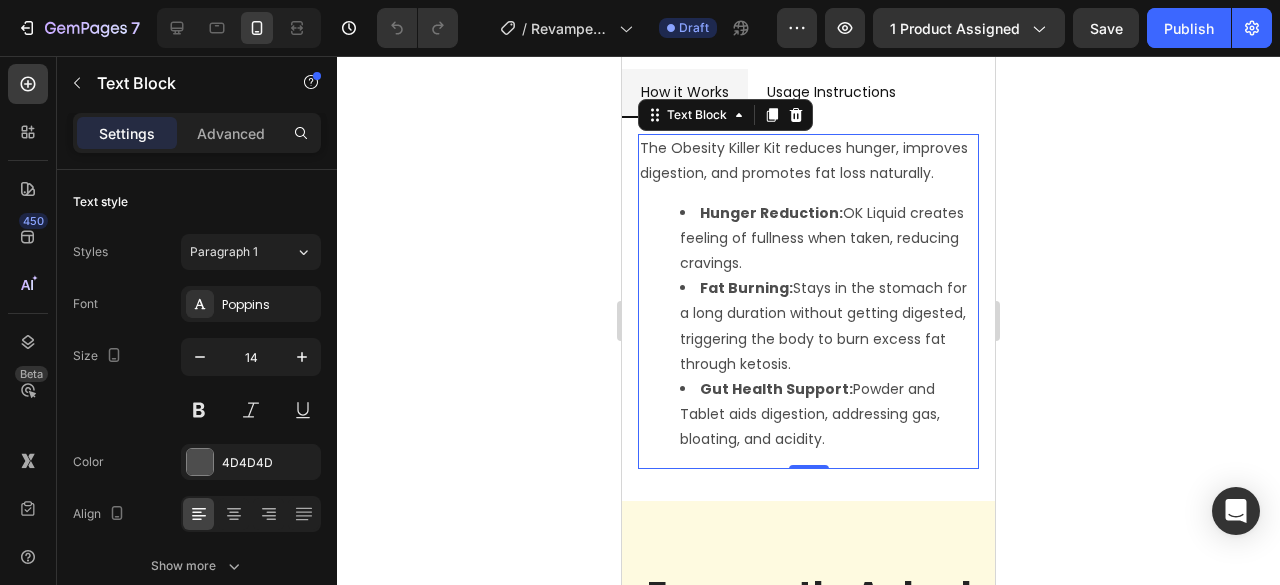scroll, scrollTop: 2900, scrollLeft: 0, axis: vertical 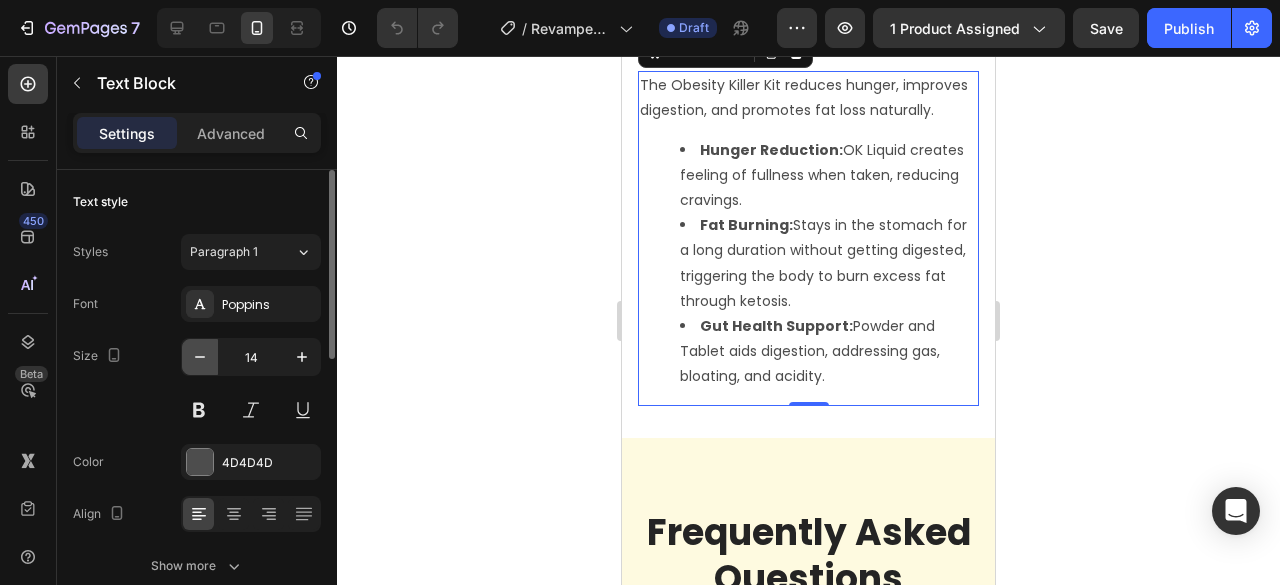 click at bounding box center [200, 357] 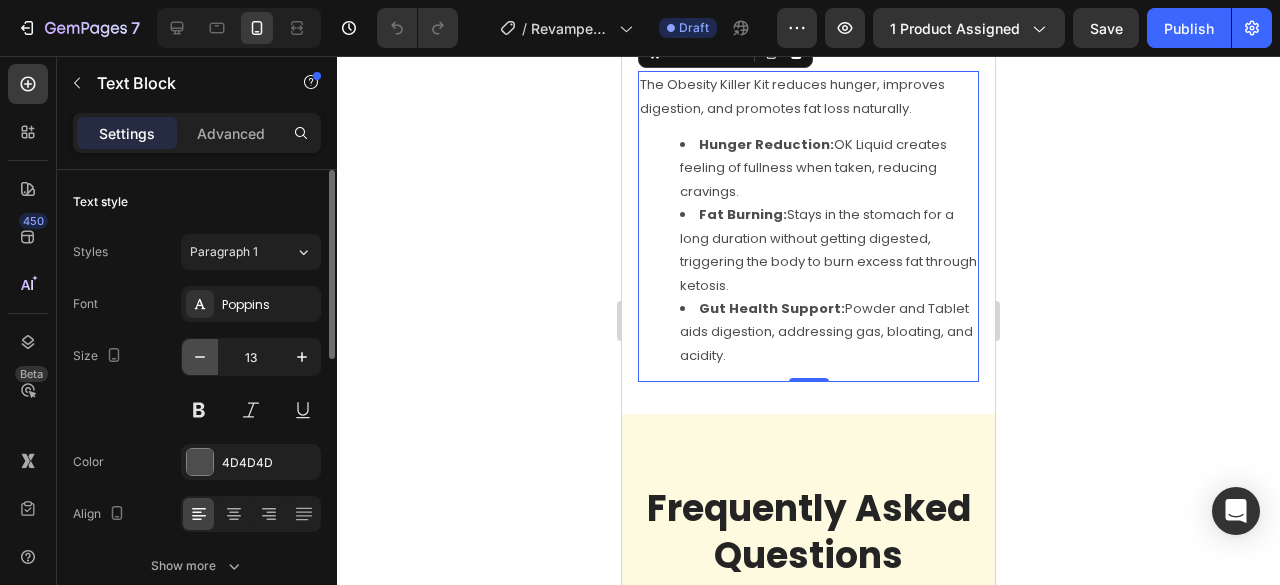 click at bounding box center (200, 357) 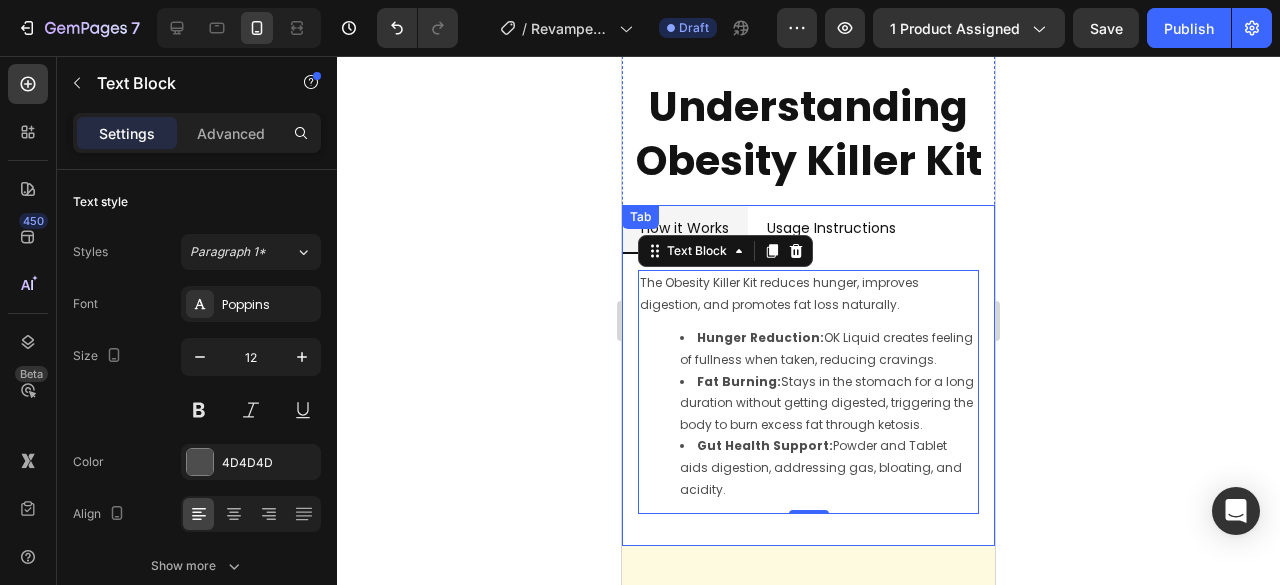 scroll, scrollTop: 2700, scrollLeft: 0, axis: vertical 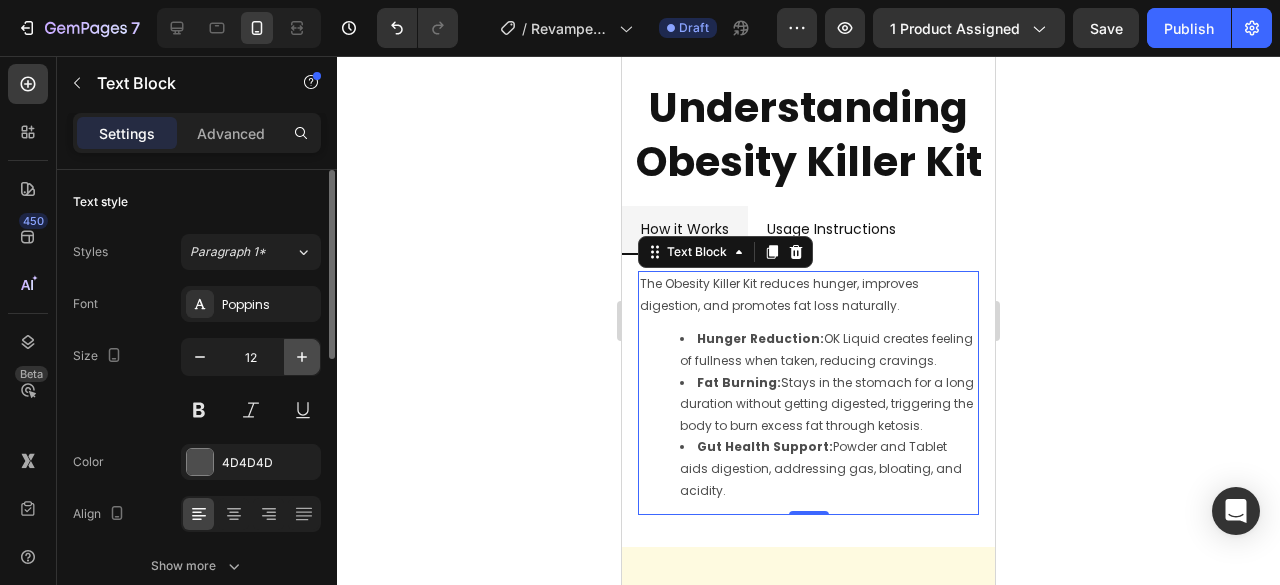 click 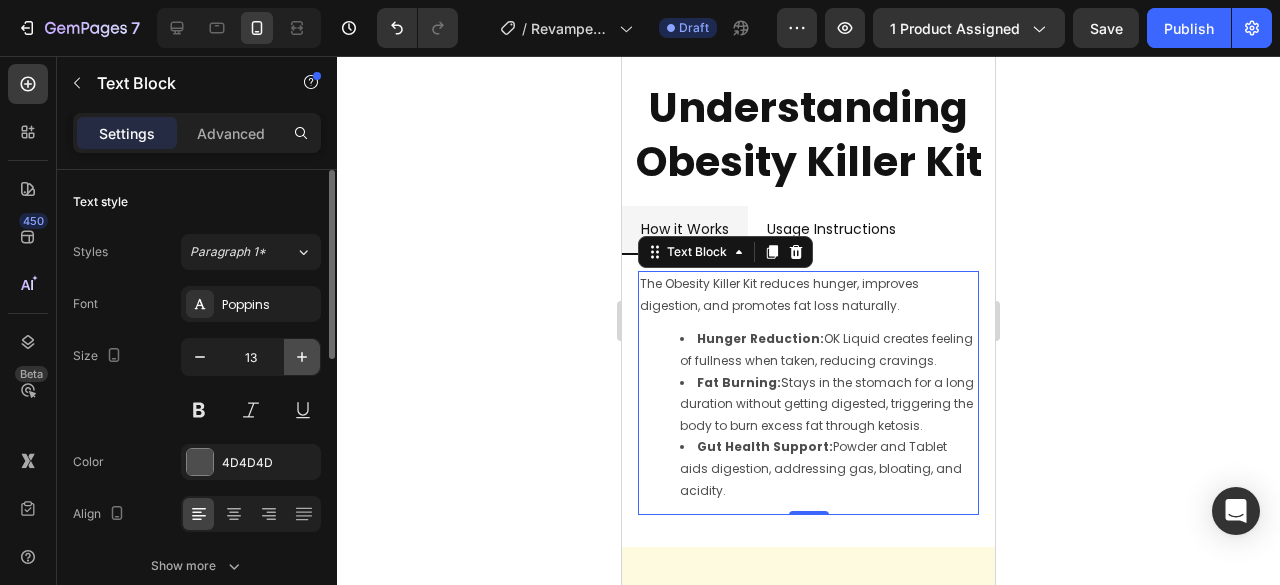 click 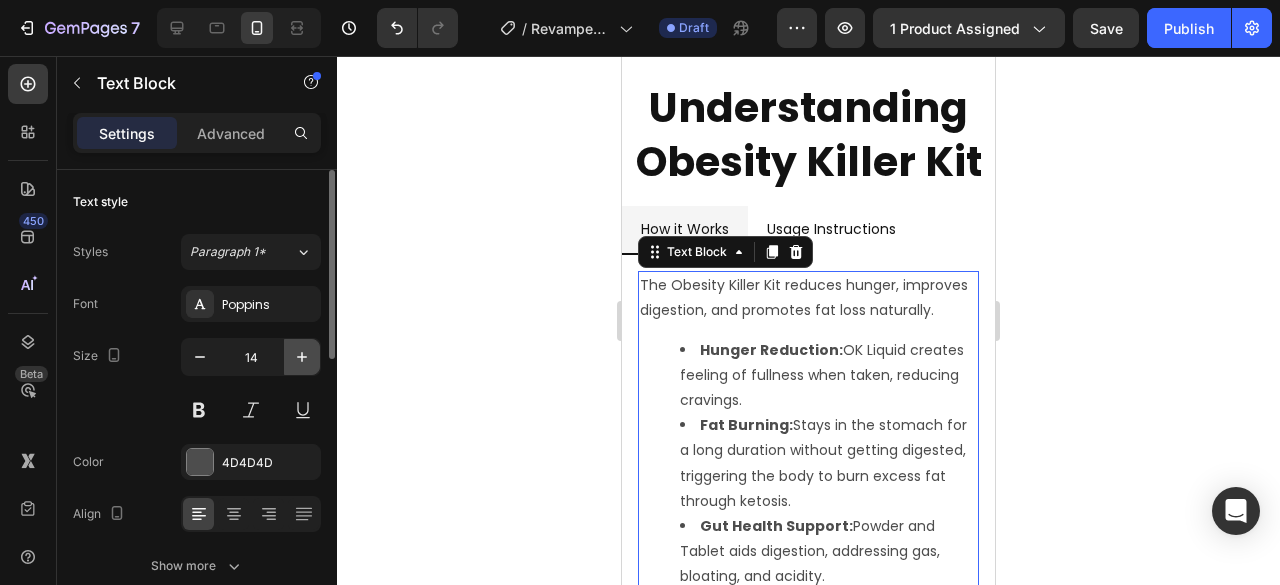 click 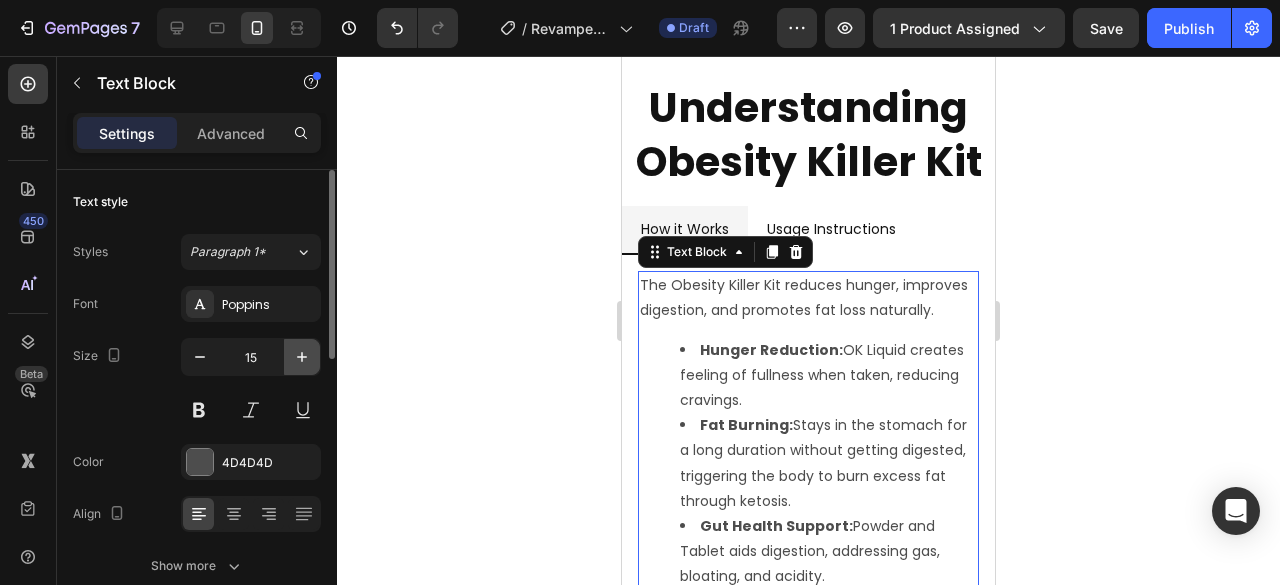 click 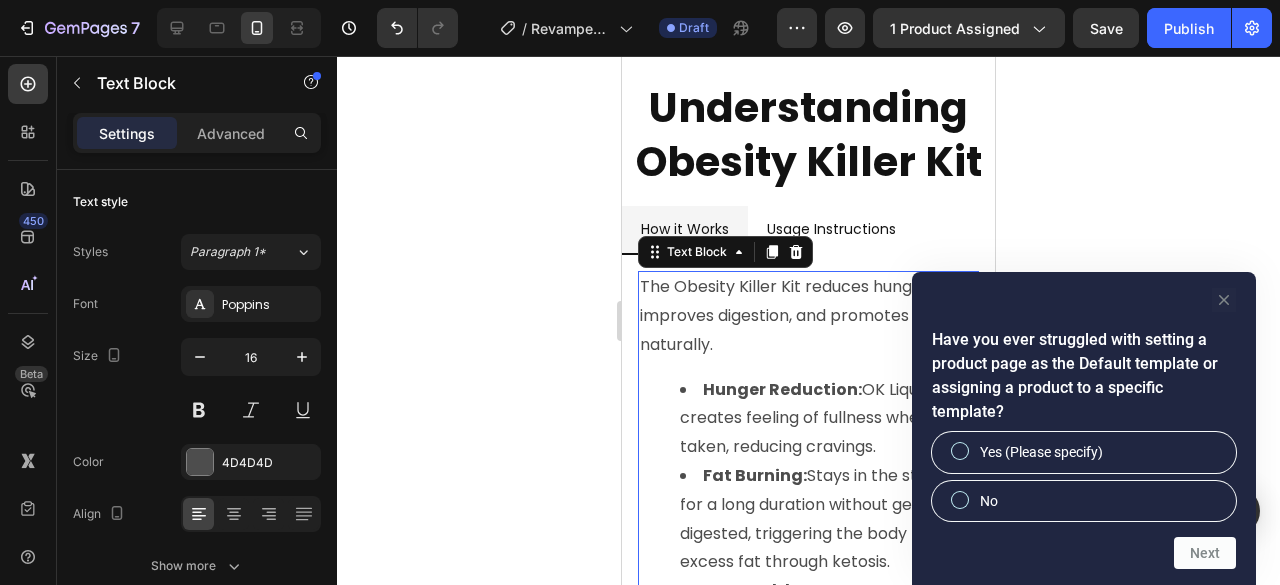 click 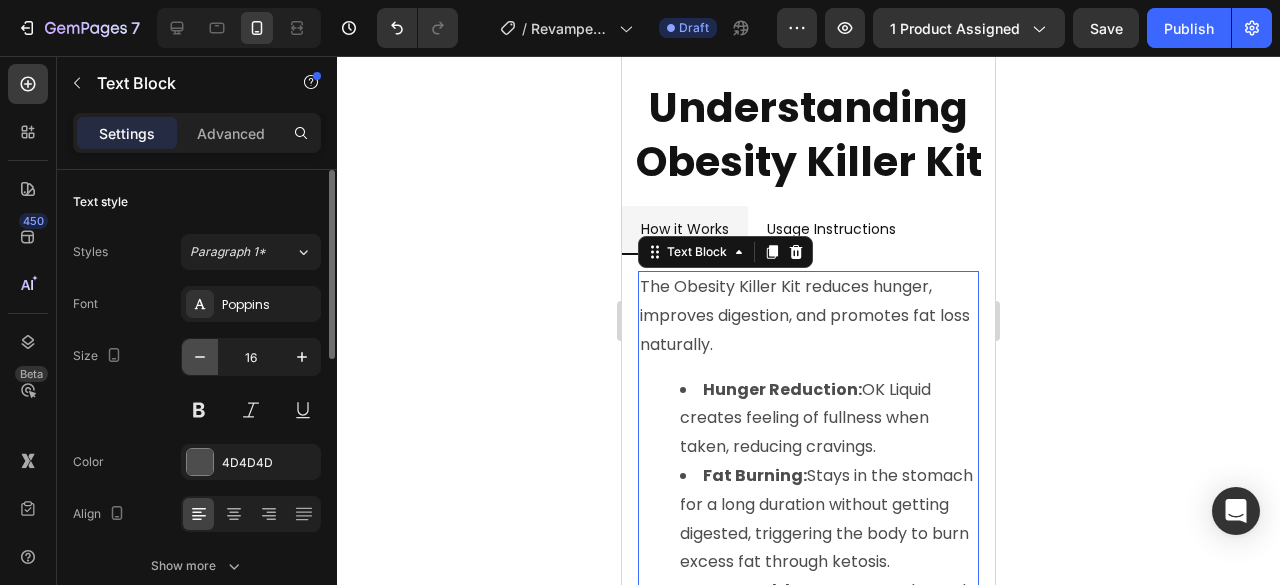 click 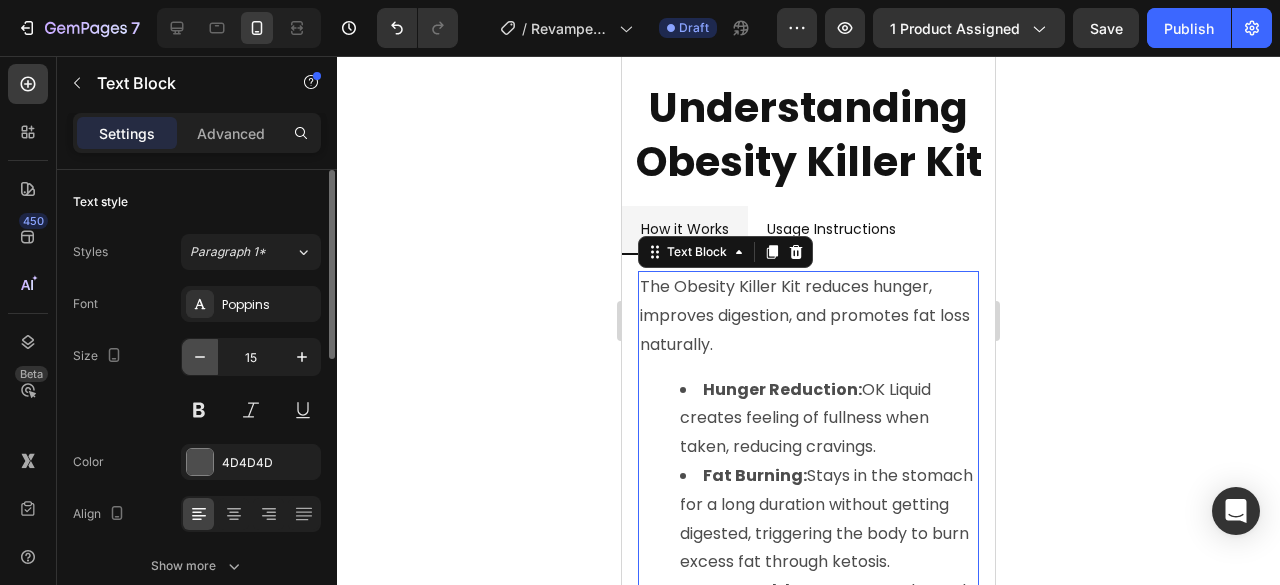 click 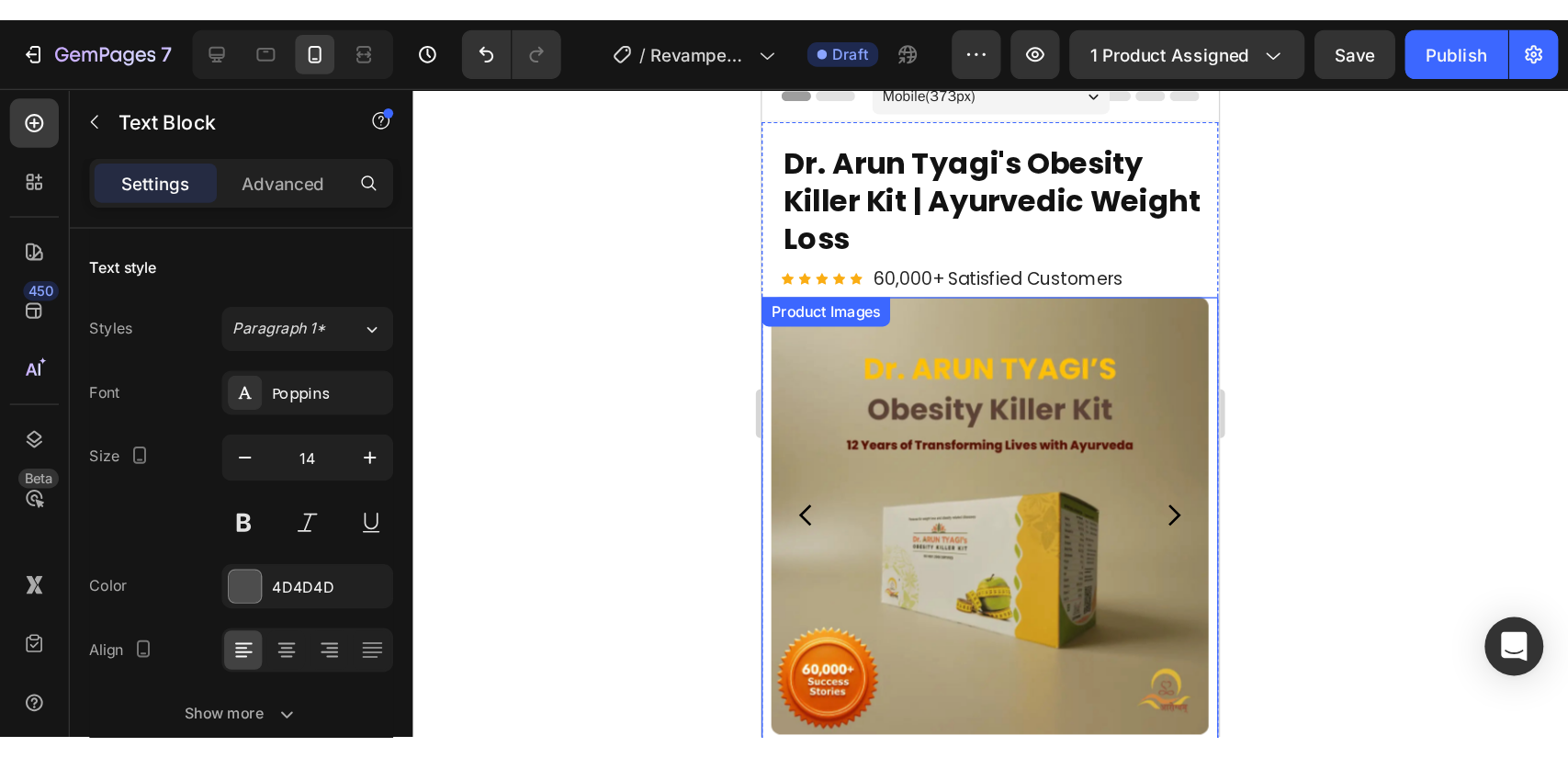 scroll, scrollTop: 0, scrollLeft: 0, axis: both 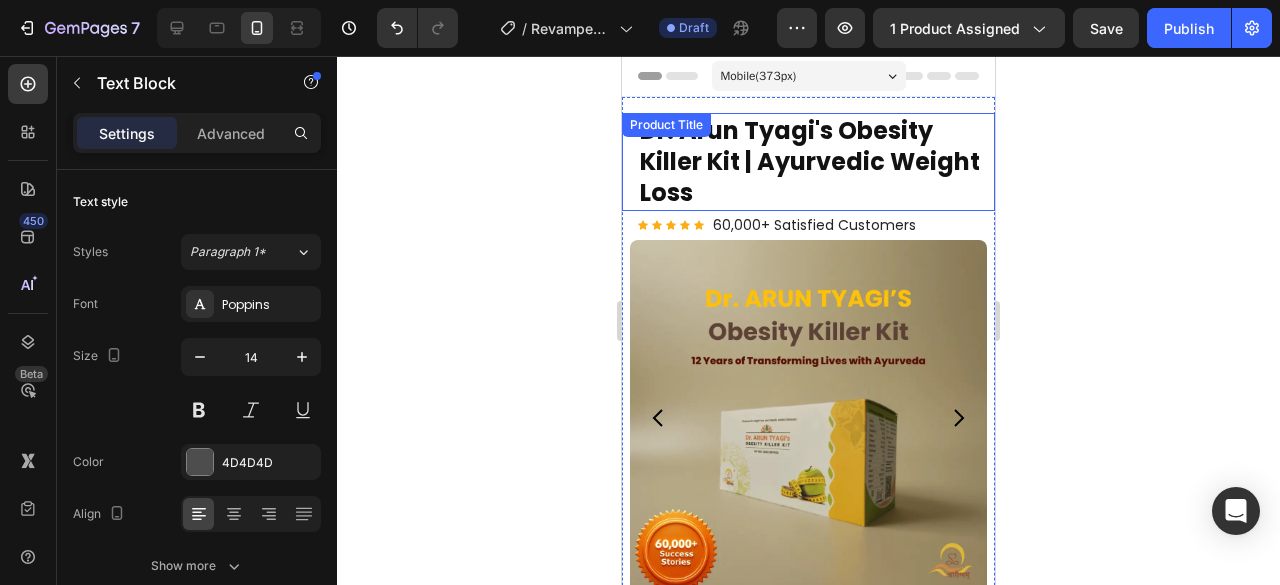click on "Dr. [LAST] [LAST] | [BRAND] Weight Loss" at bounding box center [816, 162] 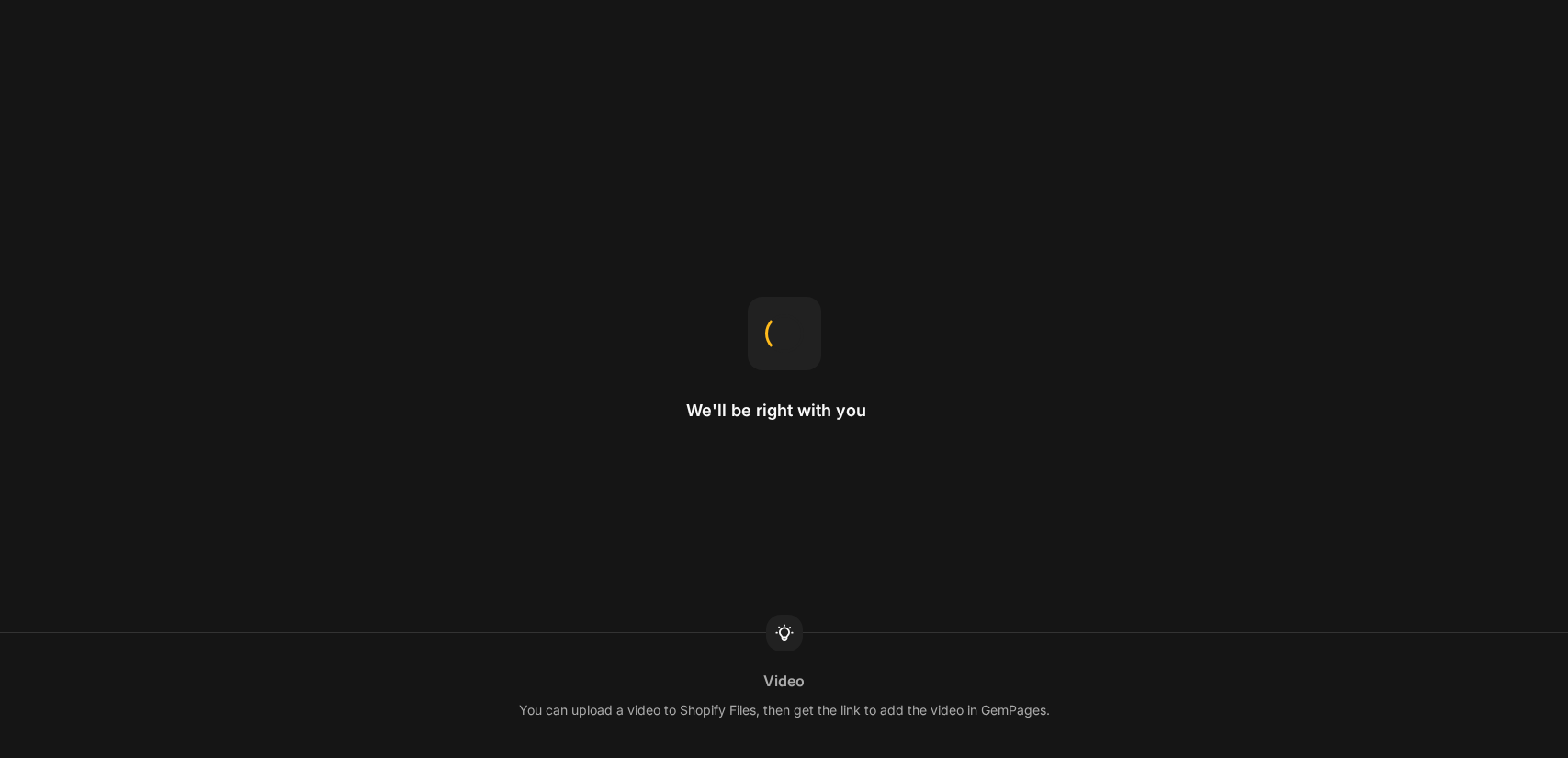 scroll, scrollTop: 0, scrollLeft: 0, axis: both 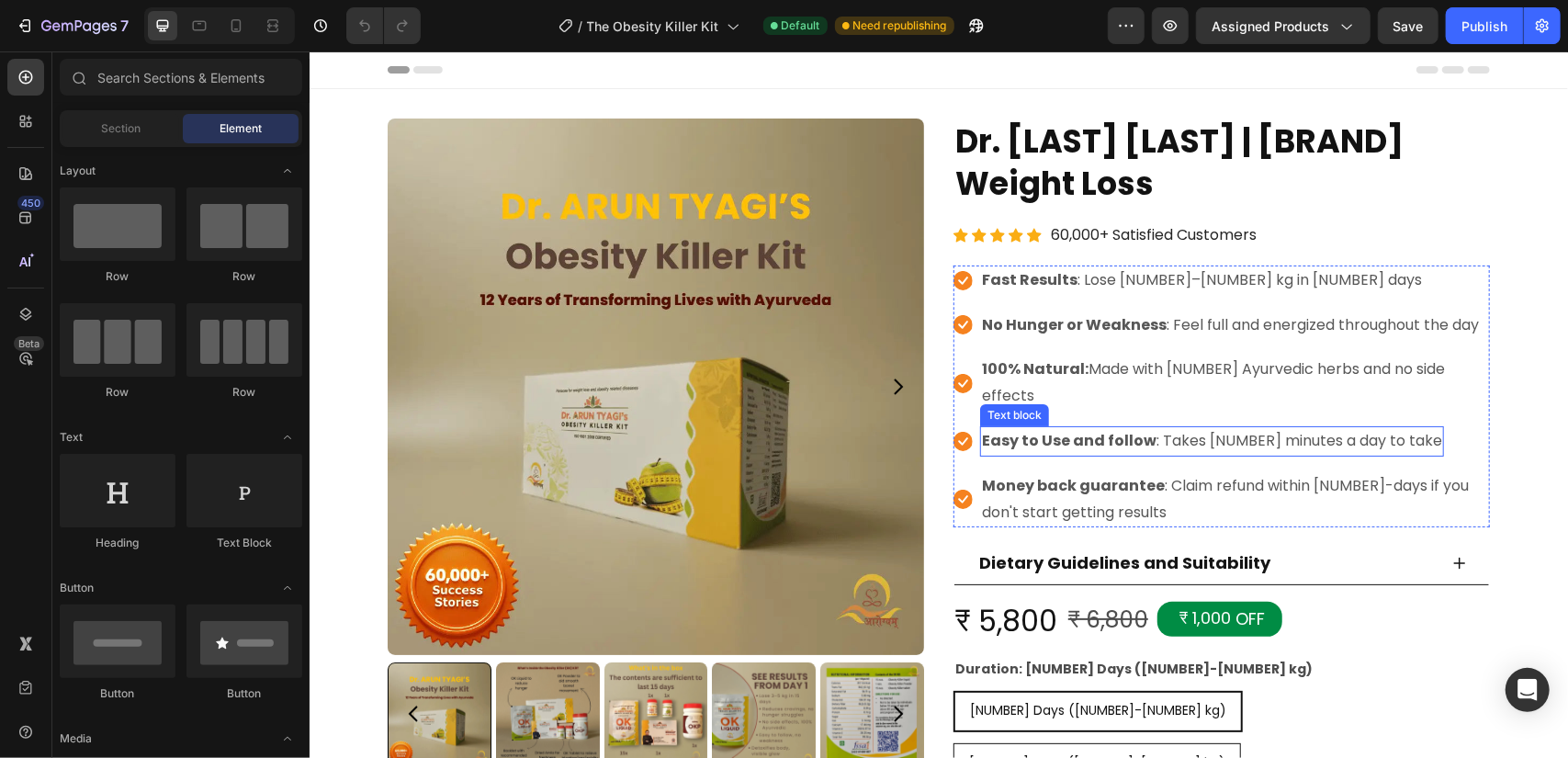 click on "Dr. [LAST] [LAST] | [BRAND] Weight Loss" at bounding box center (1221, 161) 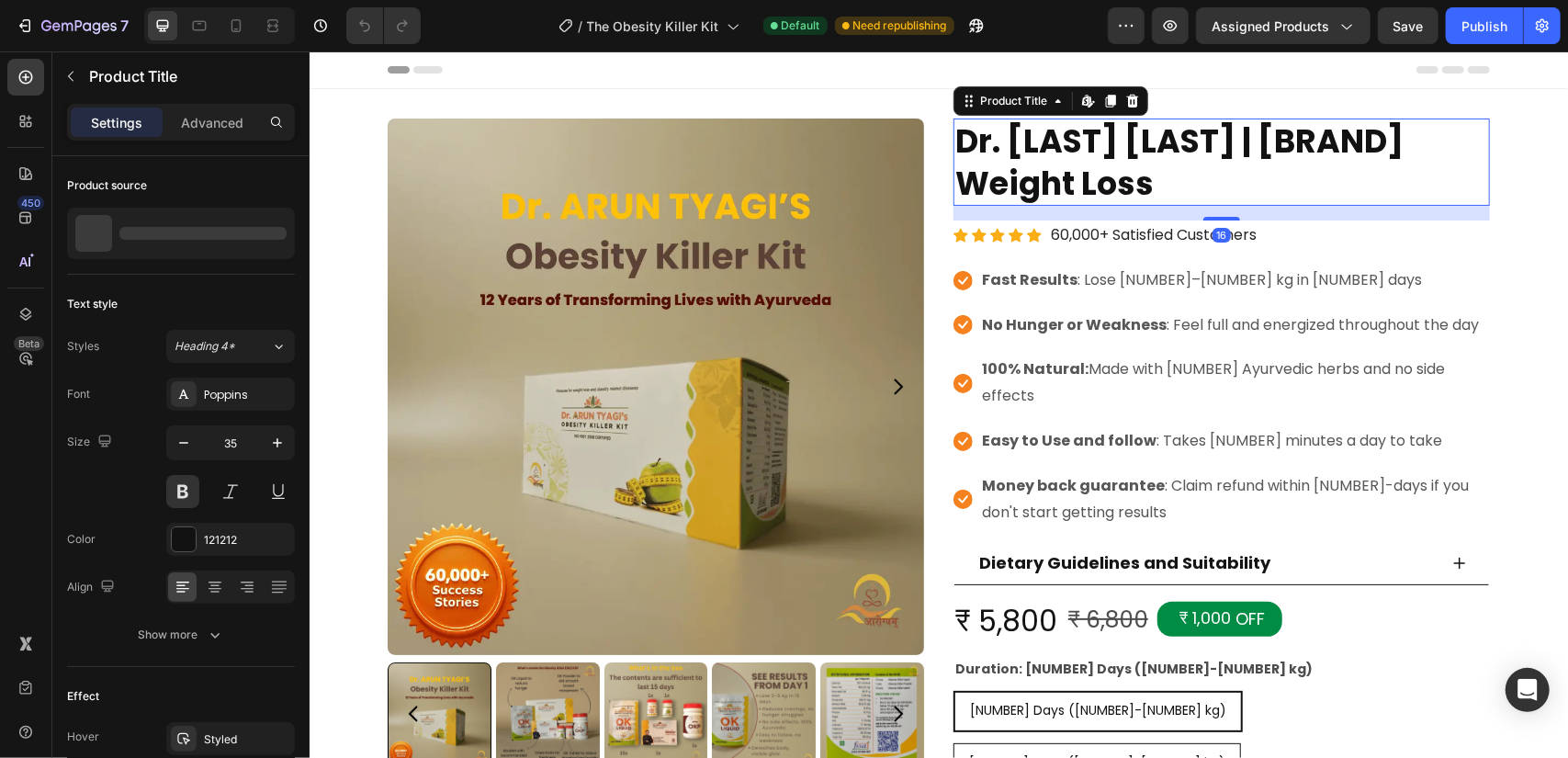 scroll, scrollTop: 0, scrollLeft: 0, axis: both 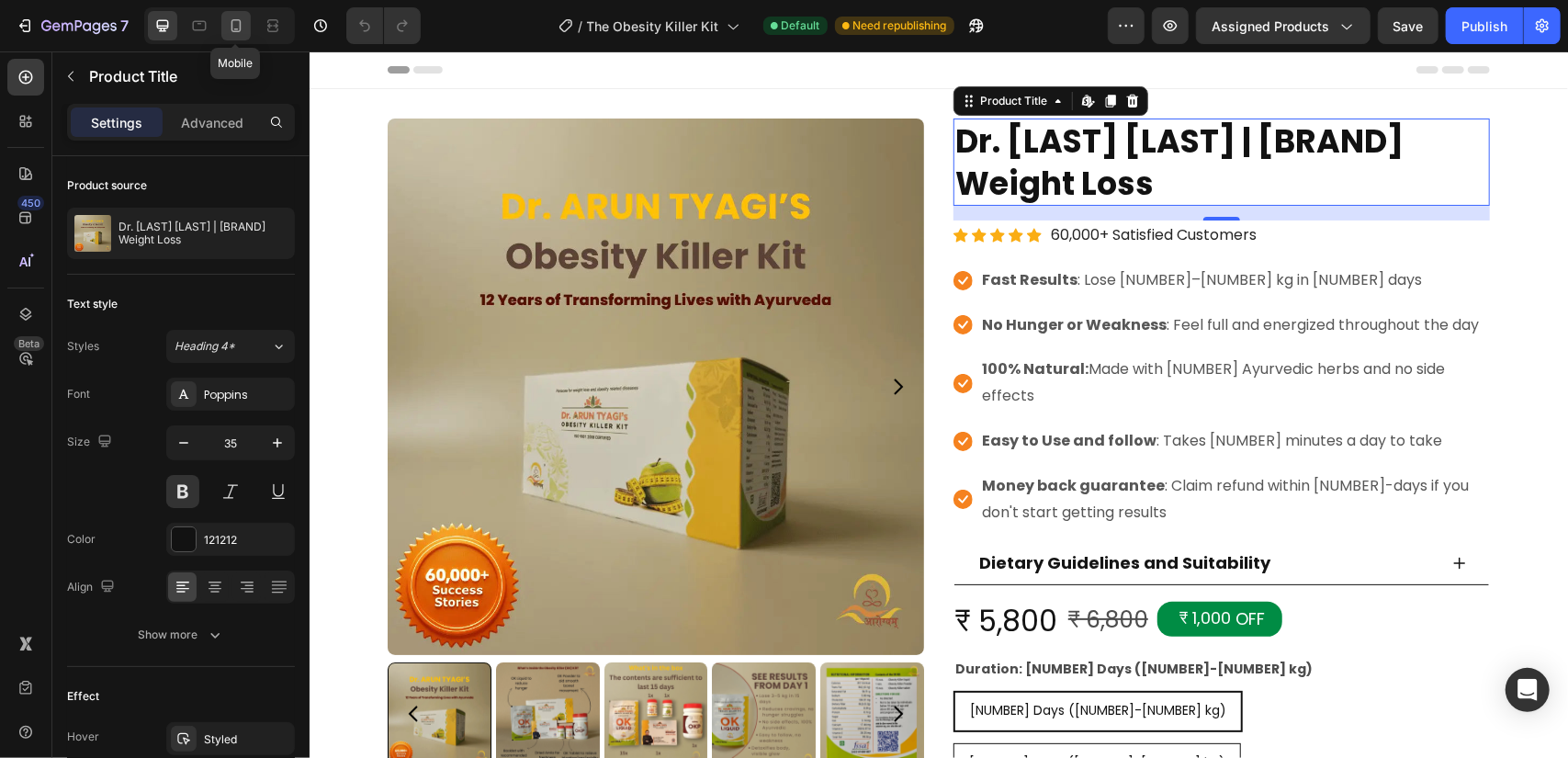 click 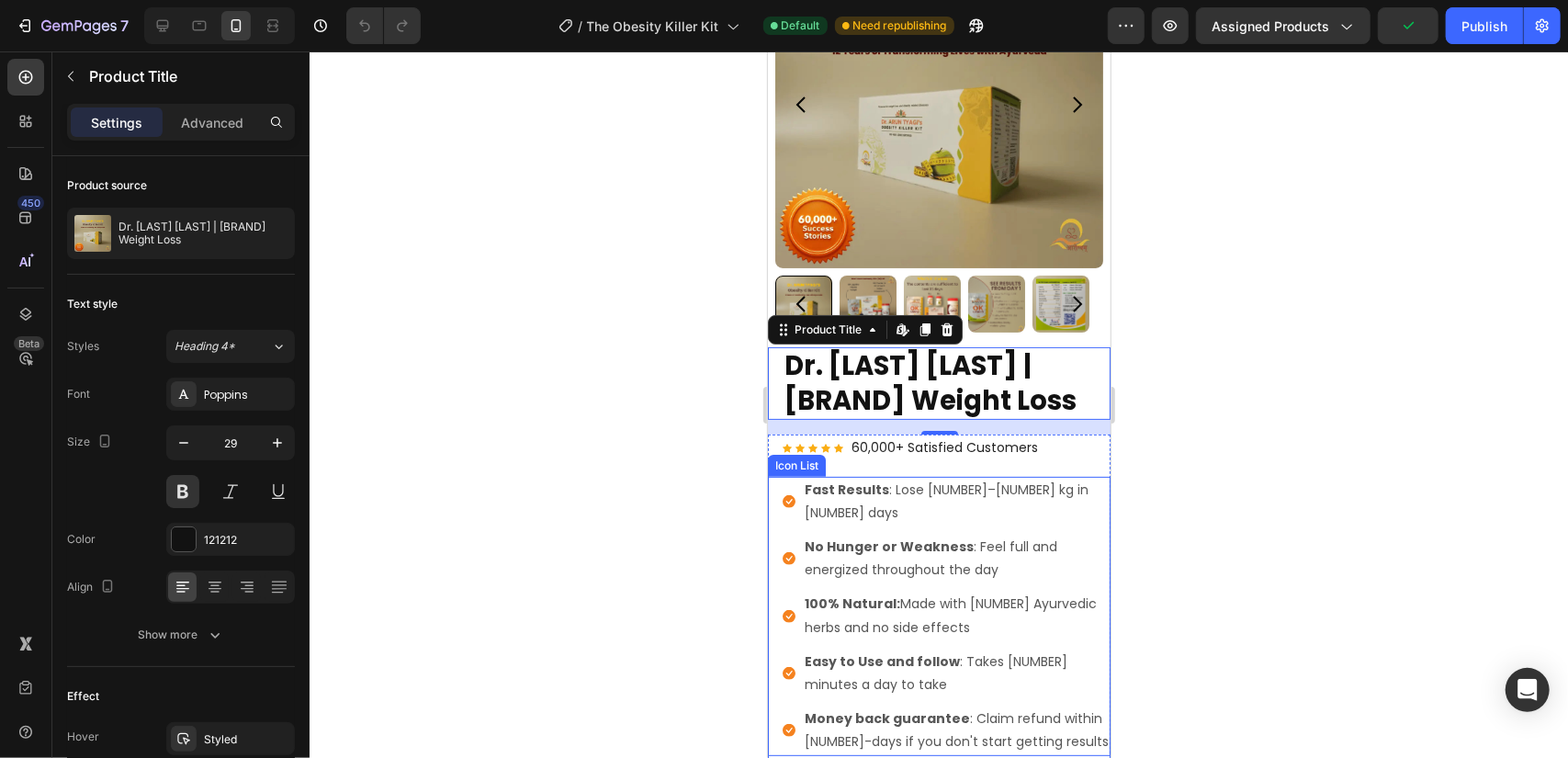 scroll, scrollTop: 395, scrollLeft: 0, axis: vertical 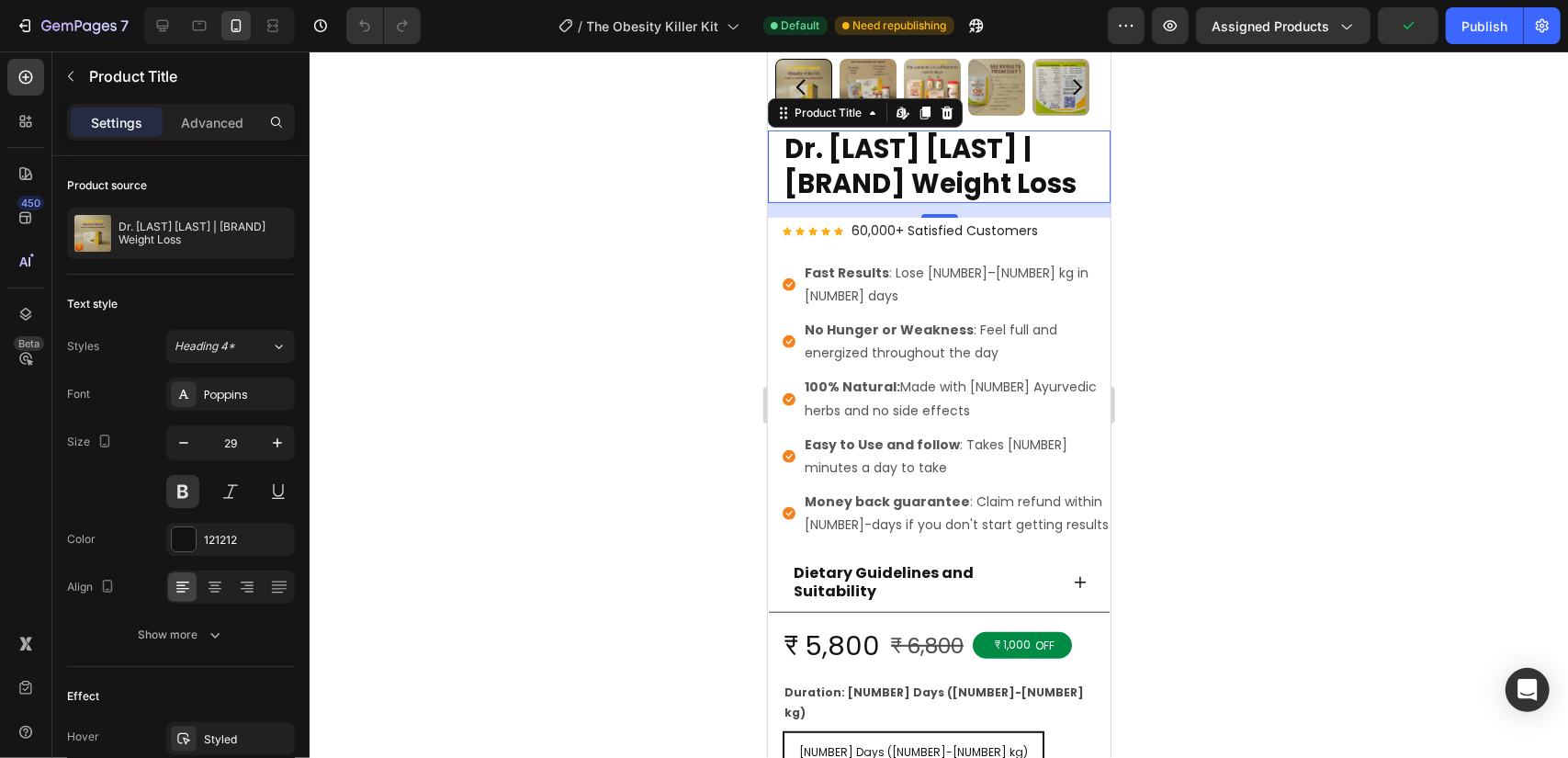 click 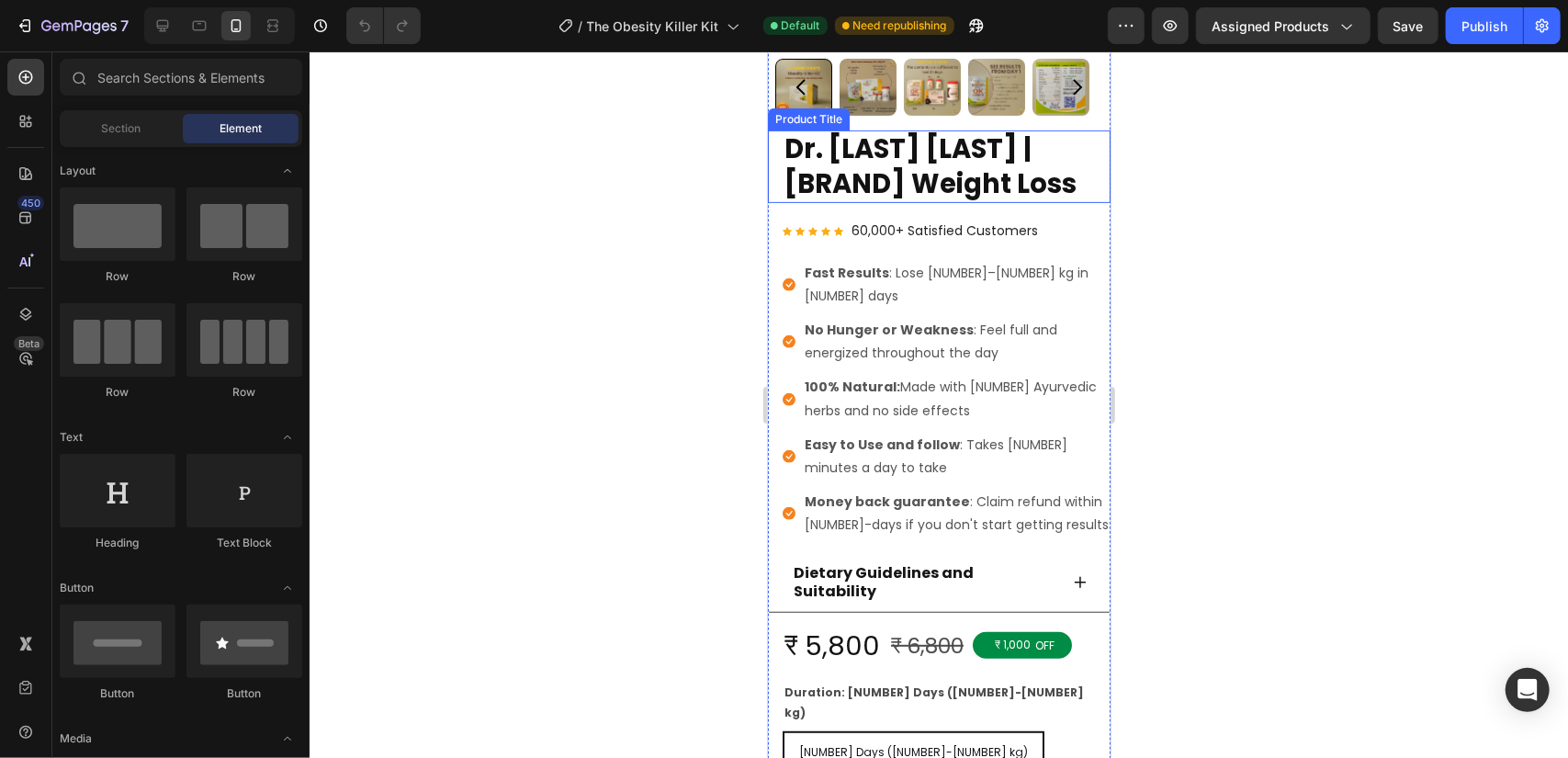 click on "Dr. [LAST] [LAST] | [BRAND] Weight Loss" at bounding box center [945, 165] 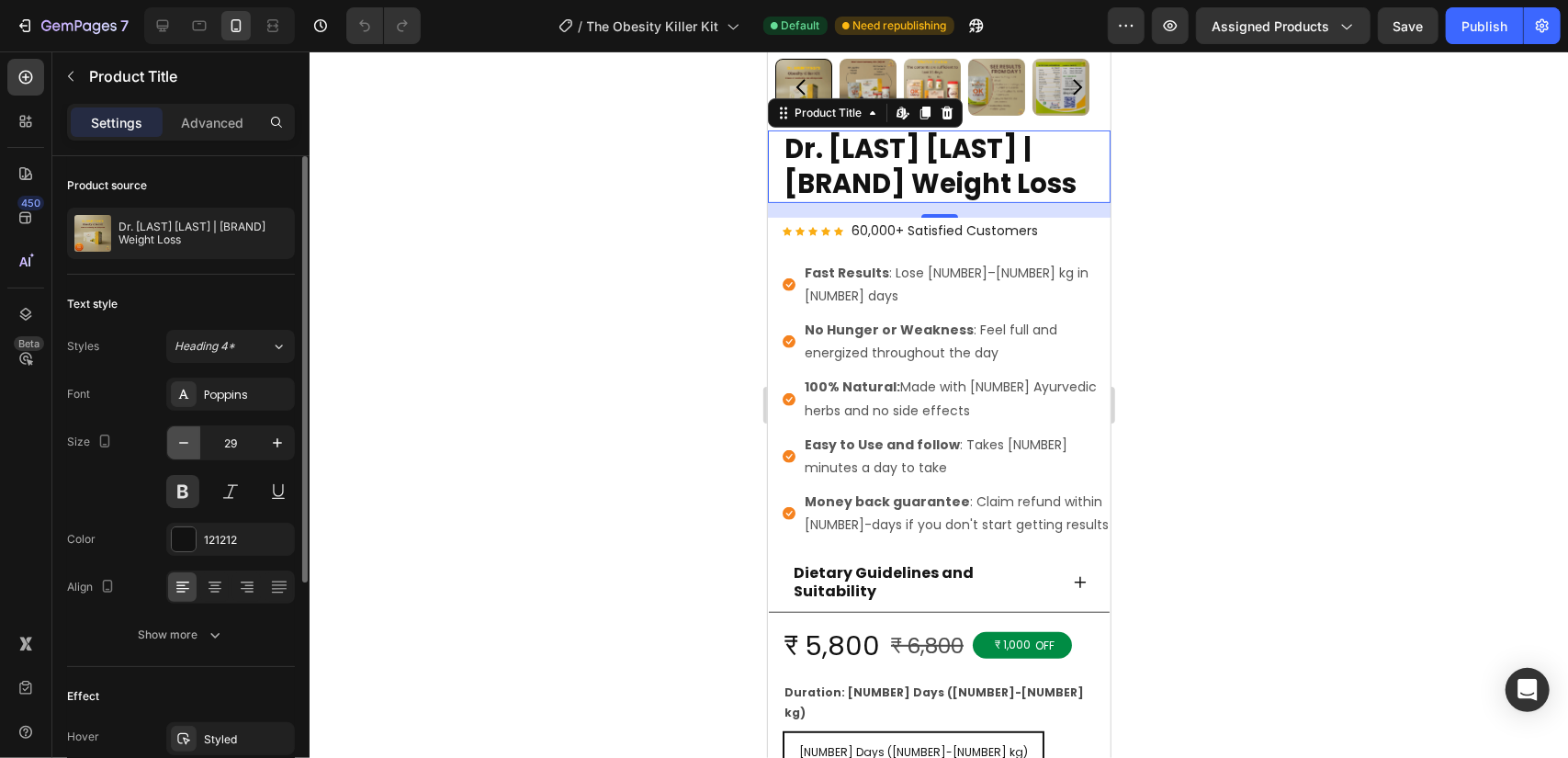 click 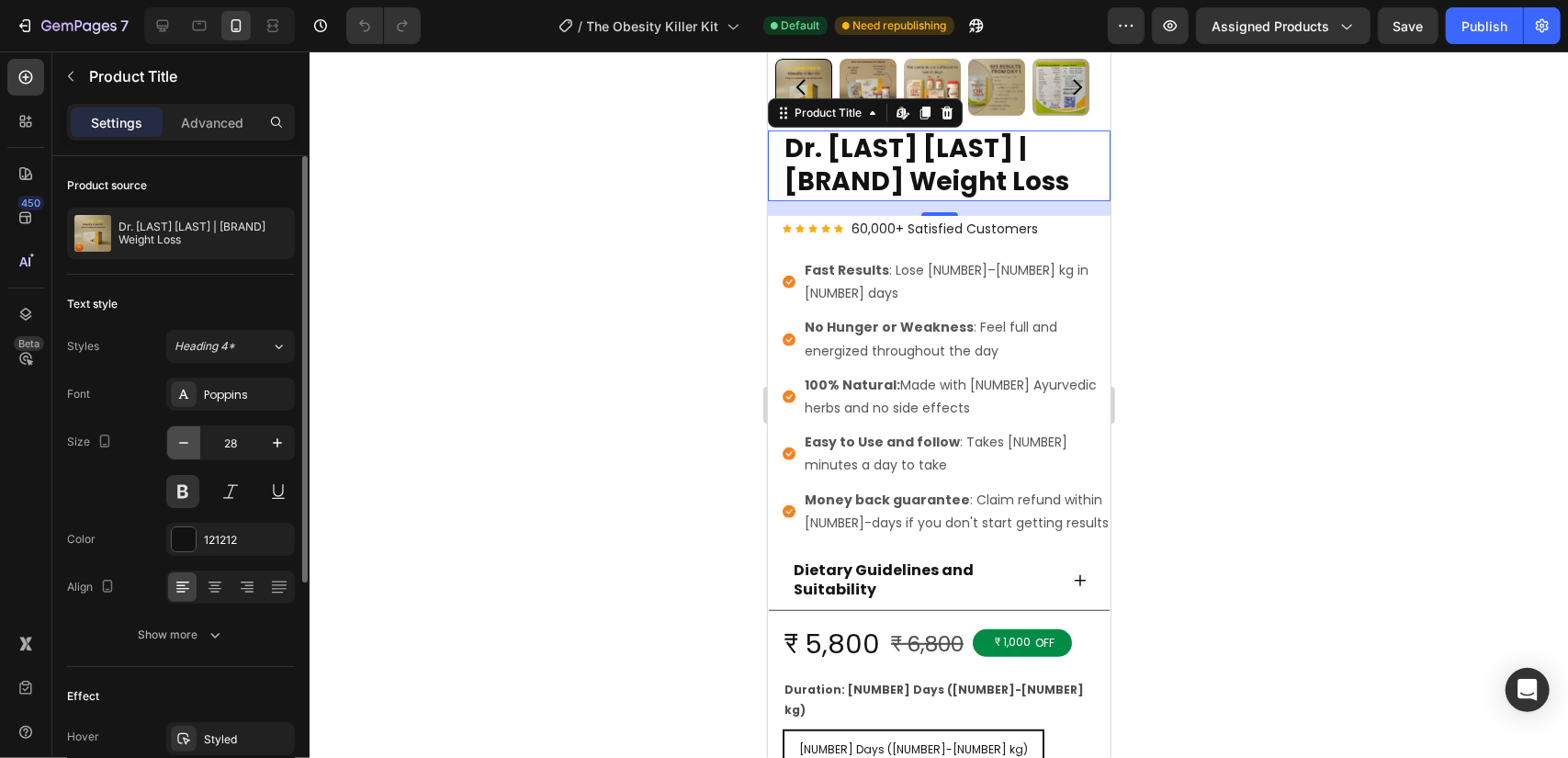 click 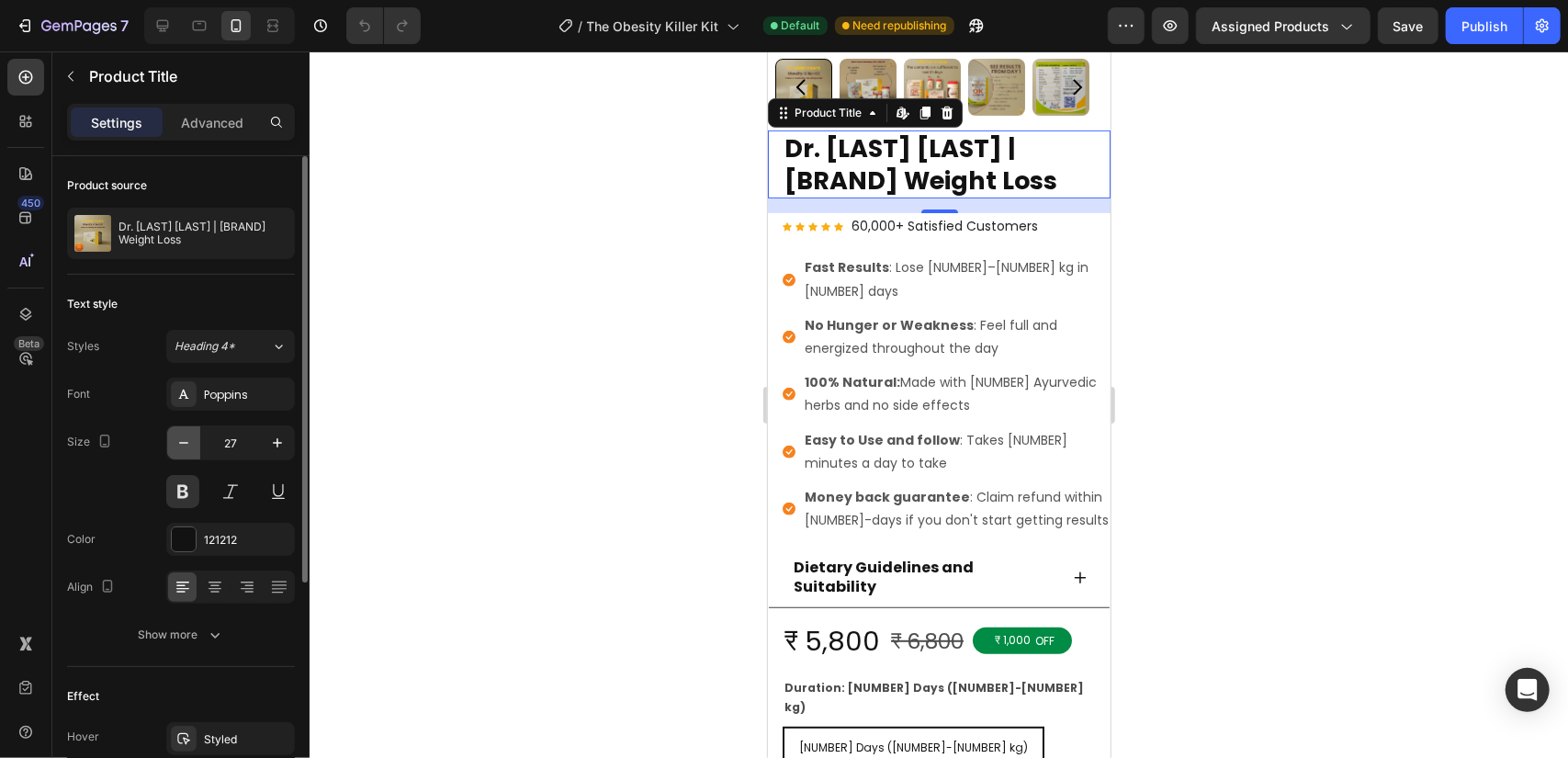 click 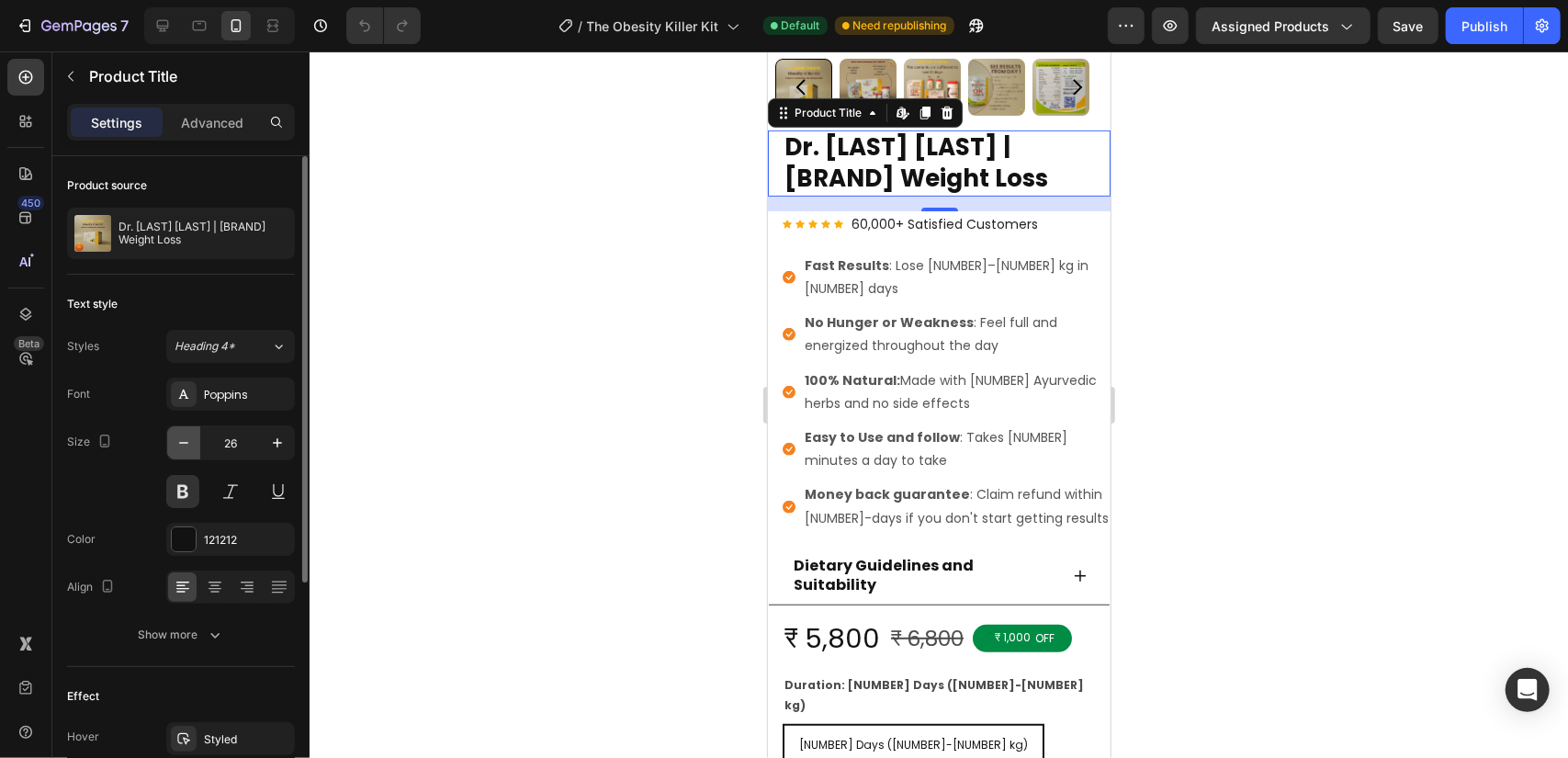 click 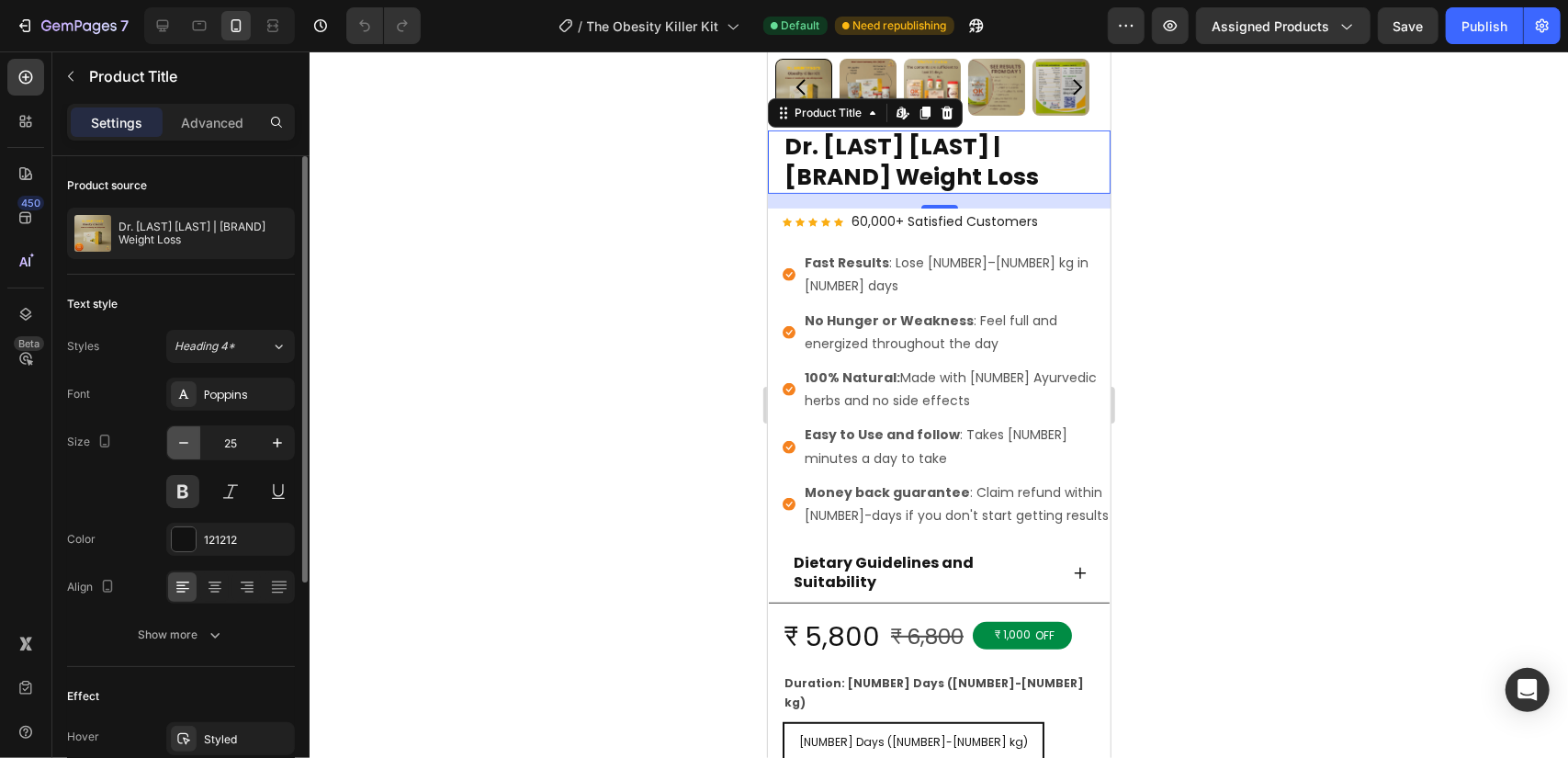 click 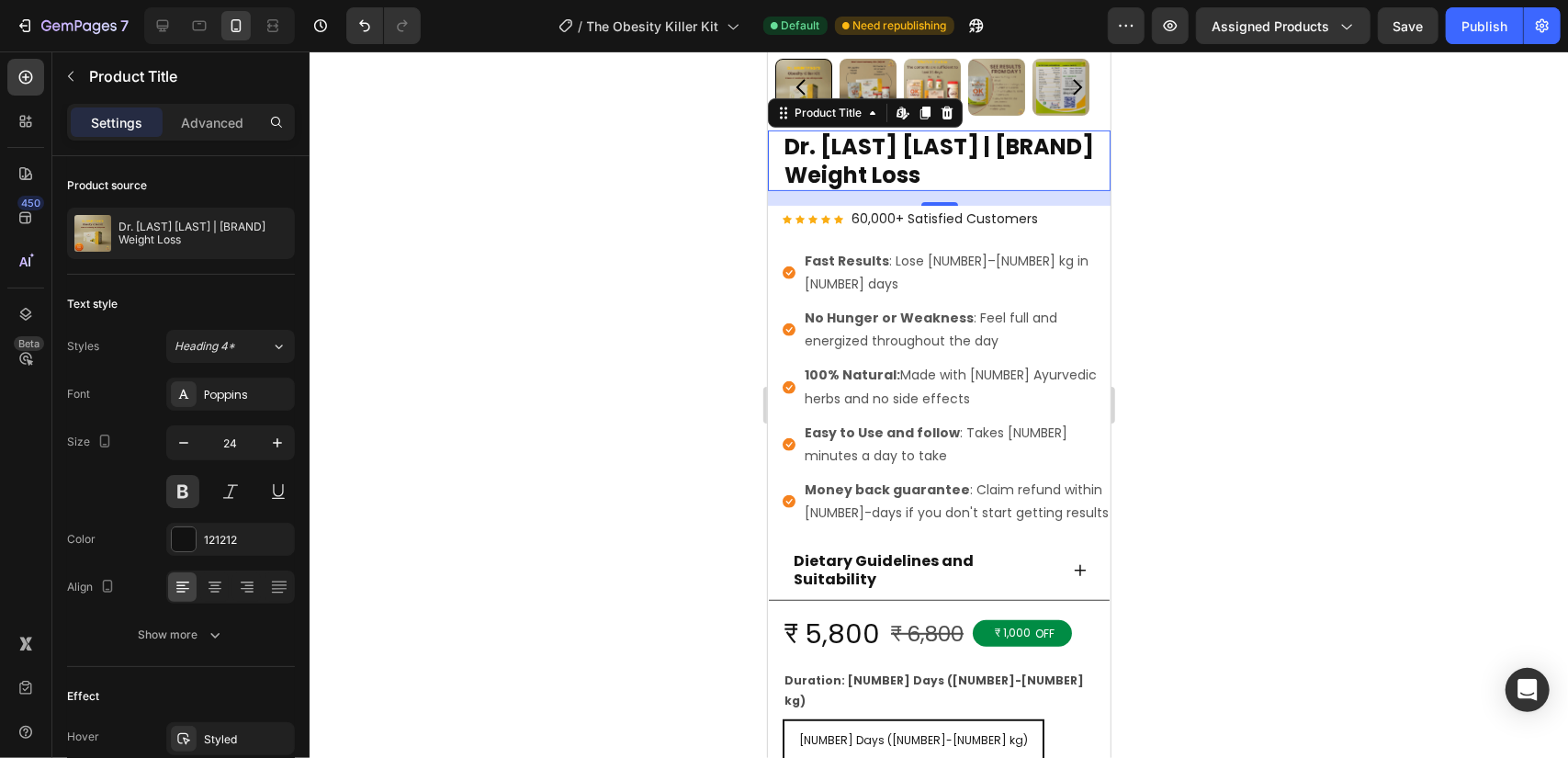 click 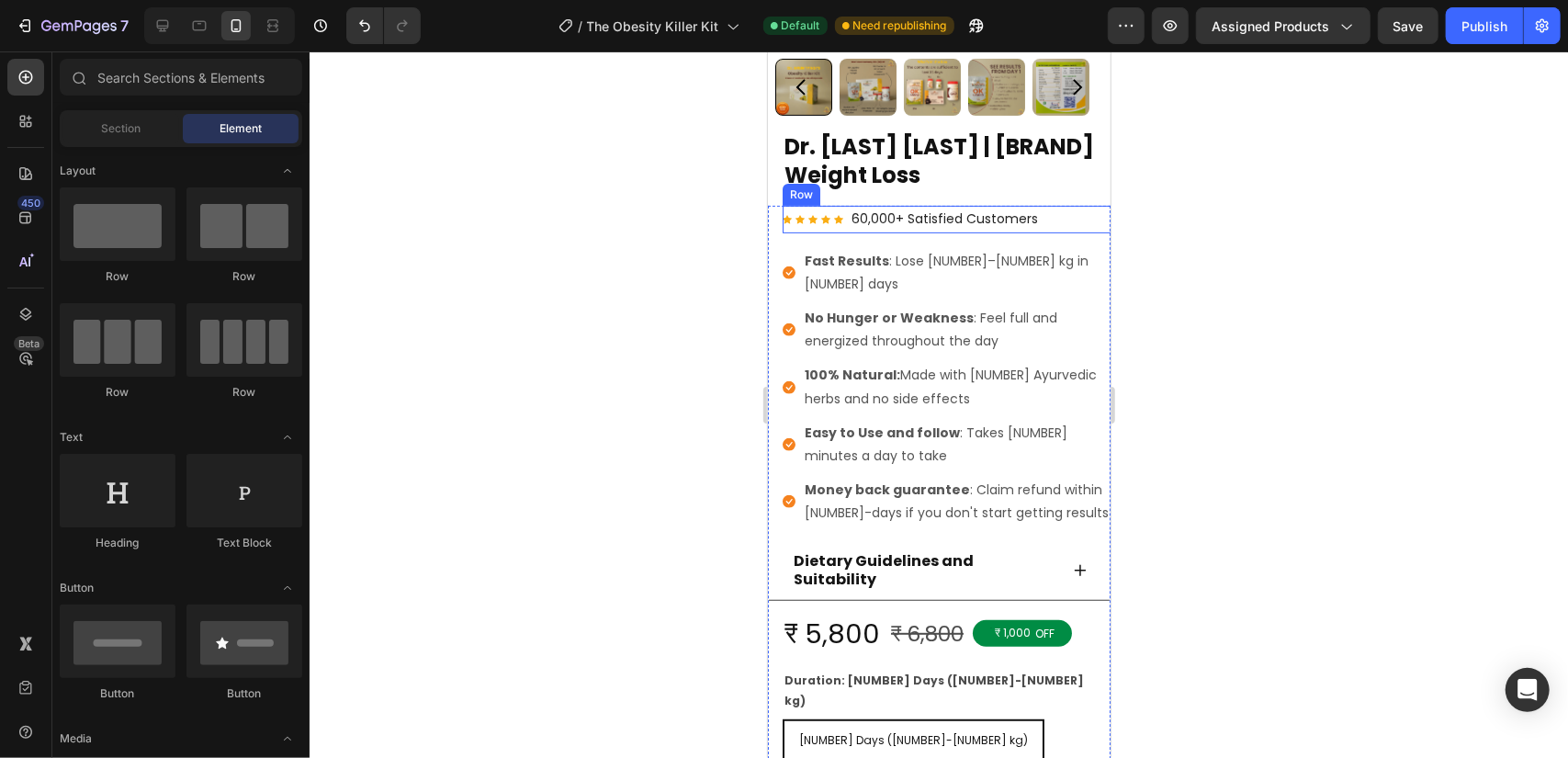 click on "Icon Icon Icon Icon Icon Icon List Hoz [NUMBER]+ Satisfied Customers Text block Row" at bounding box center (953, 218) 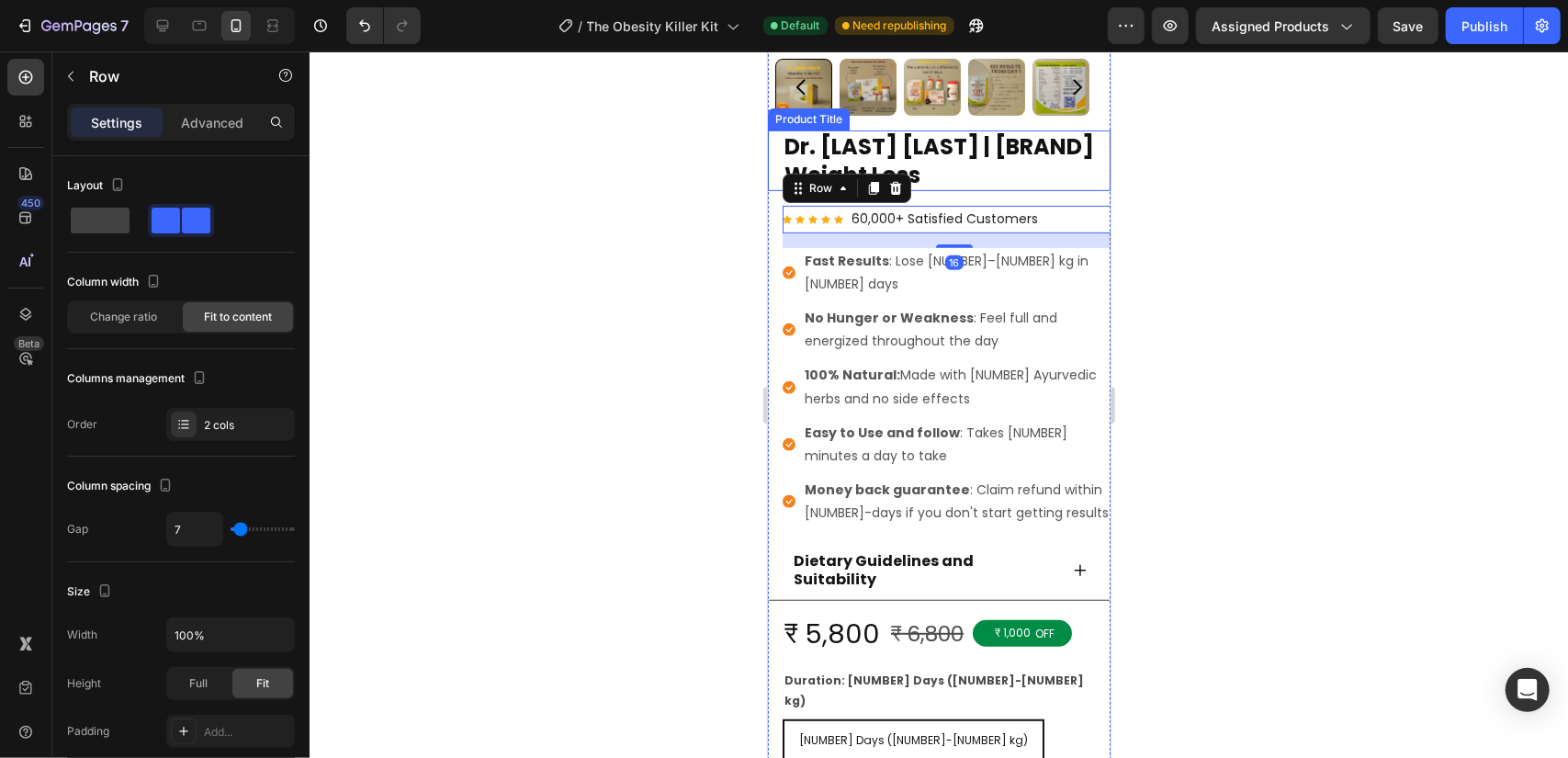 click on "Dr. [LAST] [LAST] | [BRAND] Weight Loss" at bounding box center [945, 160] 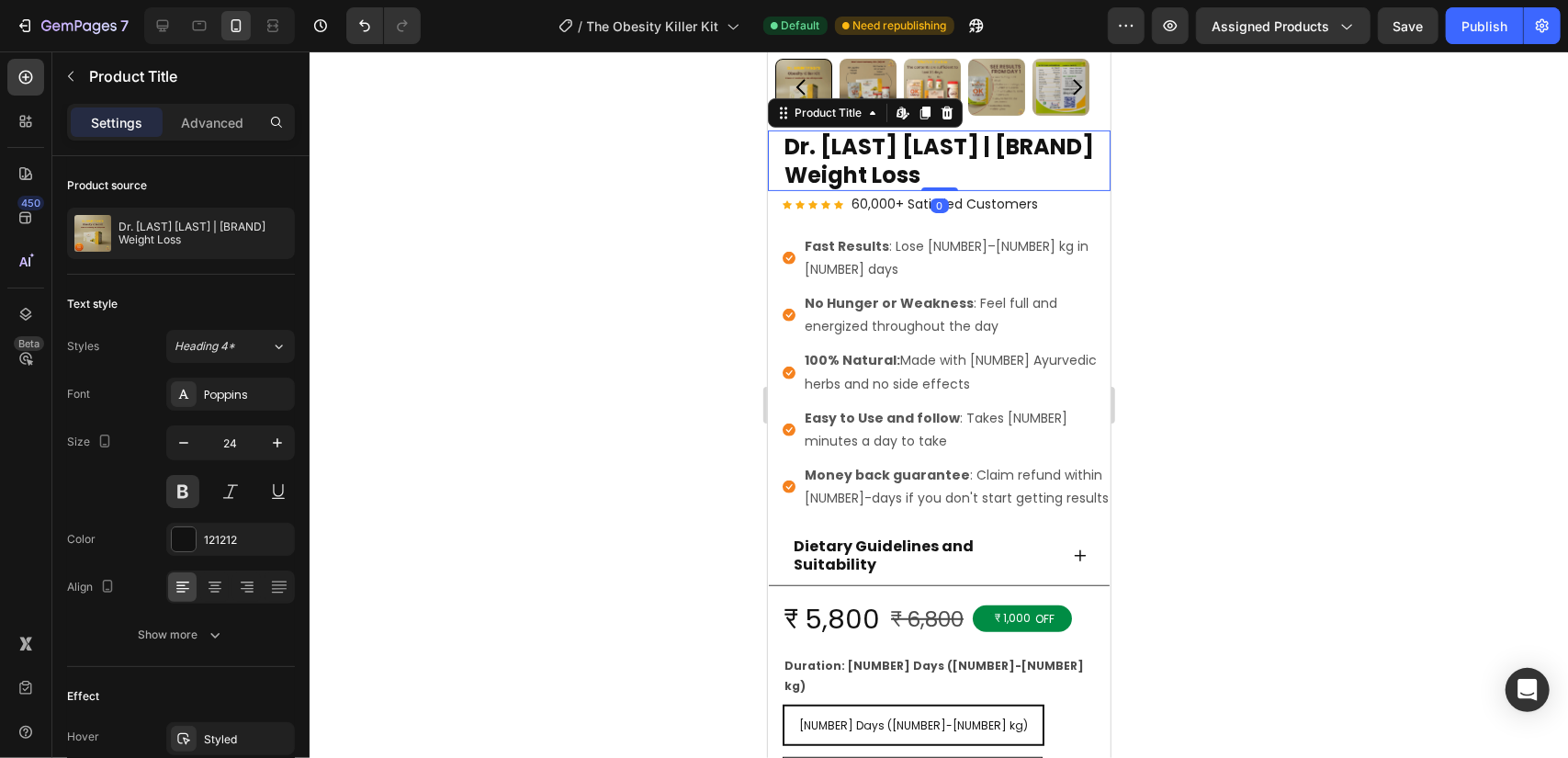 drag, startPoint x: 941, startPoint y: 216, endPoint x: 941, endPoint y: 195, distance: 21 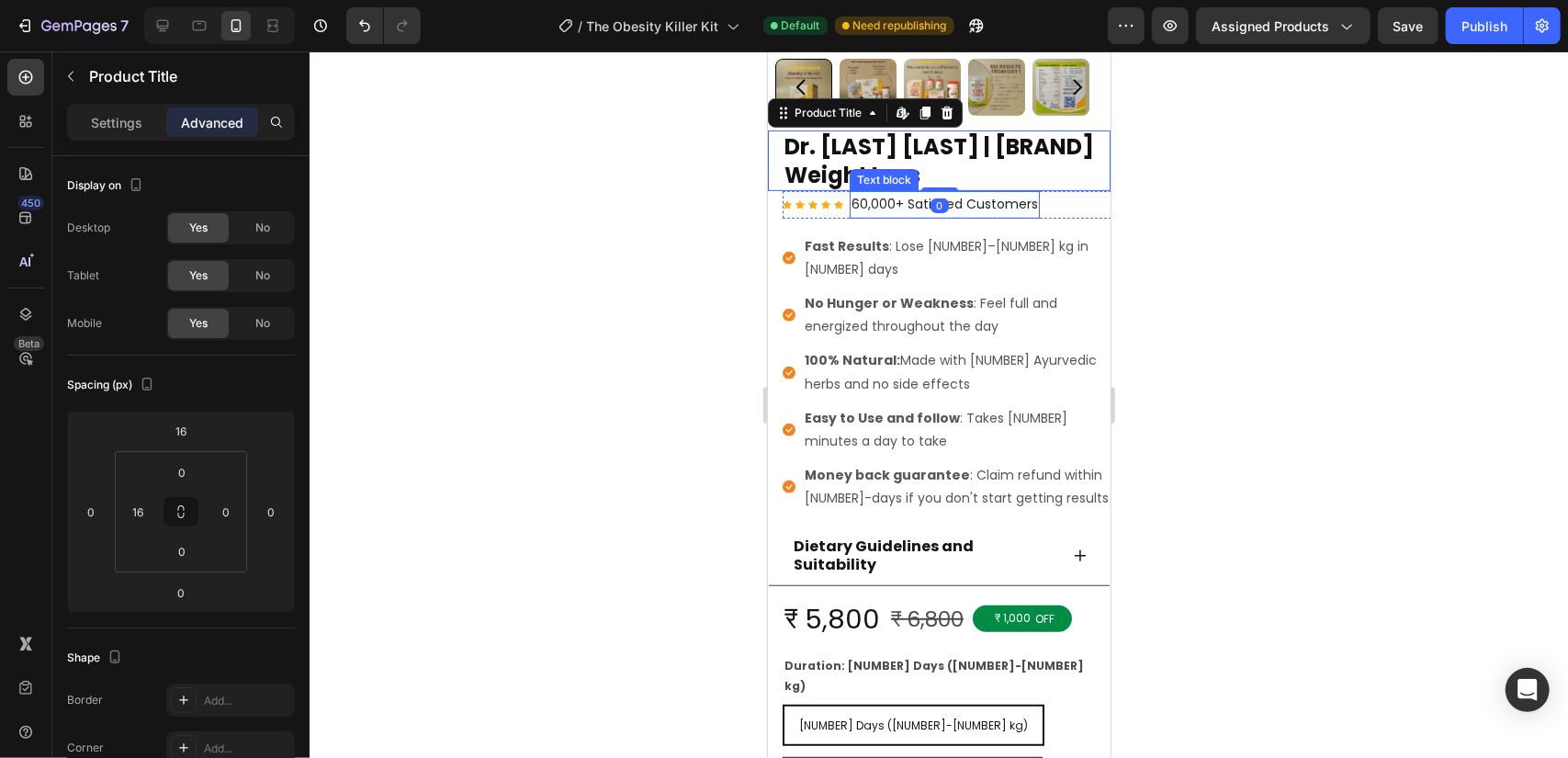 click on "60,000+ Satisfied Customers" at bounding box center (943, 203) 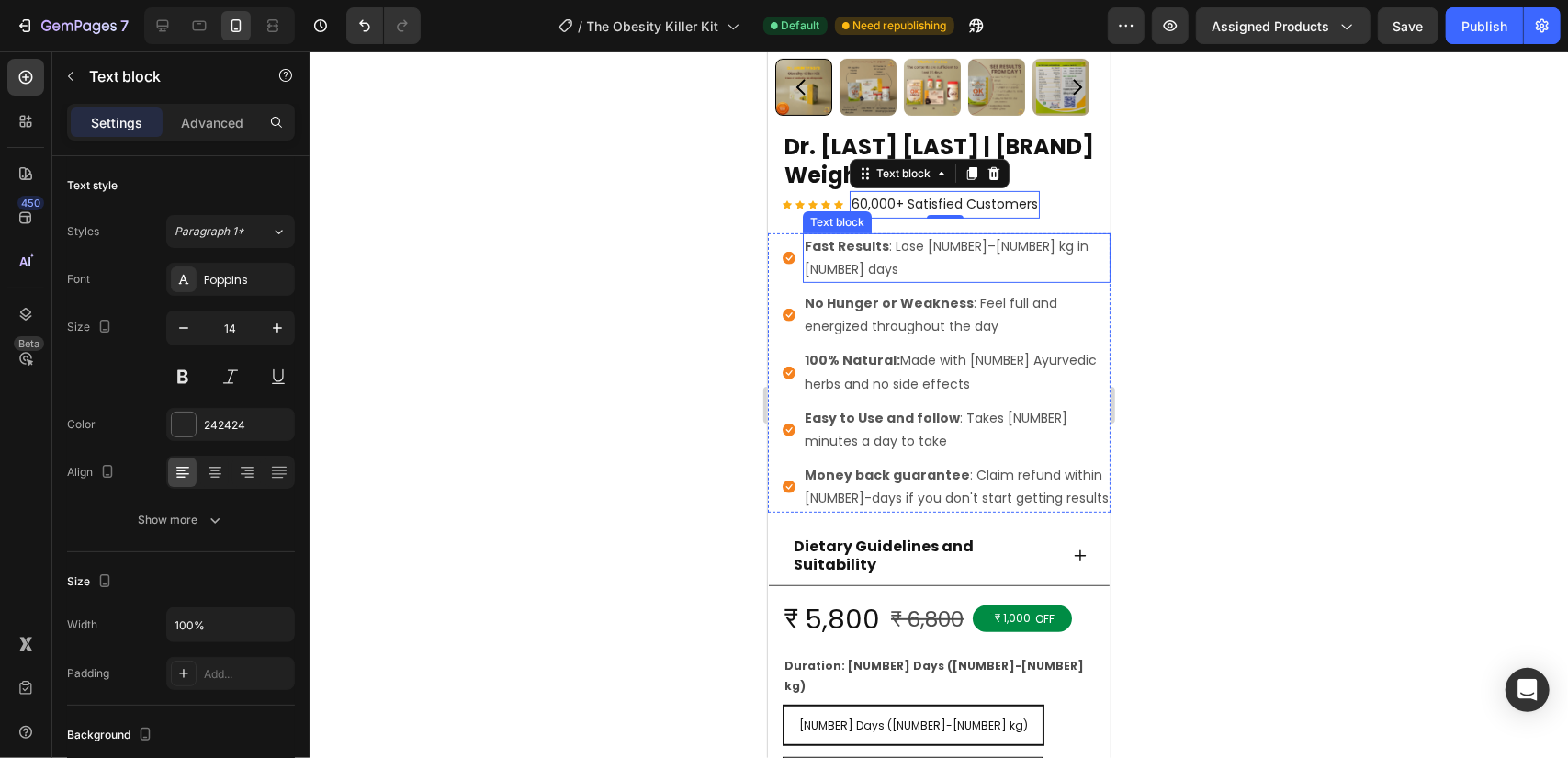 click on "Fast Results : Lose [NUMBER]–[NUMBER] kg in [NUMBER] days" at bounding box center (955, 257) 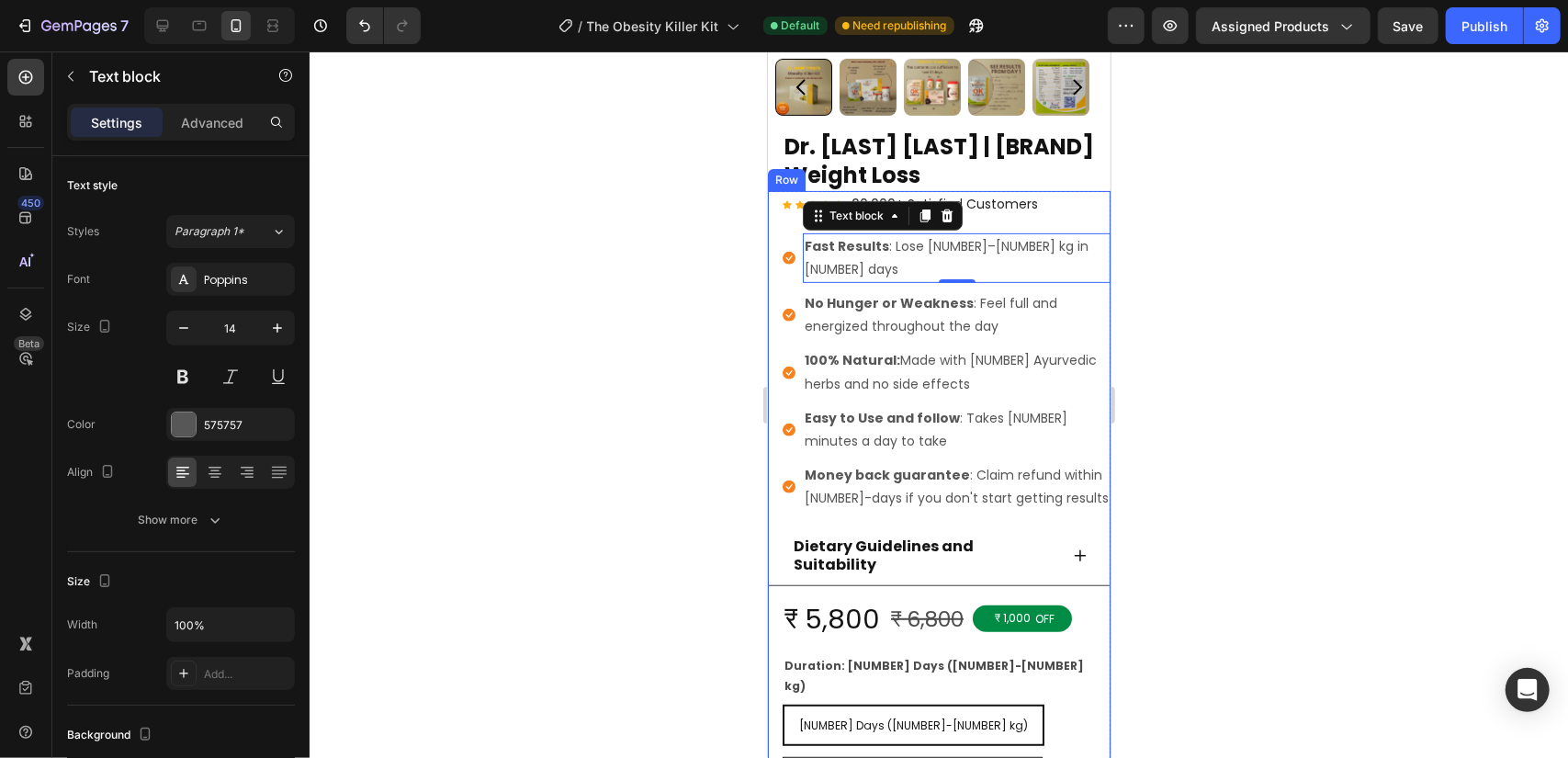 click on "Icon Icon Icon Icon Icon Icon List Hoz [NUMBER]+ Satisfied Customers Text block Row
Icon Fast Results : Lose [NUMBER]–[NUMBER] kg in [NUMBER] days Text block 0
Icon No Hunger or Weakness : Feel full and energized throughout the day Text block
Icon [NUMBER]% Natural: Made with [NUMBER] Ayurvedic herbs and no side effects Text block
Icon Easy to Use and follow : Takes [NUMBER] minutes a day to take Text block
Icon Money back guarantee : Claim refund within [NUMBER]-days if you don't start getting results Text block Icon List
Dietary Guidelines and Suitability Accordion ₹ [NUMBER] Product Price Product Price ₹ [NUMBER] Product Price Product Price ₹ [NUMBER] OFF Discount Tag Row Row Duration: [NUMBER] Days ([NUMBER]-[NUMBER] kg) [NUMBER] Days ([NUMBER]-[NUMBER] kg) [NUMBER] Days ([NUMBER]-[NUMBER] kg) [NUMBER] Days ([NUMBER]-[NUMBER] kg) [NUMBER] Days ([NUMBER]-[NUMBER] kg) [NUMBER] Days ([NUMBER]-[NUMBER] kg) [NUMBER] Days ([NUMBER]-[NUMBER] kg) Product Variants Swatches
[NUMBER]
Product Quantity" at bounding box center [938, 582] 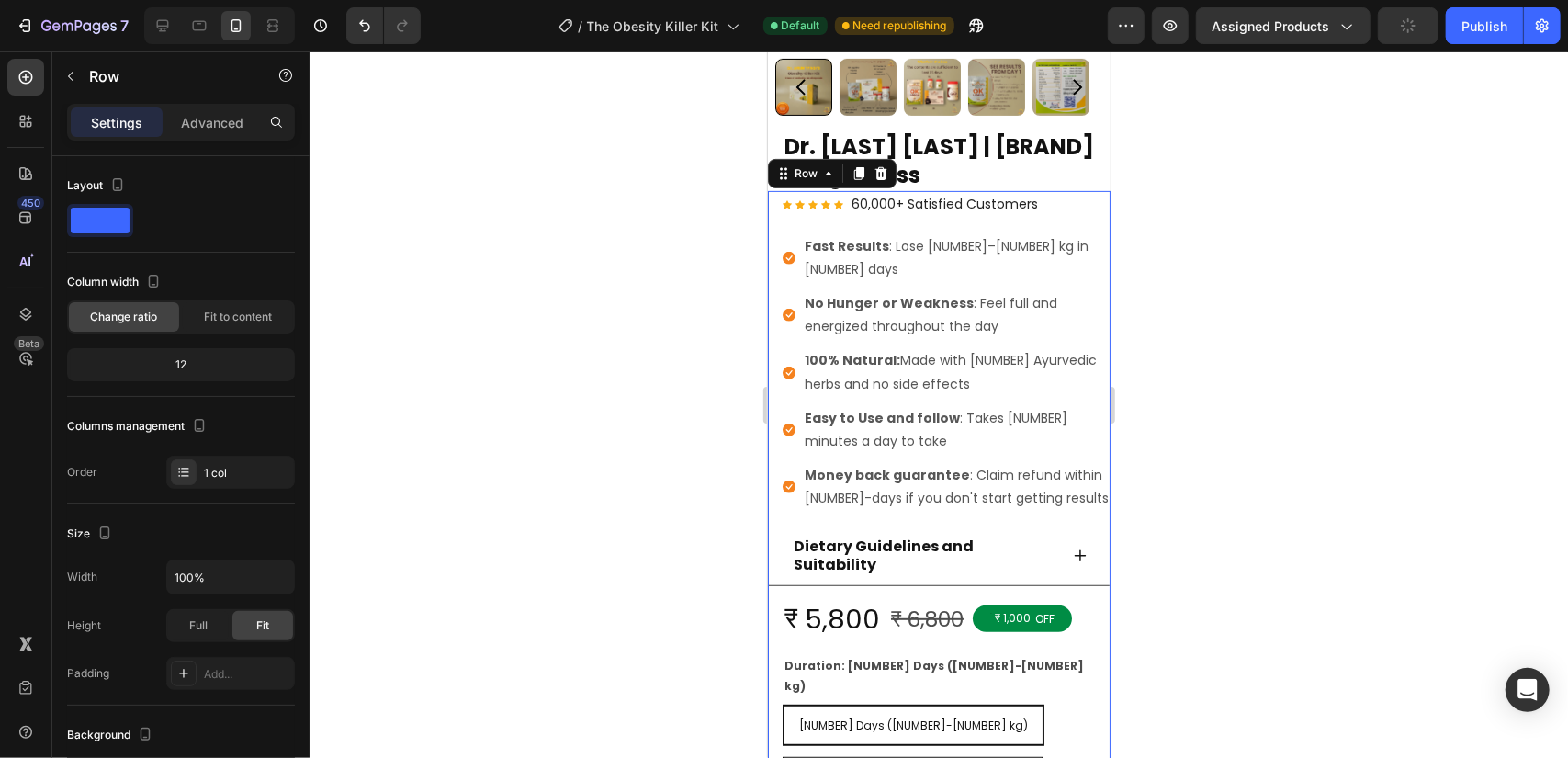 click on "Icon Icon Icon Icon Icon Icon List Hoz [NUMBER]+ Satisfied Customers Text block Row
Icon Fast Results : Lose [NUMBER]–[NUMBER] kg in [NUMBER] days Text block
Icon No Hunger or Weakness : Feel full and energized throughout the day Text block
Icon [NUMBER]% Natural: Made with [NUMBER] Ayurvedic herbs and no side effects Text block
Icon Easy to Use and follow : Takes [NUMBER] minutes a day to take Text block
Icon Money back guarantee : Claim refund within [NUMBER]-days if you don't start getting results Text block Icon List
Dietary Guidelines and Suitability Accordion ₹ [NUMBER] Product Price Product Price ₹ [NUMBER] Product Price Product Price ₹ [NUMBER] OFF Discount Tag Row Row Duration: [NUMBER] Days ([NUMBER]-[NUMBER] kg) [NUMBER] Days ([NUMBER]-[NUMBER] kg) [NUMBER] Days ([NUMBER]-[NUMBER] kg) [NUMBER] Days ([NUMBER]-[NUMBER] kg) [NUMBER] Days ([NUMBER]-[NUMBER] kg) [NUMBER] Days ([NUMBER]-[NUMBER] kg) [NUMBER] Days ([NUMBER]-[NUMBER] kg) Product Variants Swatches
[NUMBER]
Product Quantity" at bounding box center [938, 582] 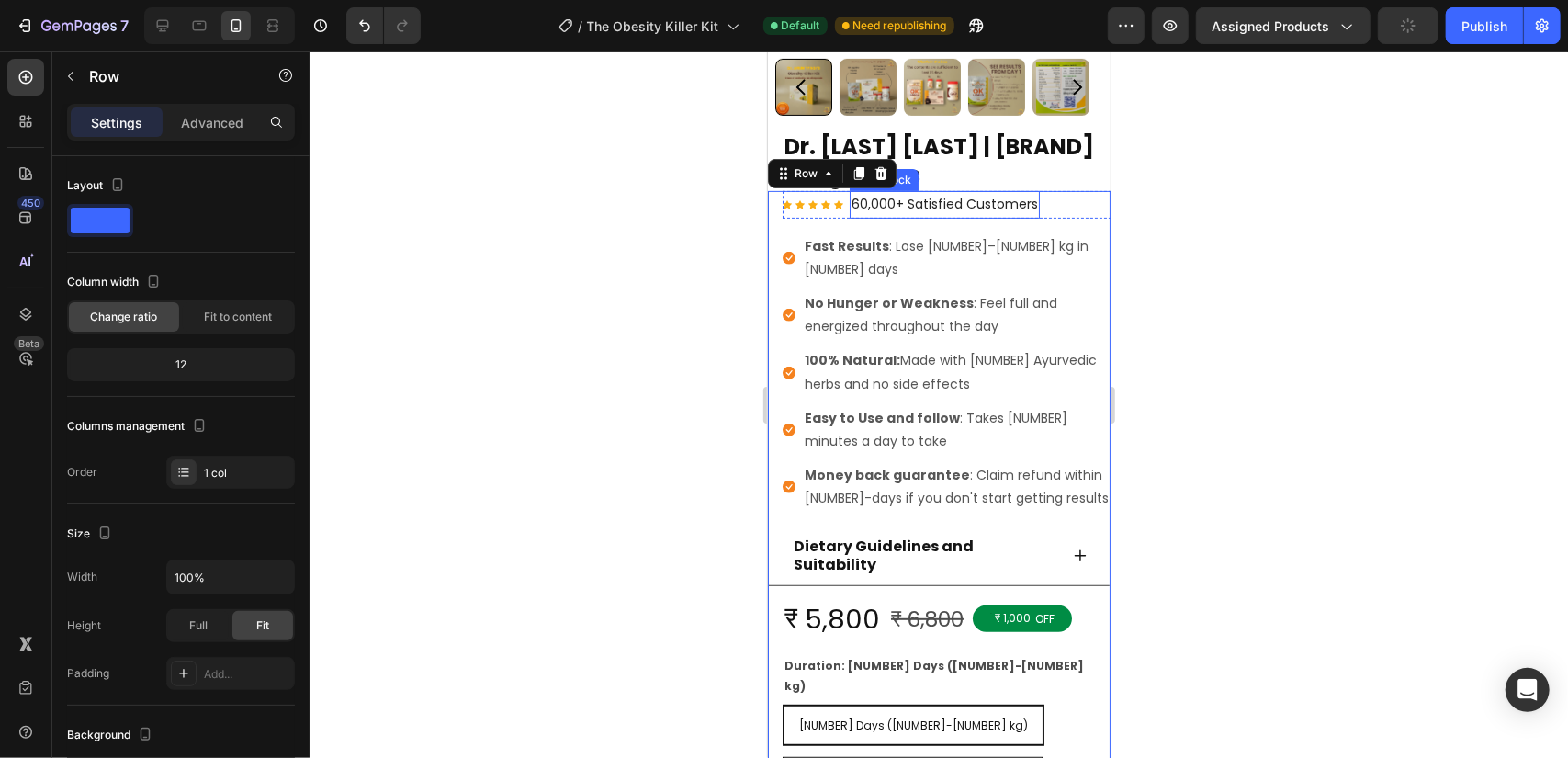 click on "60,000+ Satisfied Customers" at bounding box center (943, 203) 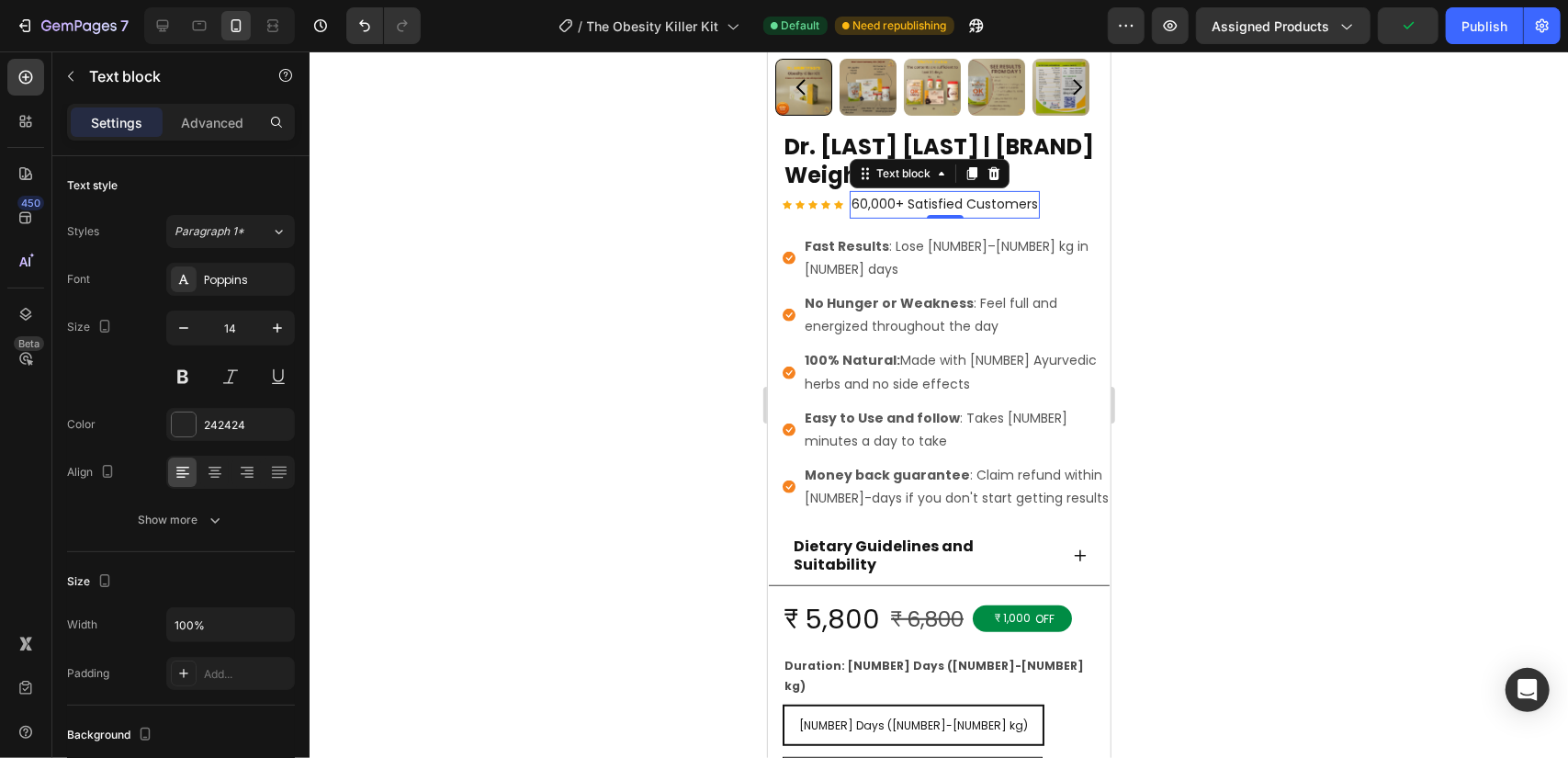 click on "Icon Icon Icon Icon Icon Icon List Hoz [NUMBER]+ Satisfied Customers Text block 0 Row" at bounding box center [953, 203] 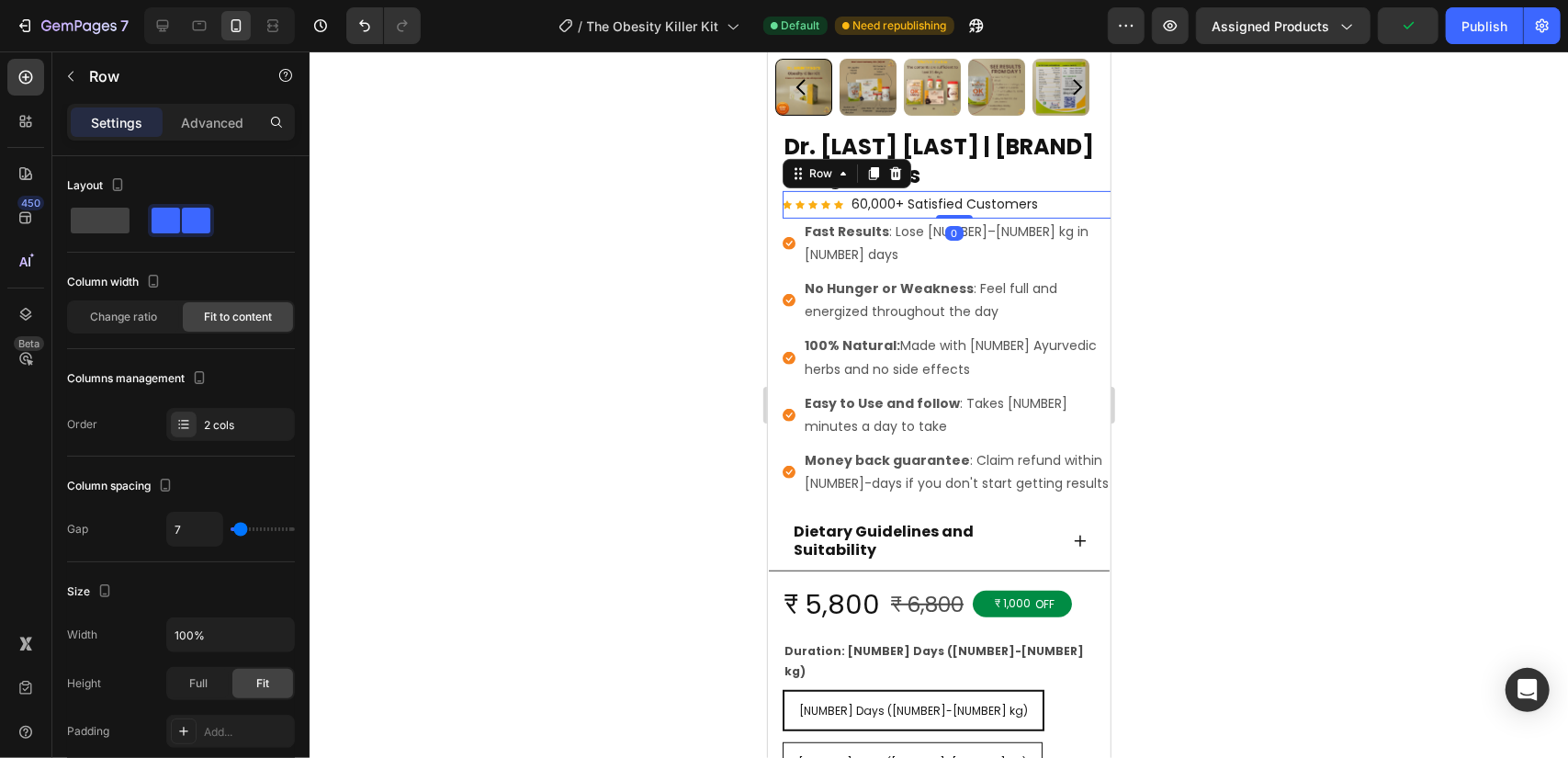 drag, startPoint x: 957, startPoint y: 244, endPoint x: 960, endPoint y: 221, distance: 23.194827 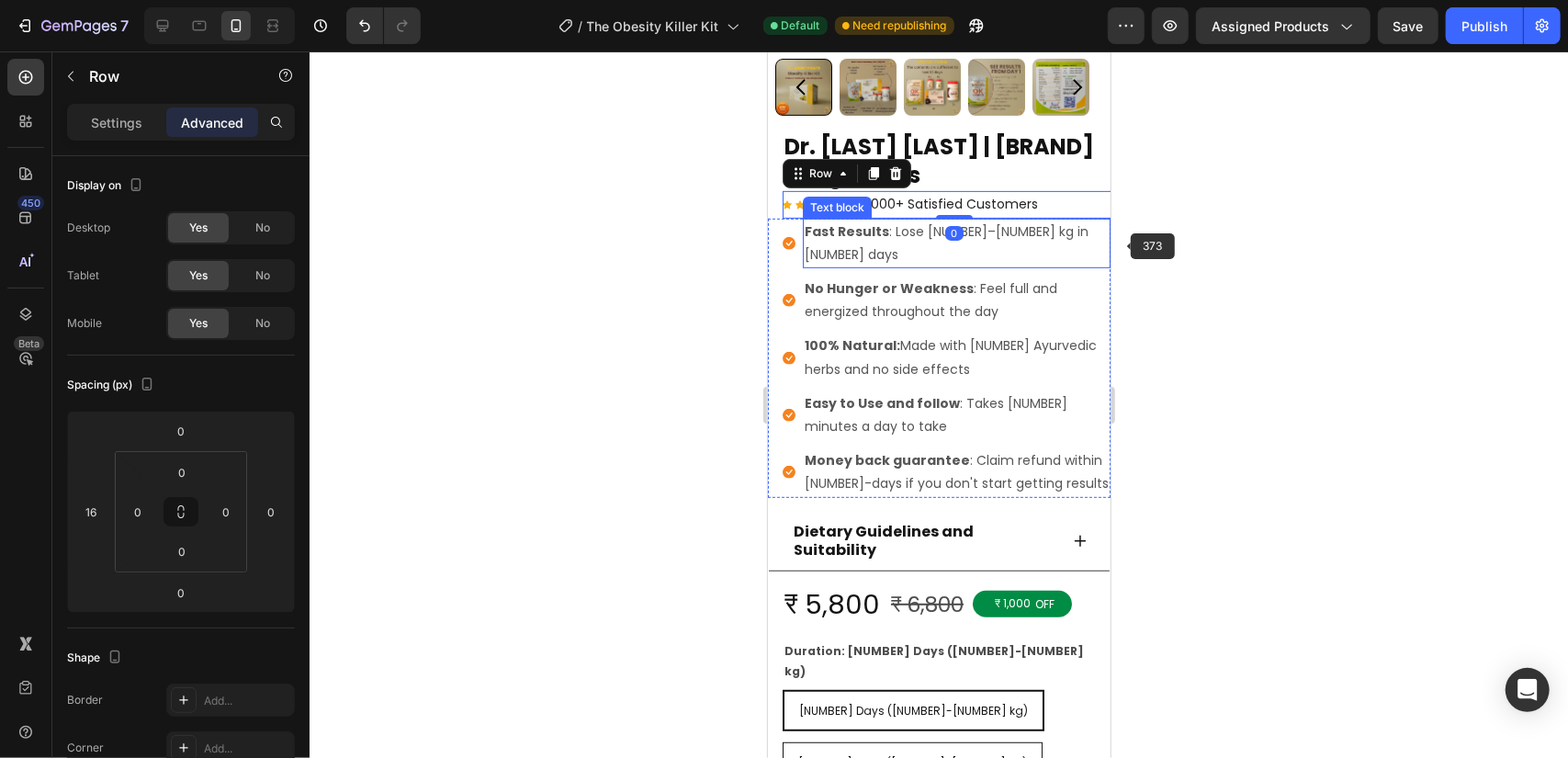 click 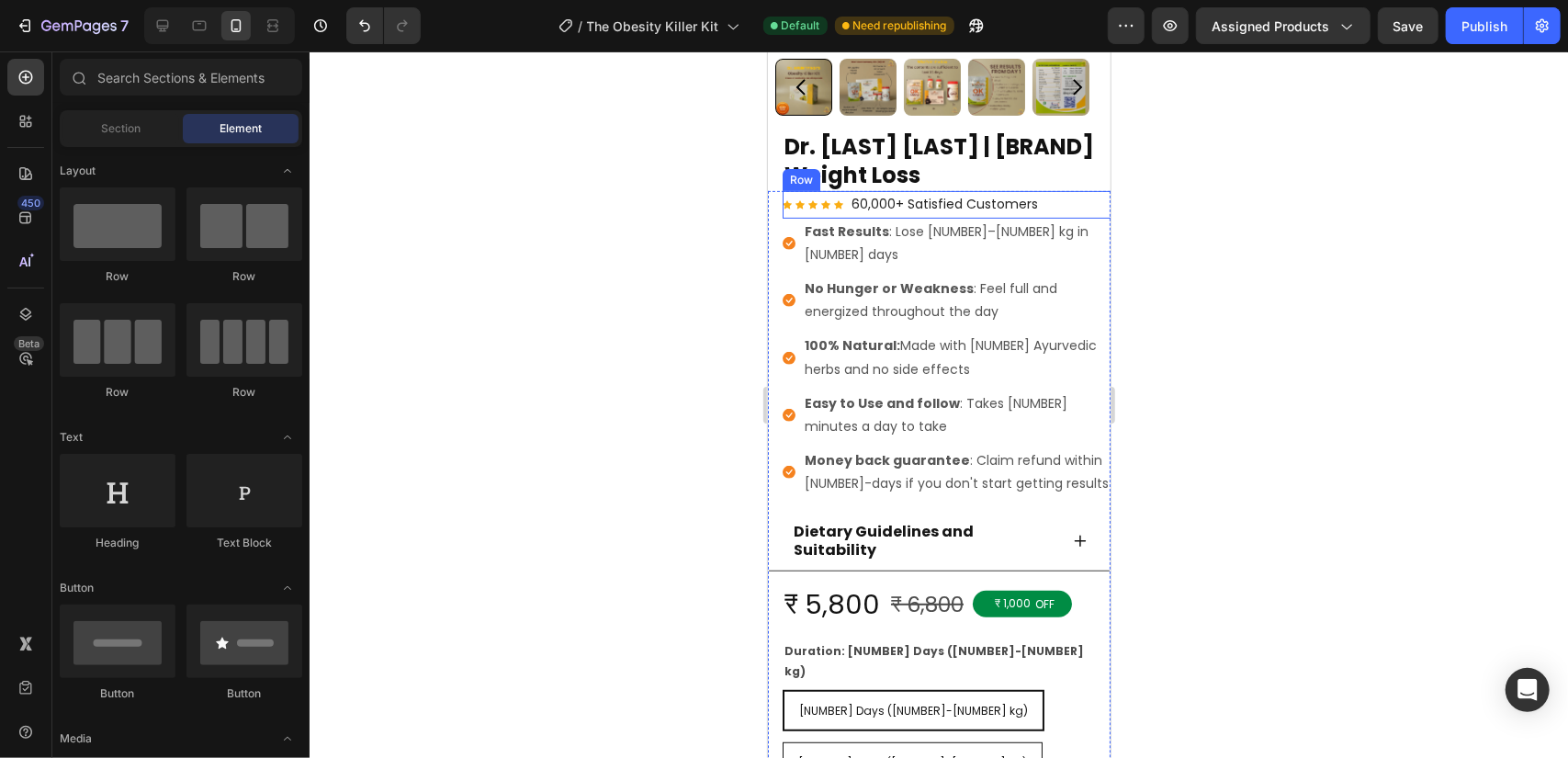 click on "Icon Icon Icon Icon Icon Icon List Hoz [NUMBER]+ Satisfied Customers Text block Row" at bounding box center [953, 203] 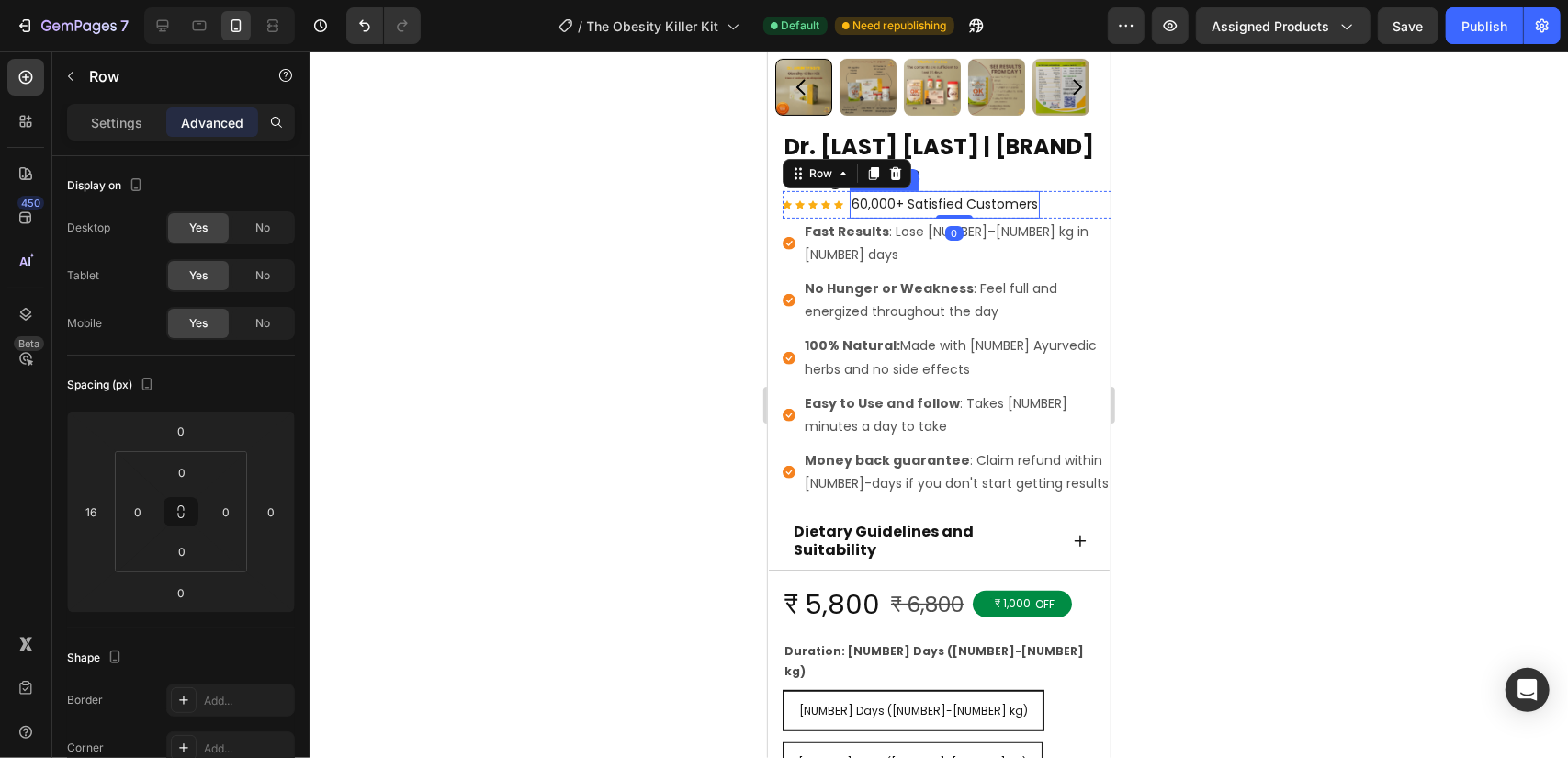 click on "60,000+ Satisfied Customers" at bounding box center (943, 203) 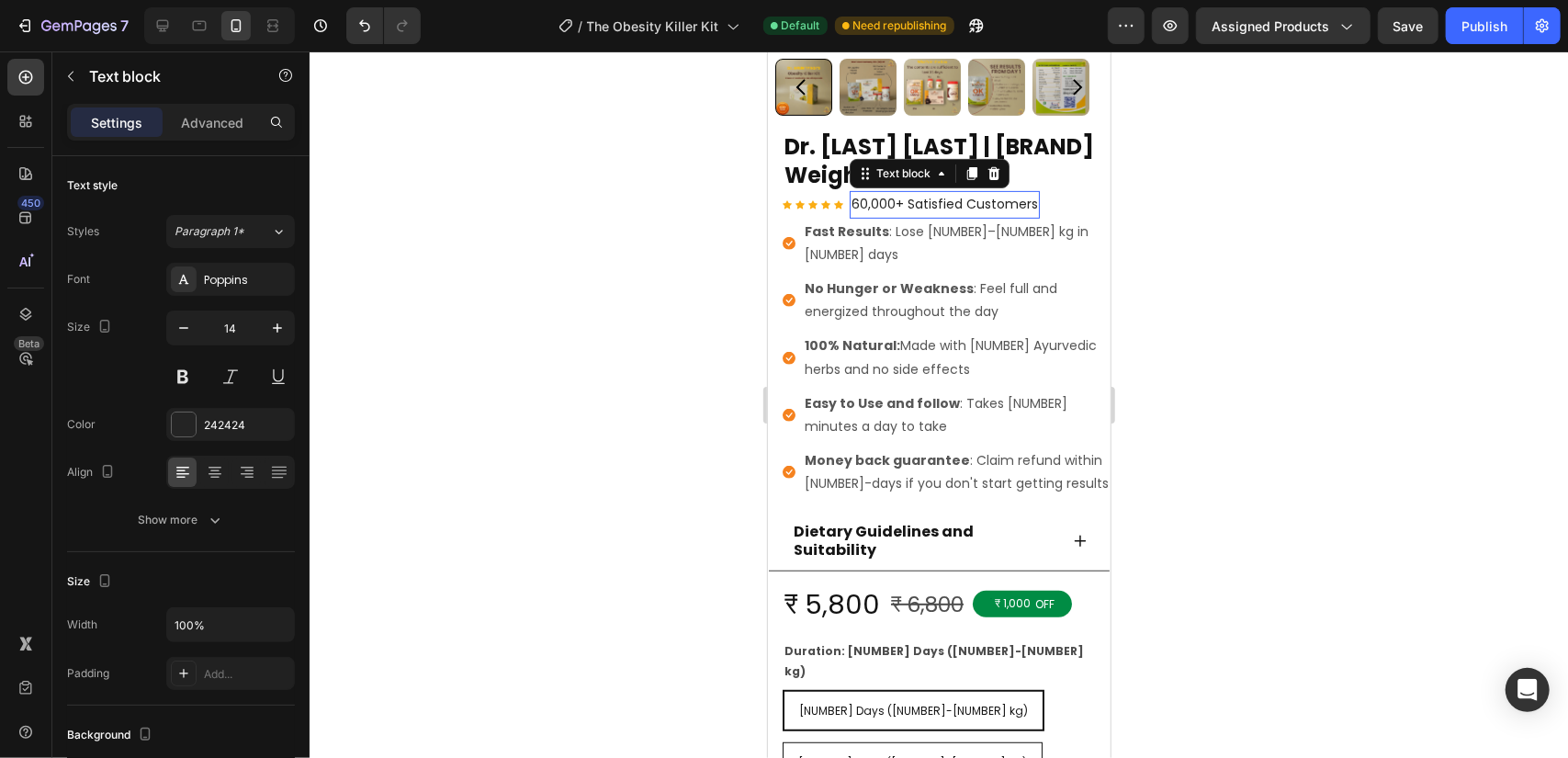 click on "60,000+ Satisfied Customers" at bounding box center (943, 203) 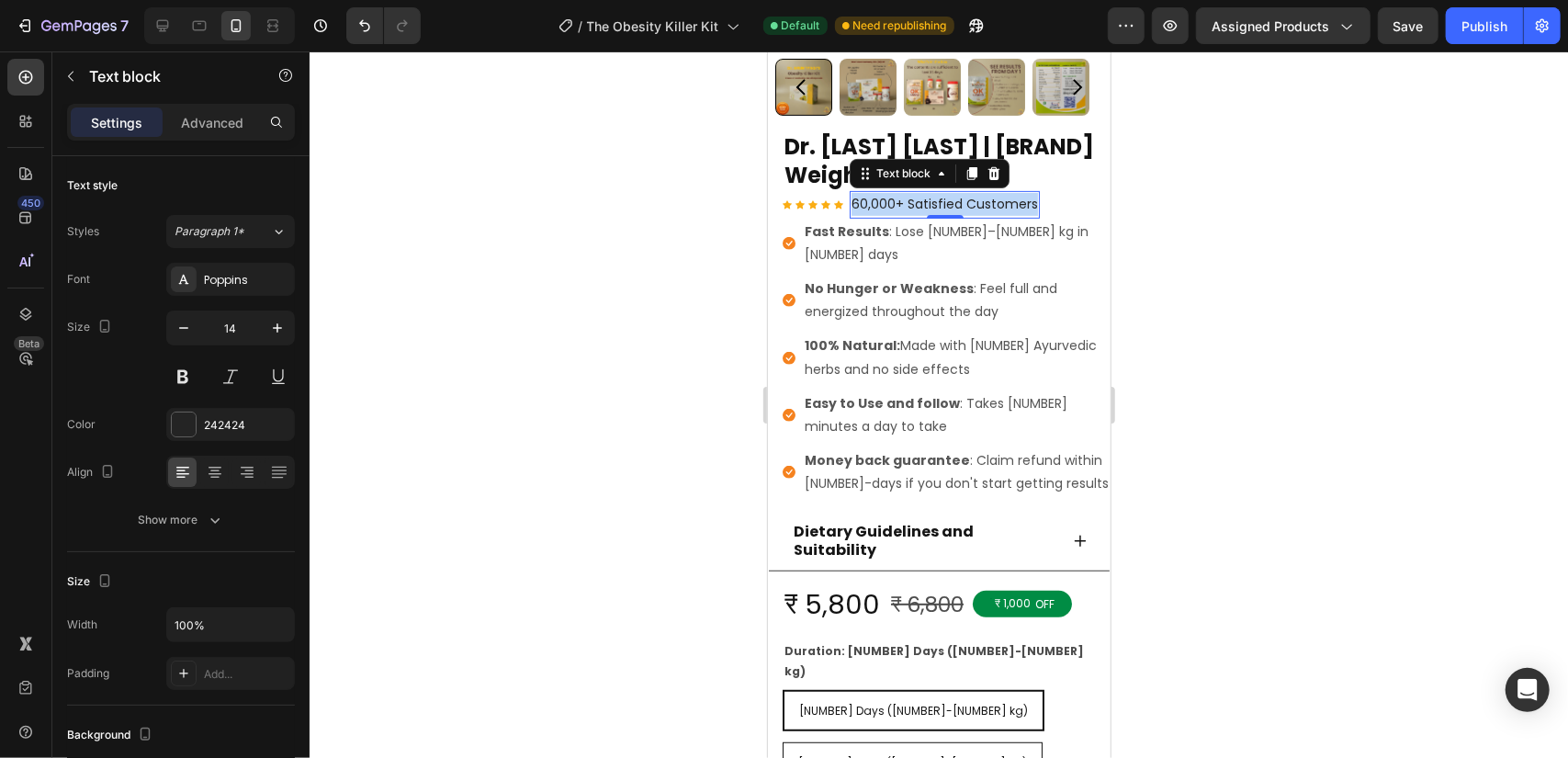 click on "60,000+ Satisfied Customers" at bounding box center (943, 203) 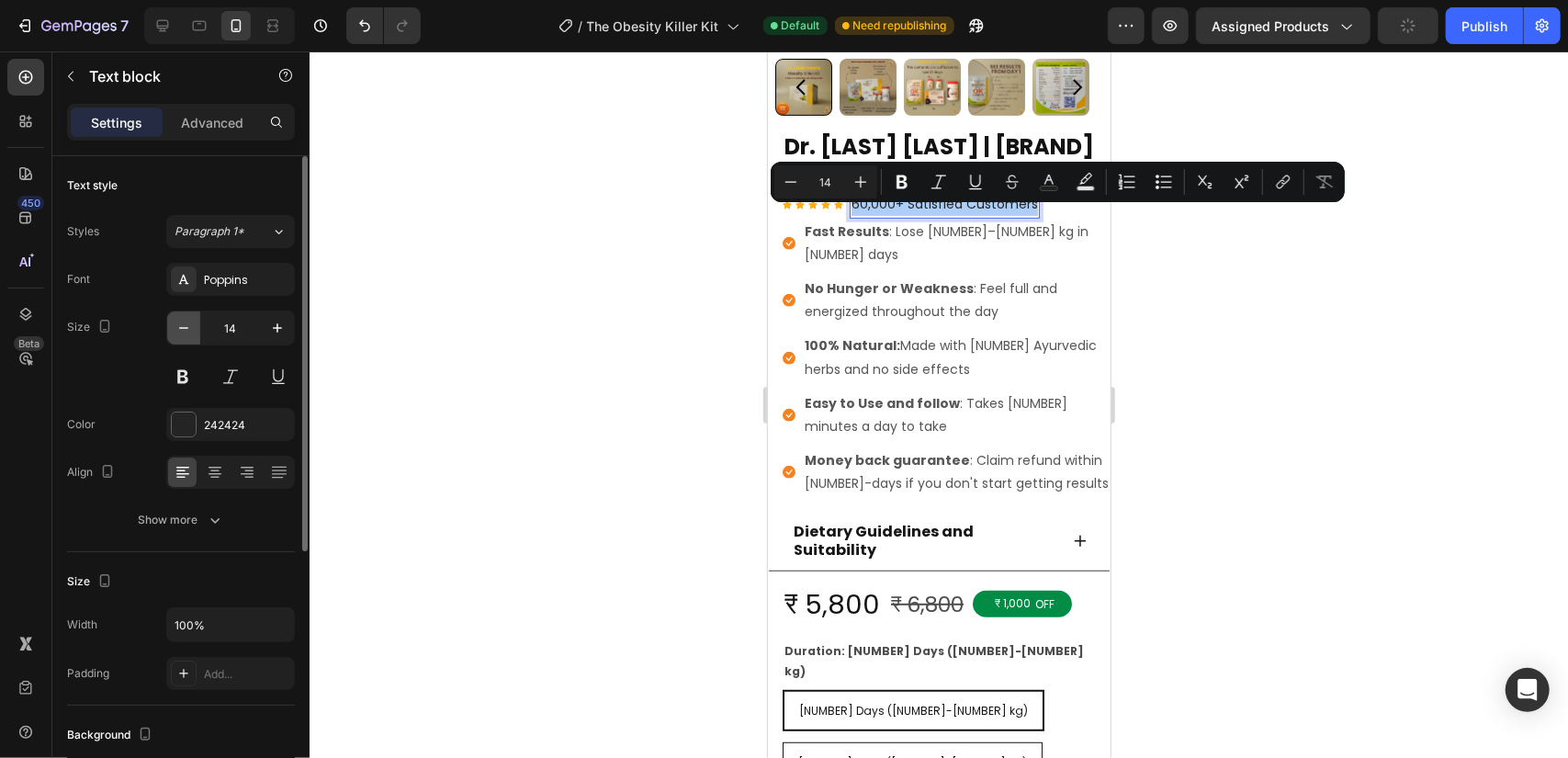 click 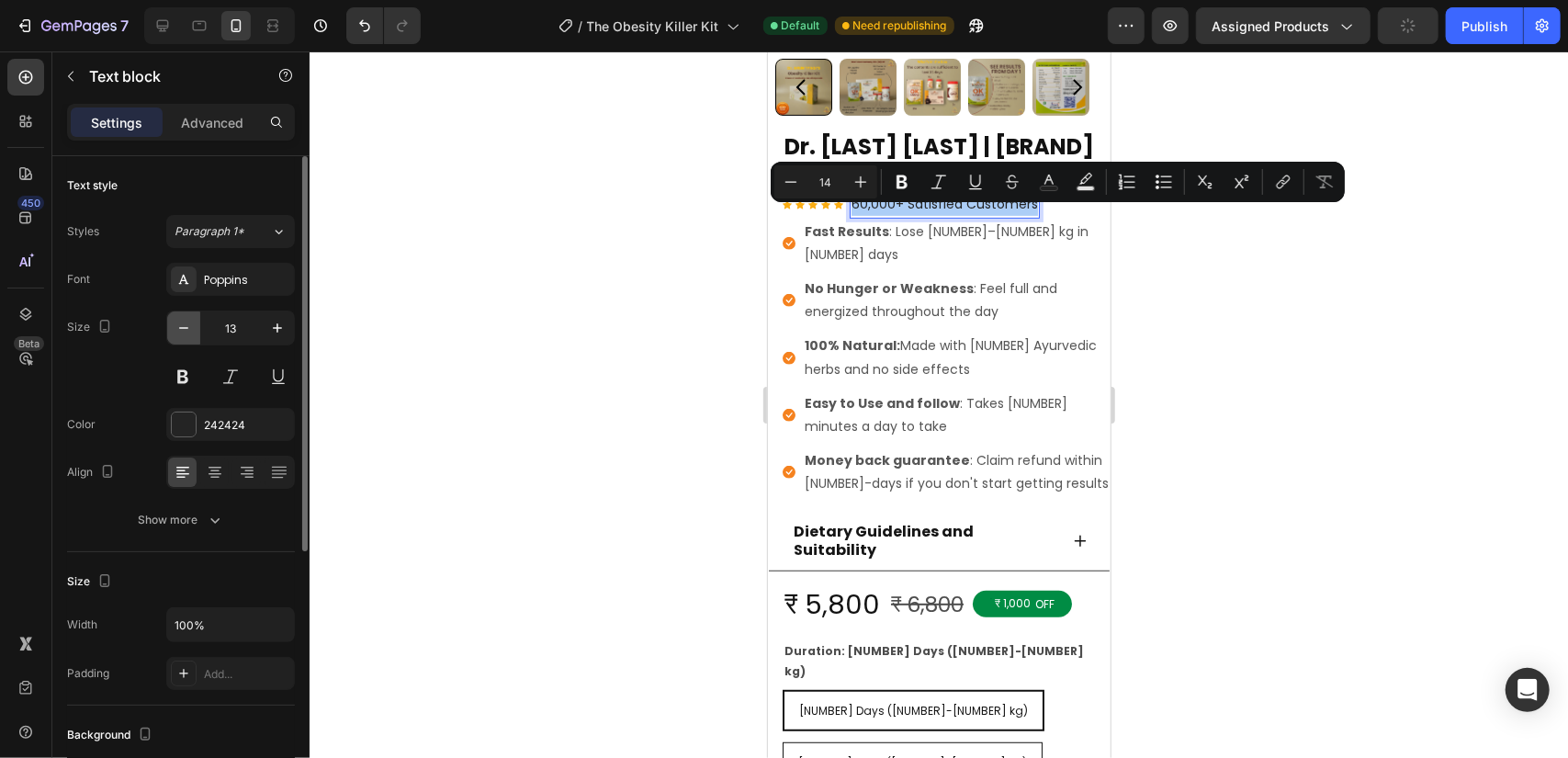click 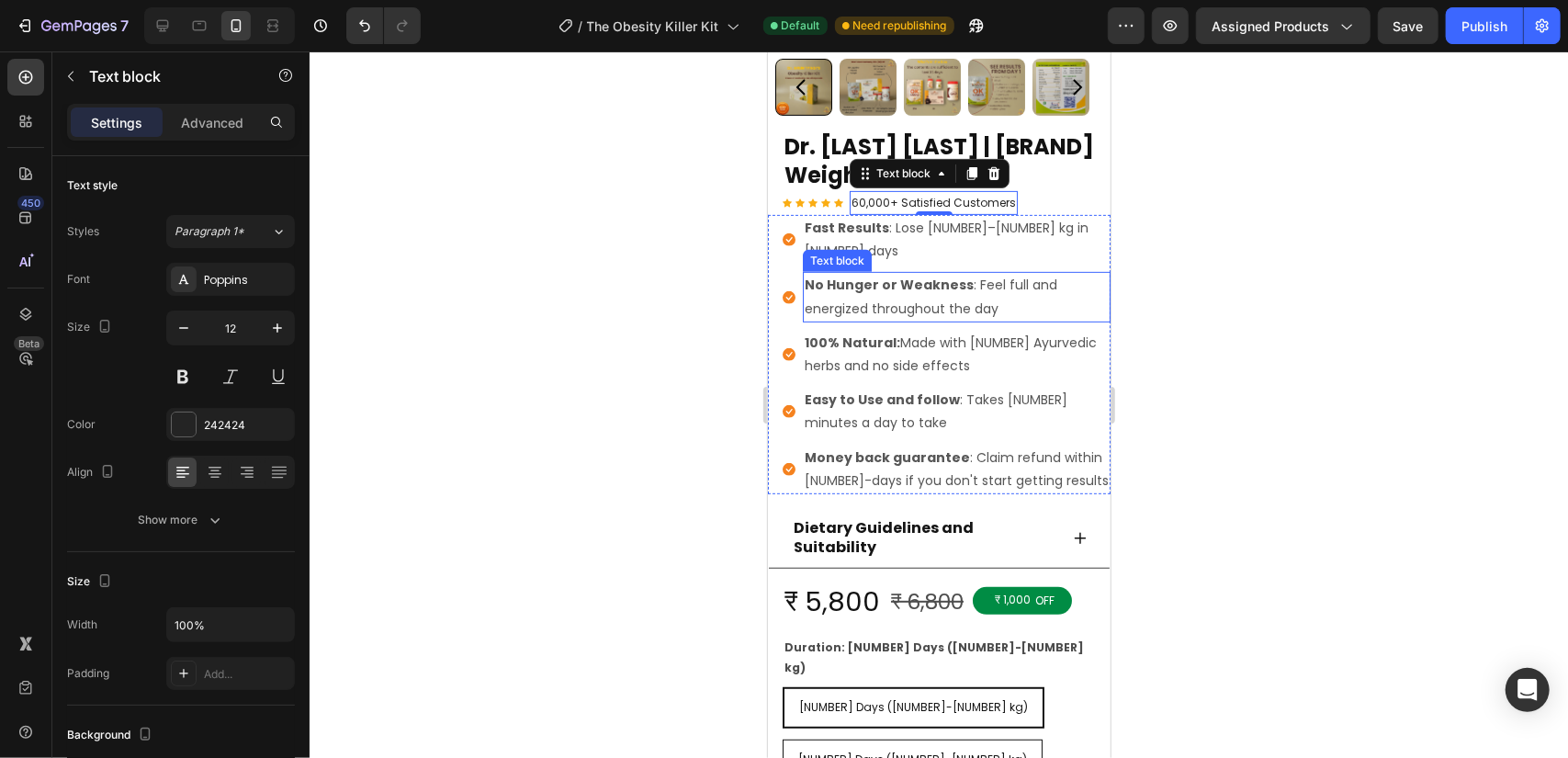 click 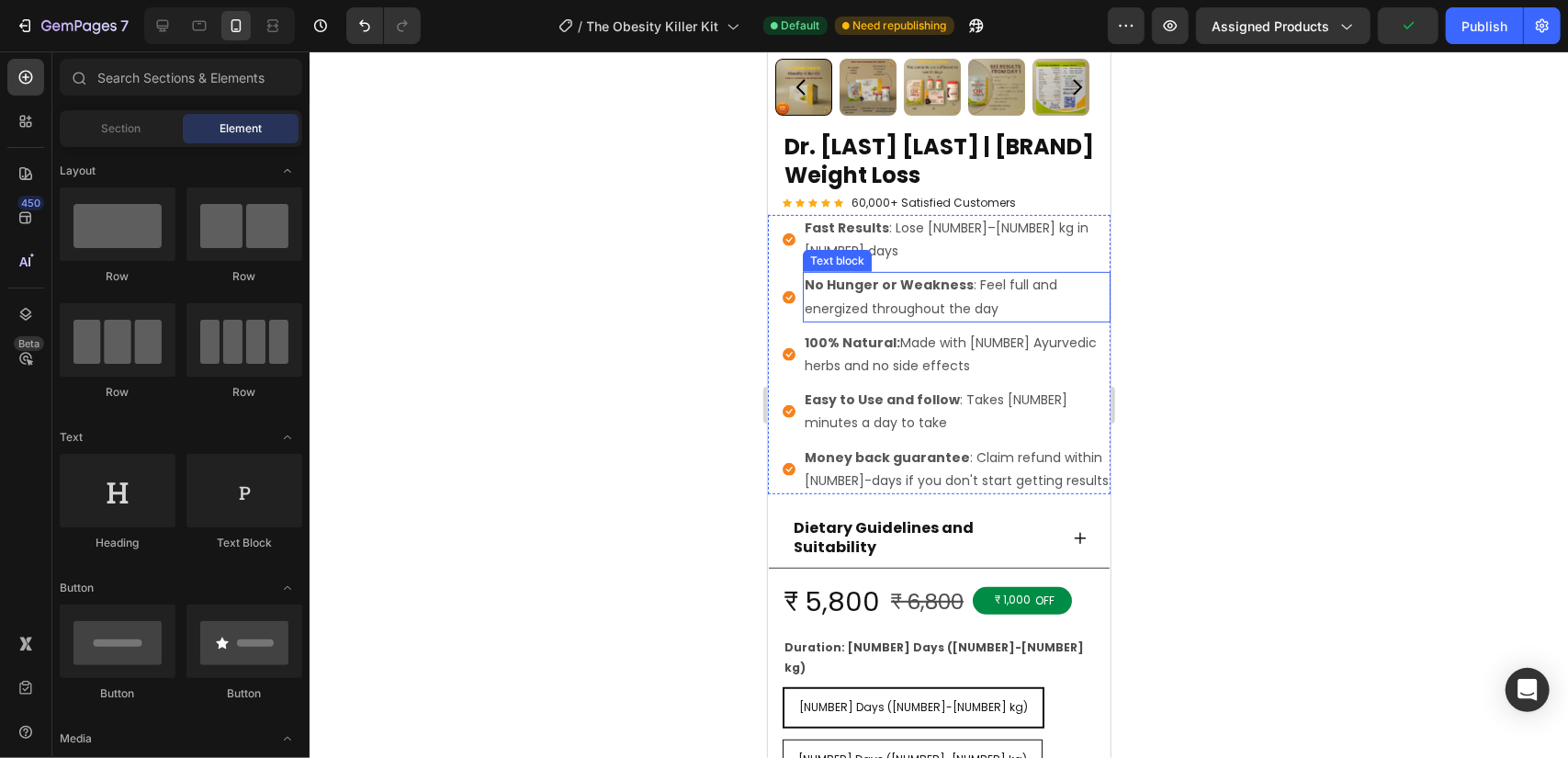 click 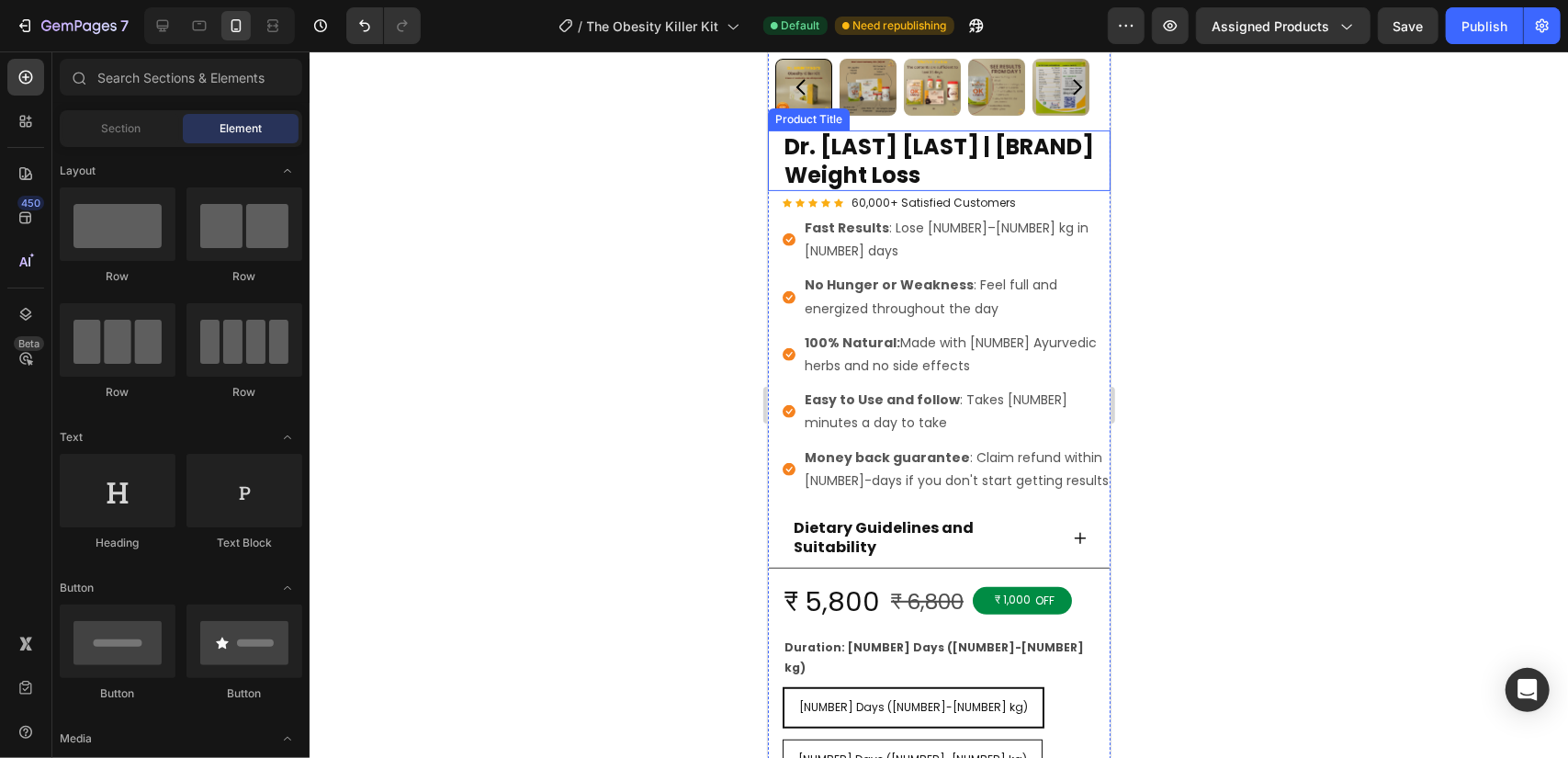 click on "Dr. [LAST] [LAST] | [BRAND] Weight Loss" at bounding box center [945, 160] 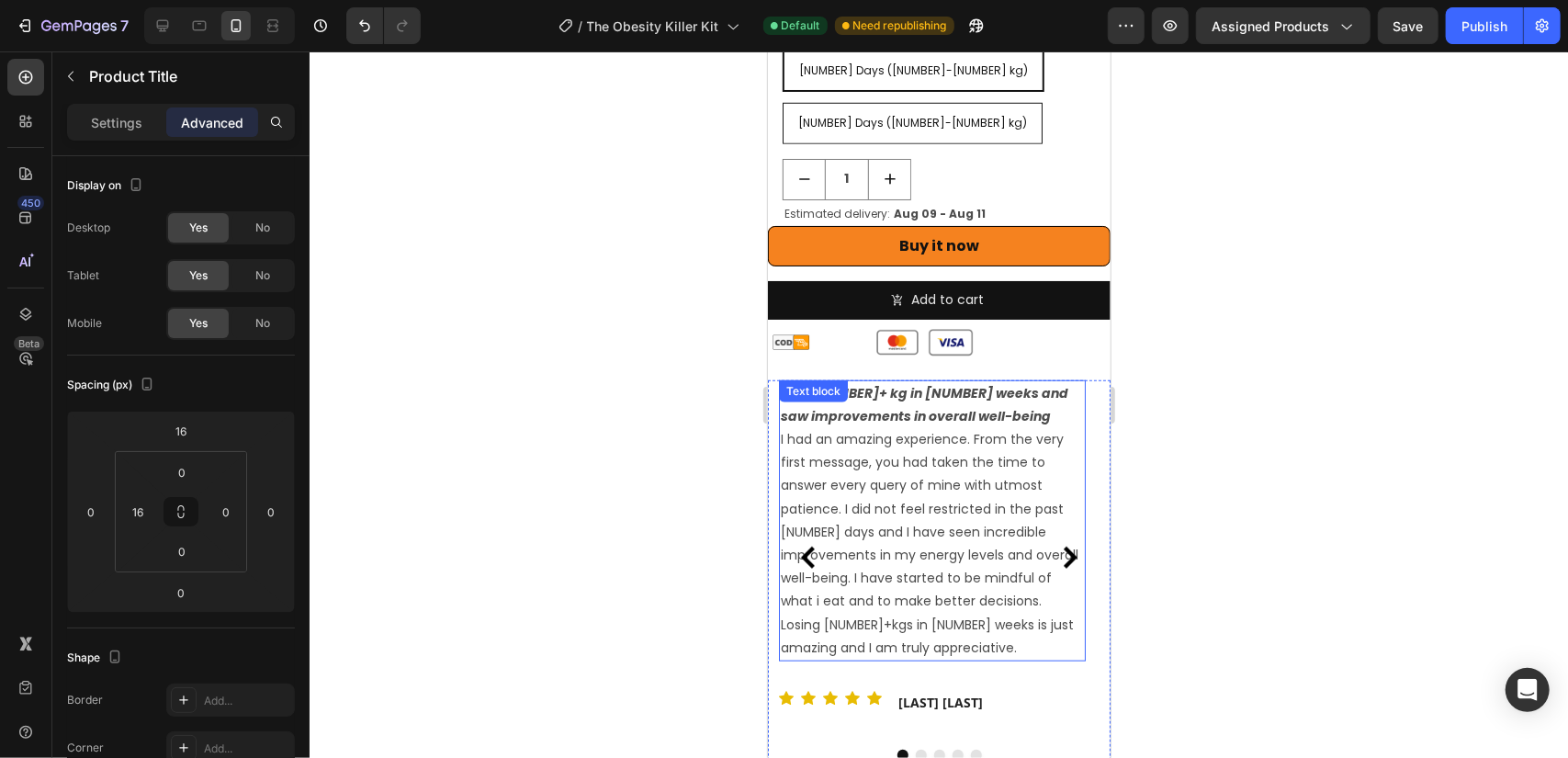 scroll, scrollTop: 1038, scrollLeft: 0, axis: vertical 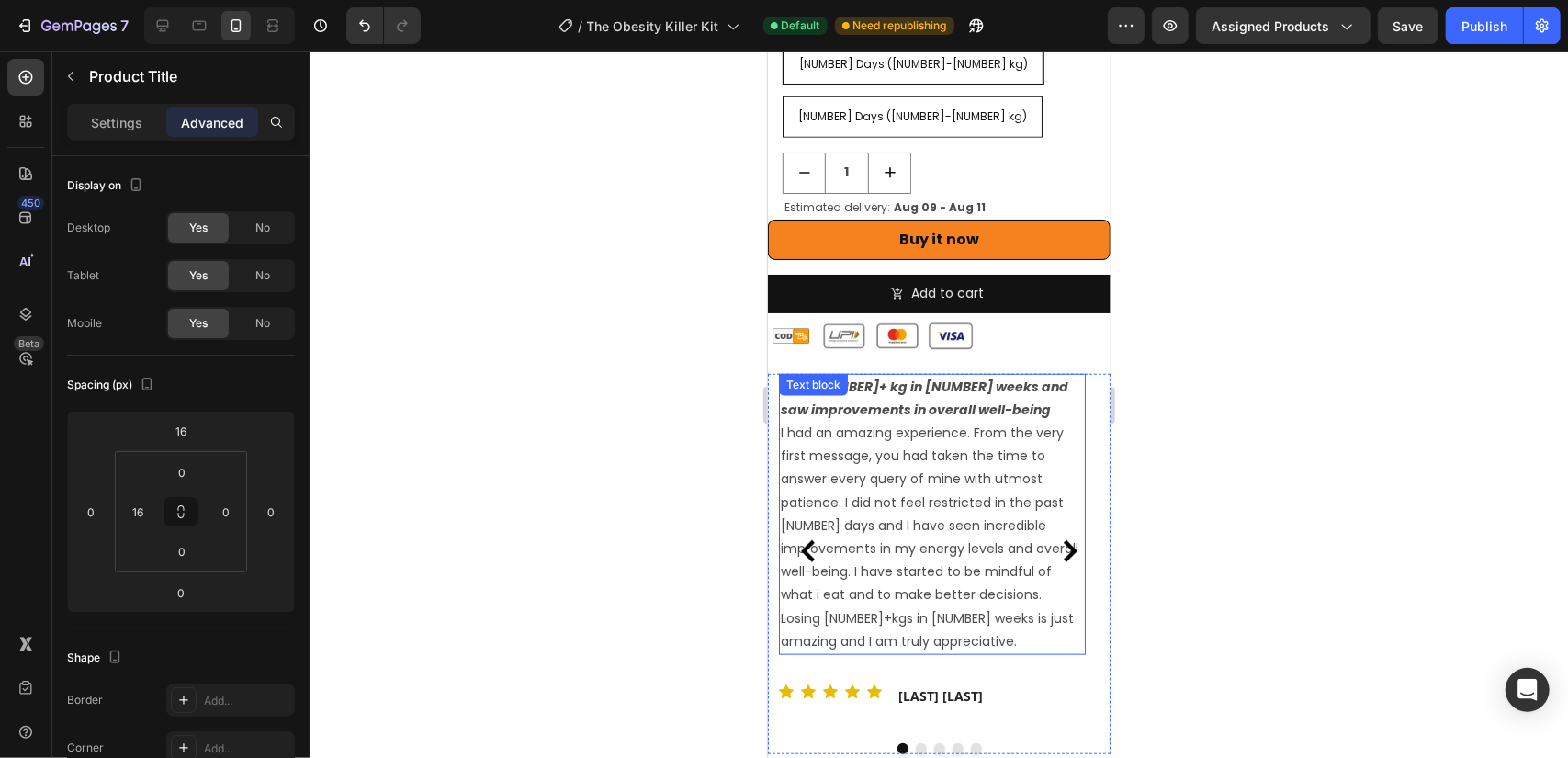 click on "I had an amazing experience. From the very first message, you had taken the time to answer every query of mine with utmost patience. I did not feel restricted in the past [NUMBER] days and I have seen incredible improvements in my energy levels and overall well-being. I have started to be mindful of what i eat and to make better decisions. Losing [NUMBER]+kgs in [NUMBER] weeks is just amazing and I am truly appreciative." at bounding box center [931, 537] 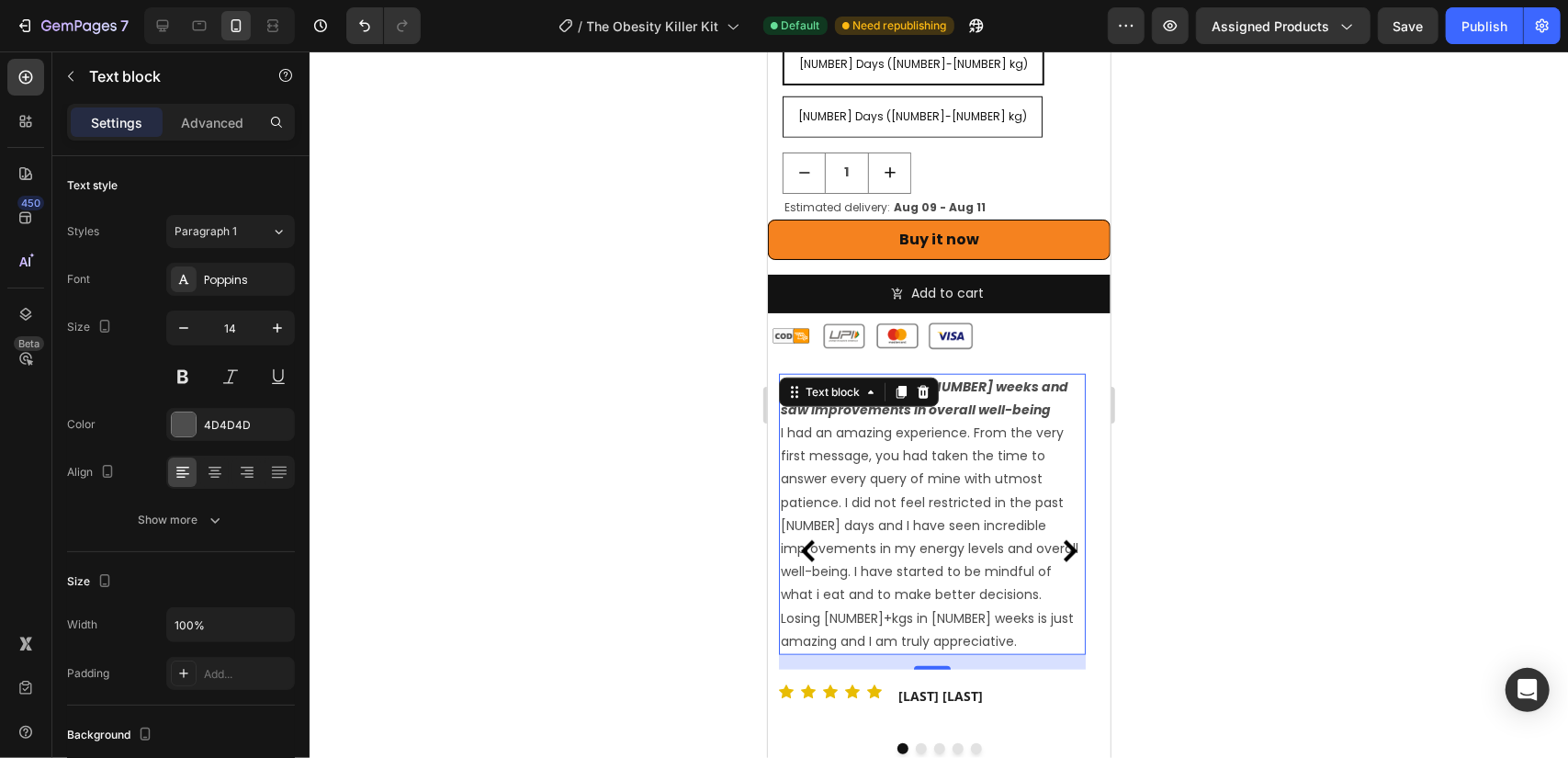 click on "Lost [NUMBER]+ kg in [NUMBER] weeks and saw improvements in overall well-being" at bounding box center (923, 397) 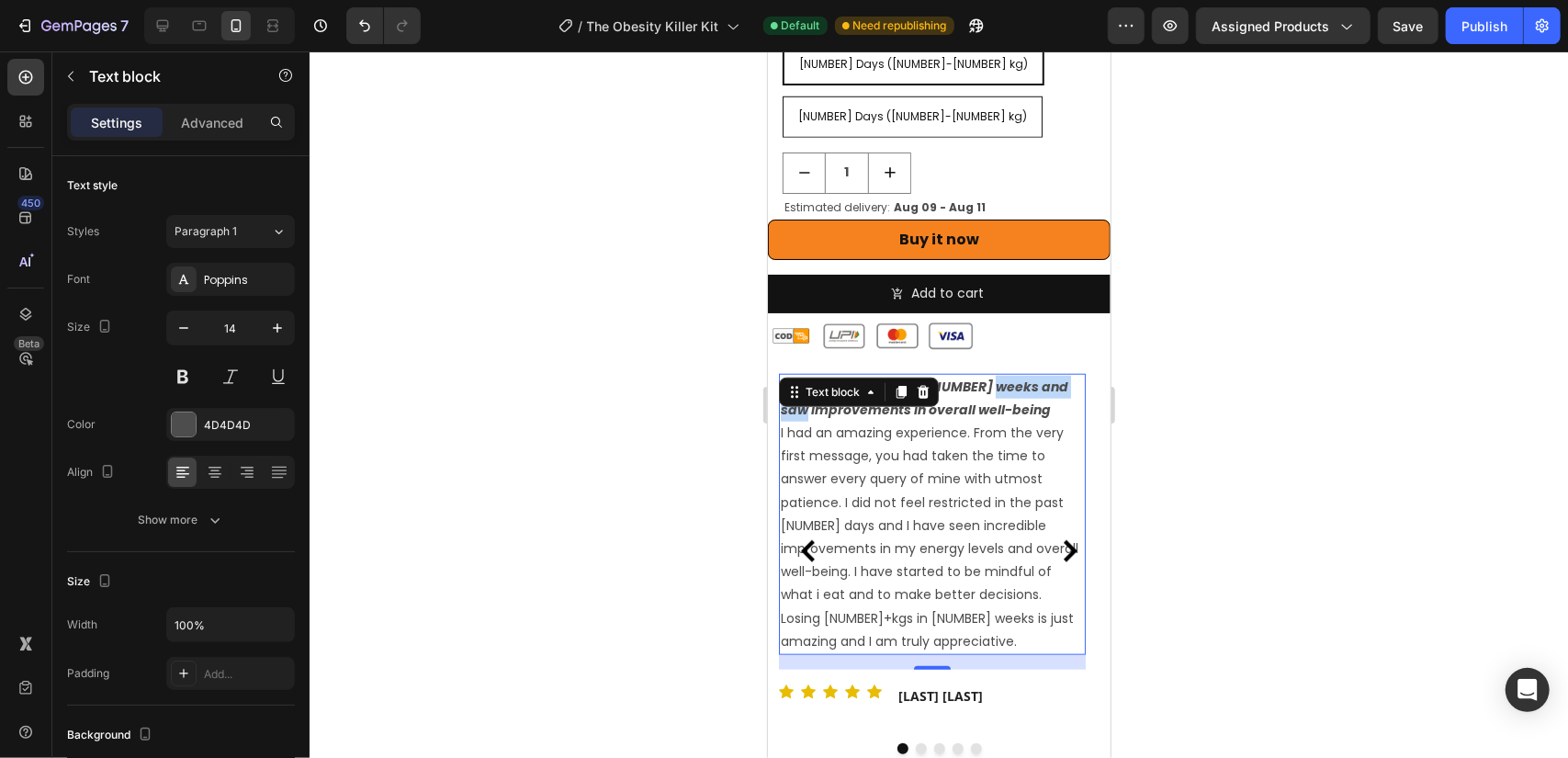 click on "Lost [NUMBER]+ kg in [NUMBER] weeks and saw improvements in overall well-being" at bounding box center (923, 397) 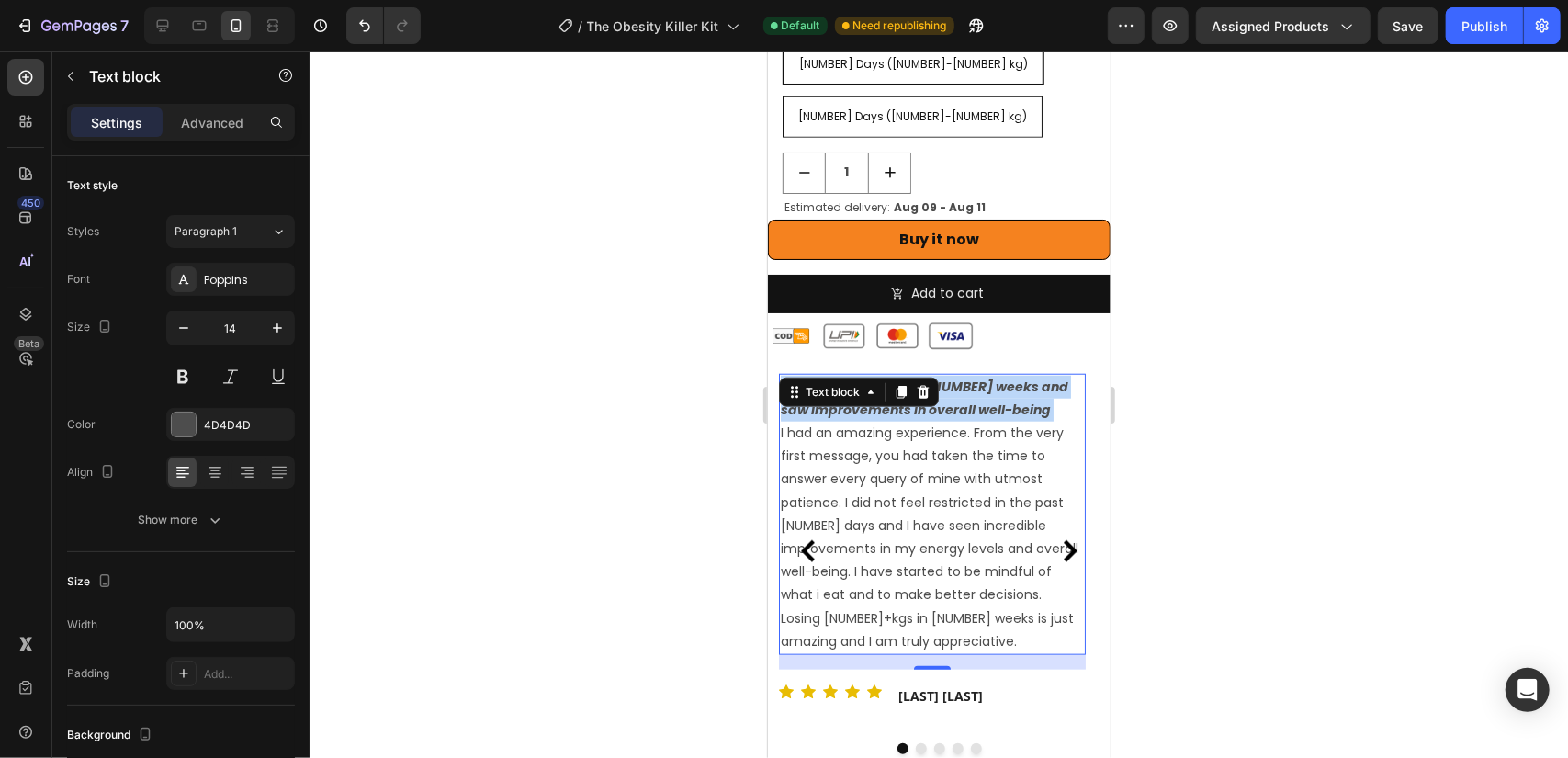 click on "Lost [NUMBER]+ kg in [NUMBER] weeks and saw improvements in overall well-being" at bounding box center [923, 397] 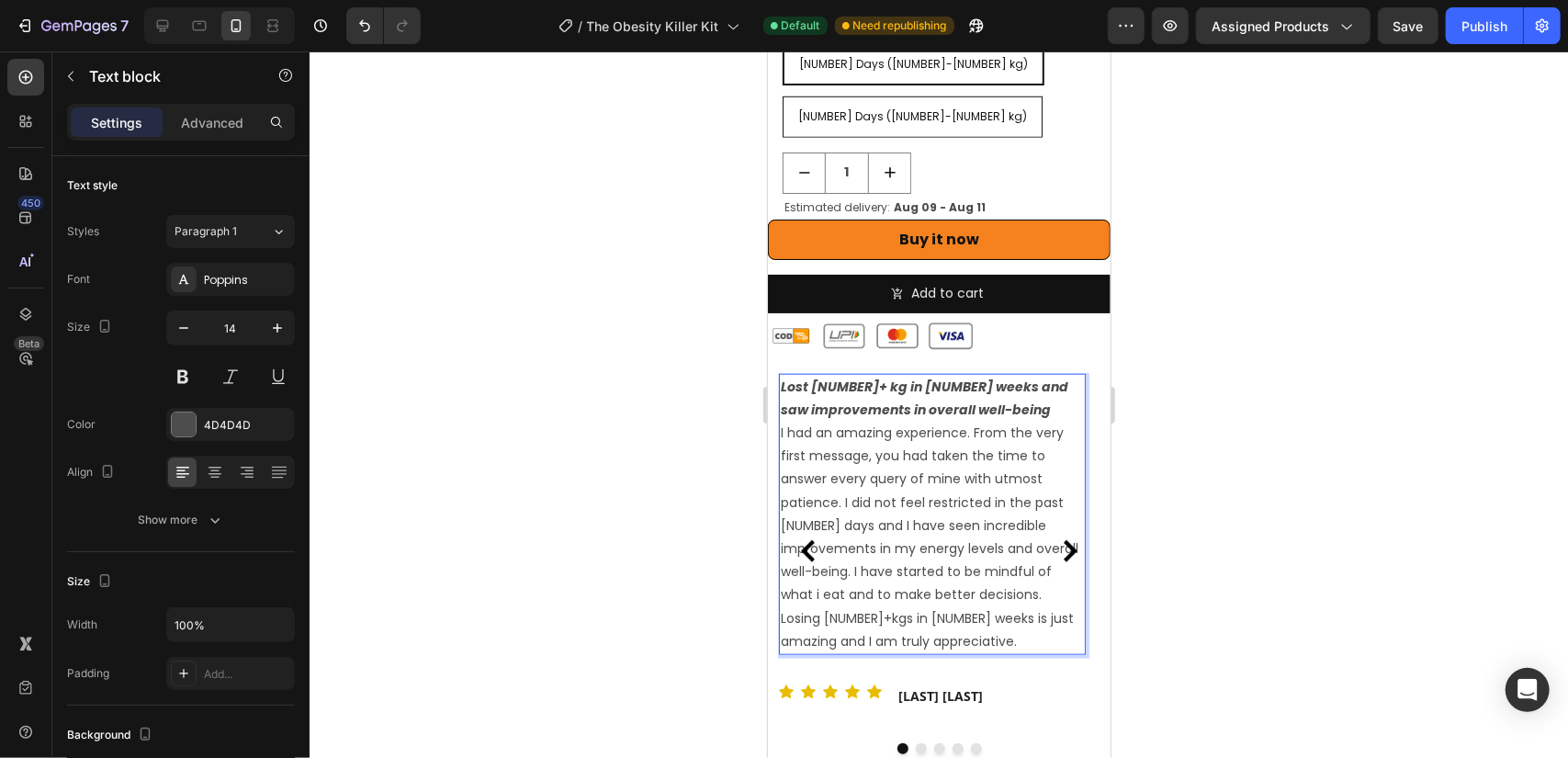 click on "I had an amazing experience. From the very first message, you had taken the time to answer every query of mine with utmost patience. I did not feel restricted in the past [NUMBER] days and I have seen incredible improvements in my energy levels and overall well-being. I have started to be mindful of what i eat and to make better decisions. Losing [NUMBER]+kgs in [NUMBER] weeks is just amazing and I am truly appreciative." at bounding box center [931, 537] 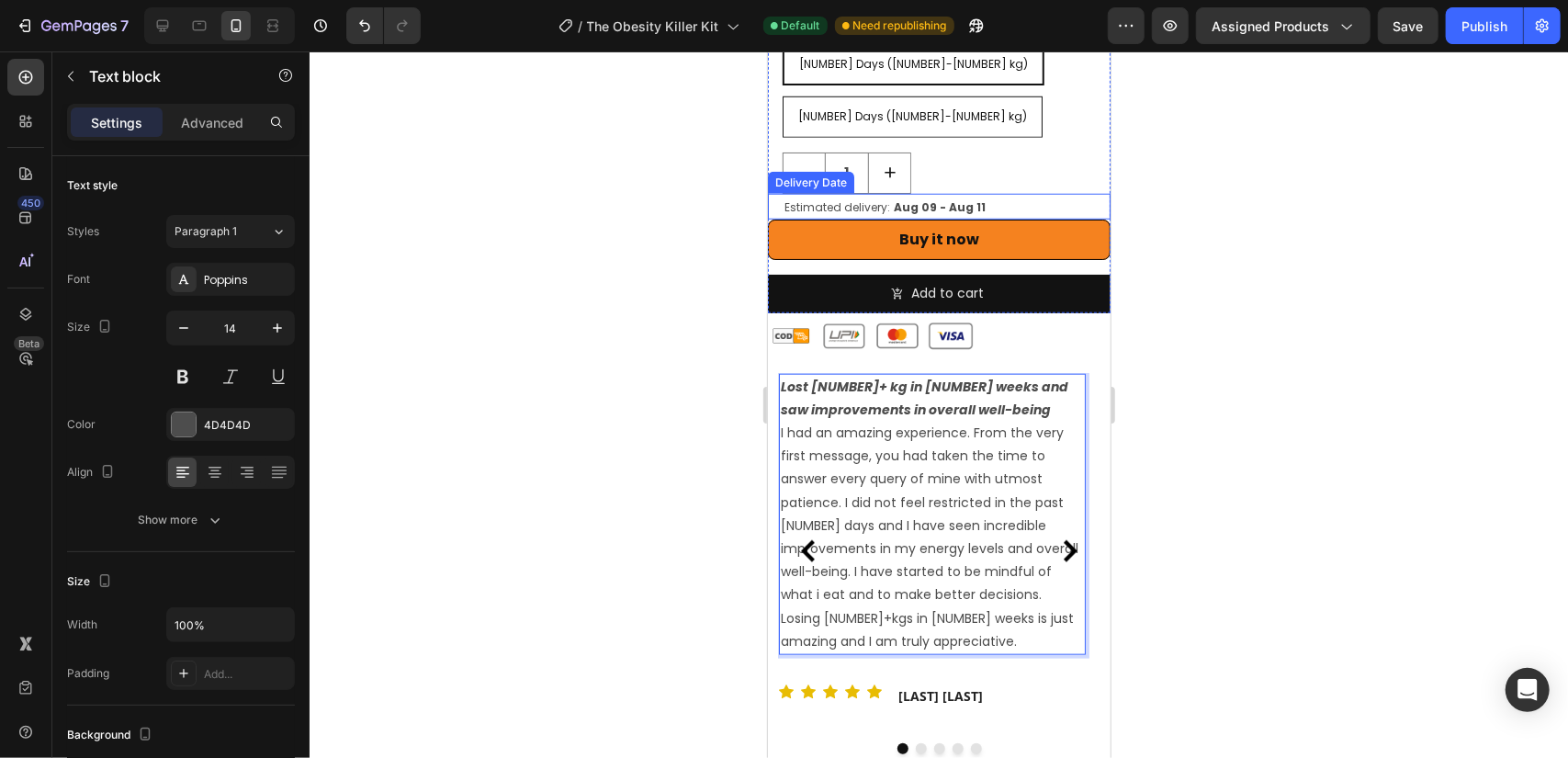 click on "Estimated delivery:
Aug [NUMBER] - Aug [NUMBER]" at bounding box center (945, 206) 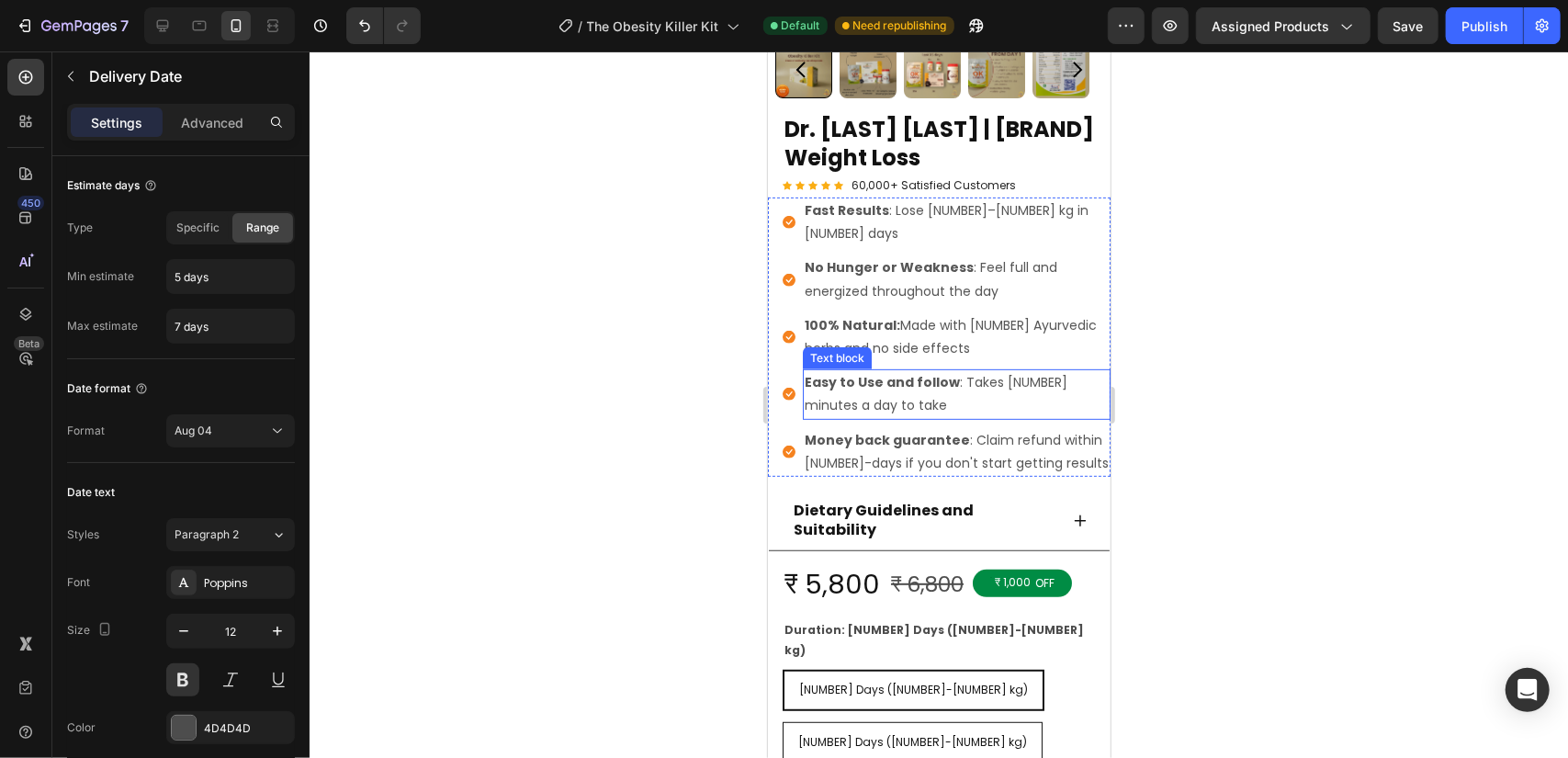 scroll, scrollTop: 303, scrollLeft: 0, axis: vertical 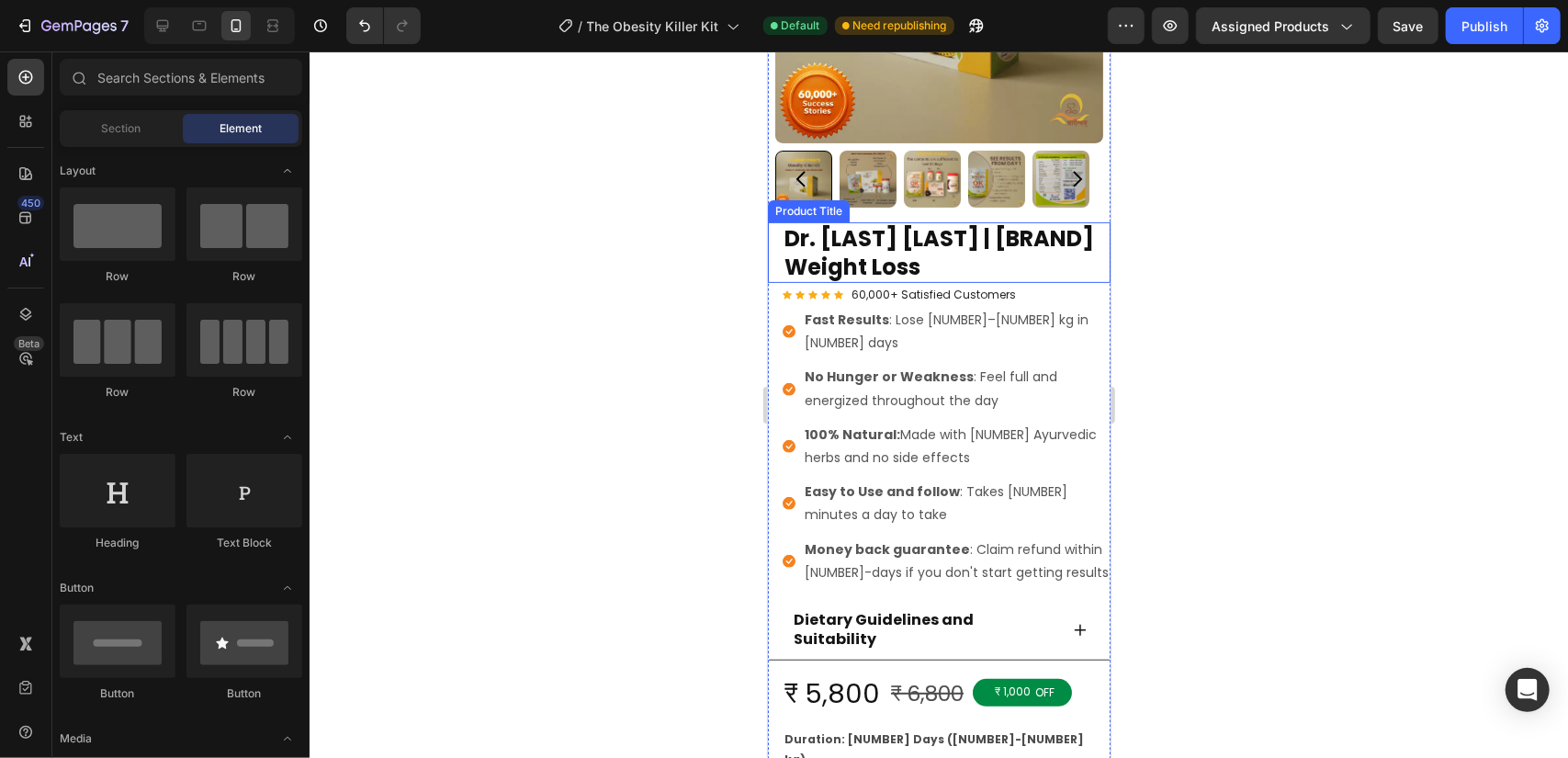 click on "Dr. [LAST] [LAST] | [BRAND] Weight Loss" at bounding box center [945, 252] 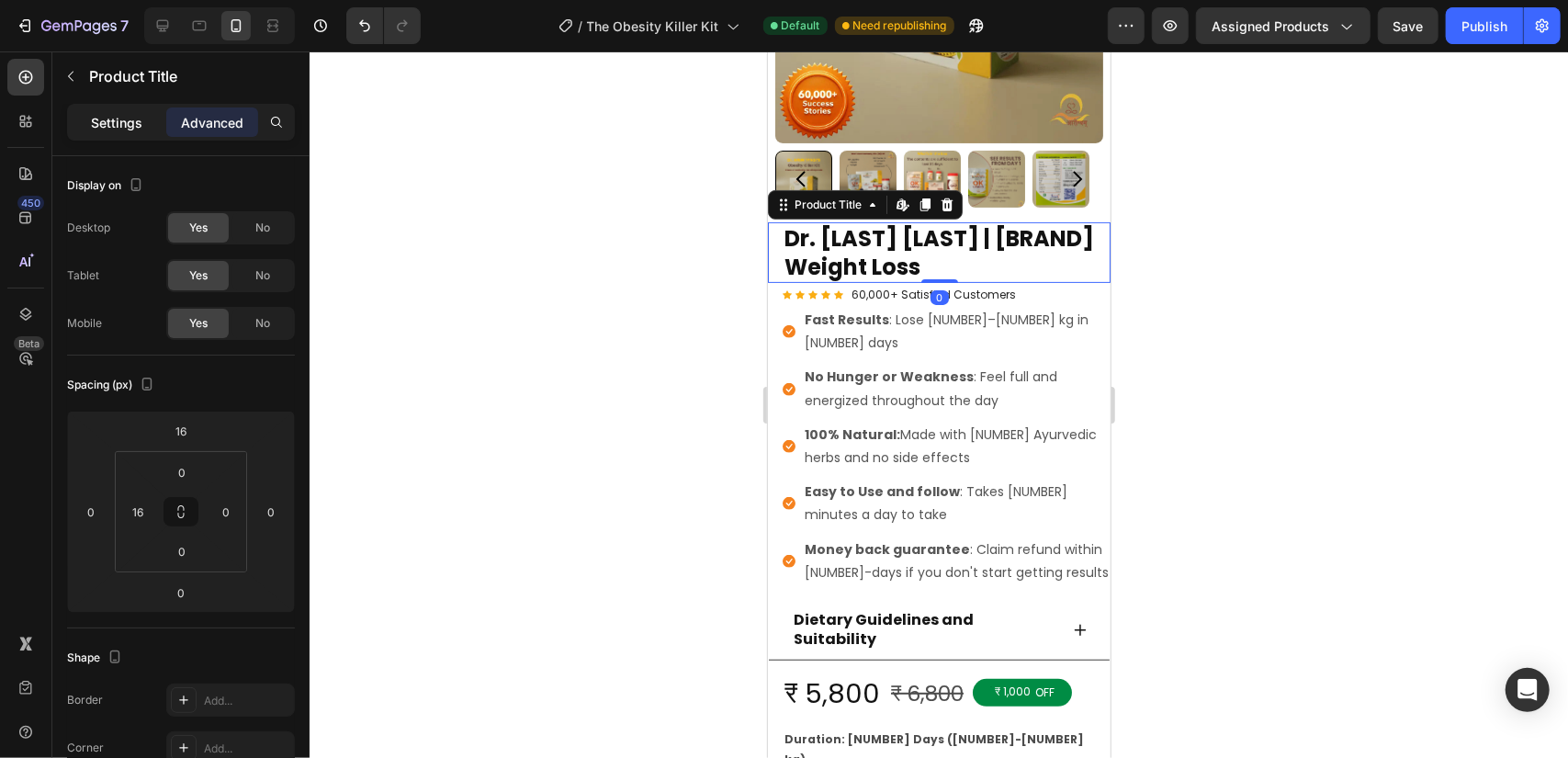 click on "Settings" at bounding box center [117, 122] 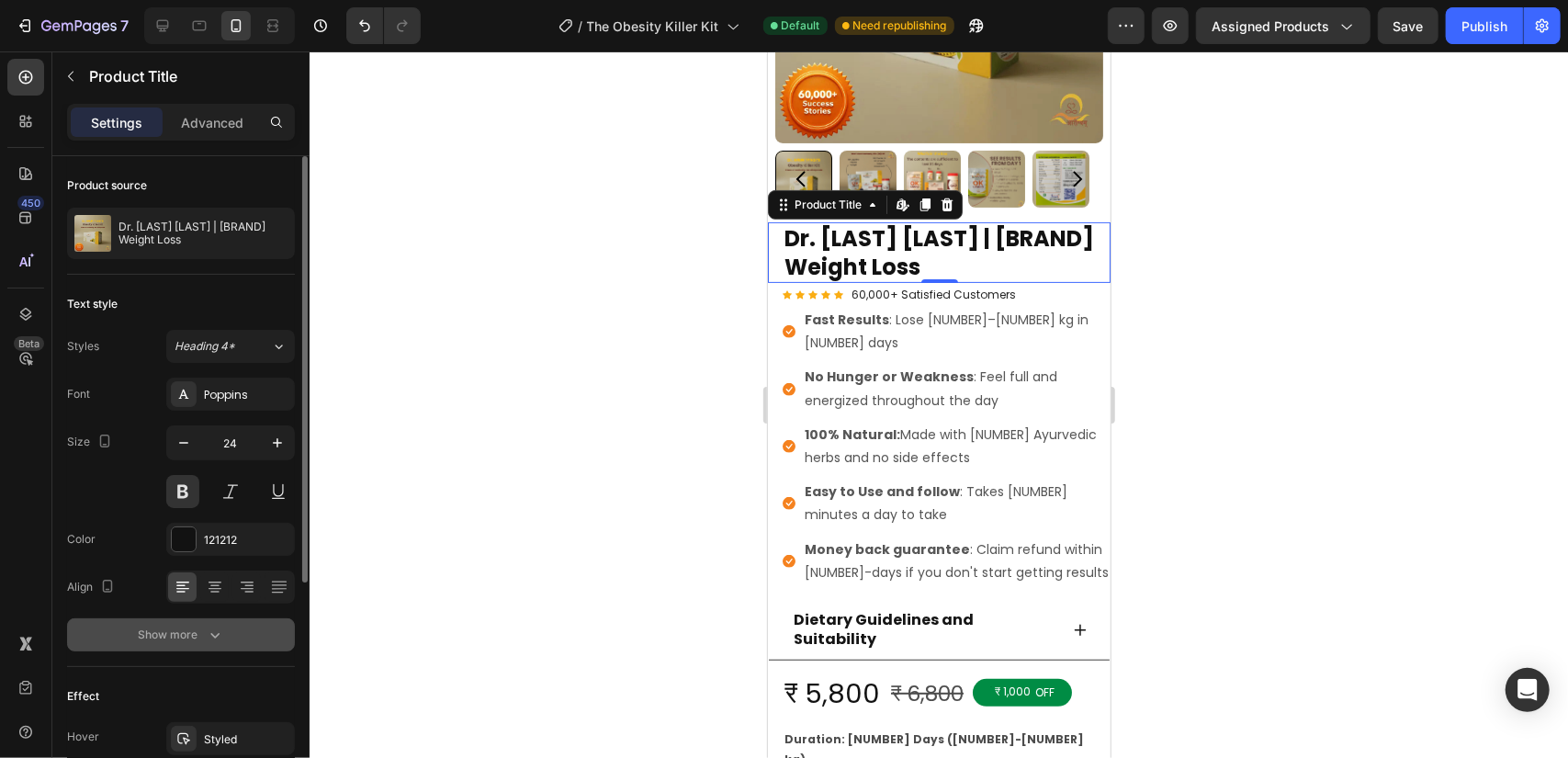 click 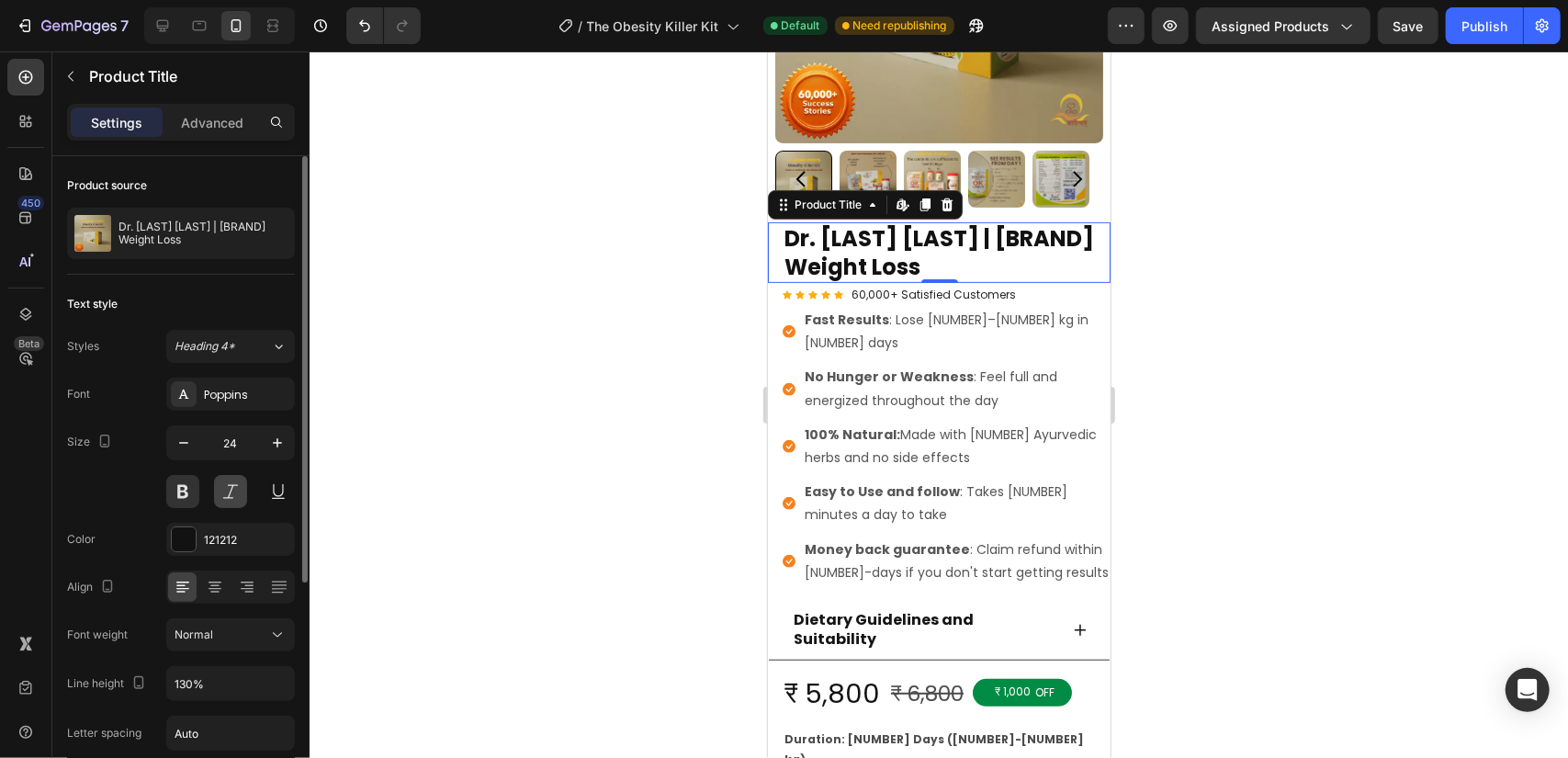 scroll, scrollTop: 92, scrollLeft: 0, axis: vertical 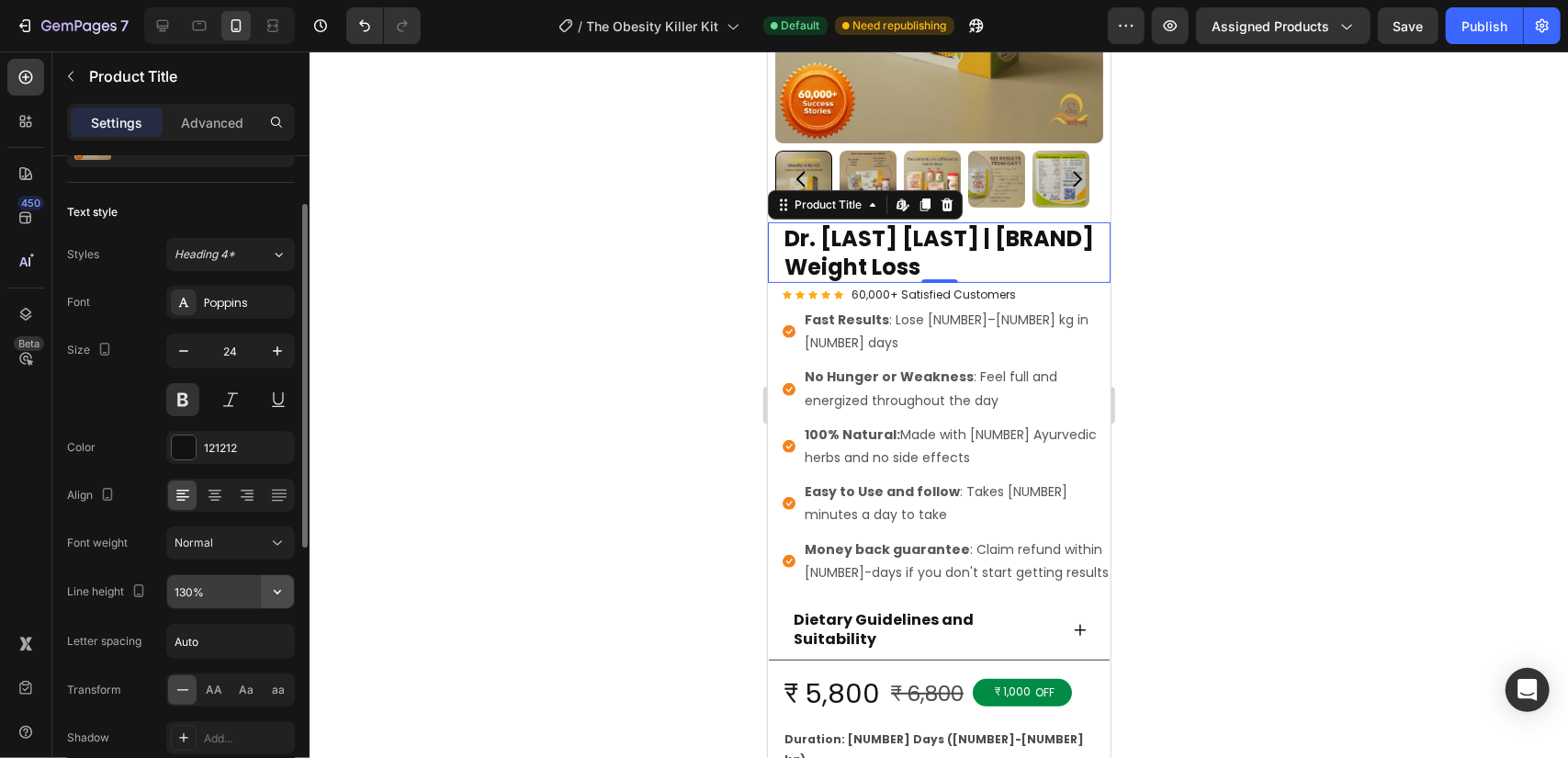 click 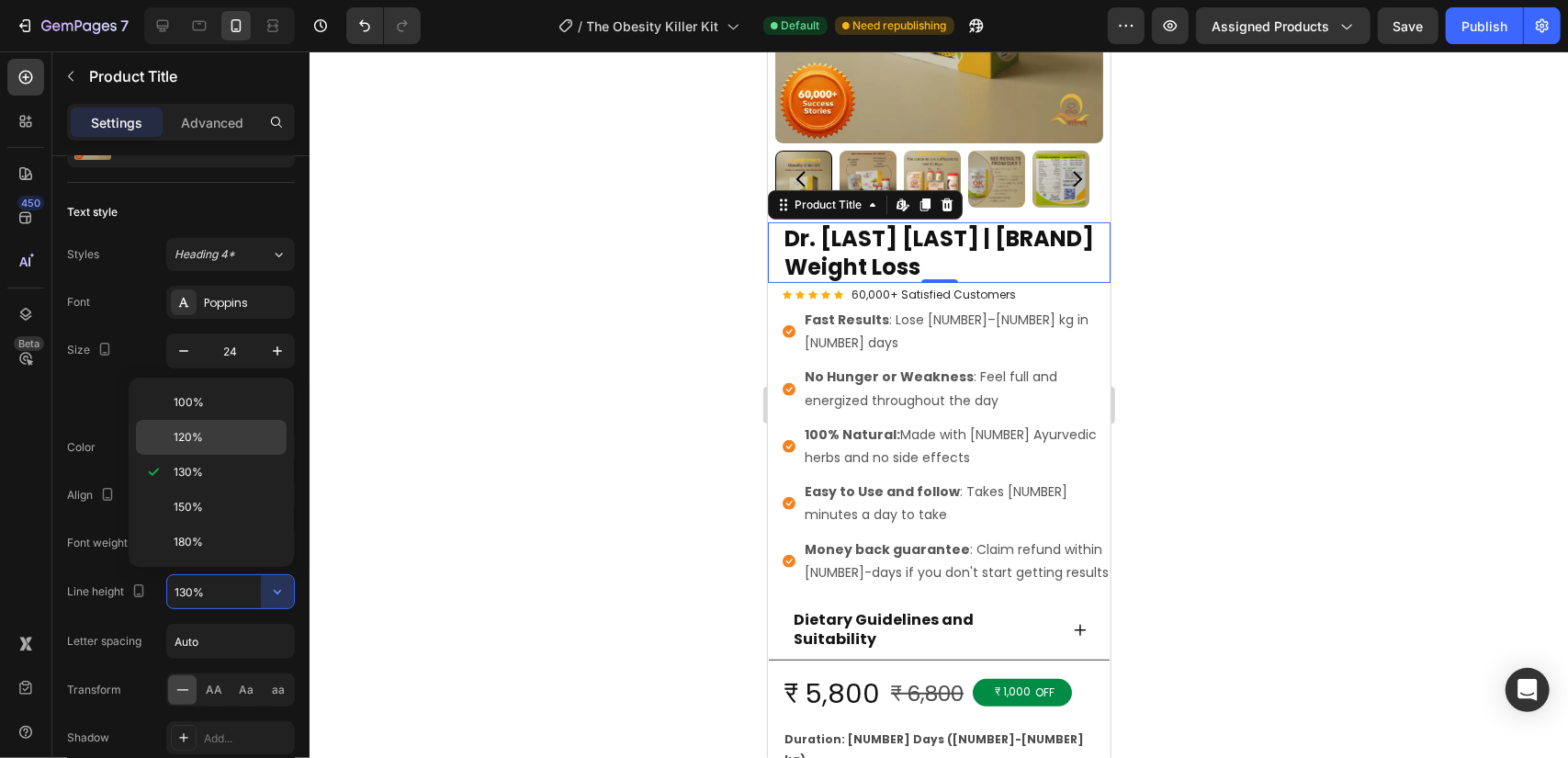 click on "120%" at bounding box center [226, 437] 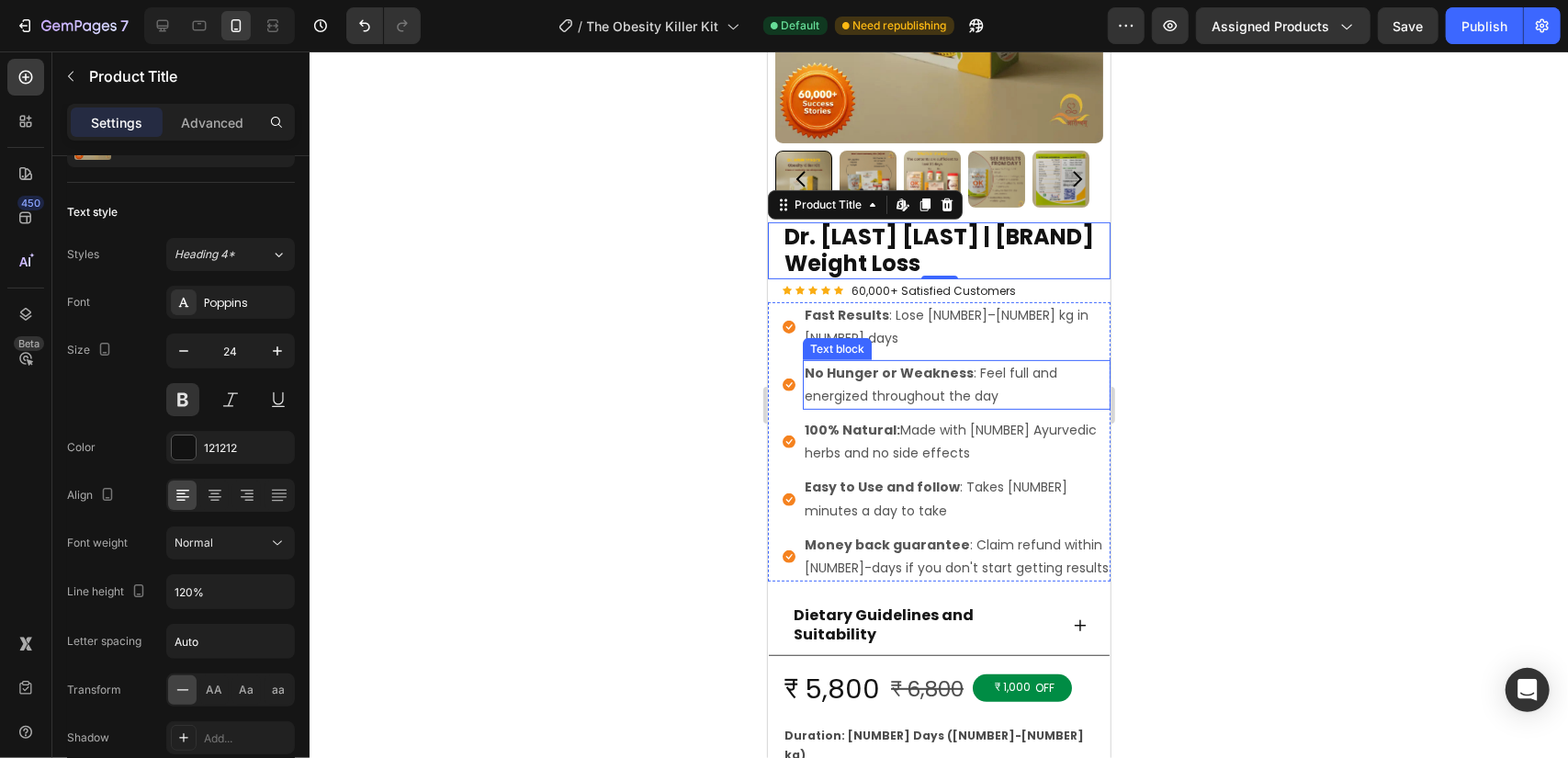 click on "No Hunger or Weakness" at bounding box center [888, 372] 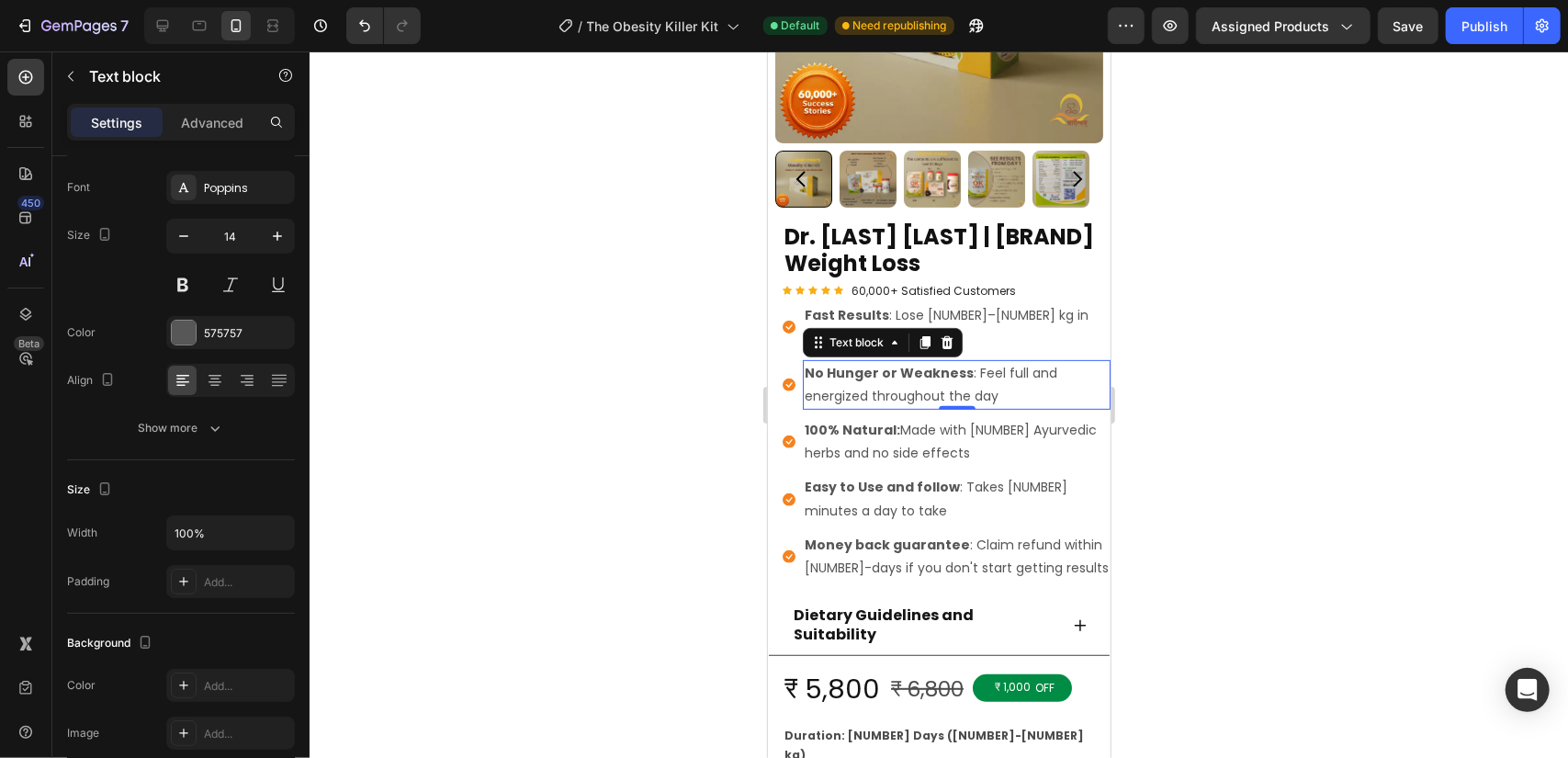 scroll, scrollTop: 0, scrollLeft: 0, axis: both 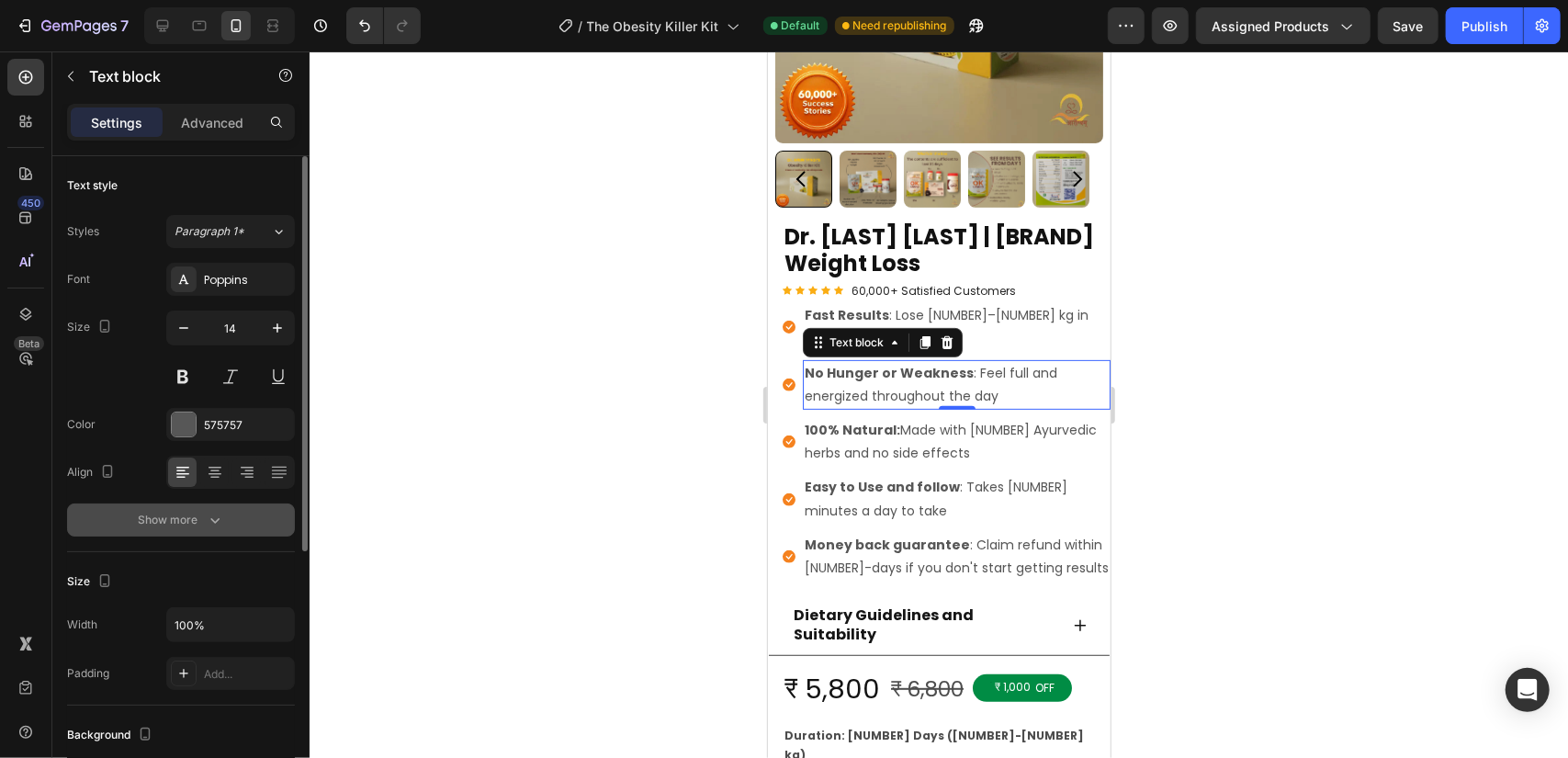 click on "Show more" at bounding box center (181, 520) 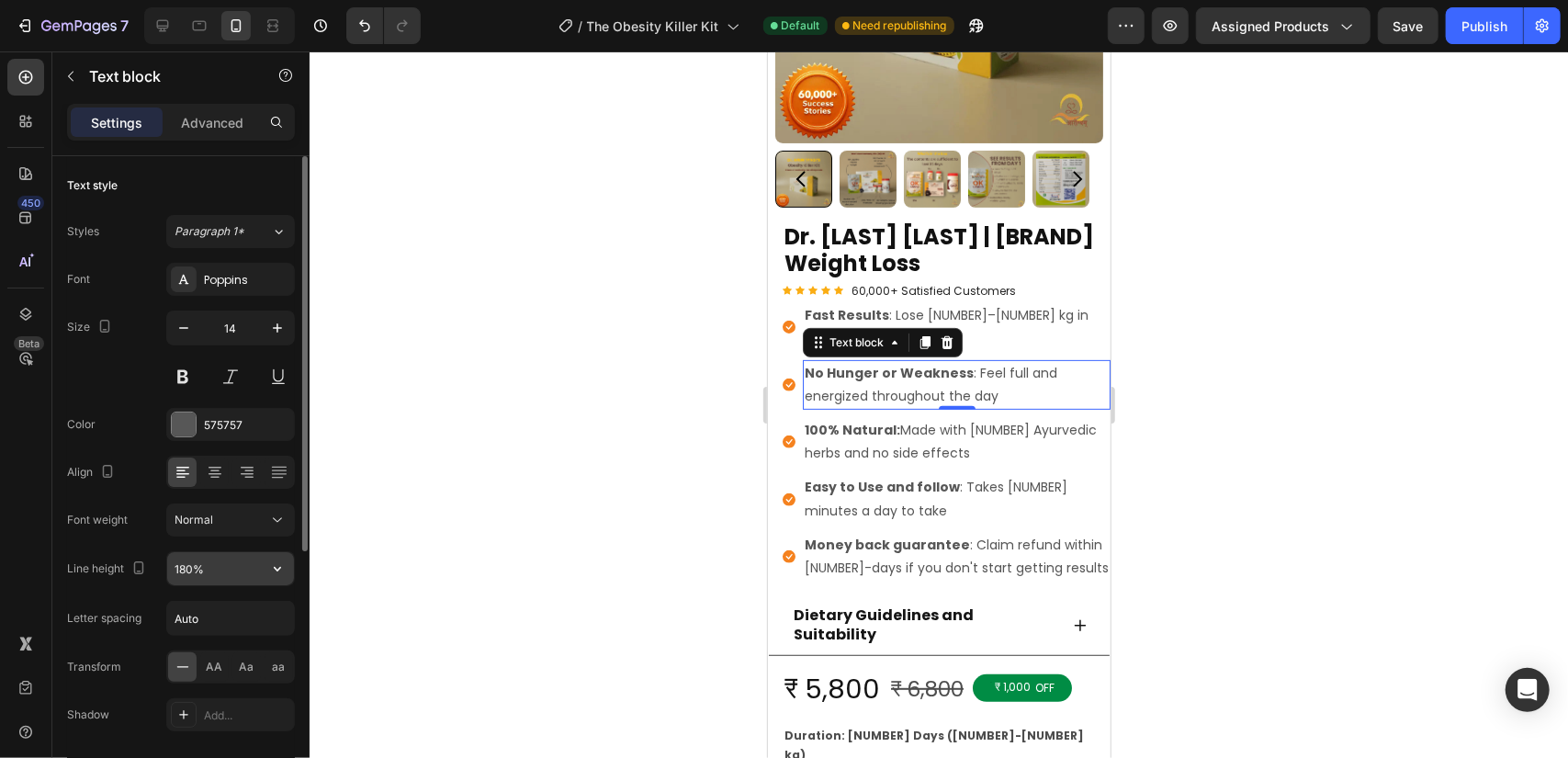 click on "180%" at bounding box center (231, 569) 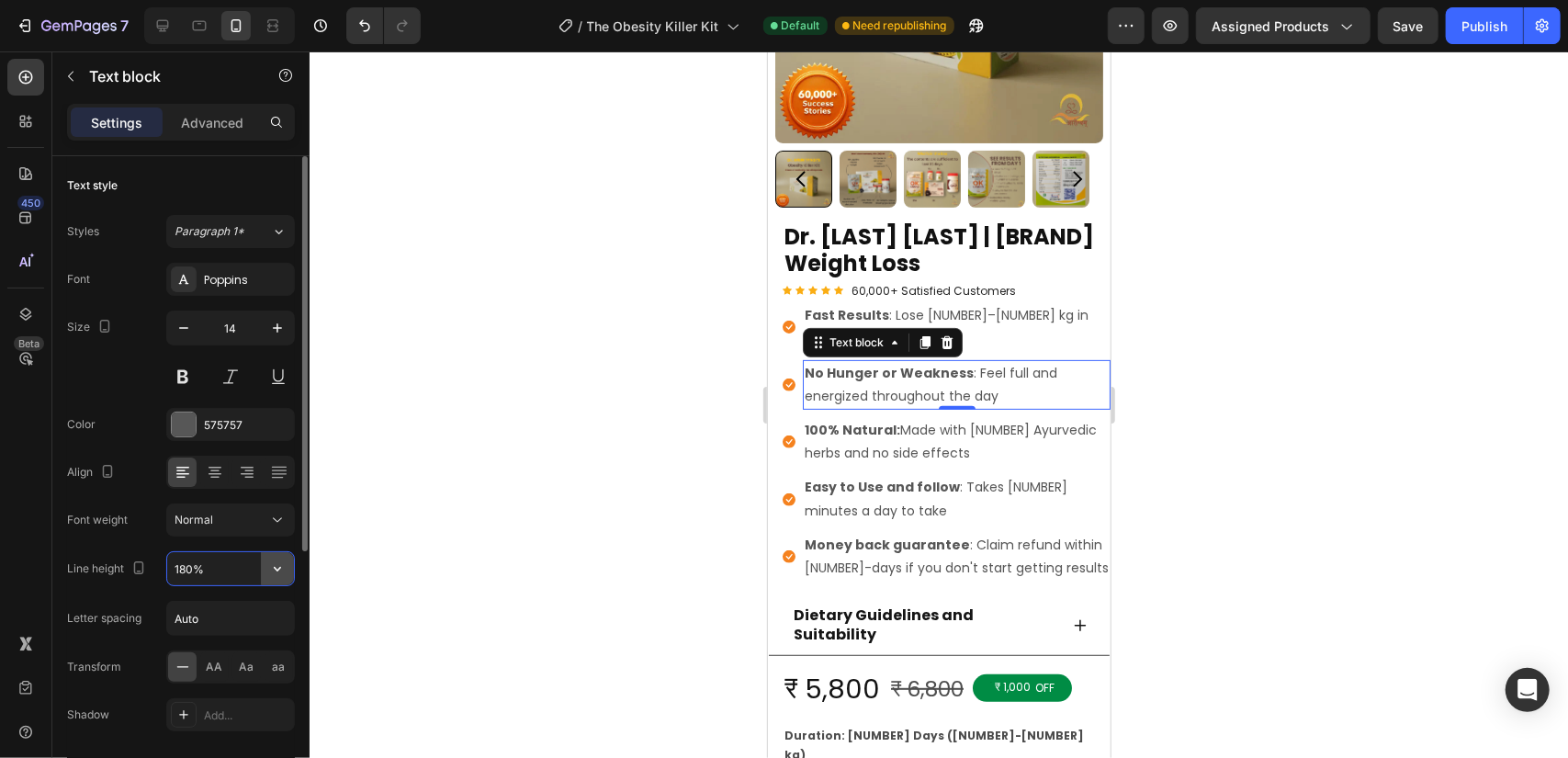click 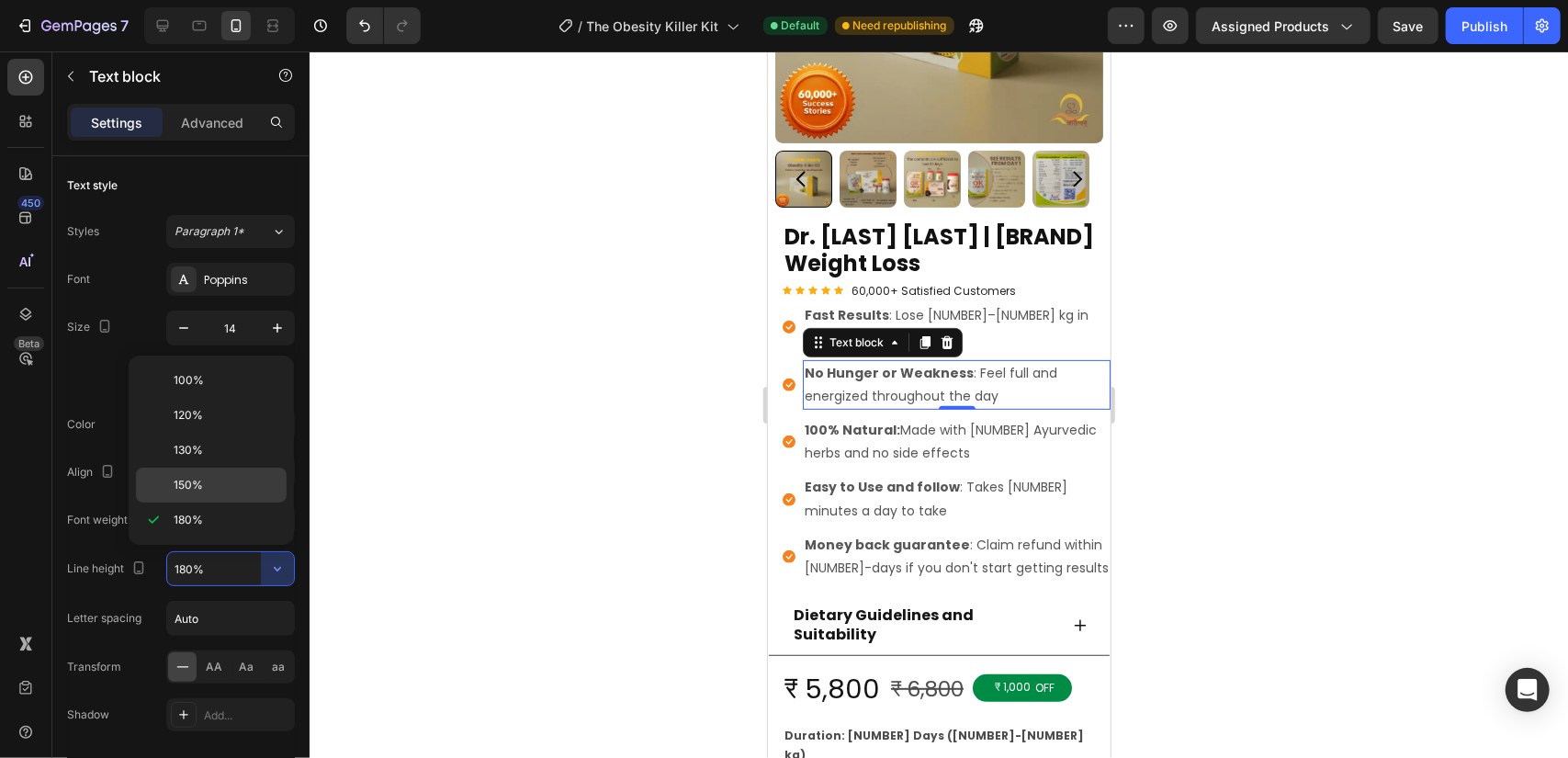 click on "150%" at bounding box center (226, 485) 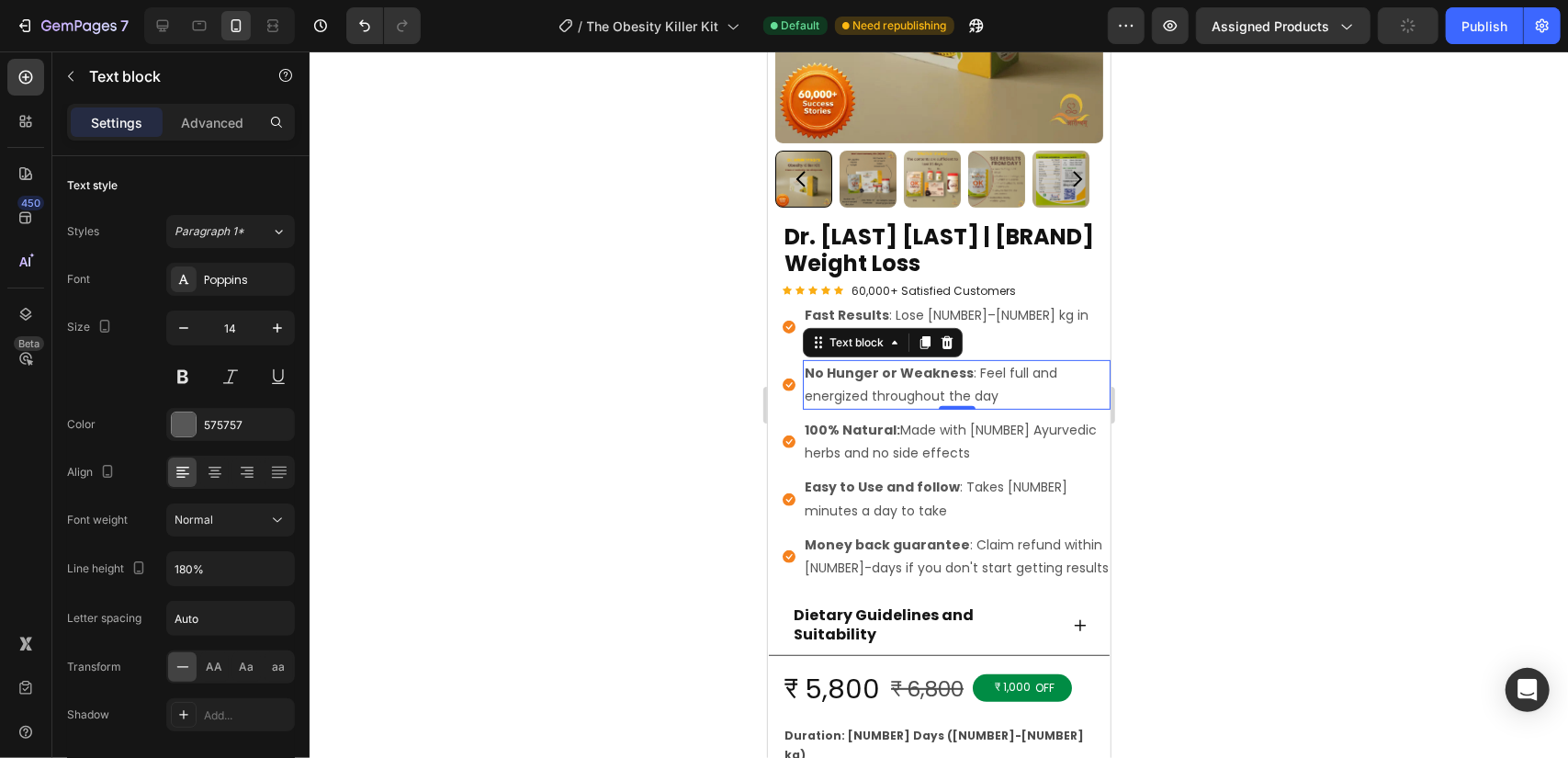type on "150%" 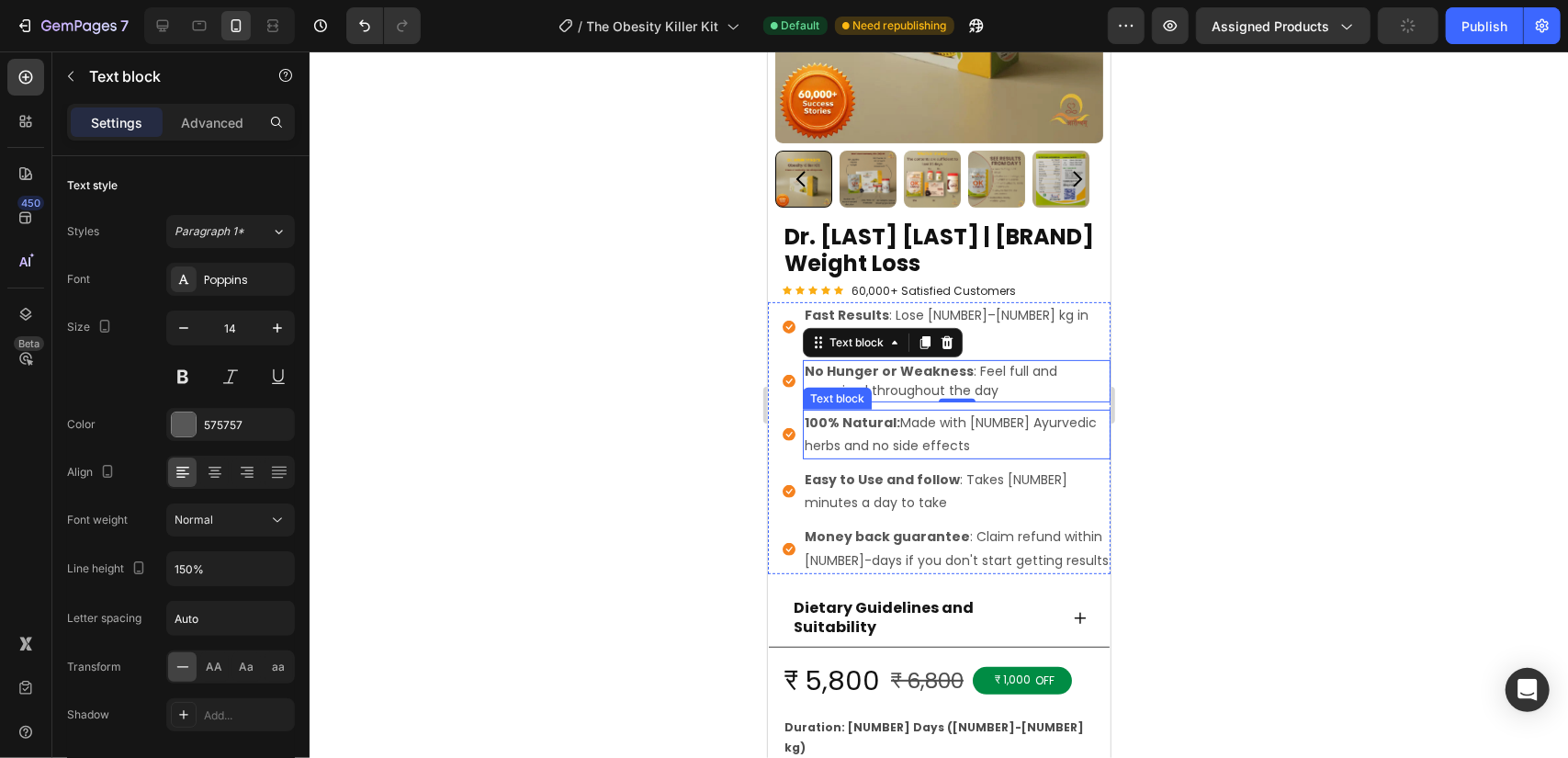 click on "100% Natural:" at bounding box center [852, 422] 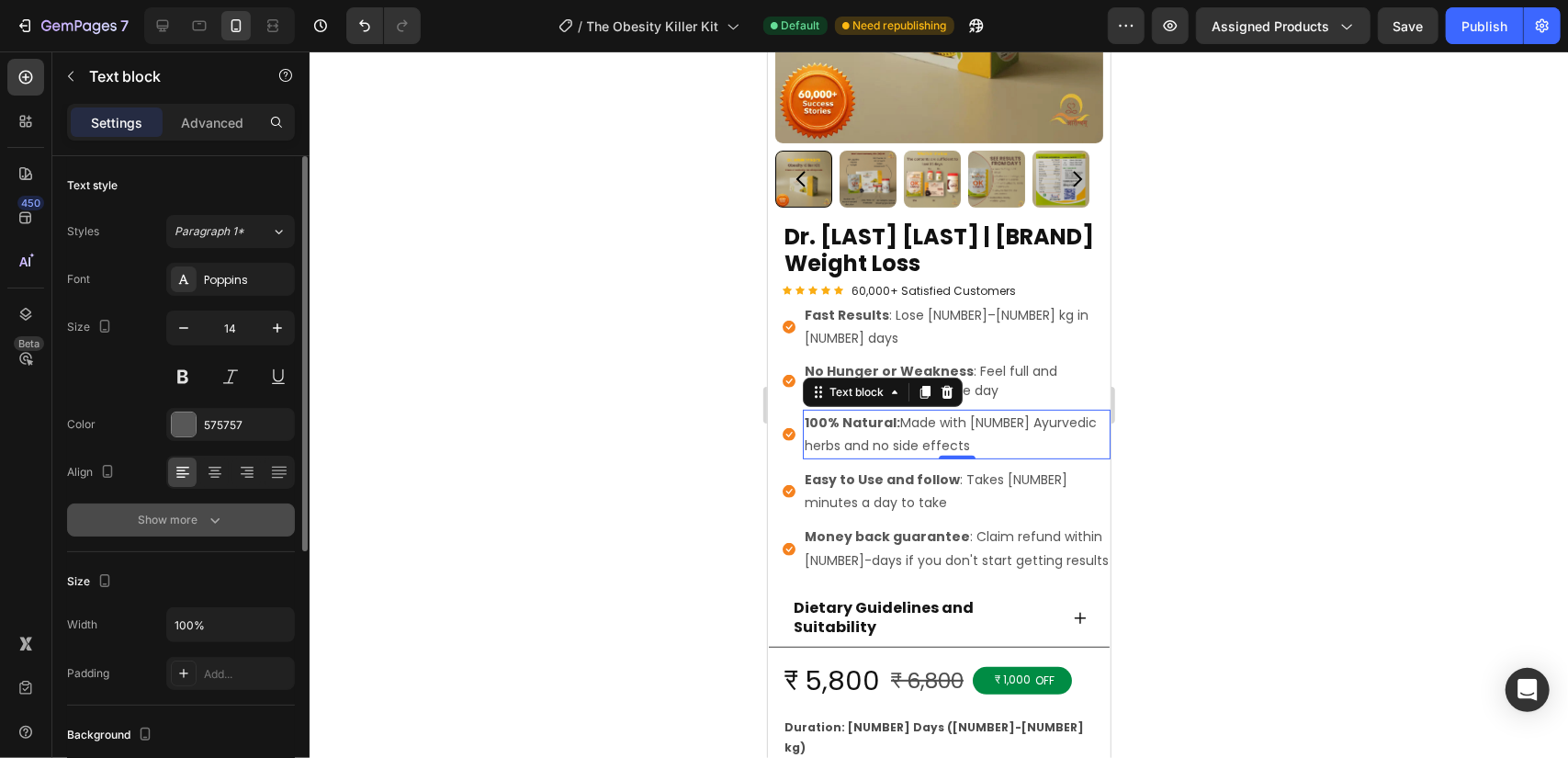 click on "Show more" at bounding box center [181, 520] 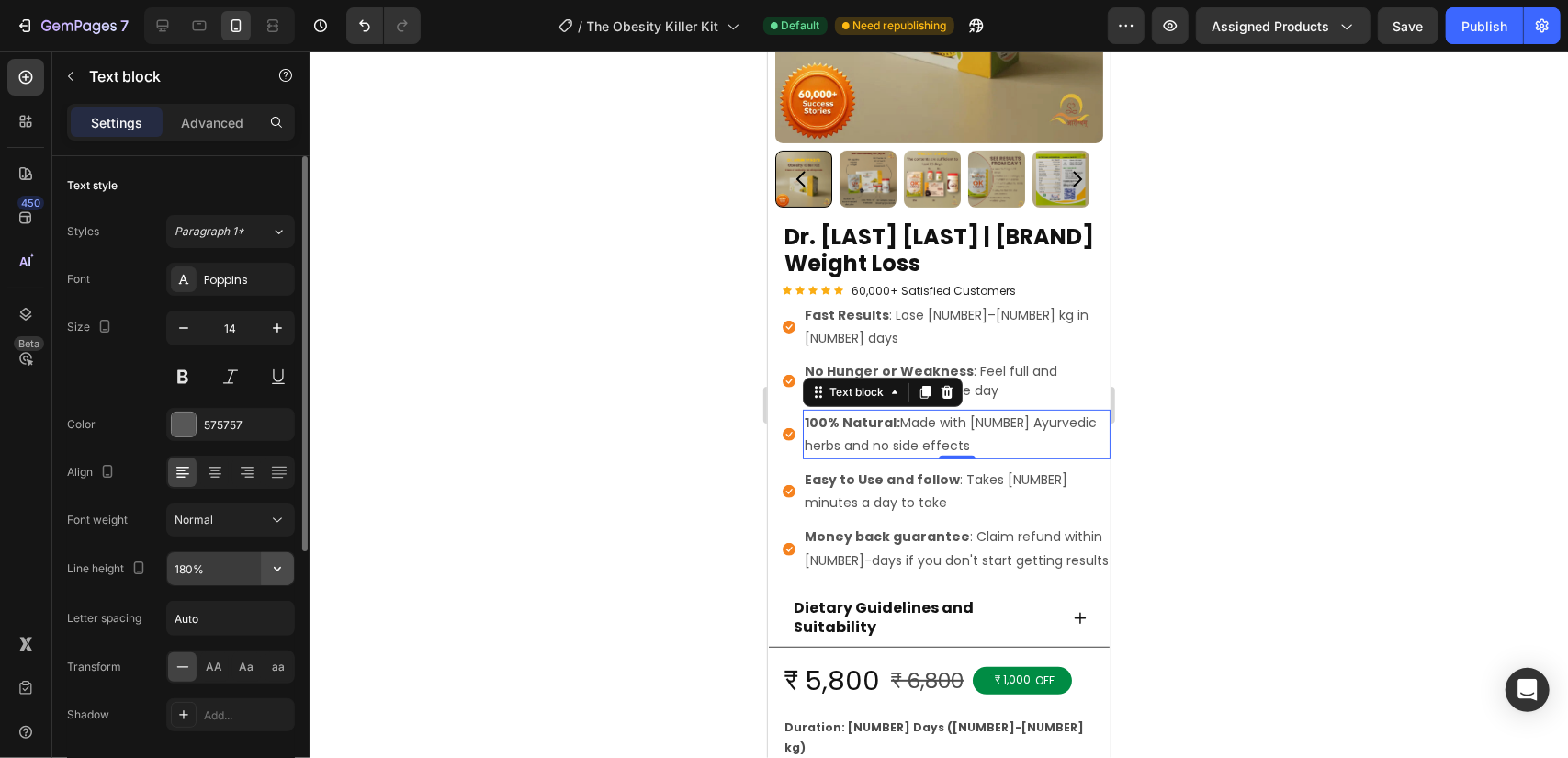 click 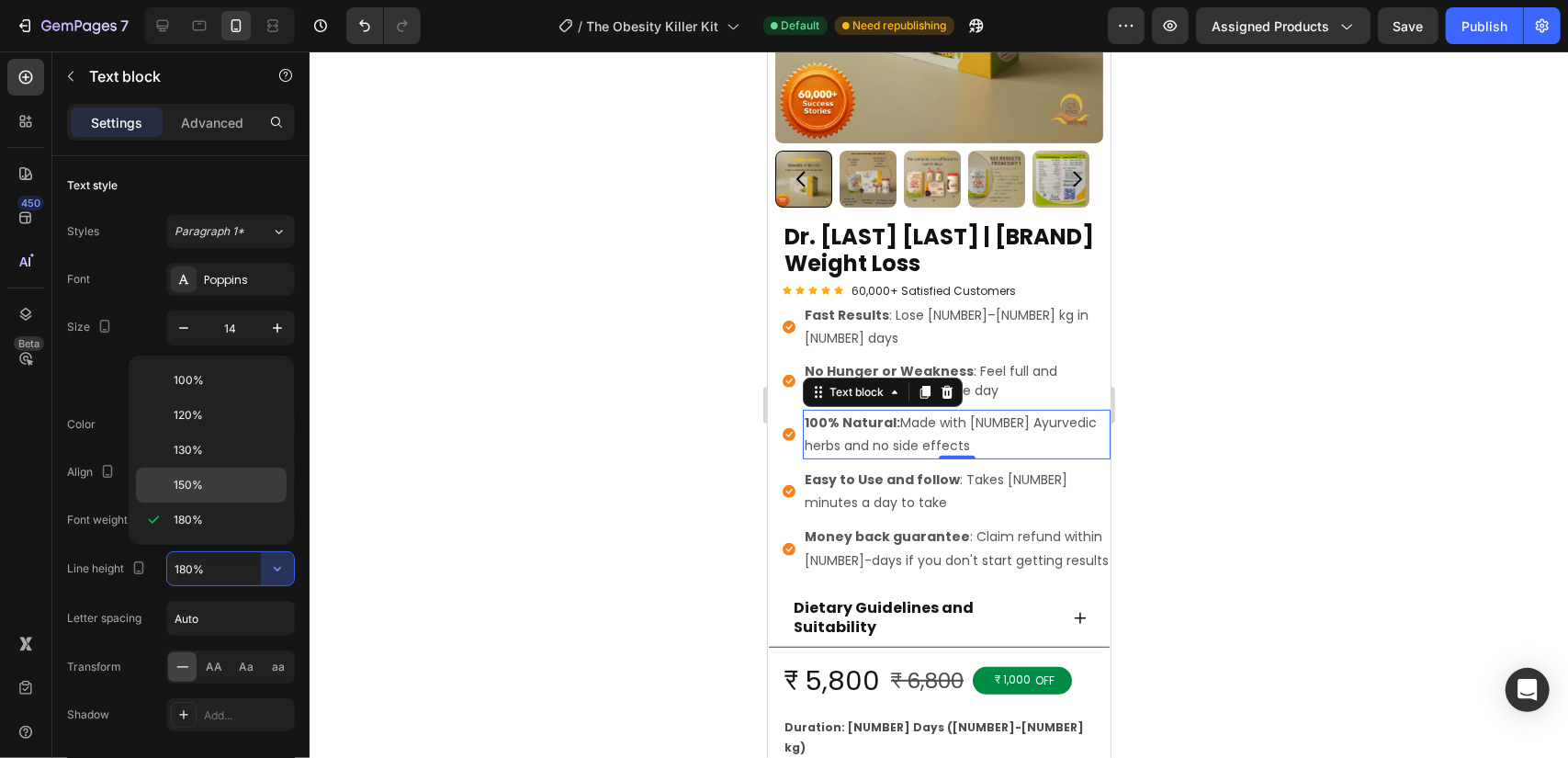 click on "150%" at bounding box center (226, 485) 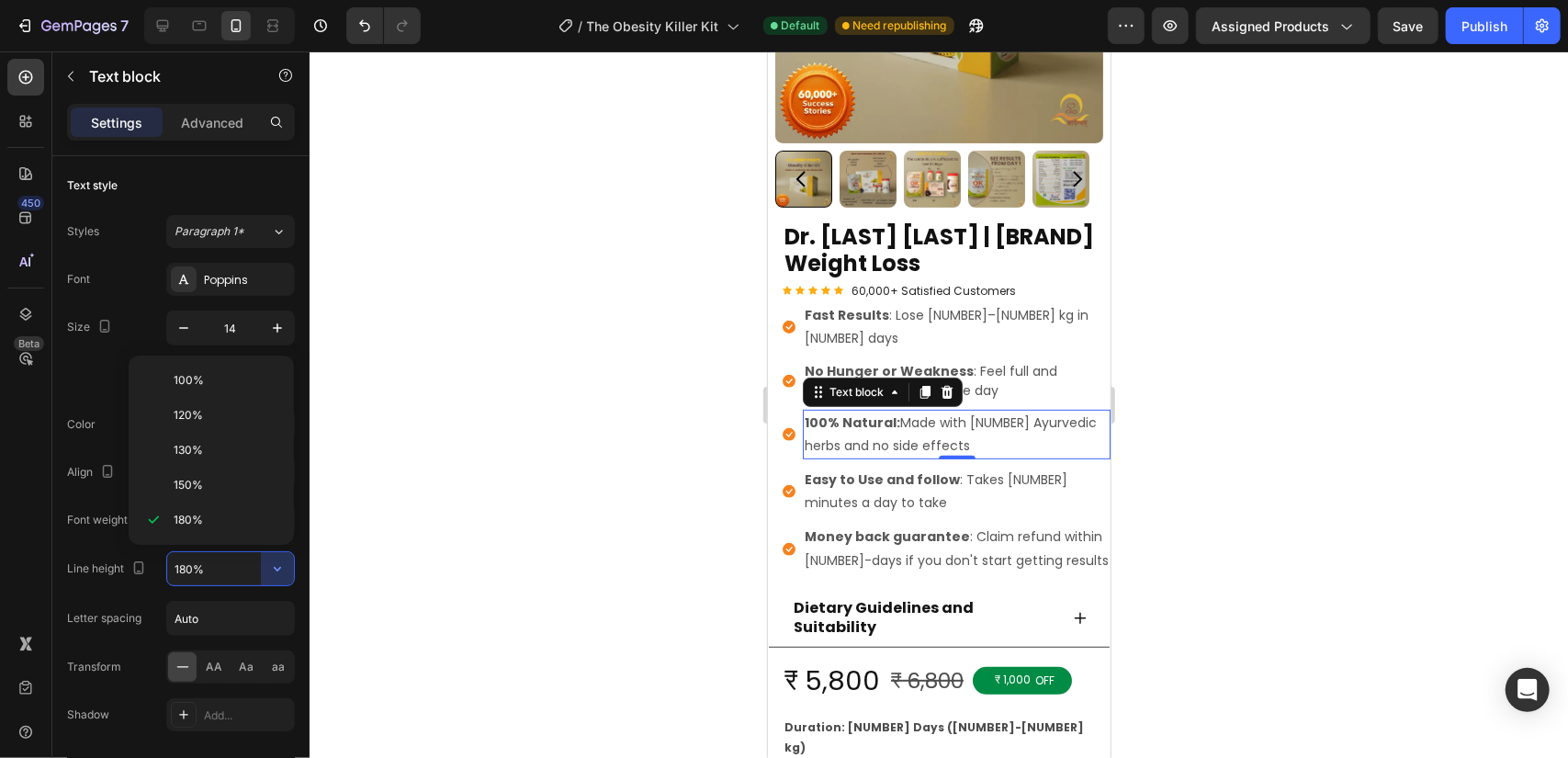 type on "150%" 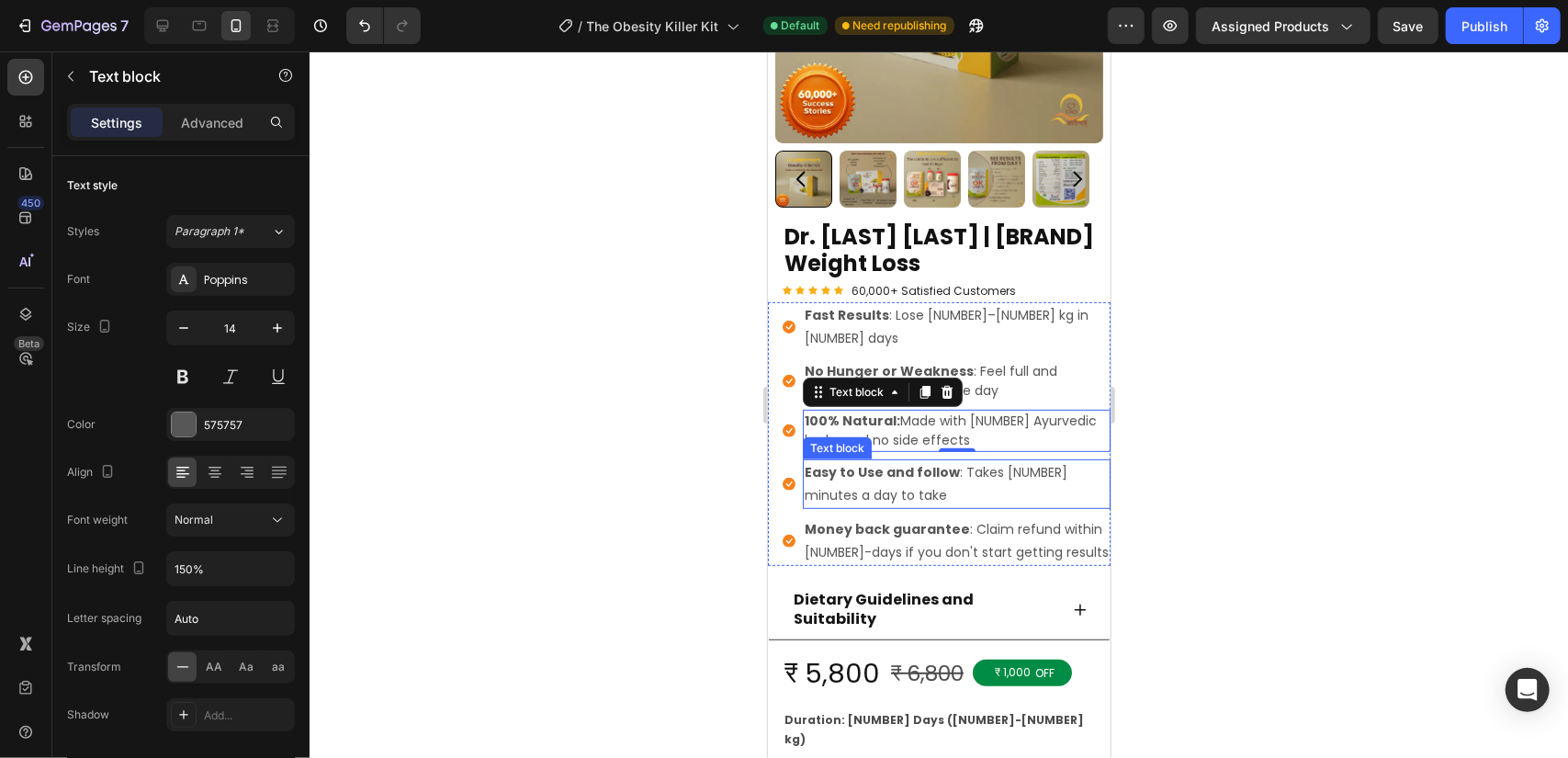 click on "Easy to Use and follow : Takes [NUMBER] minutes a day to take" at bounding box center (955, 483) 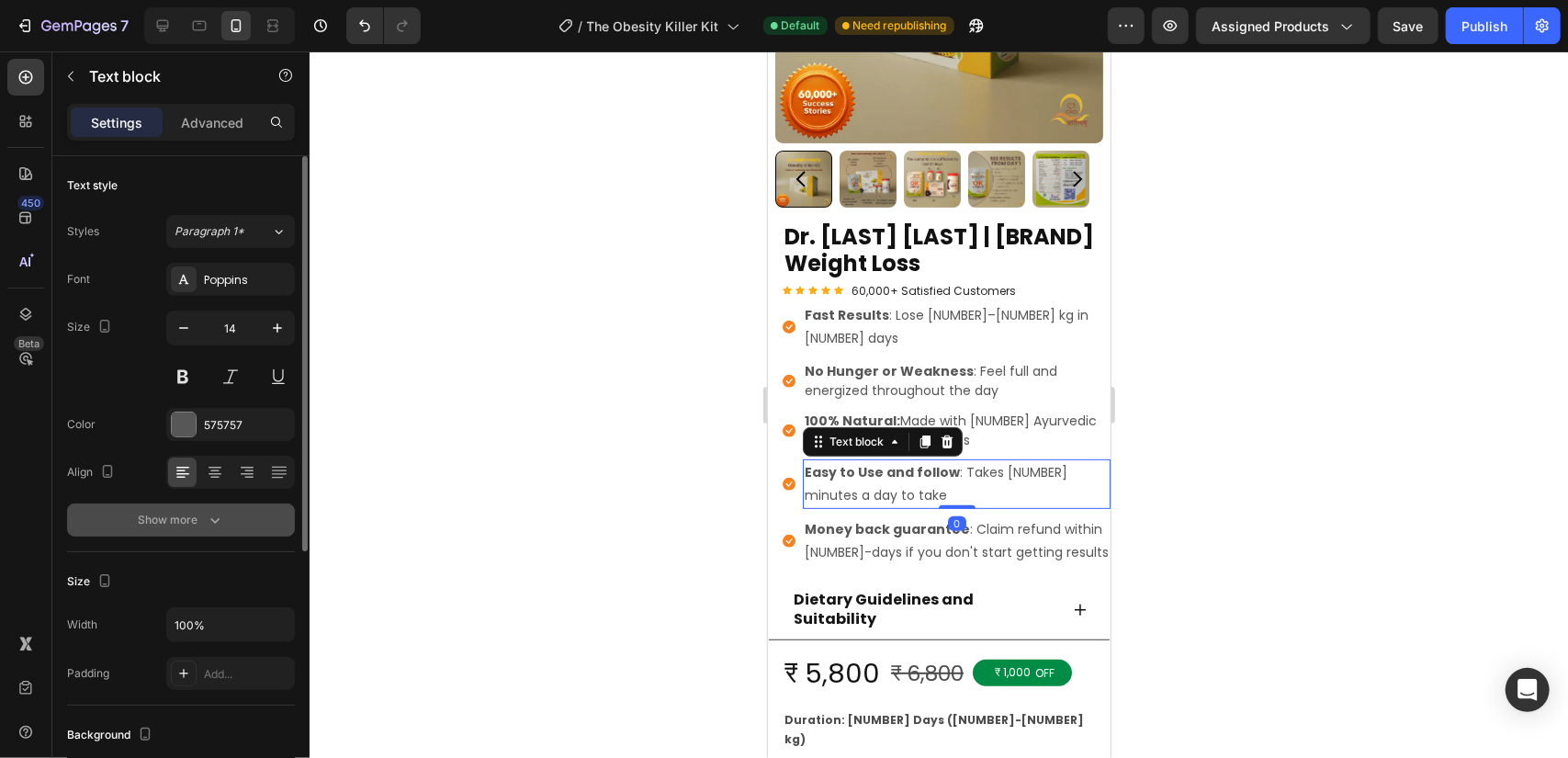 click 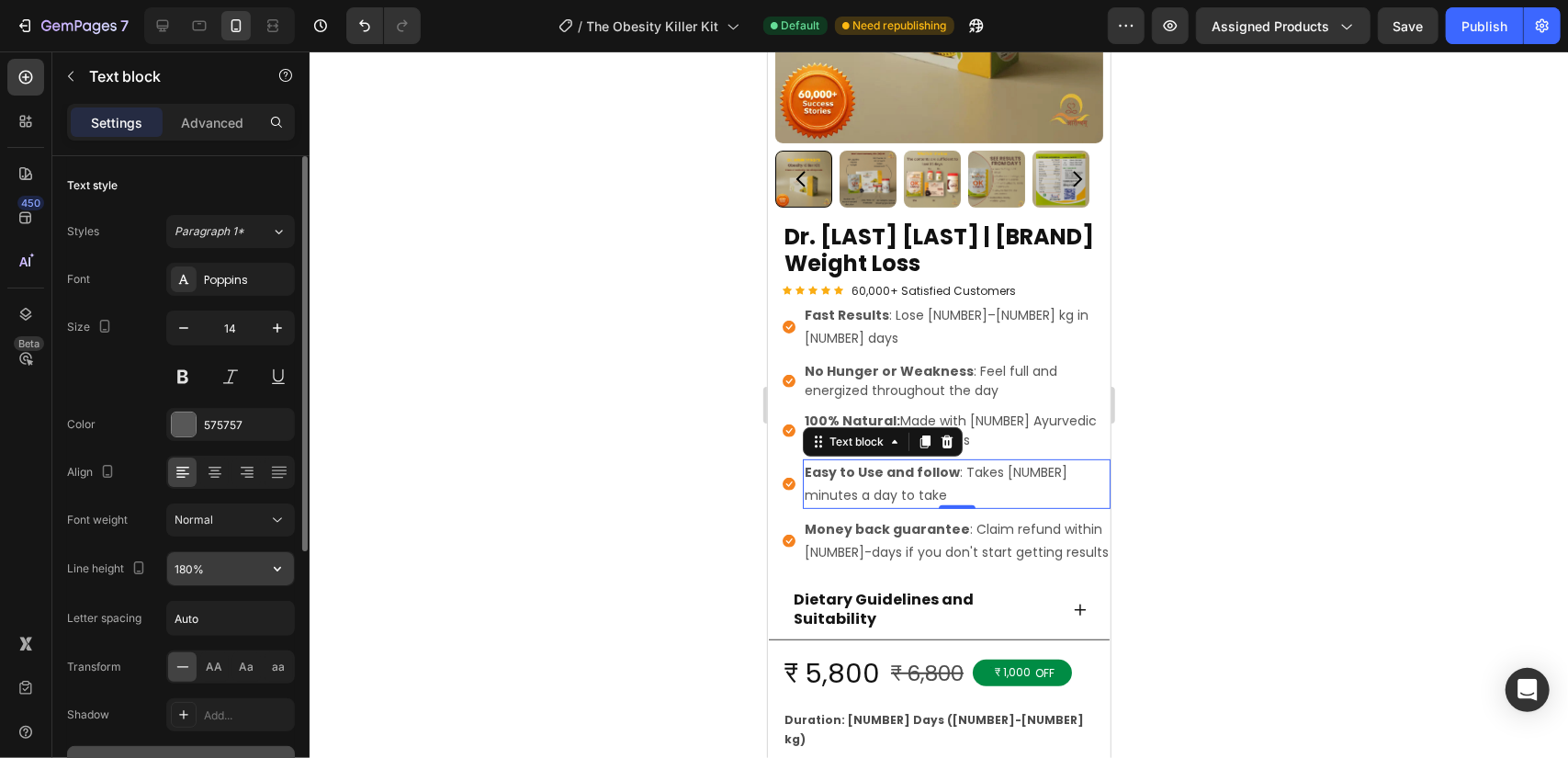 click 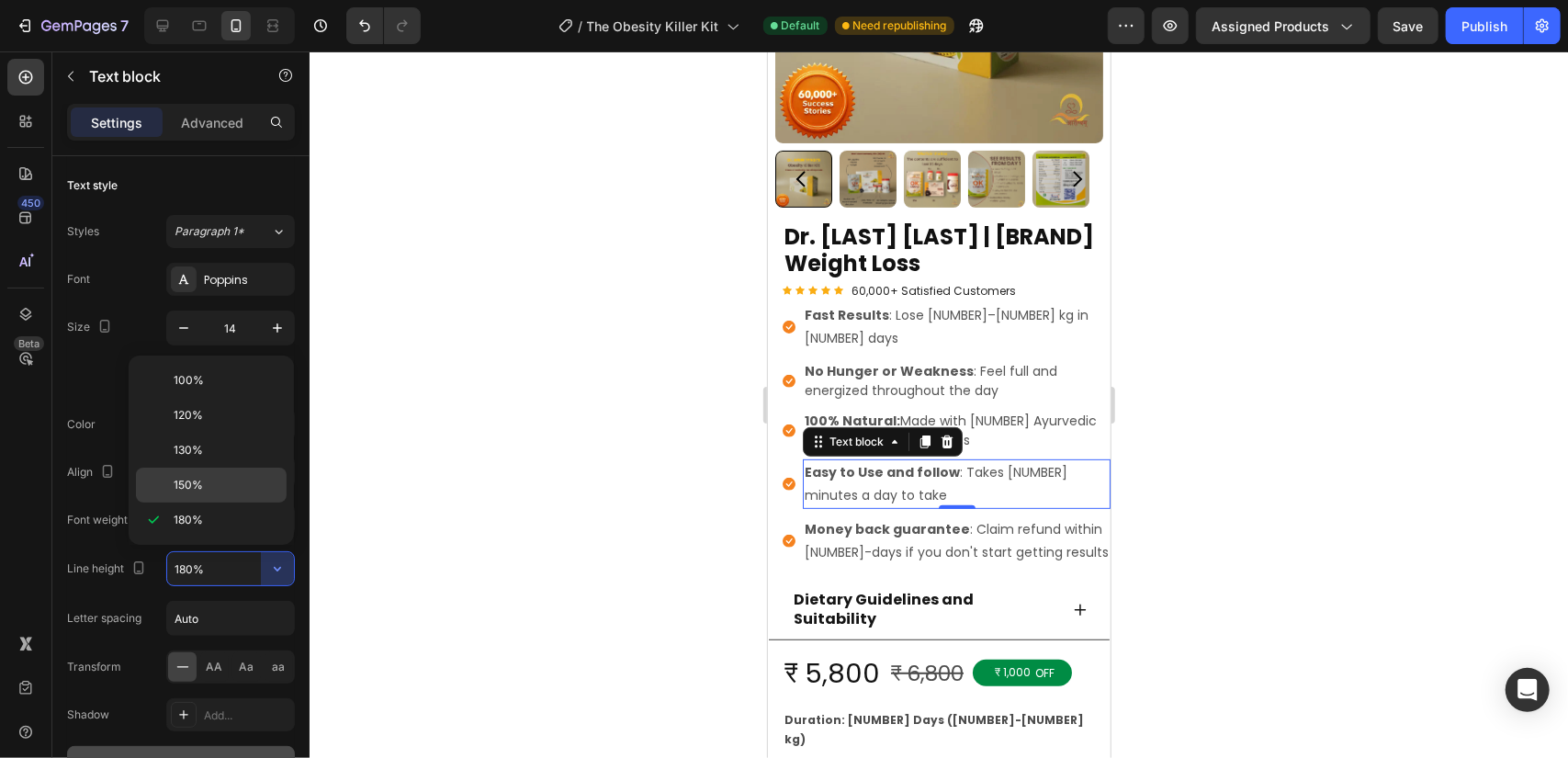 click on "150%" 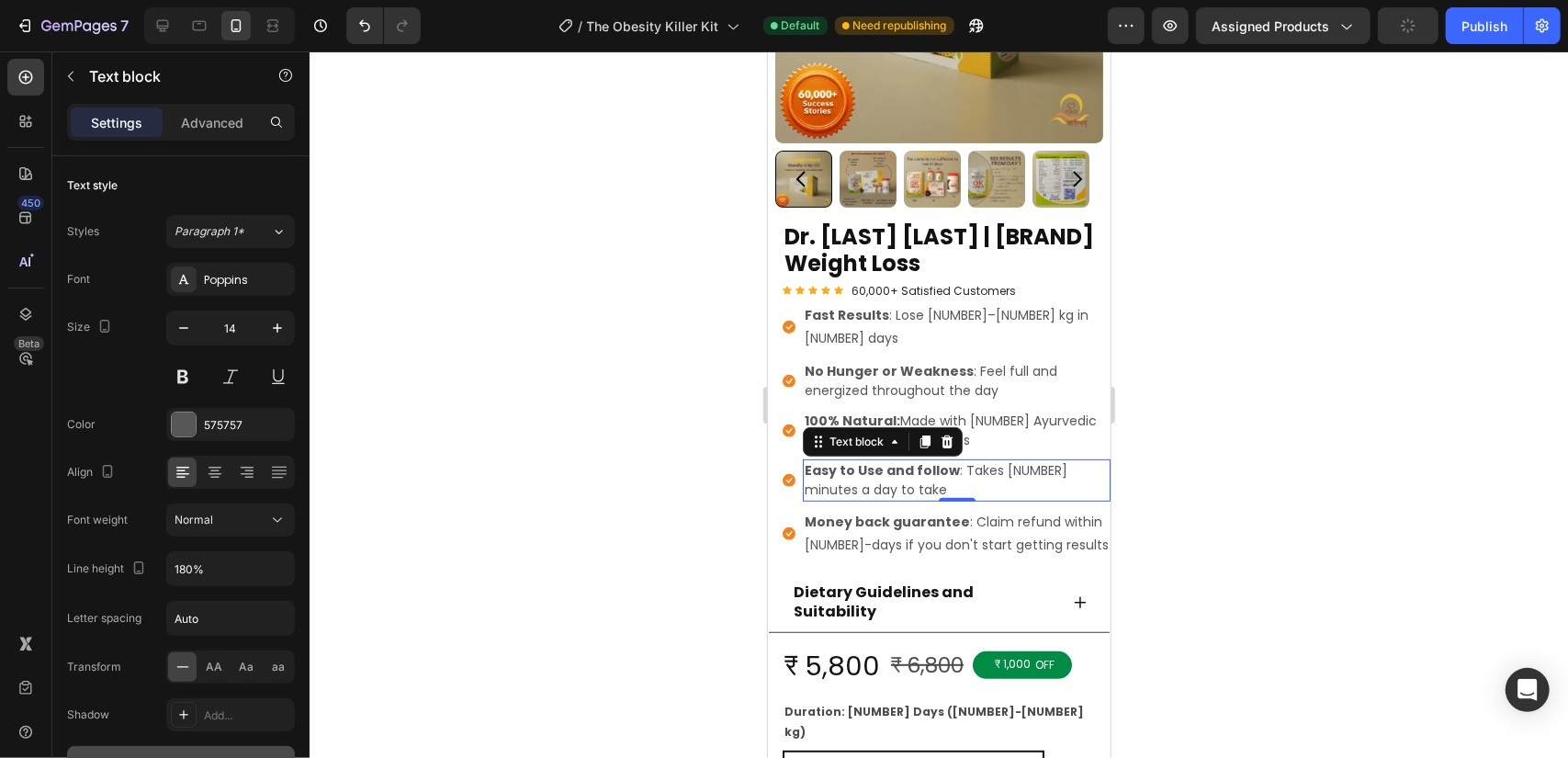 type on "150%" 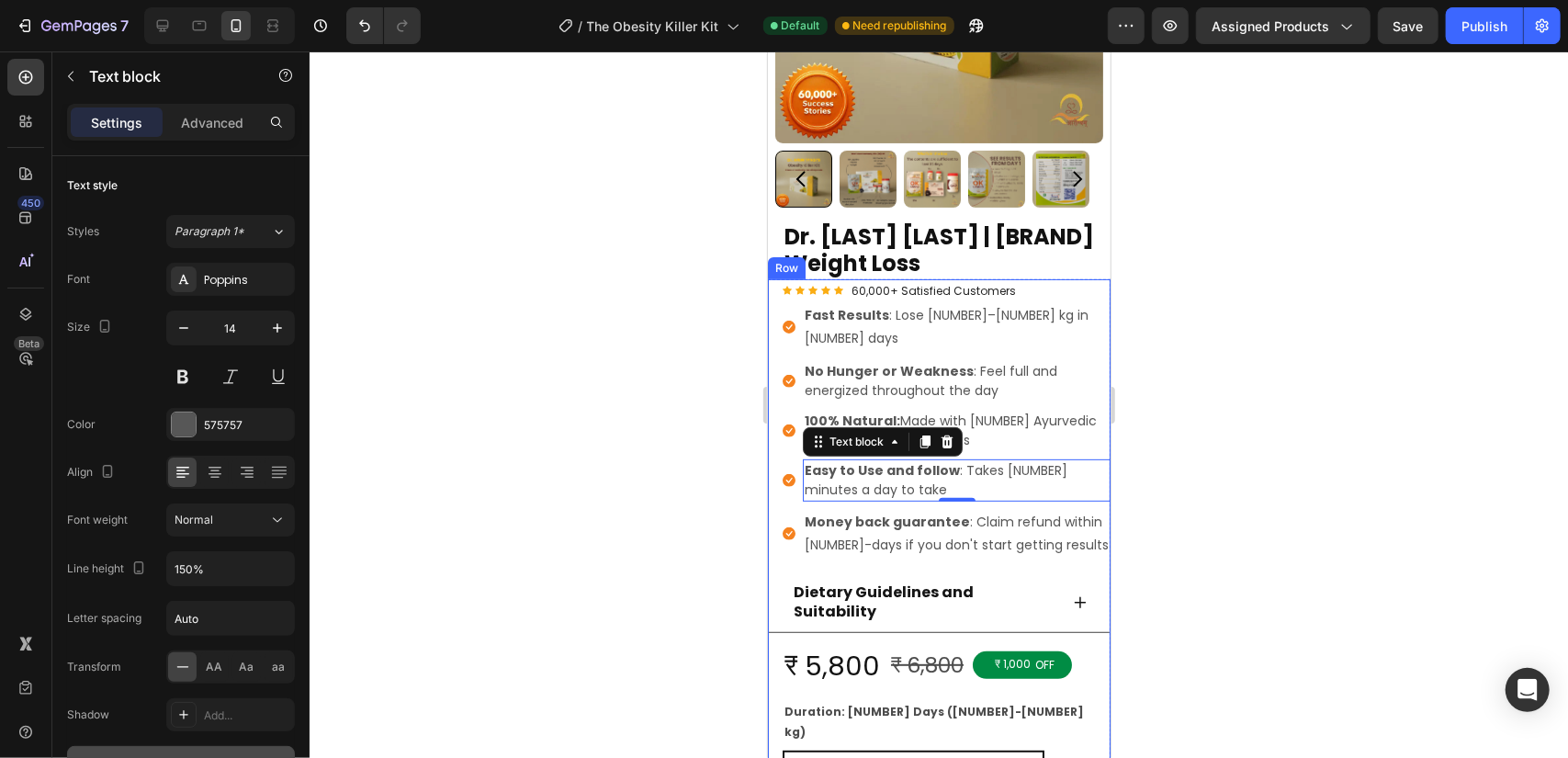 click on "Money back guarantee : Claim refund within [NUMBER]-days if you don't start getting results" at bounding box center [955, 533] 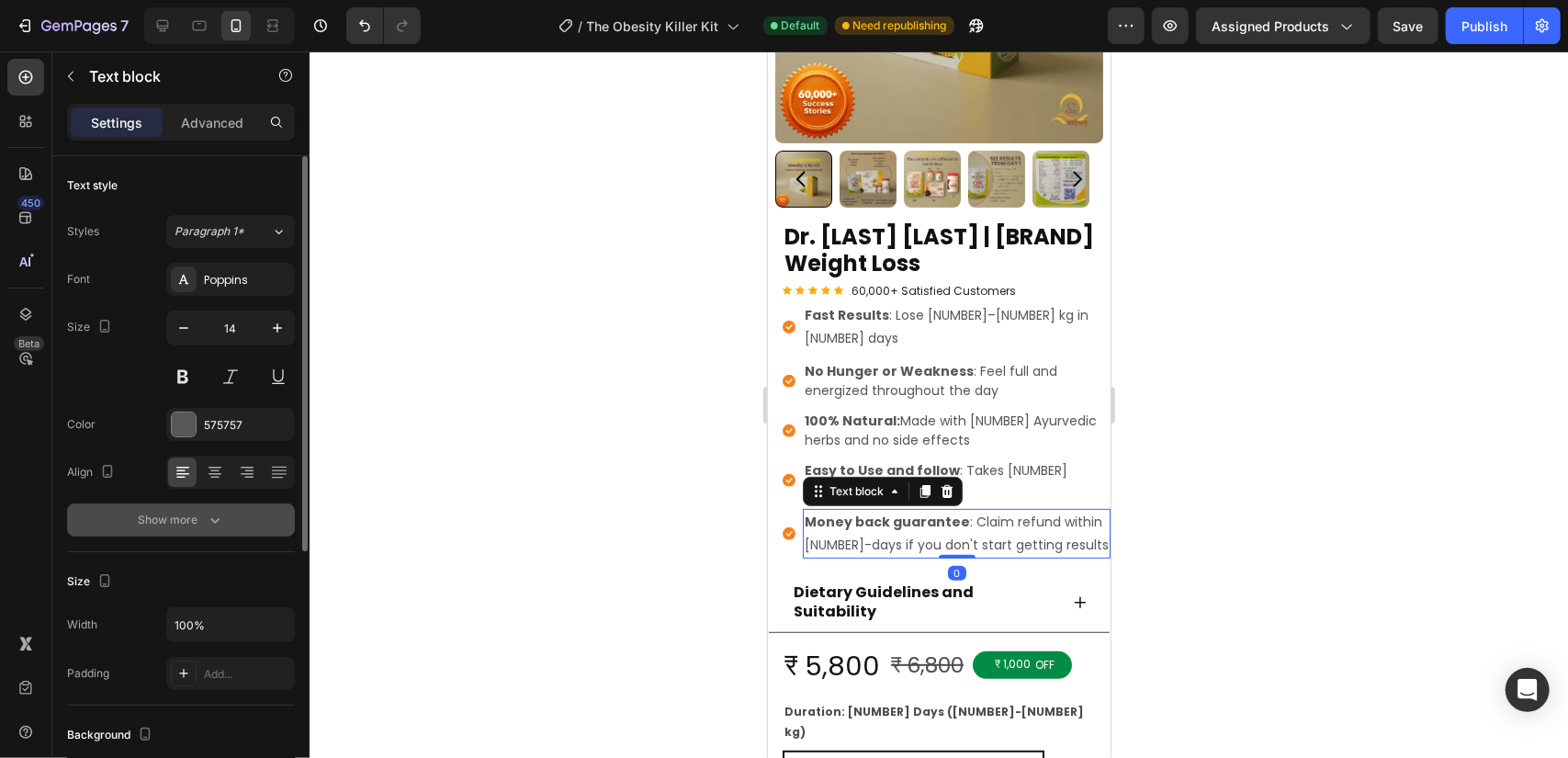 click 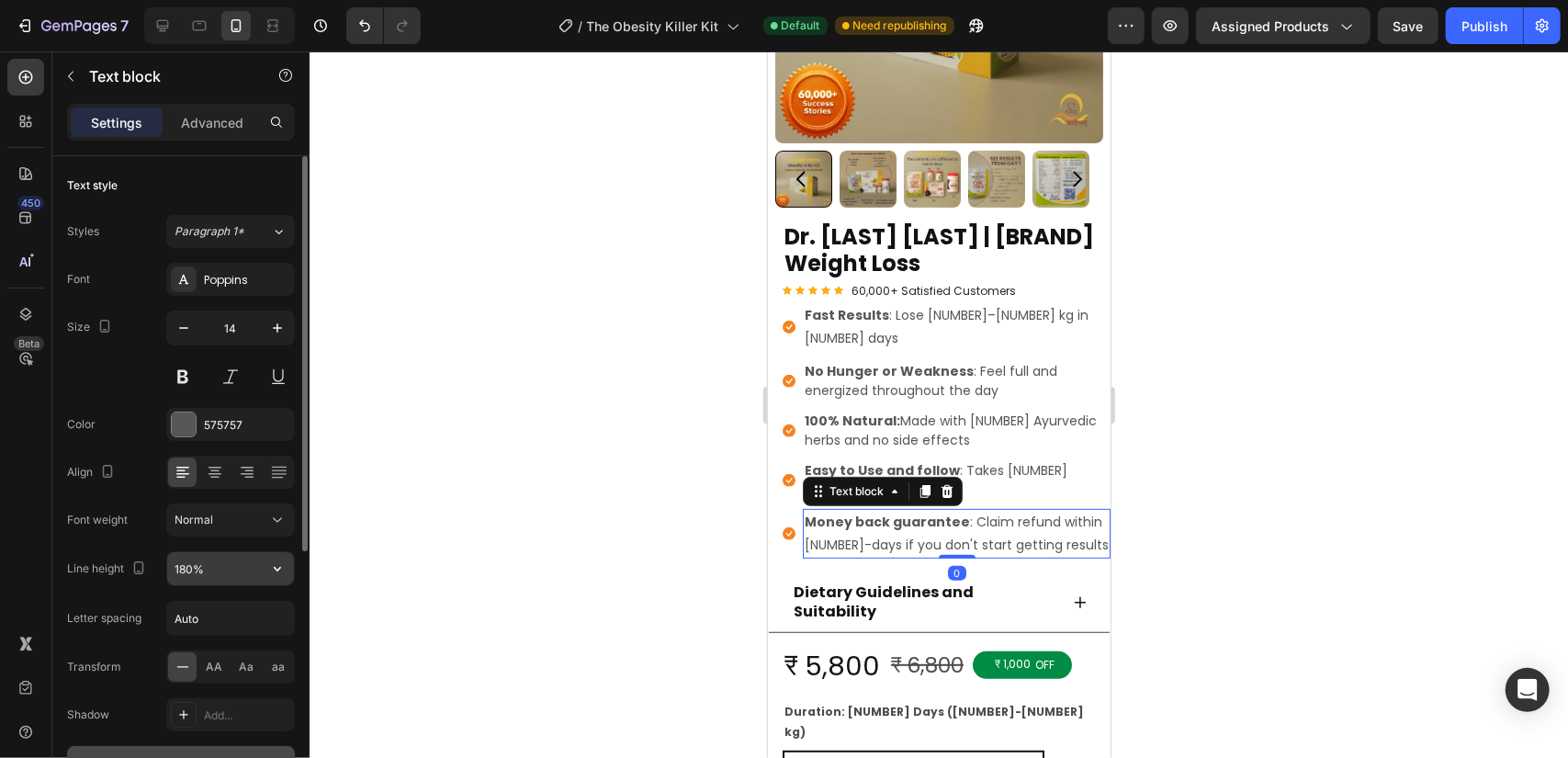 click on "180%" at bounding box center [231, 569] 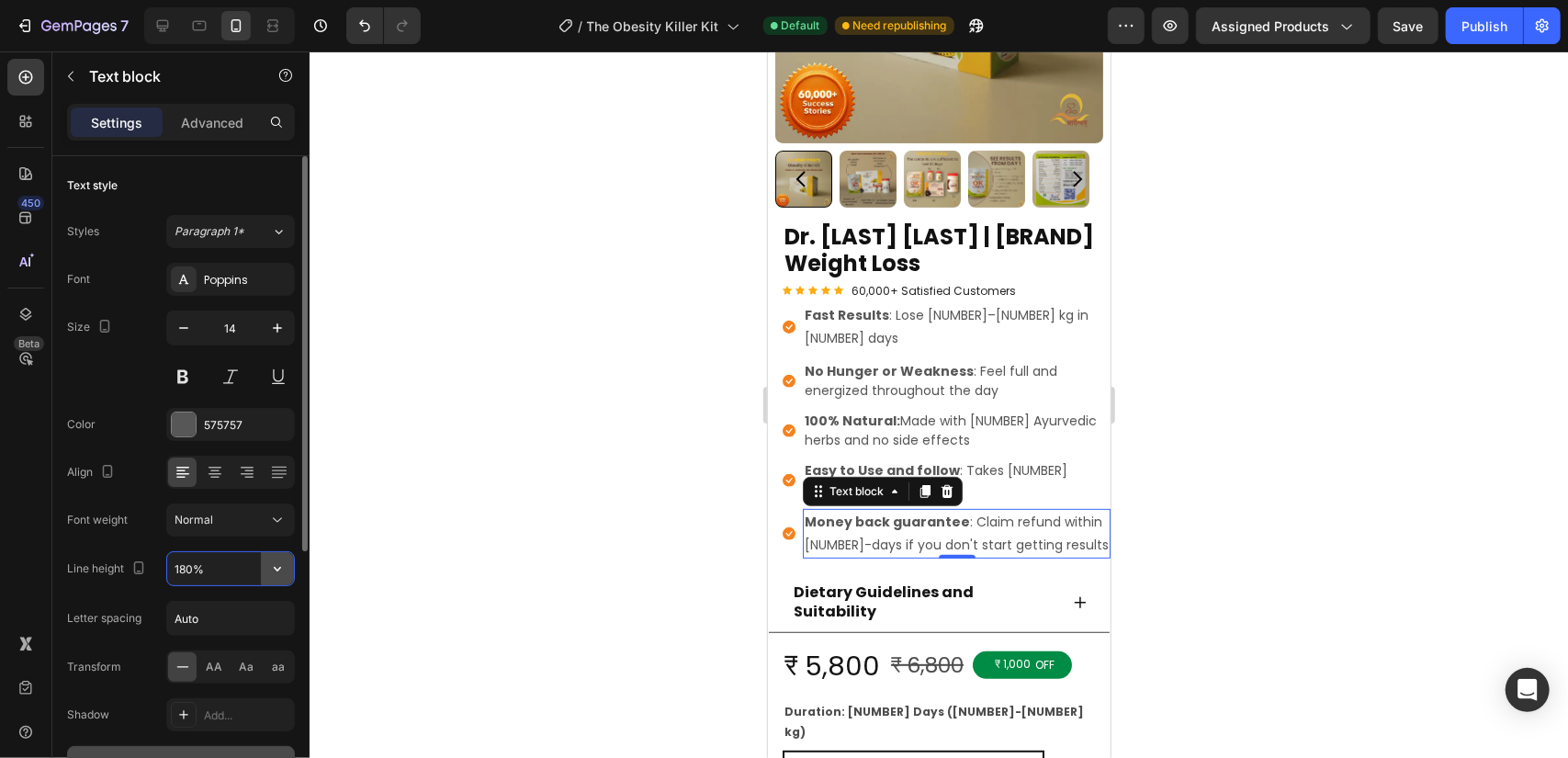 click 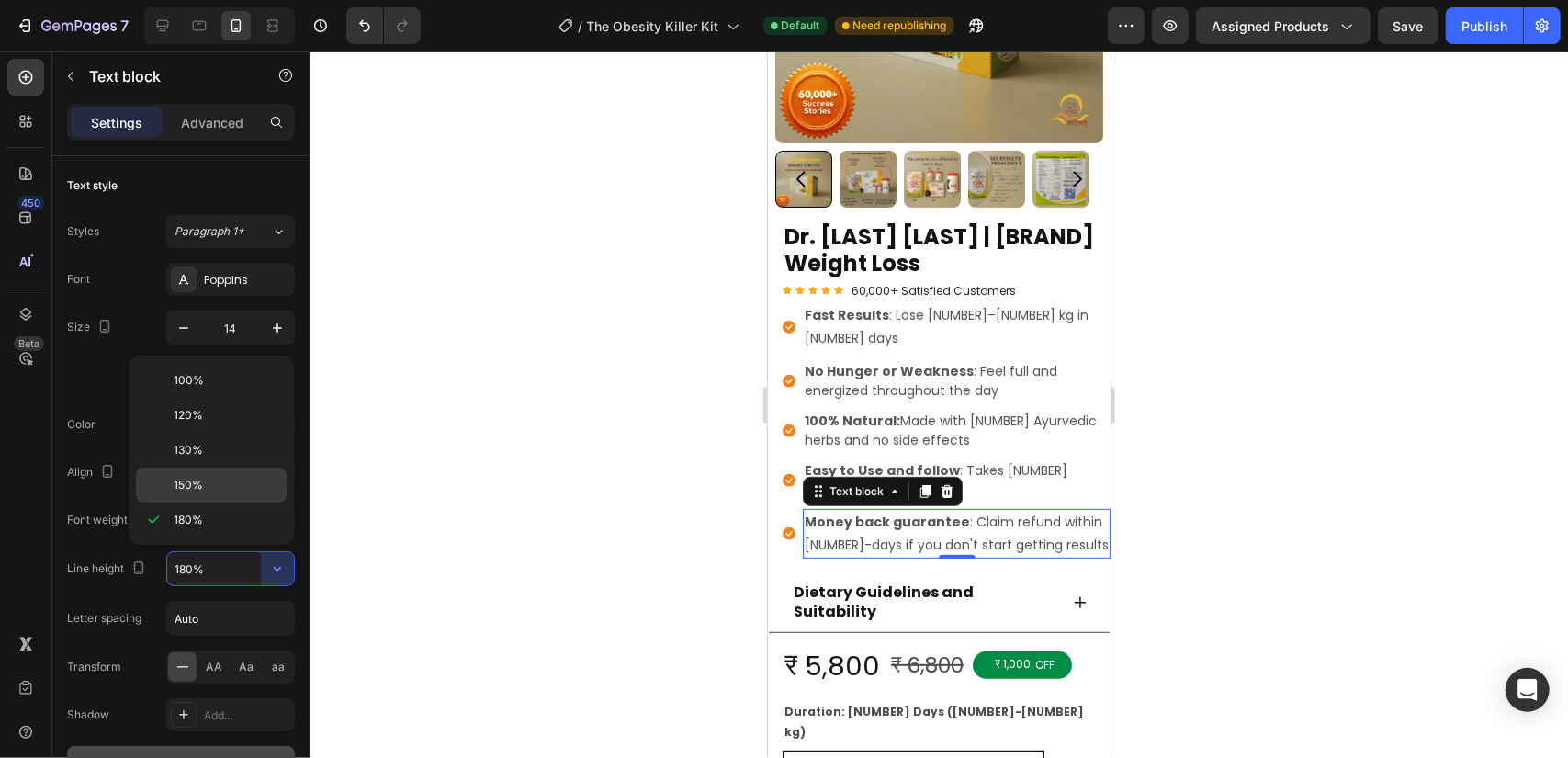 click on "150%" 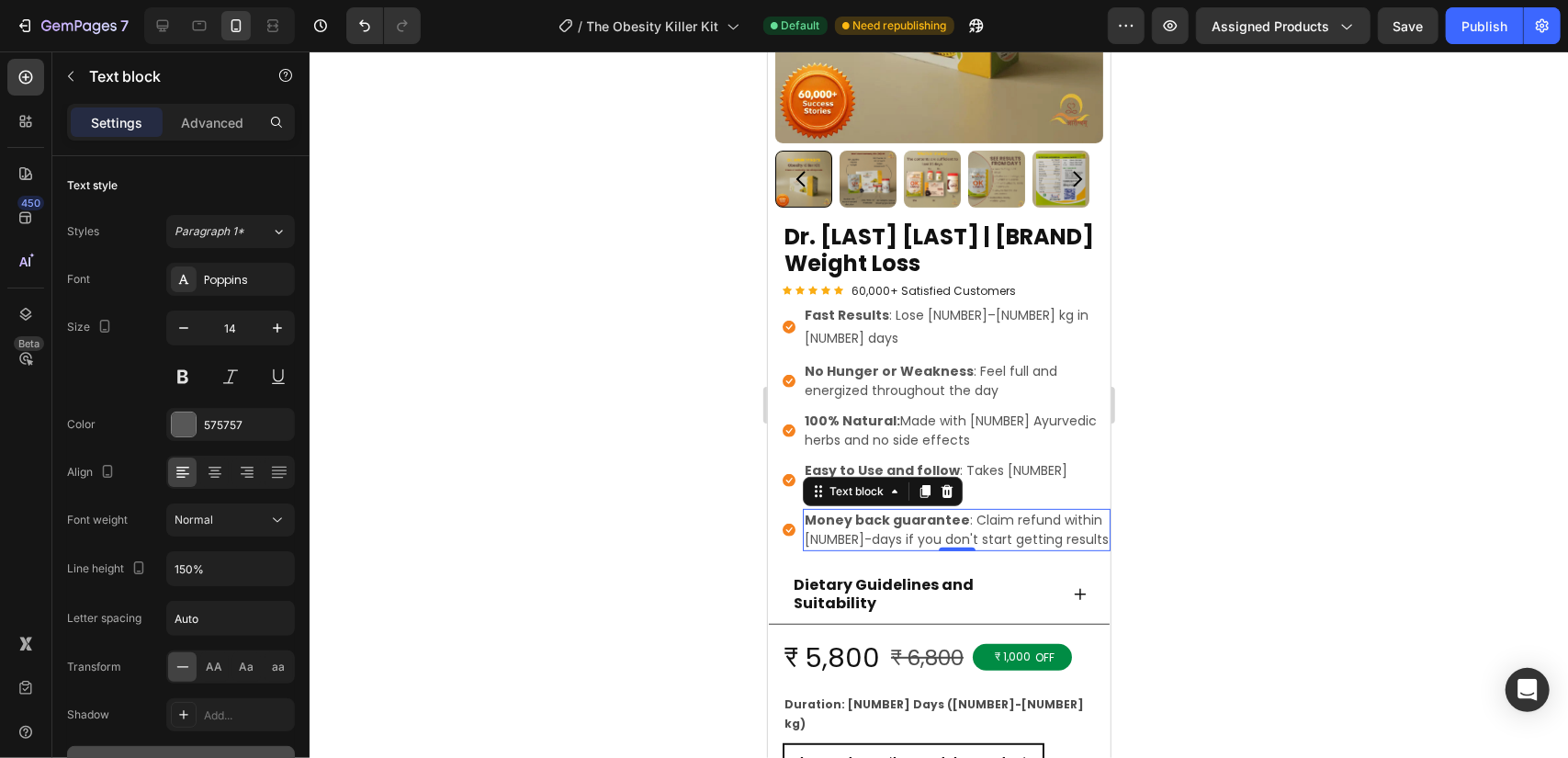 click 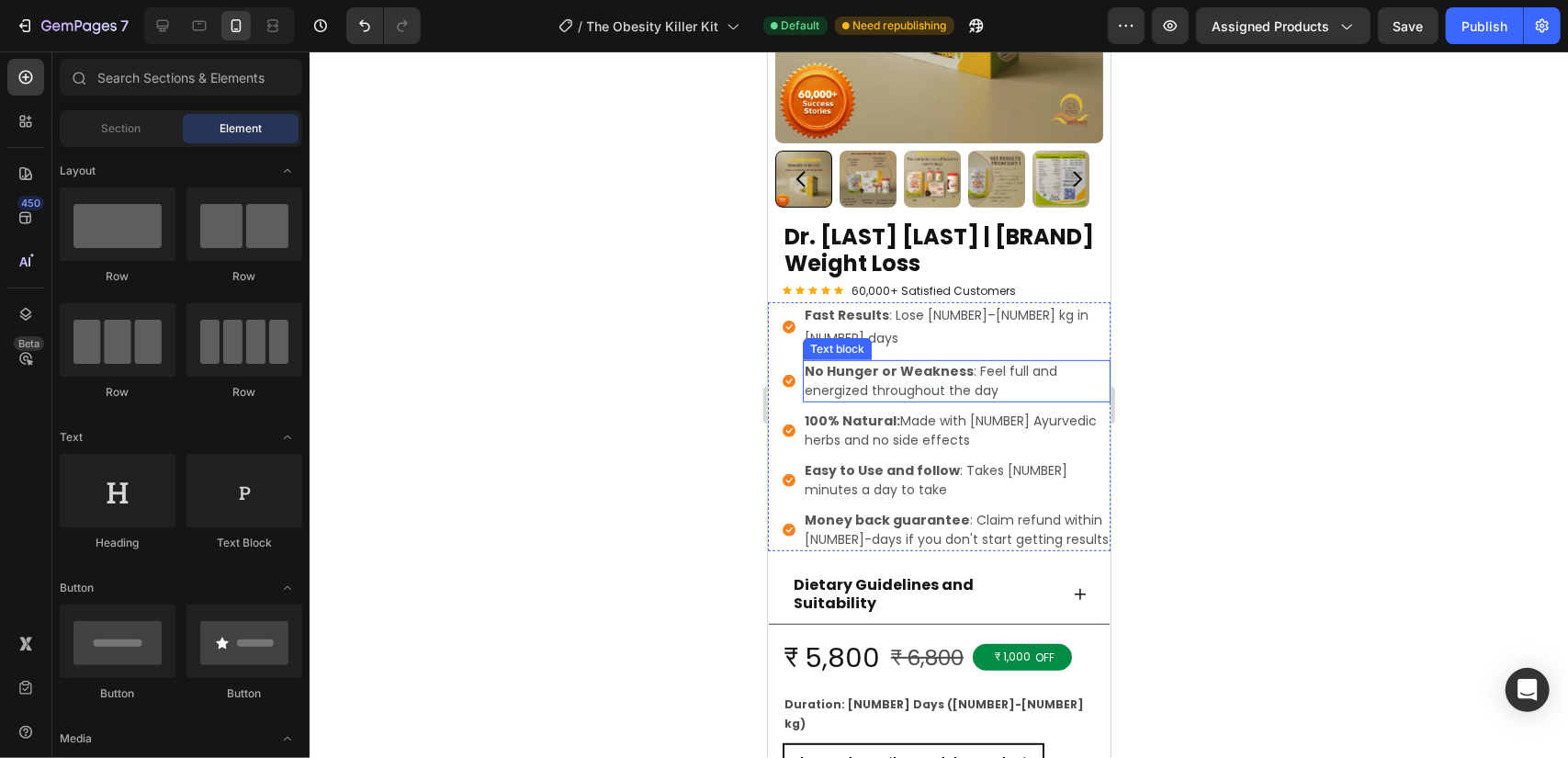 click on ": Feel full and energized throughout the day" at bounding box center (955, 380) 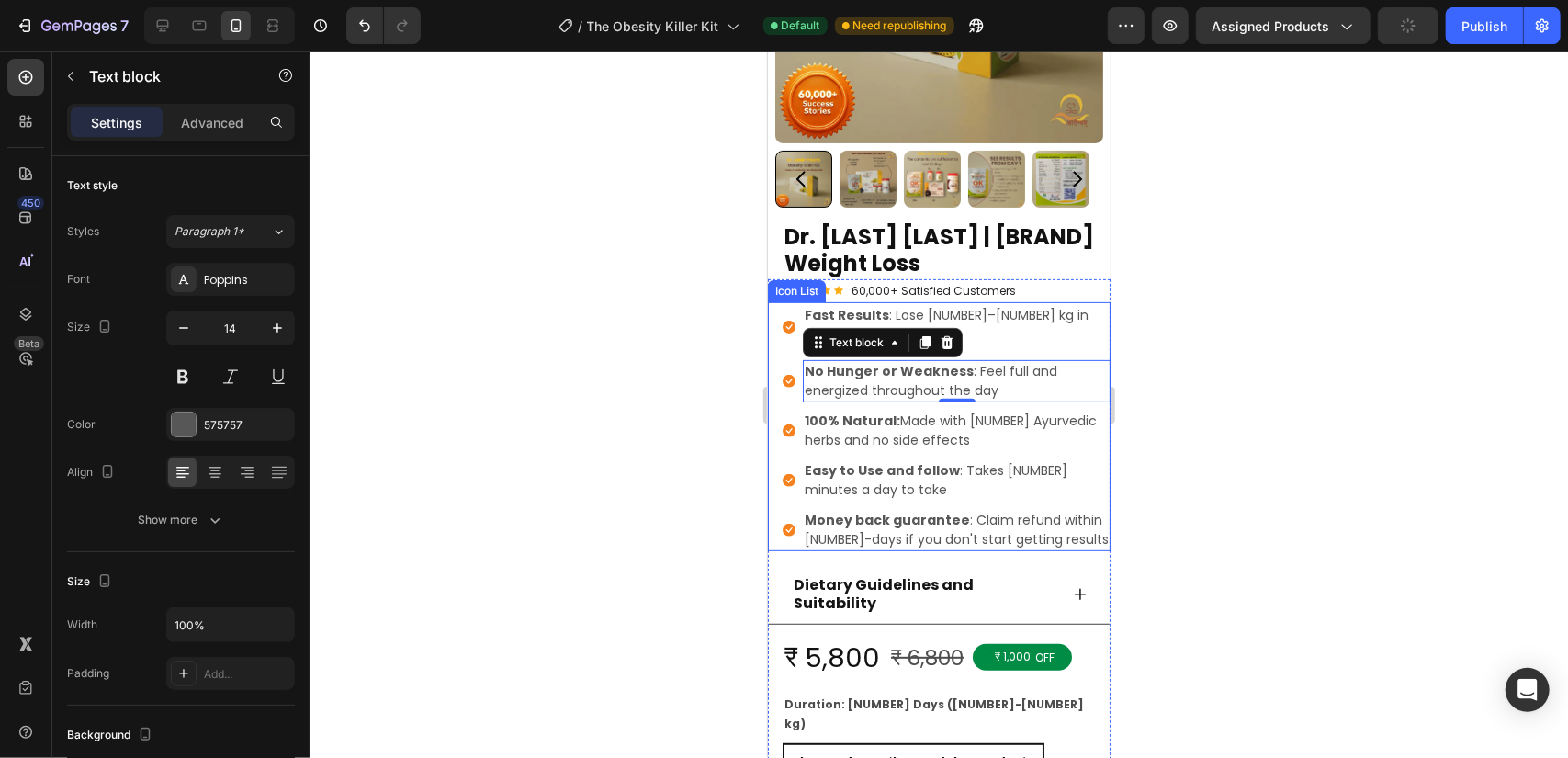 click on "Icon Fast Results : Lose [NUMBER]–[NUMBER] kg in [NUMBER] days Text block" at bounding box center [945, 326] 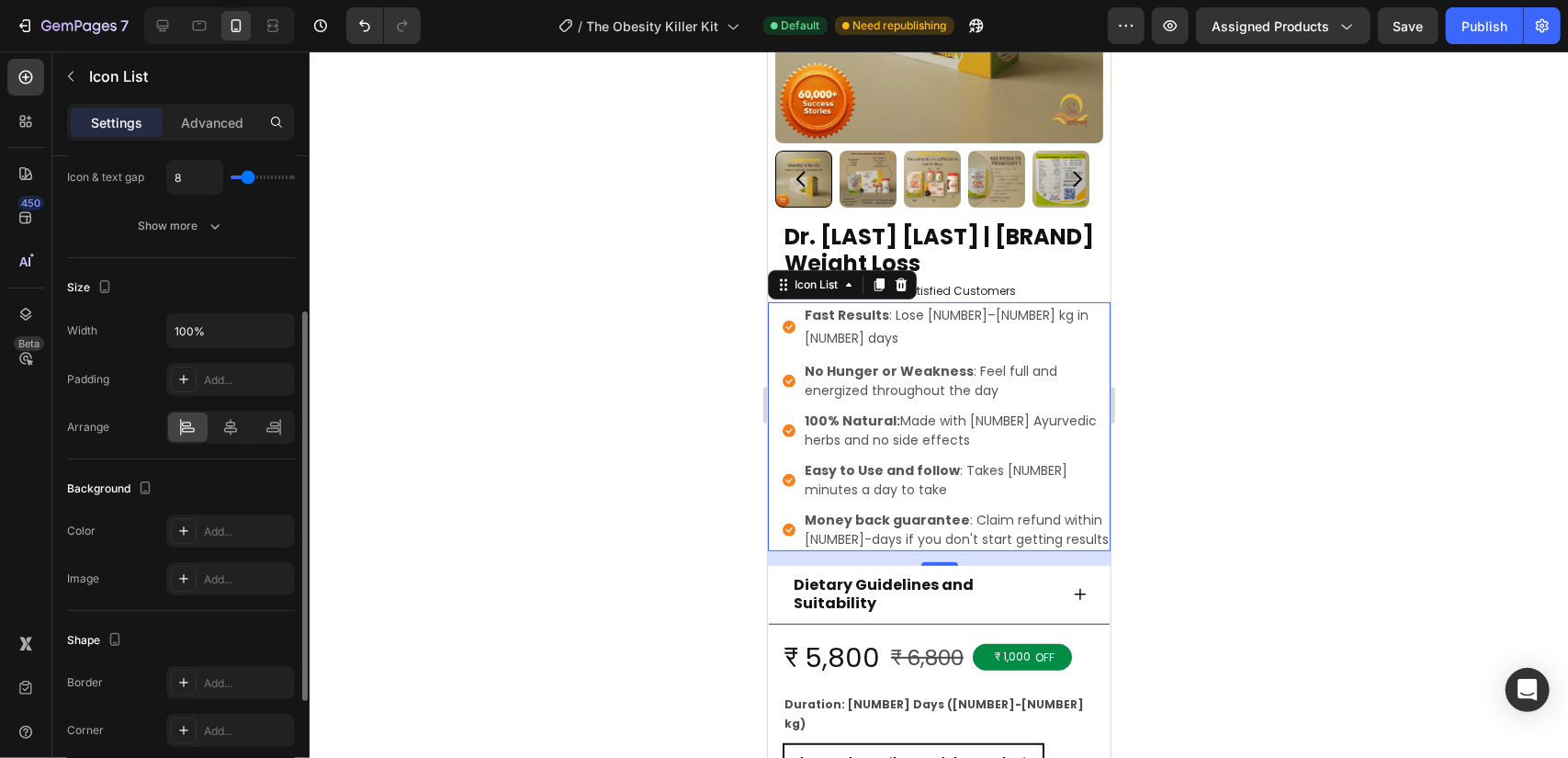 scroll, scrollTop: 77, scrollLeft: 0, axis: vertical 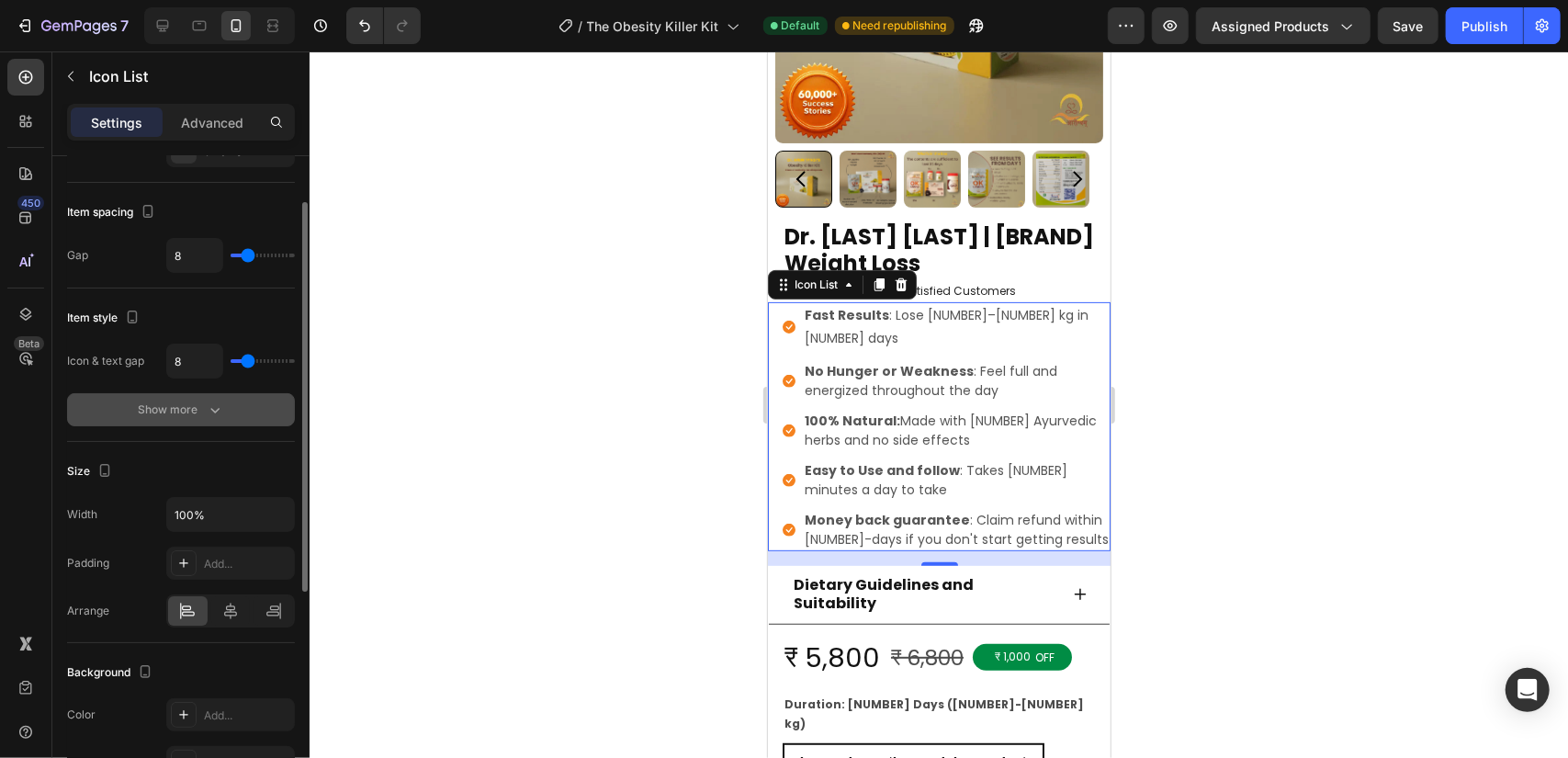 click 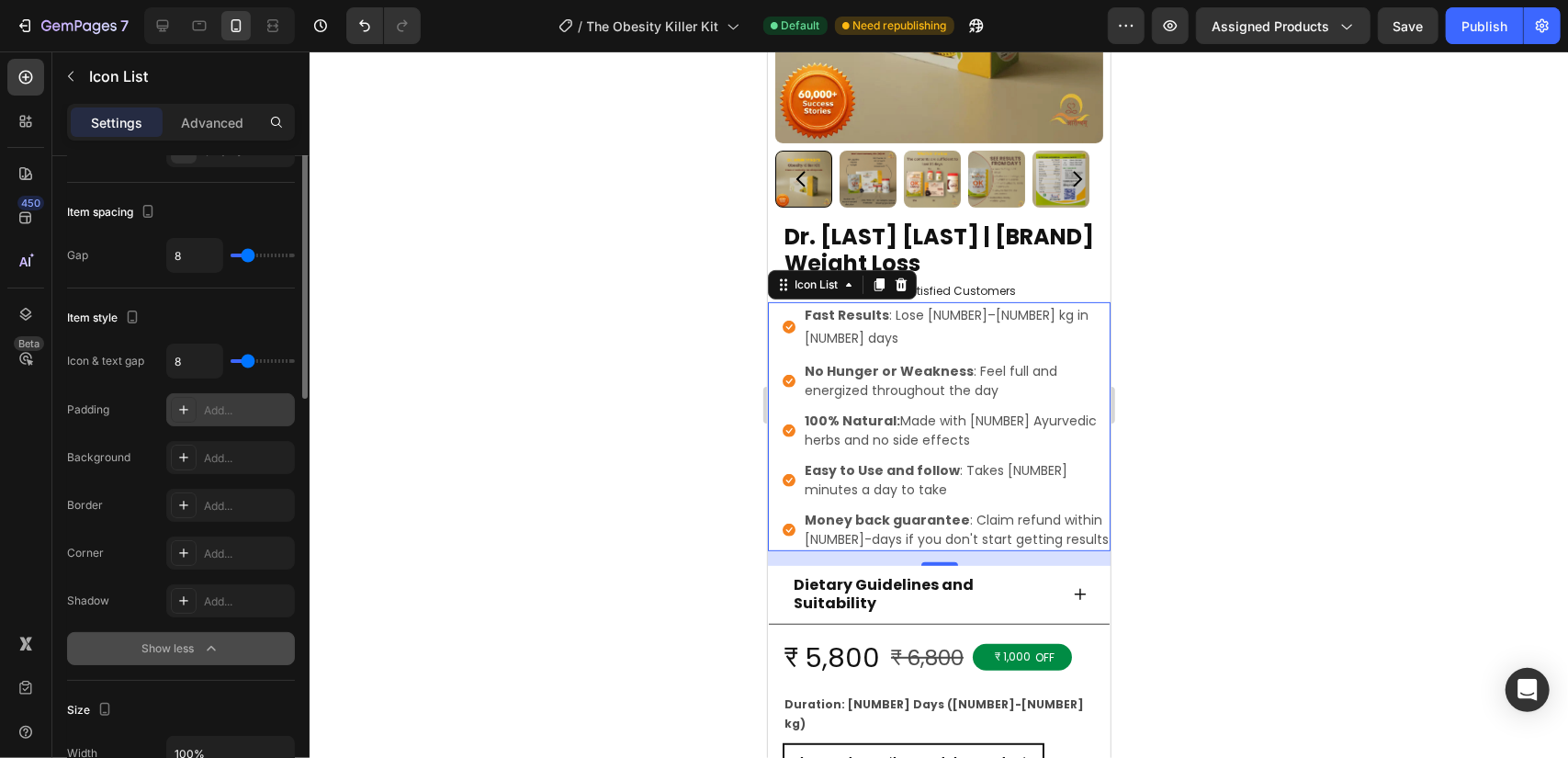 scroll, scrollTop: 0, scrollLeft: 0, axis: both 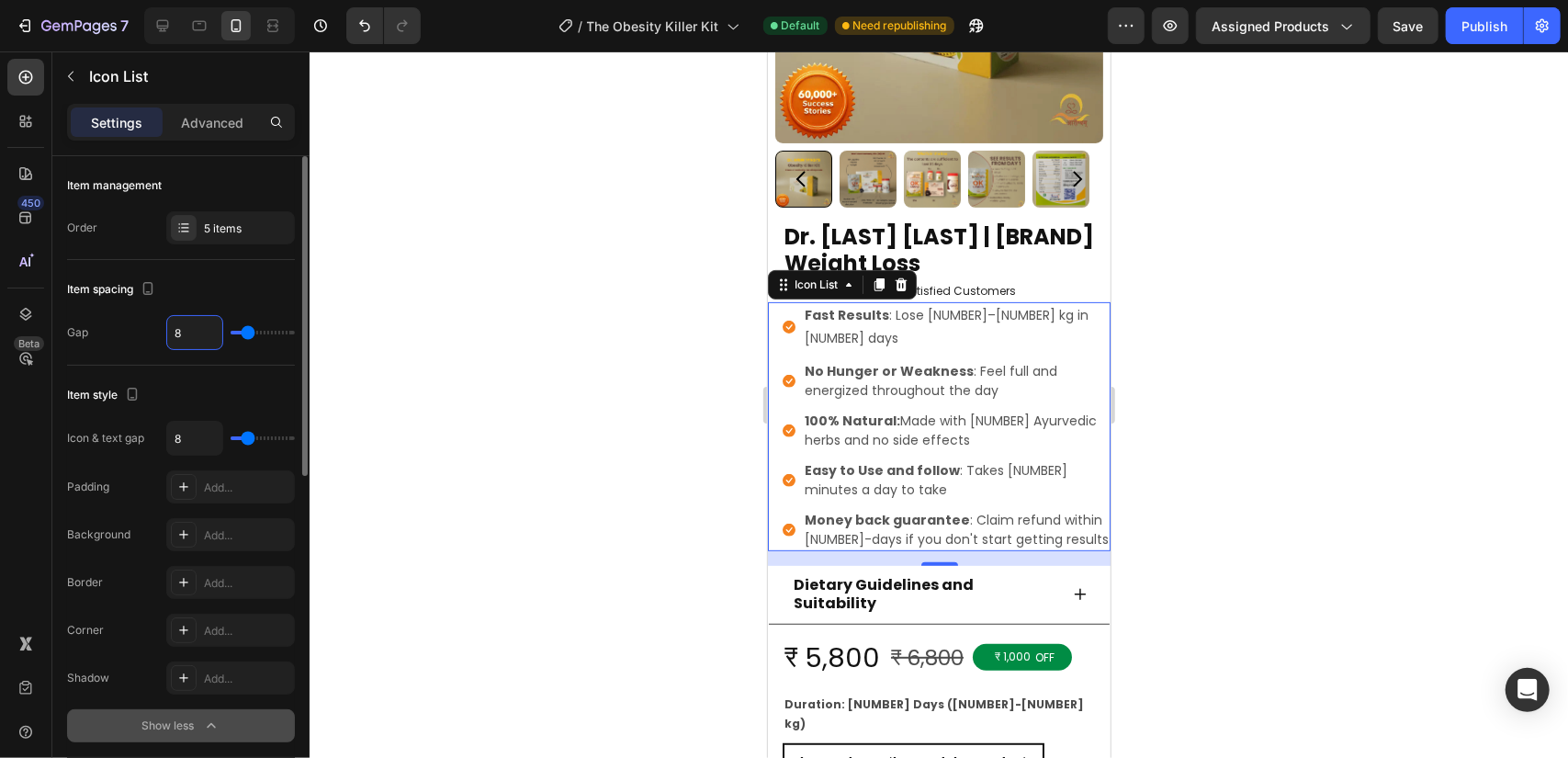 click on "8" at bounding box center (195, 333) 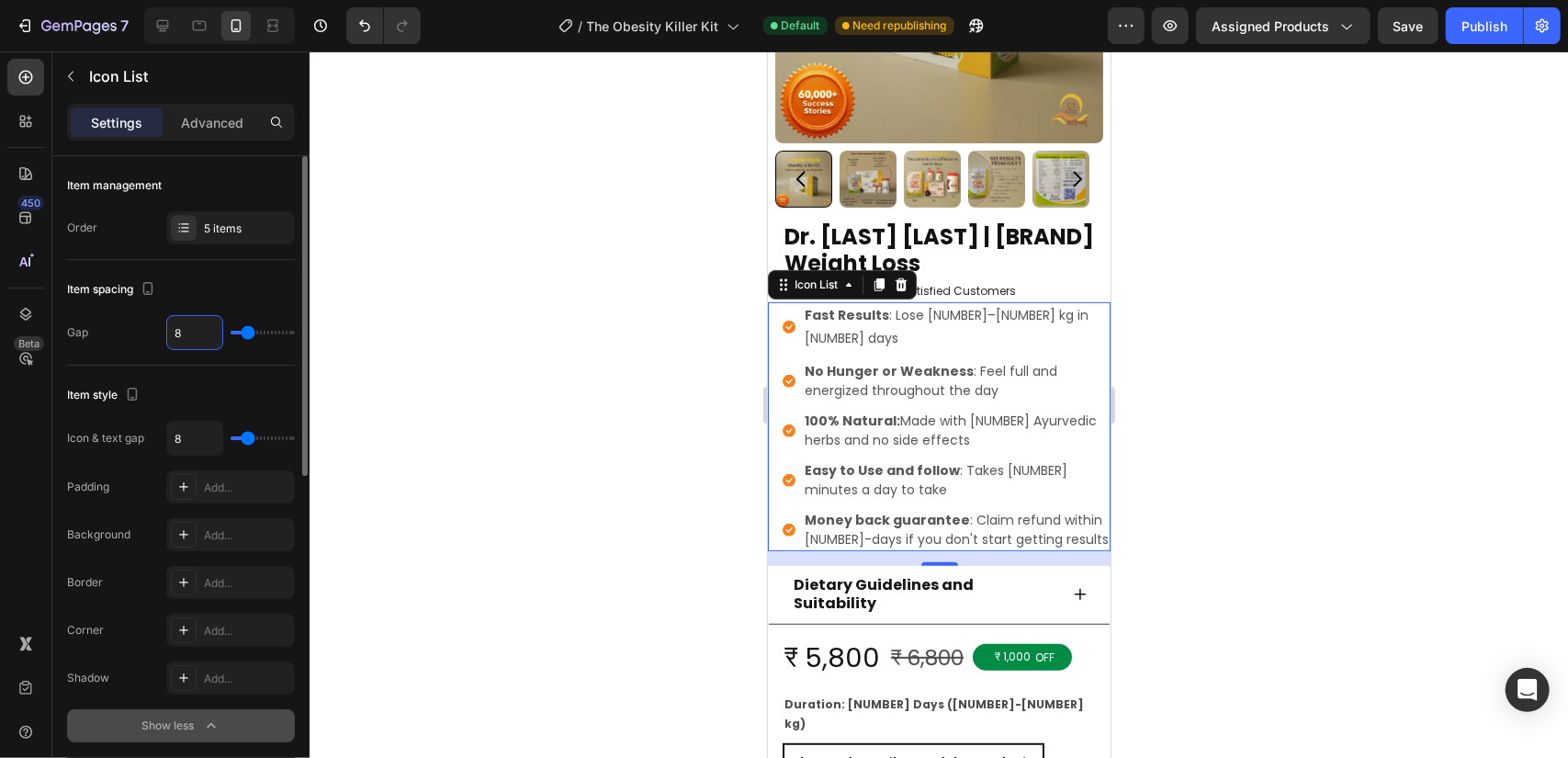 type on "7" 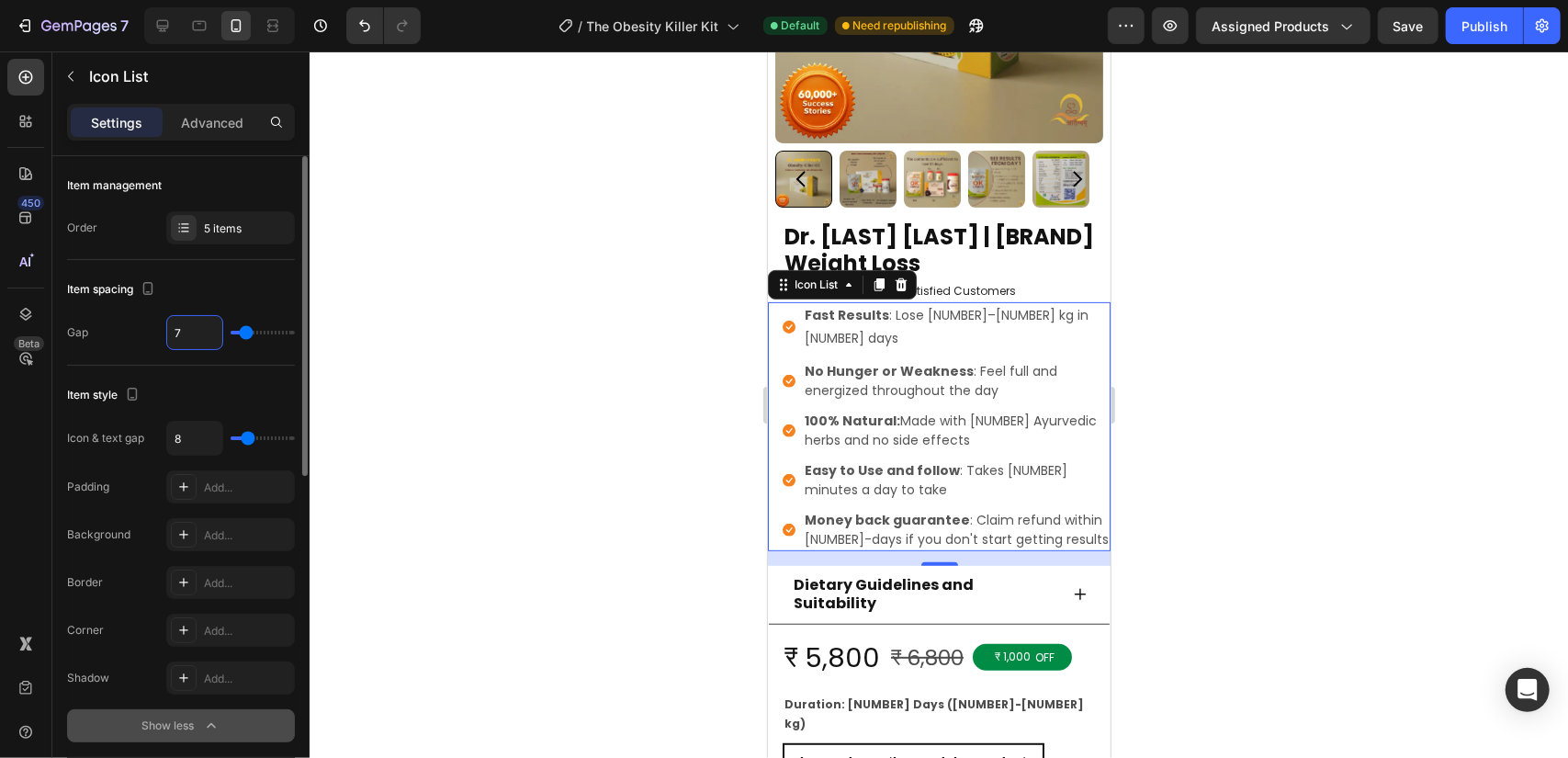type on "22" 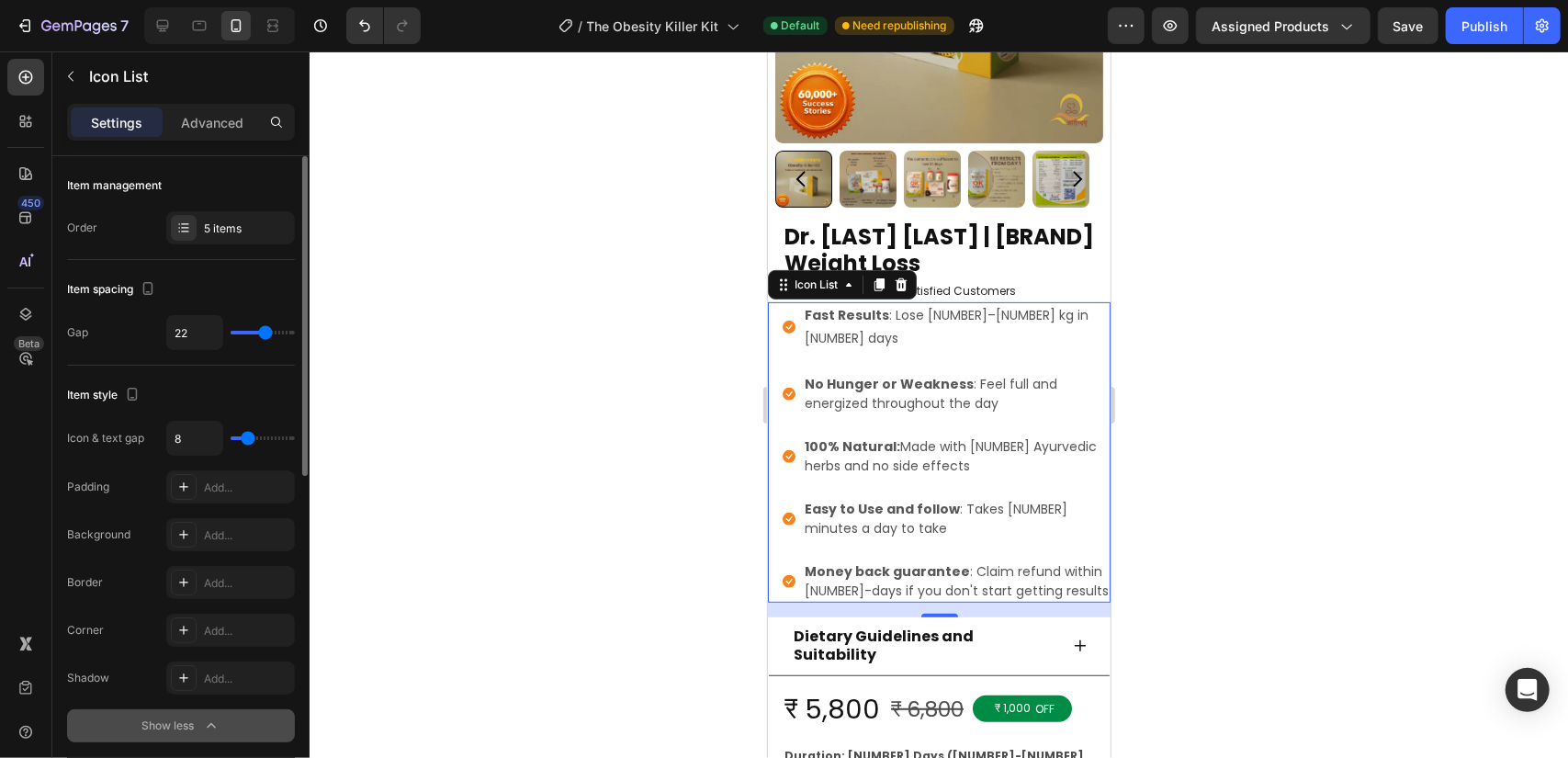 type on "37" 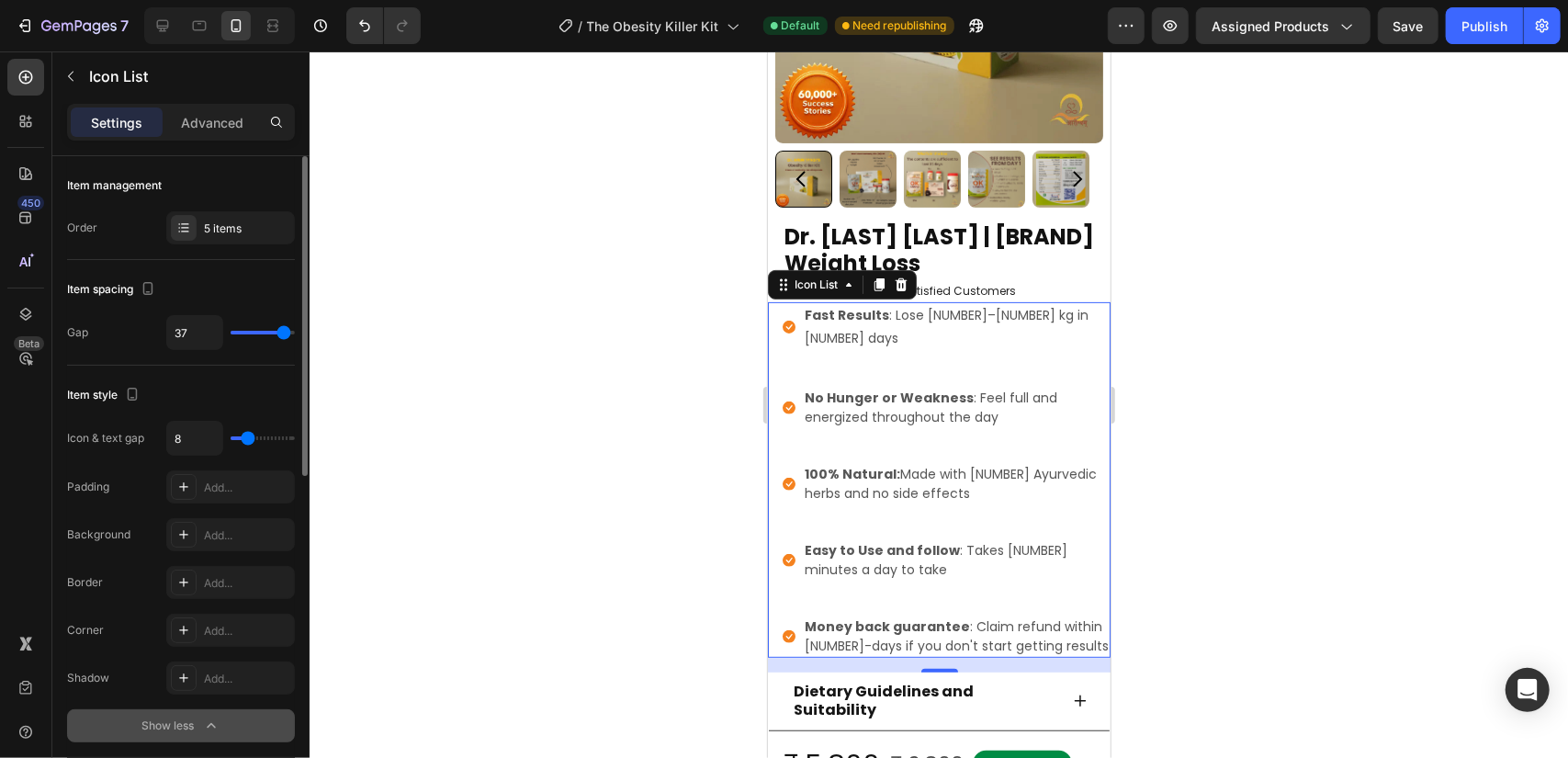 type on "32" 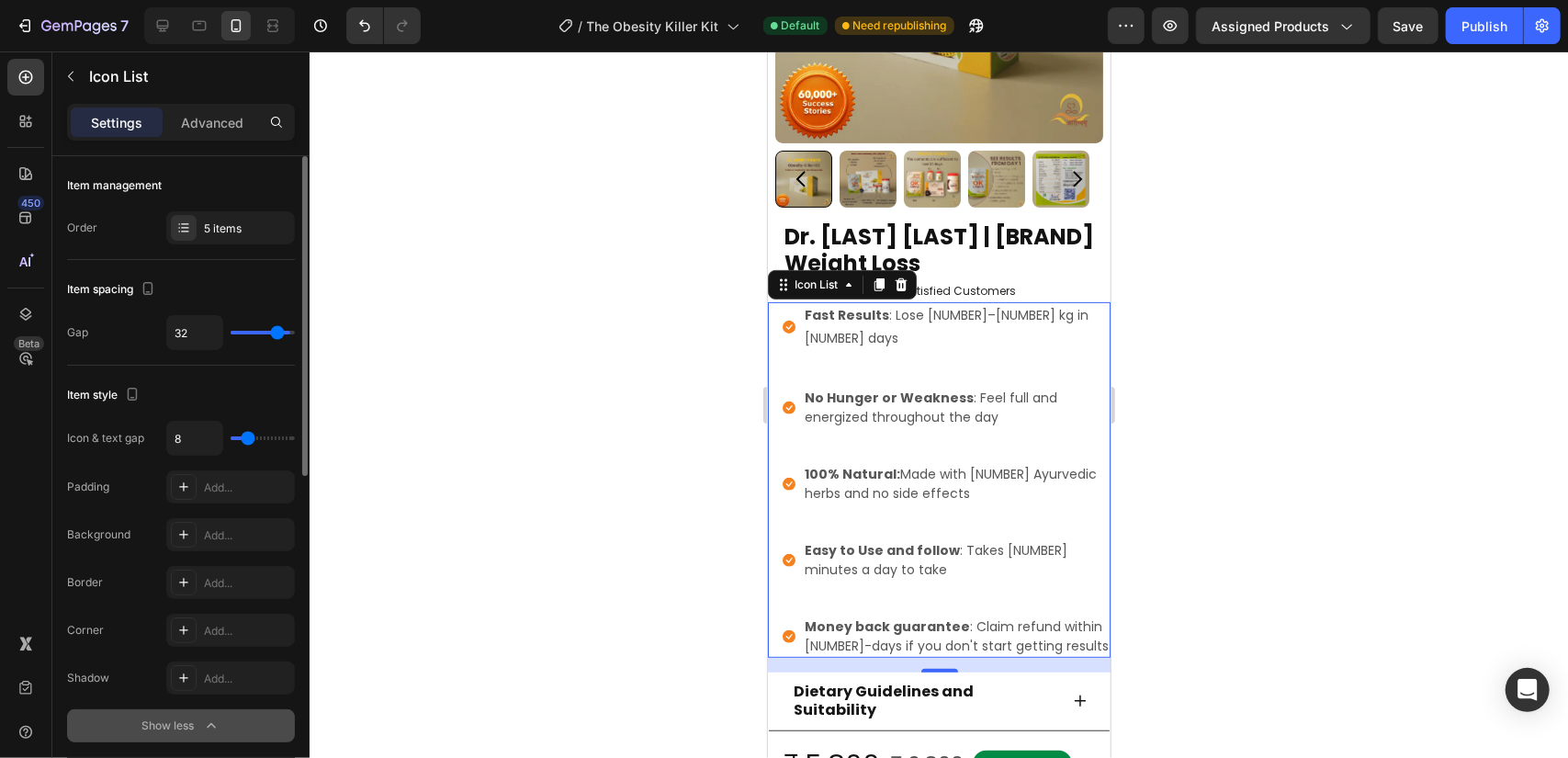 type on "20" 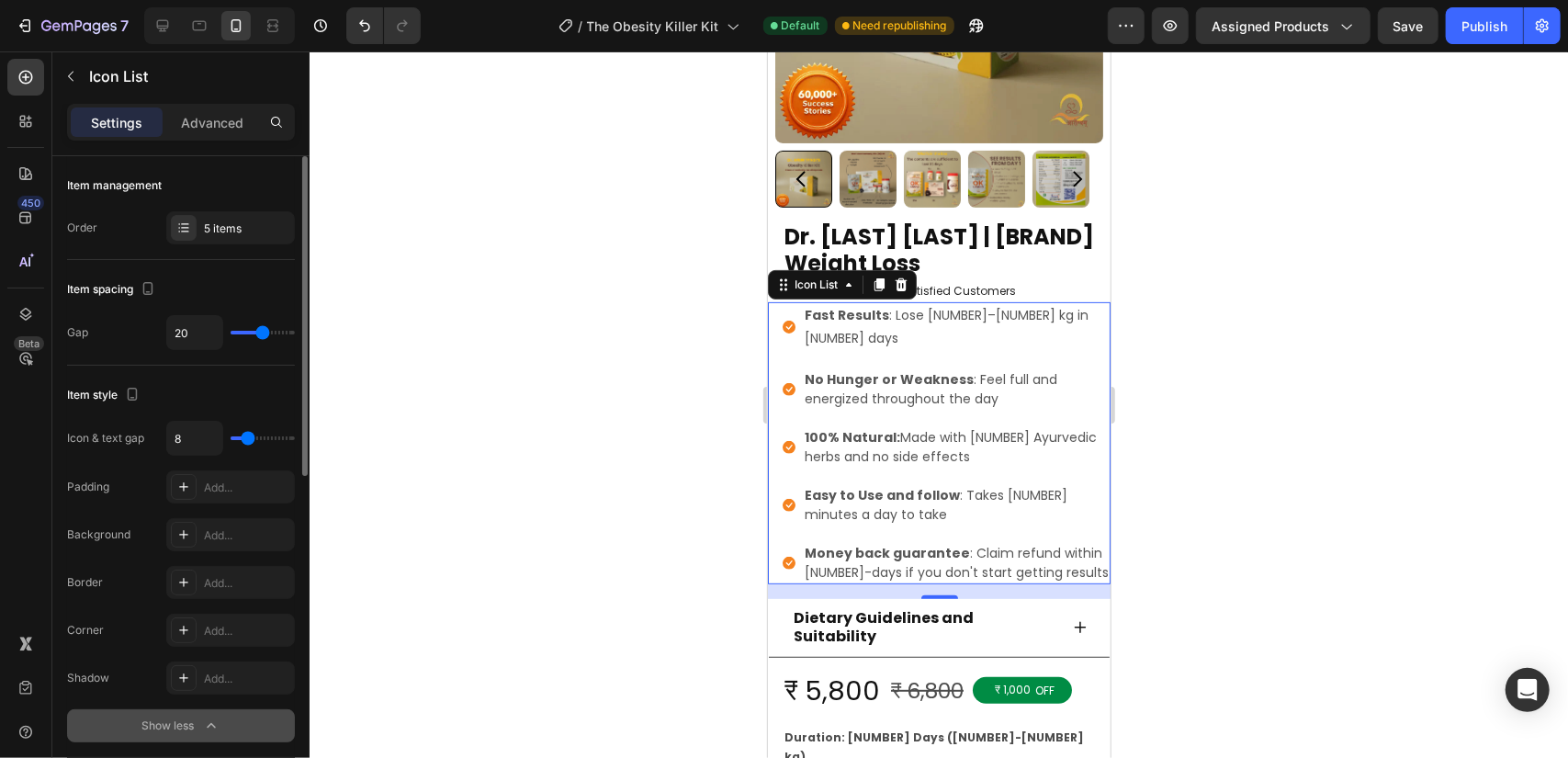 type on "17" 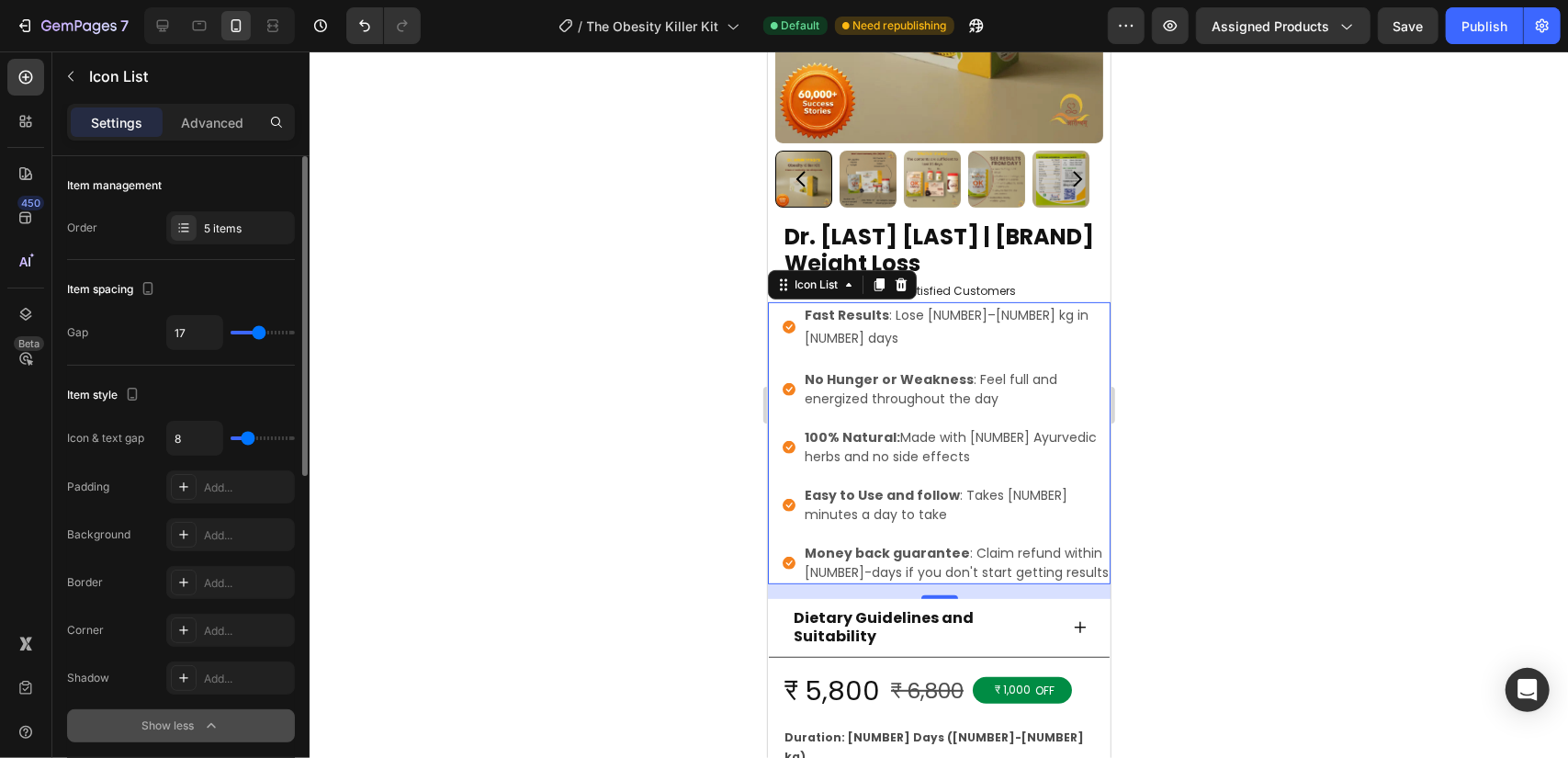 type on "14" 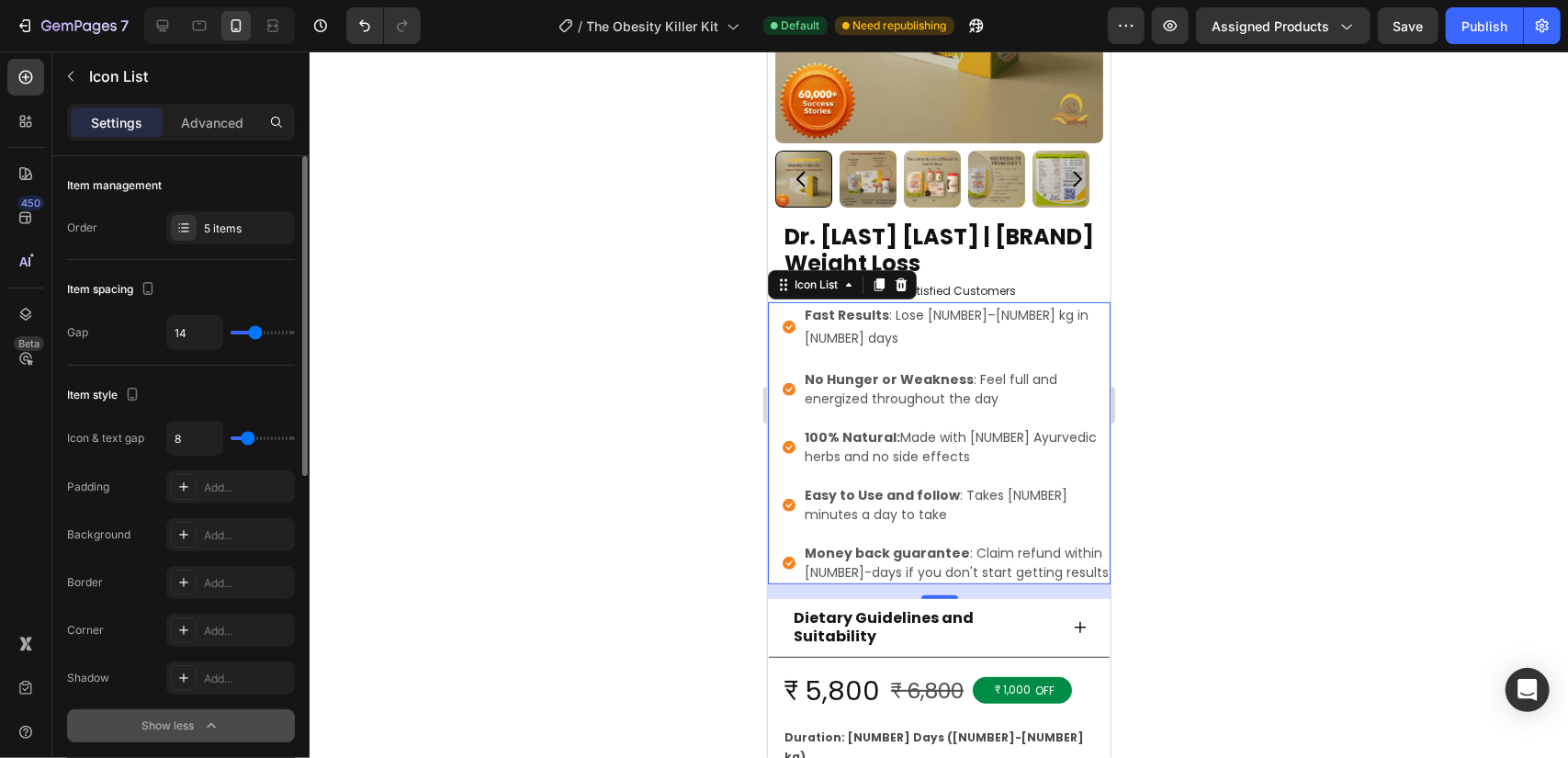 type on "13" 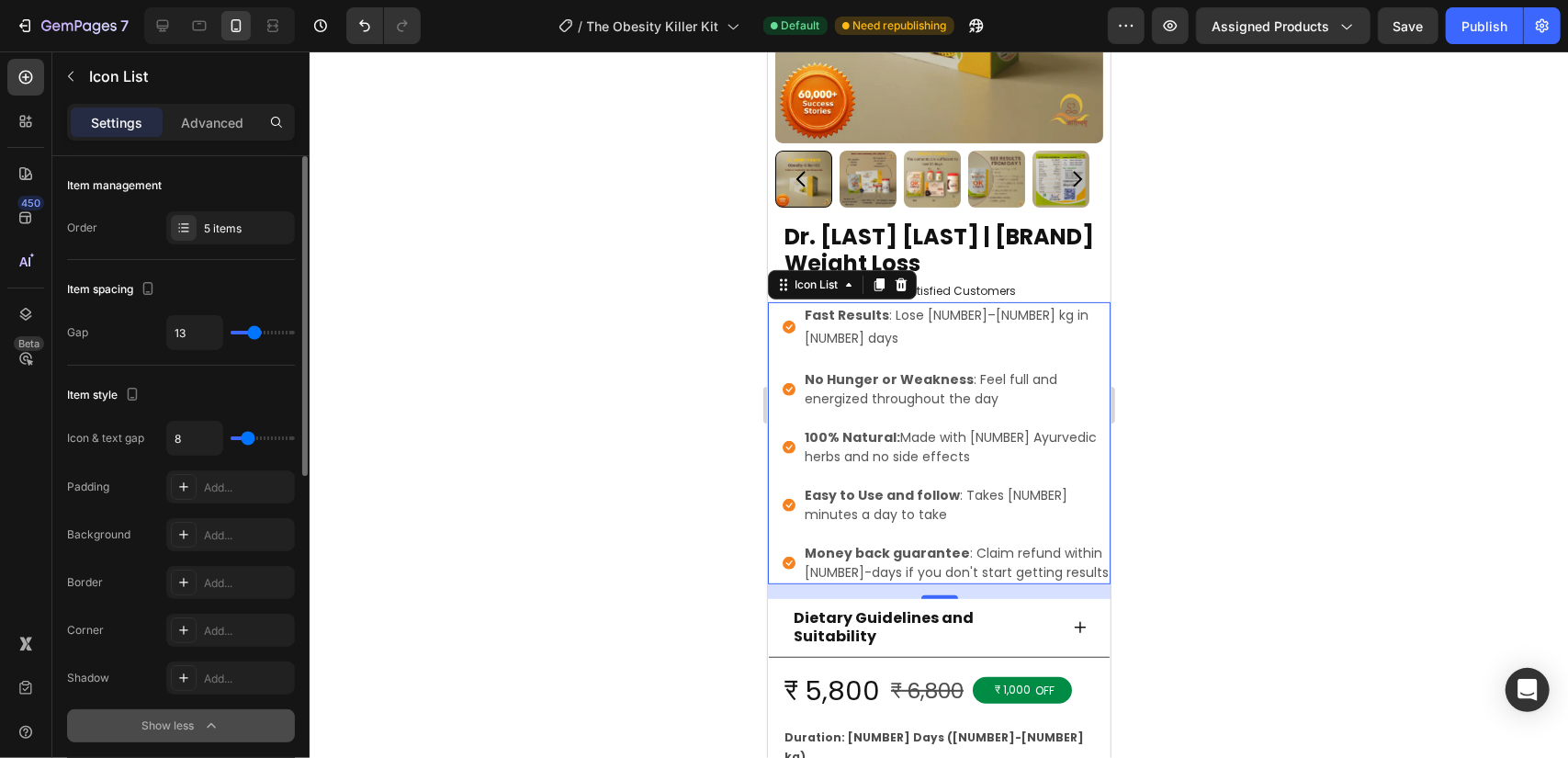 type on "12" 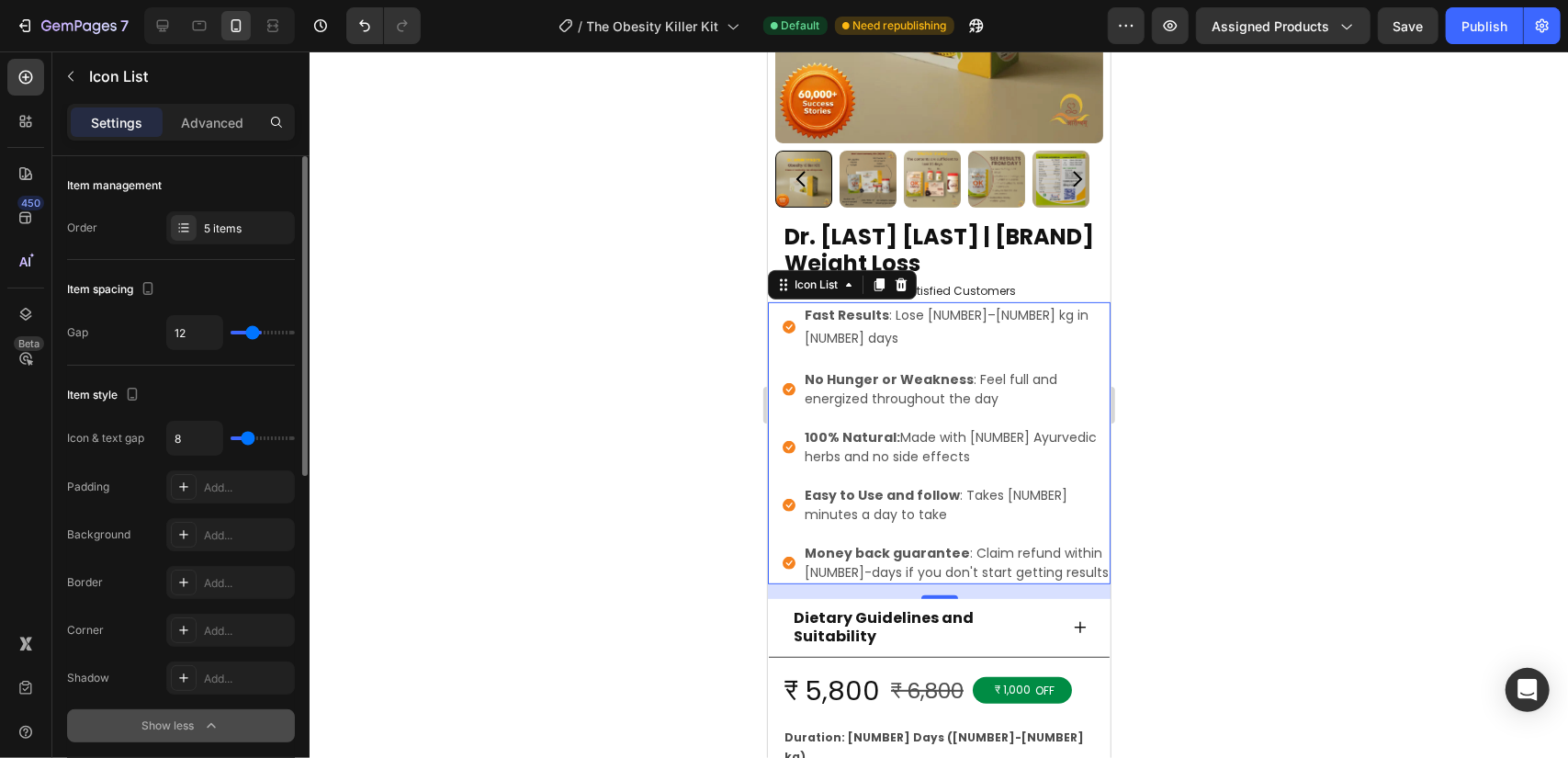 type on "11" 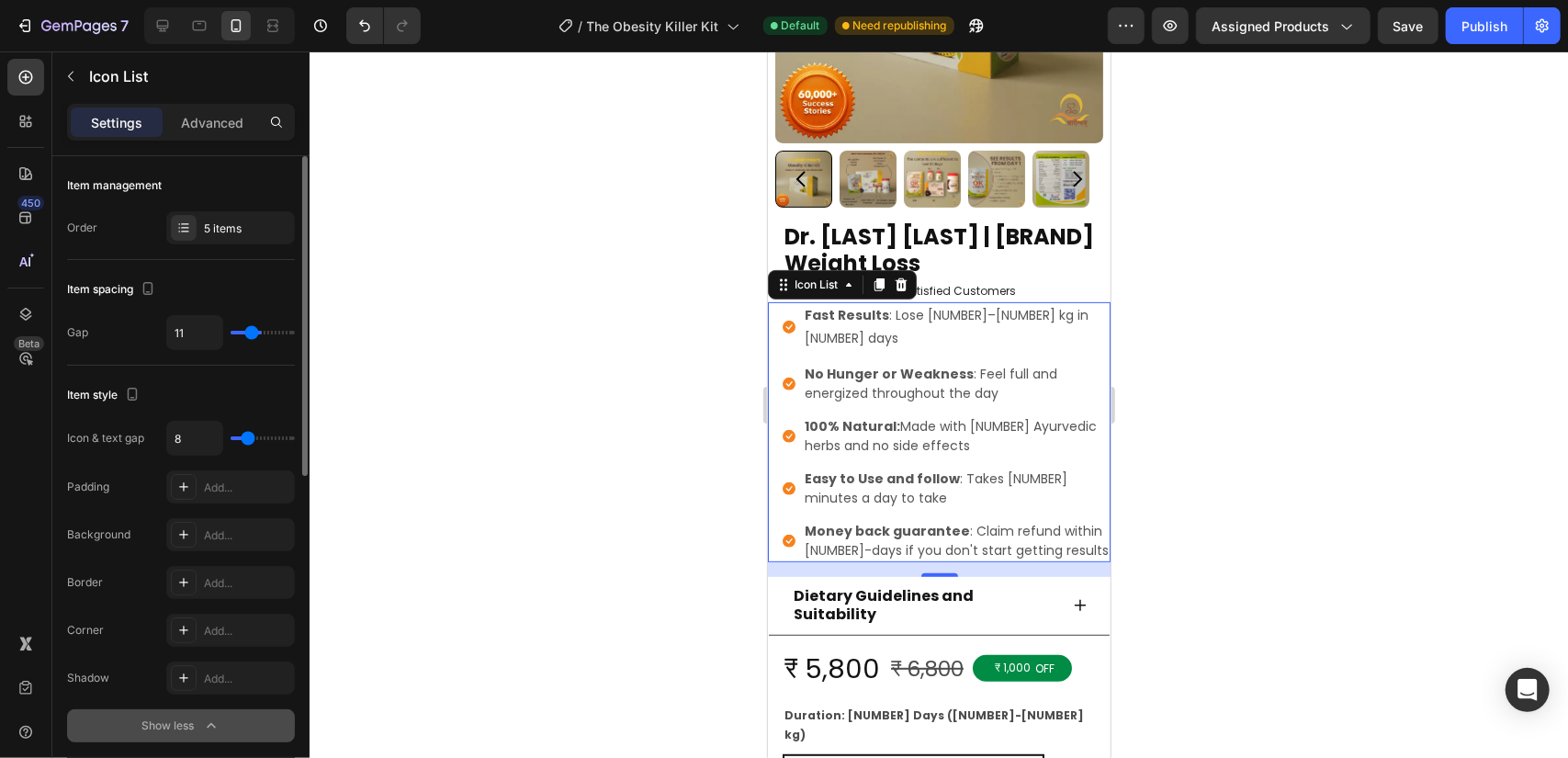 type on "9" 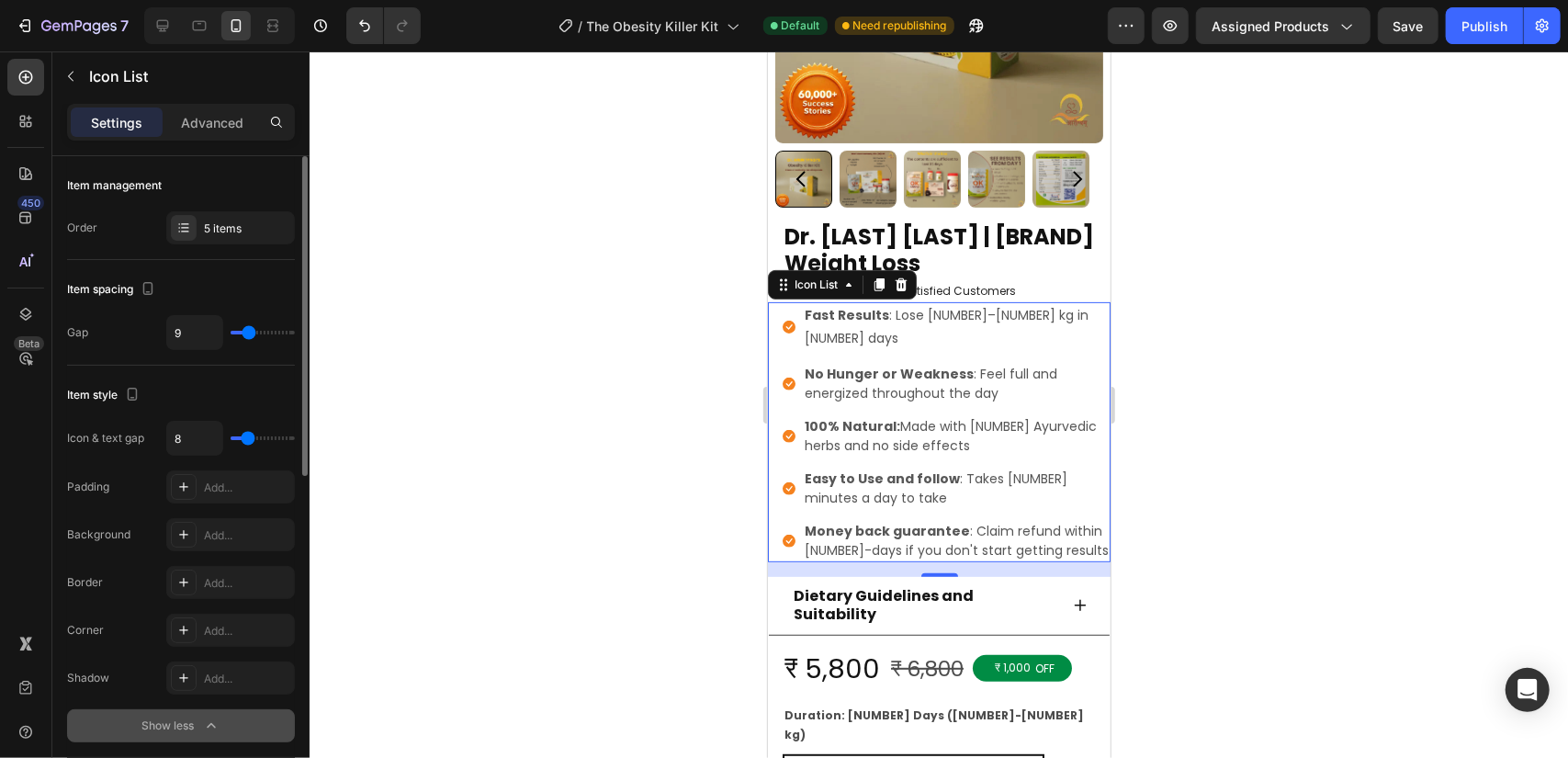 type on "8" 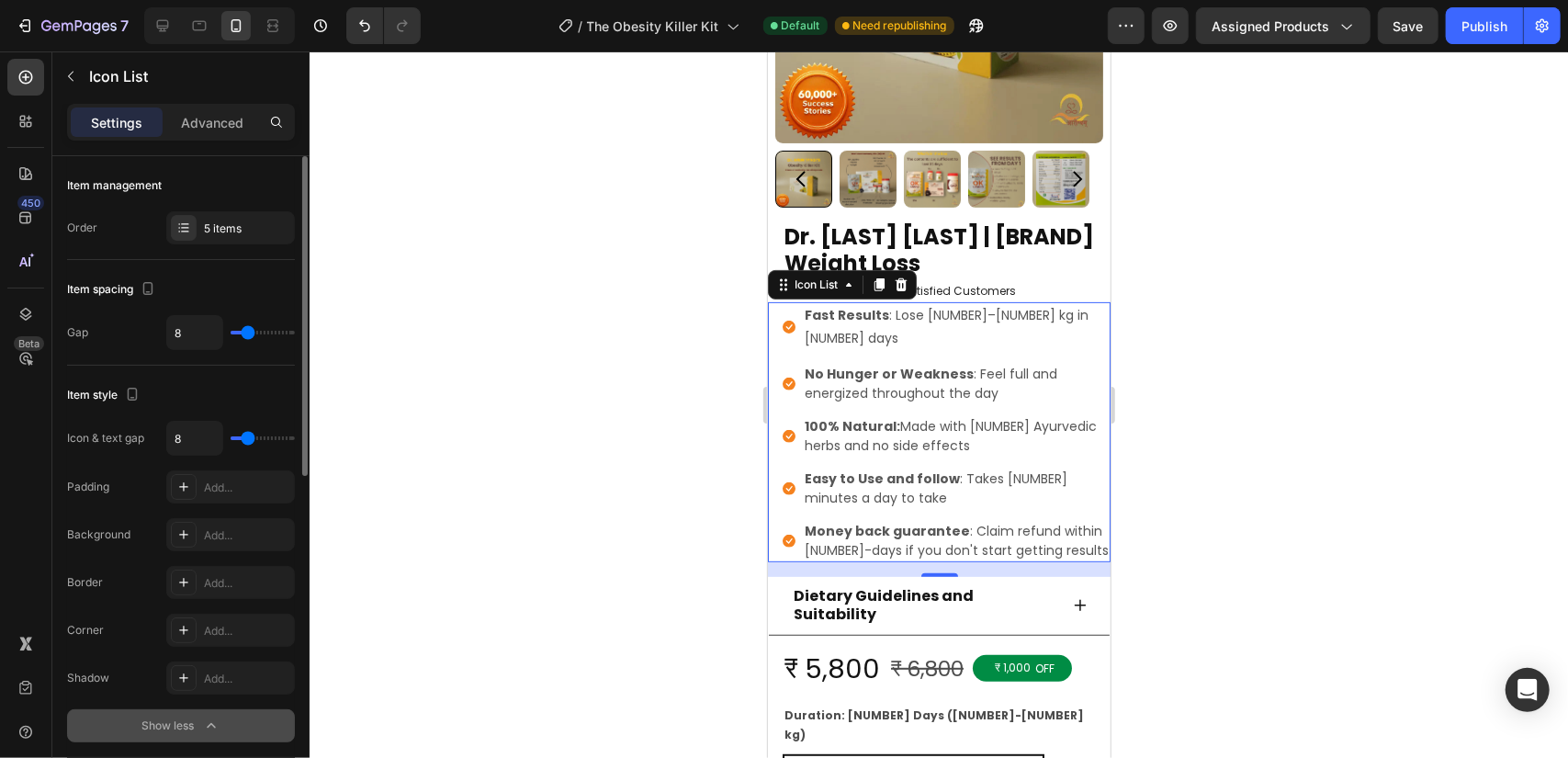 type on "4" 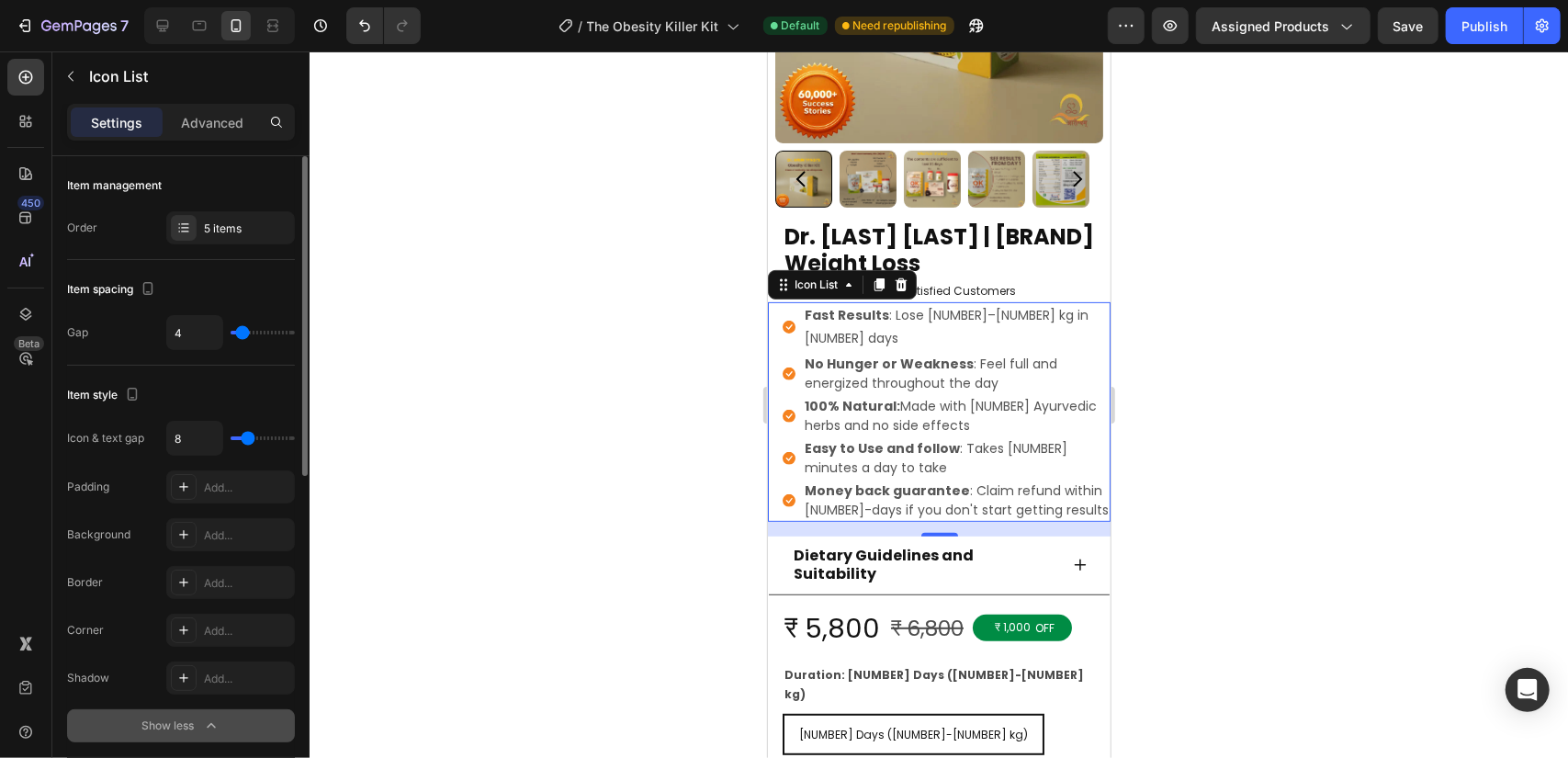 type on "0" 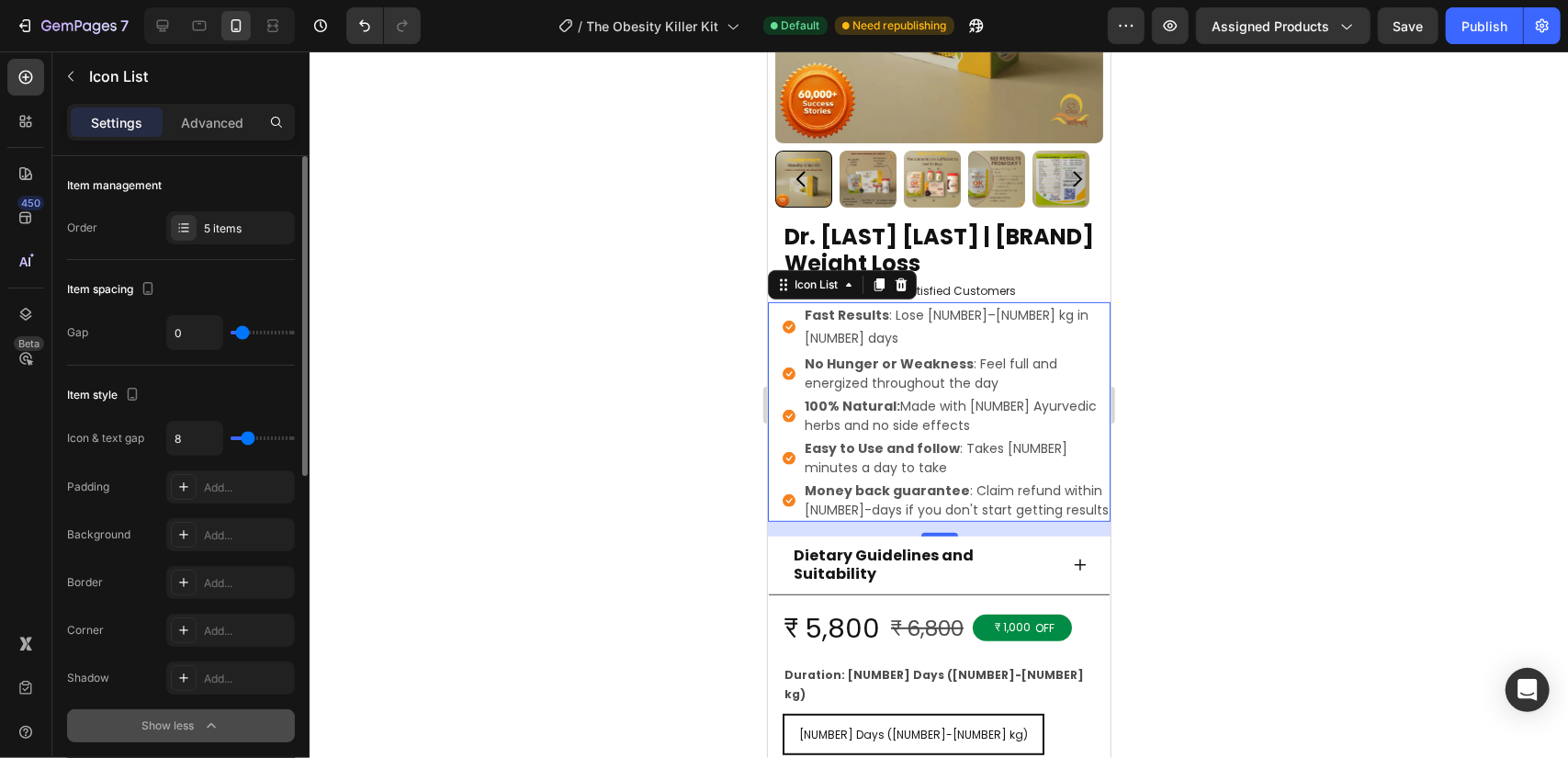 type on "0" 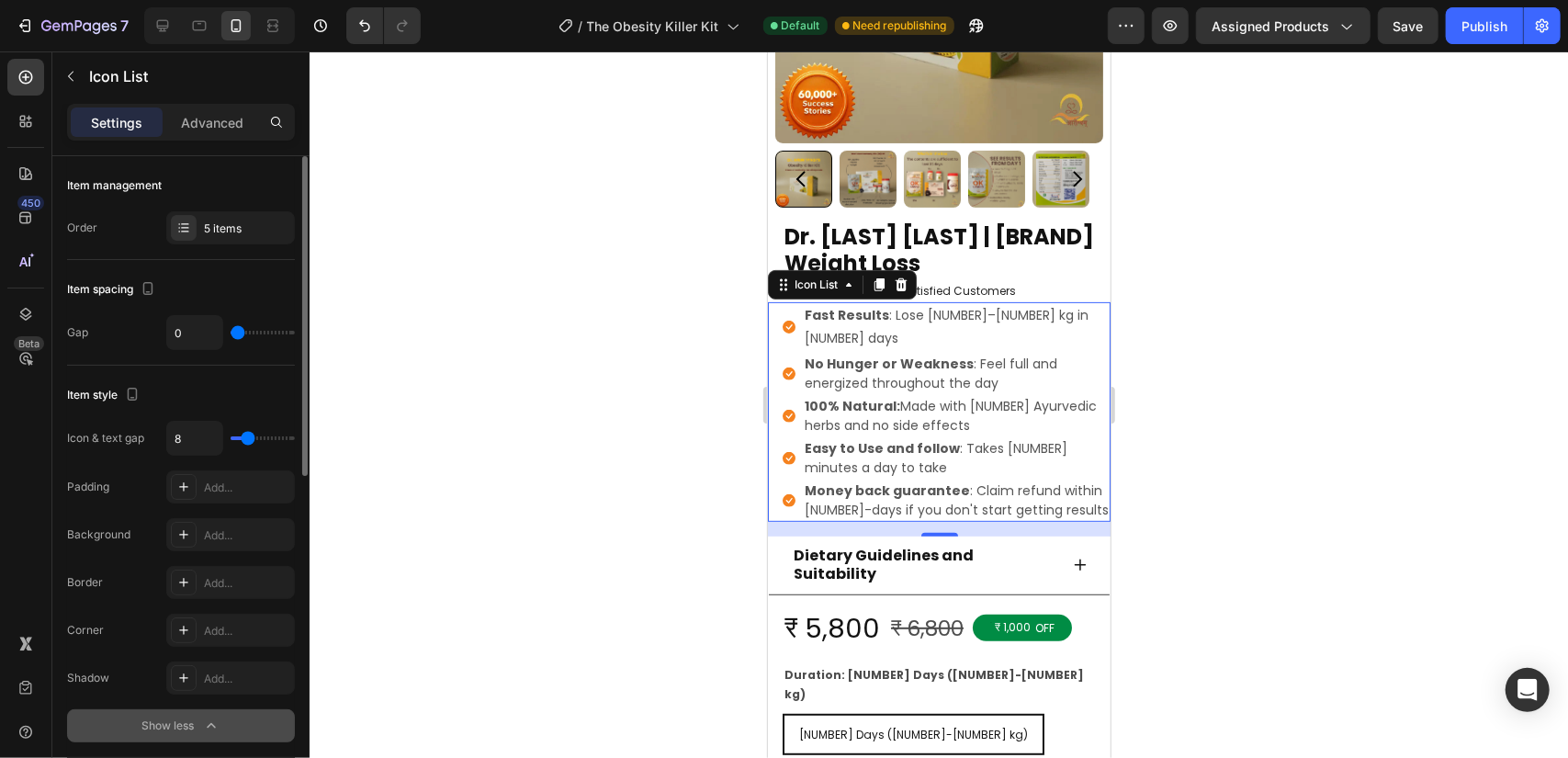 type on "2" 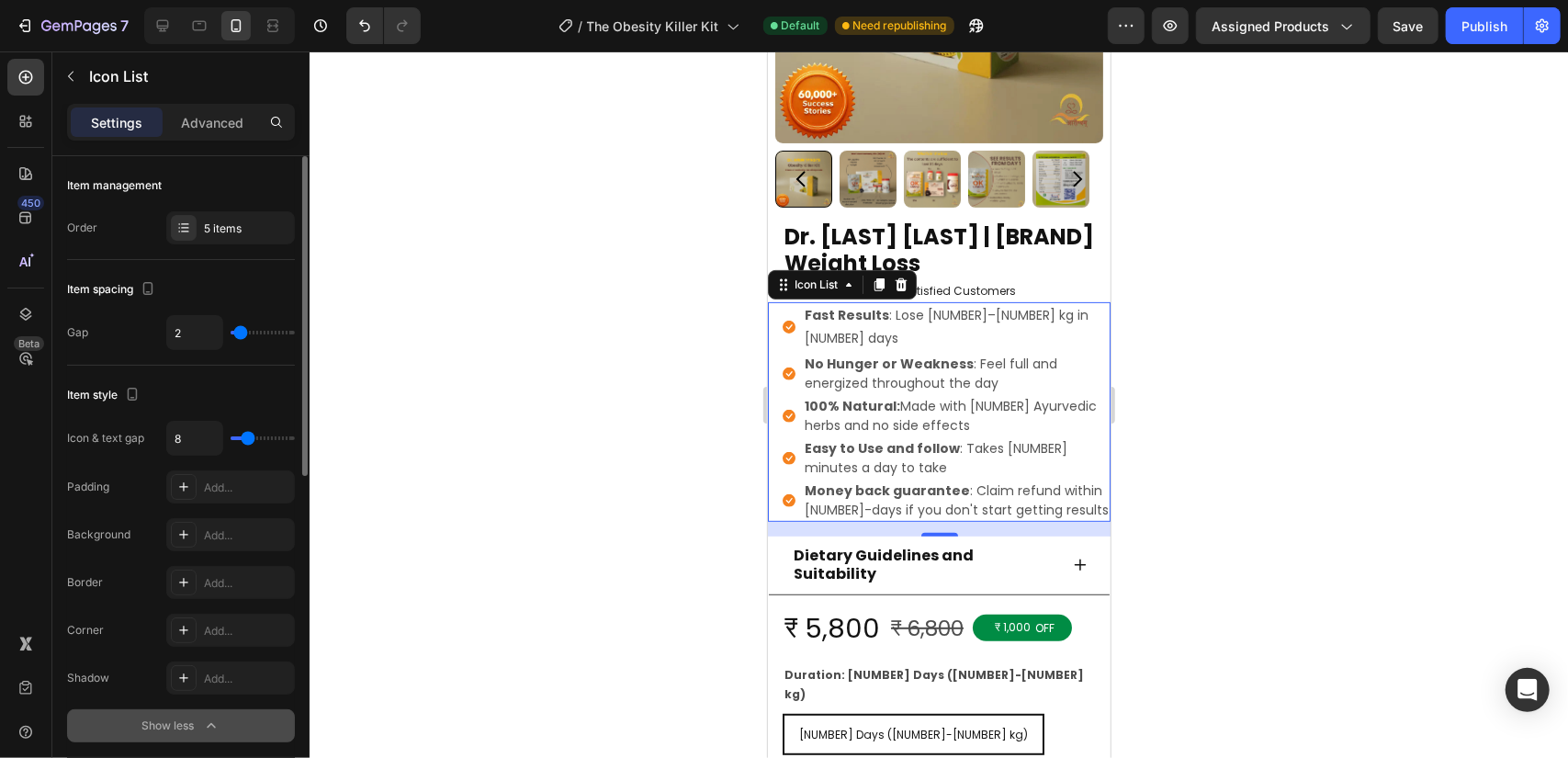 type on "3" 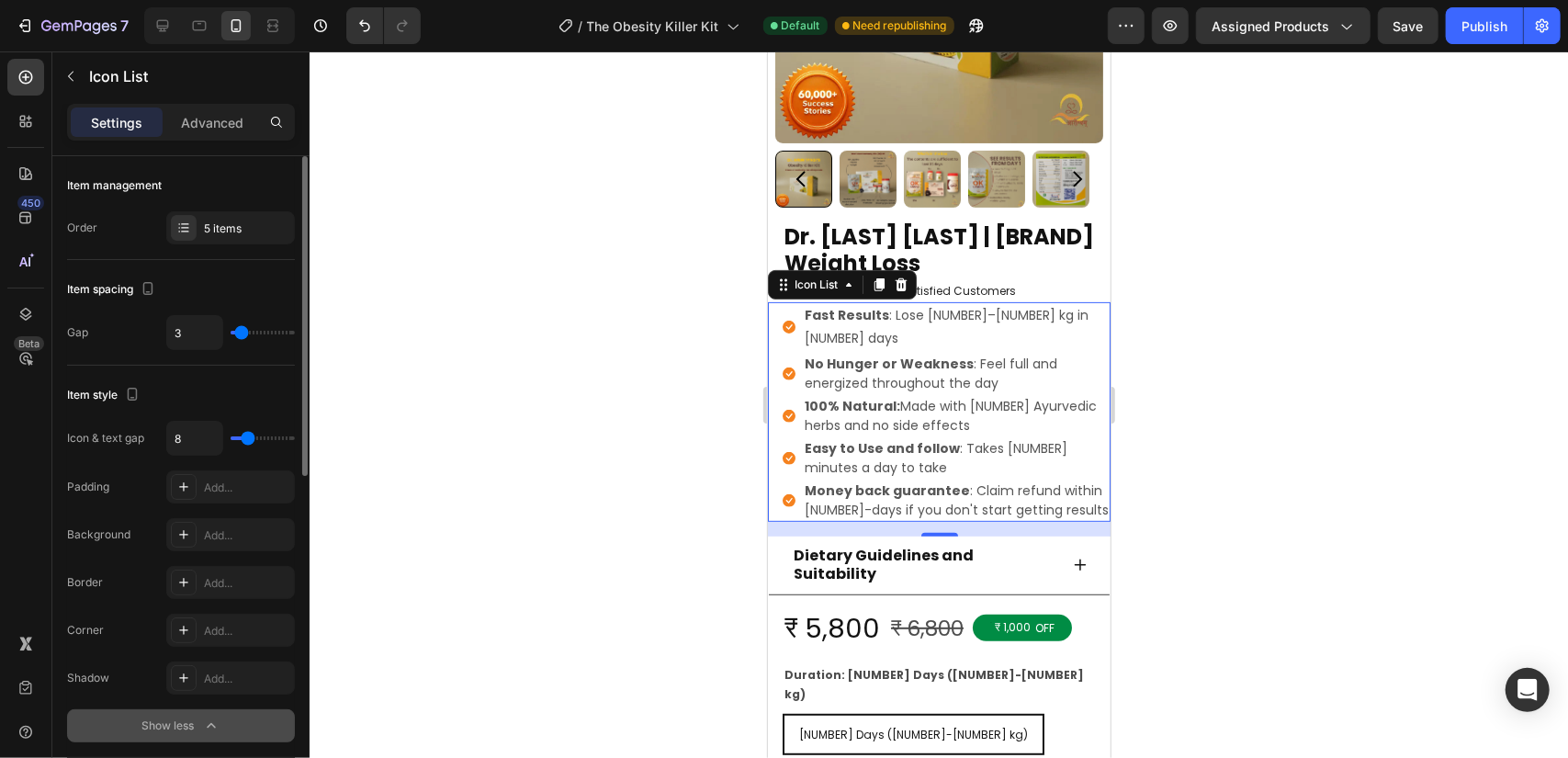 type on "6" 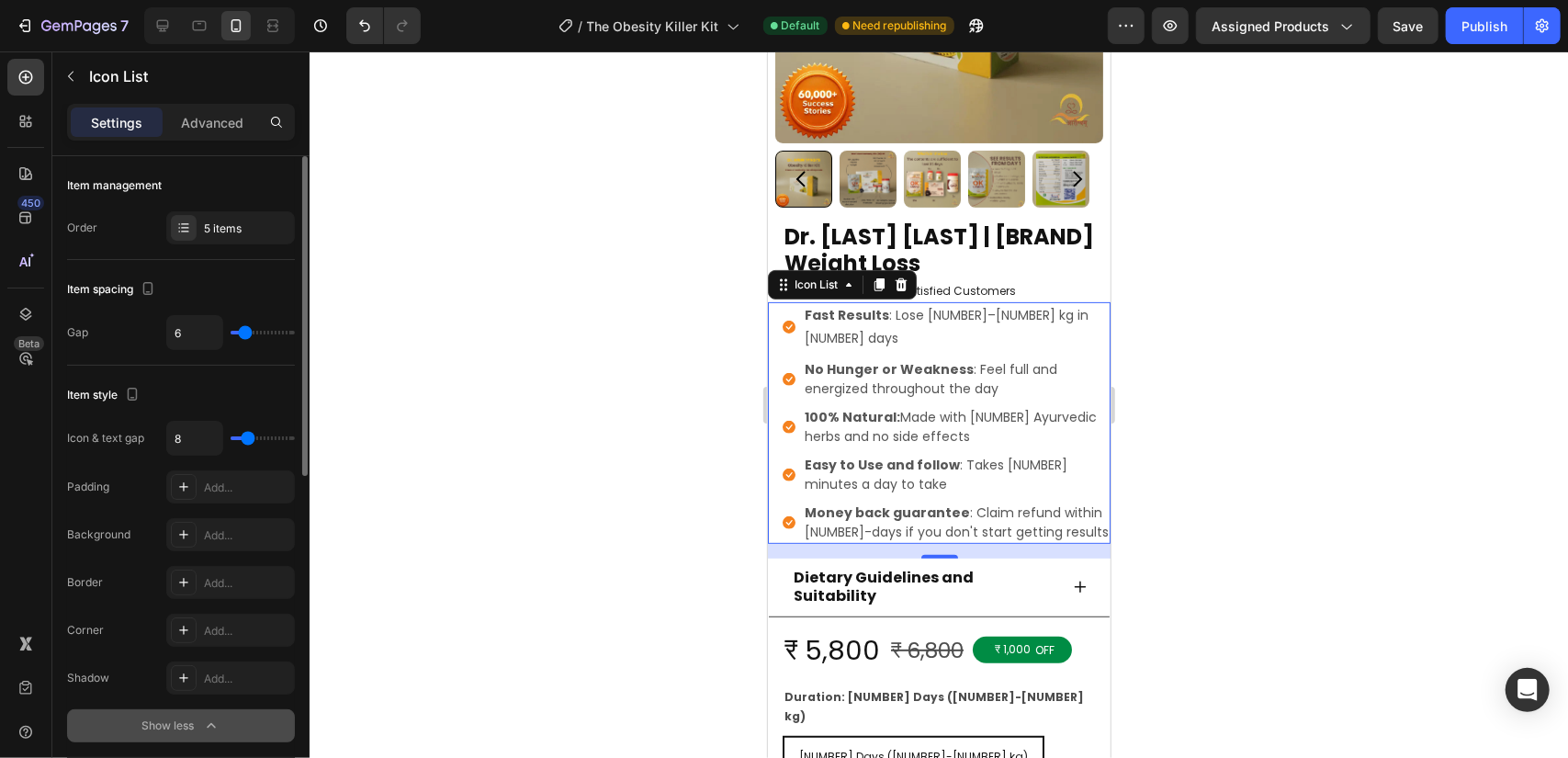 type on "7" 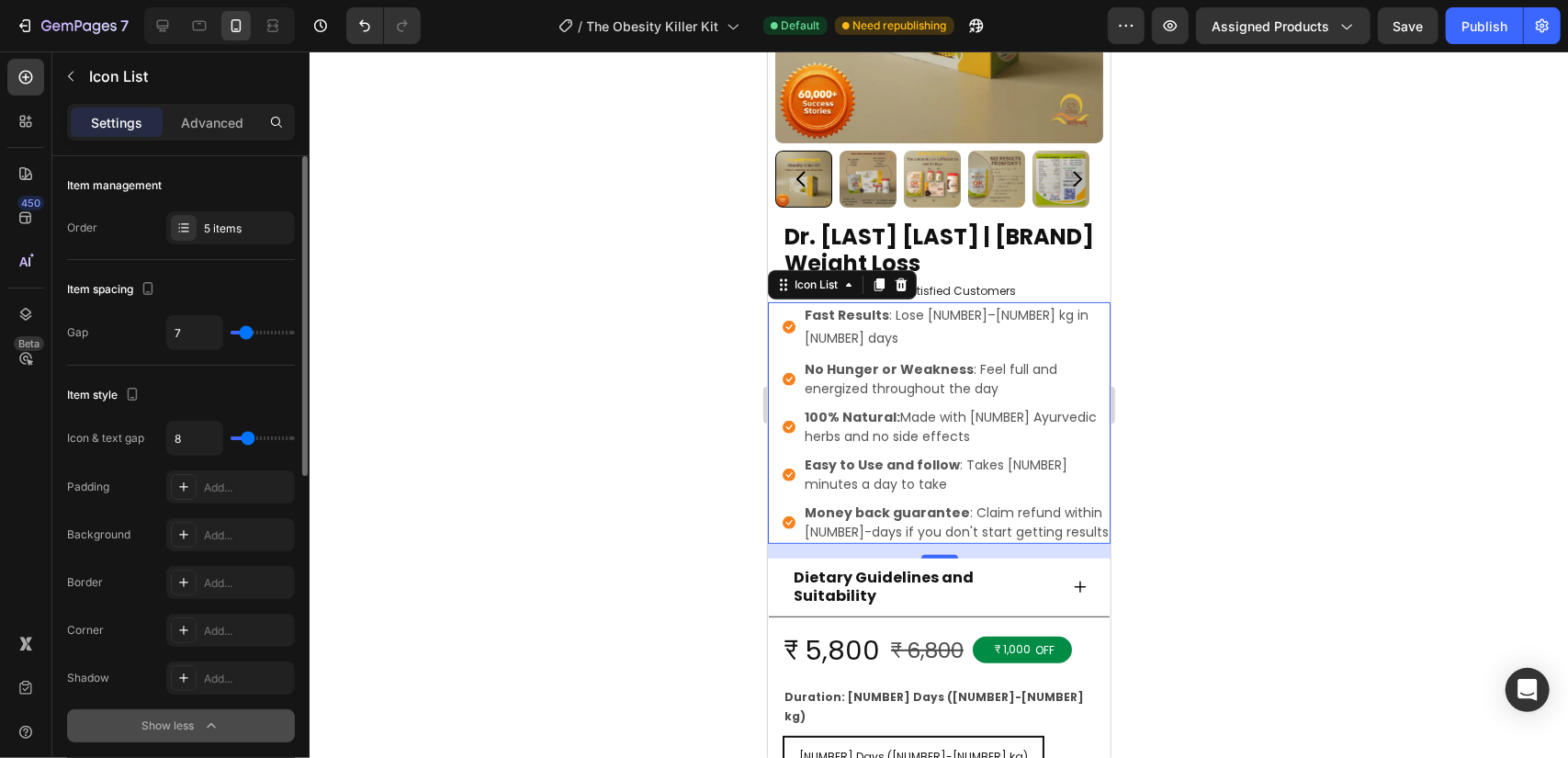 type on "8" 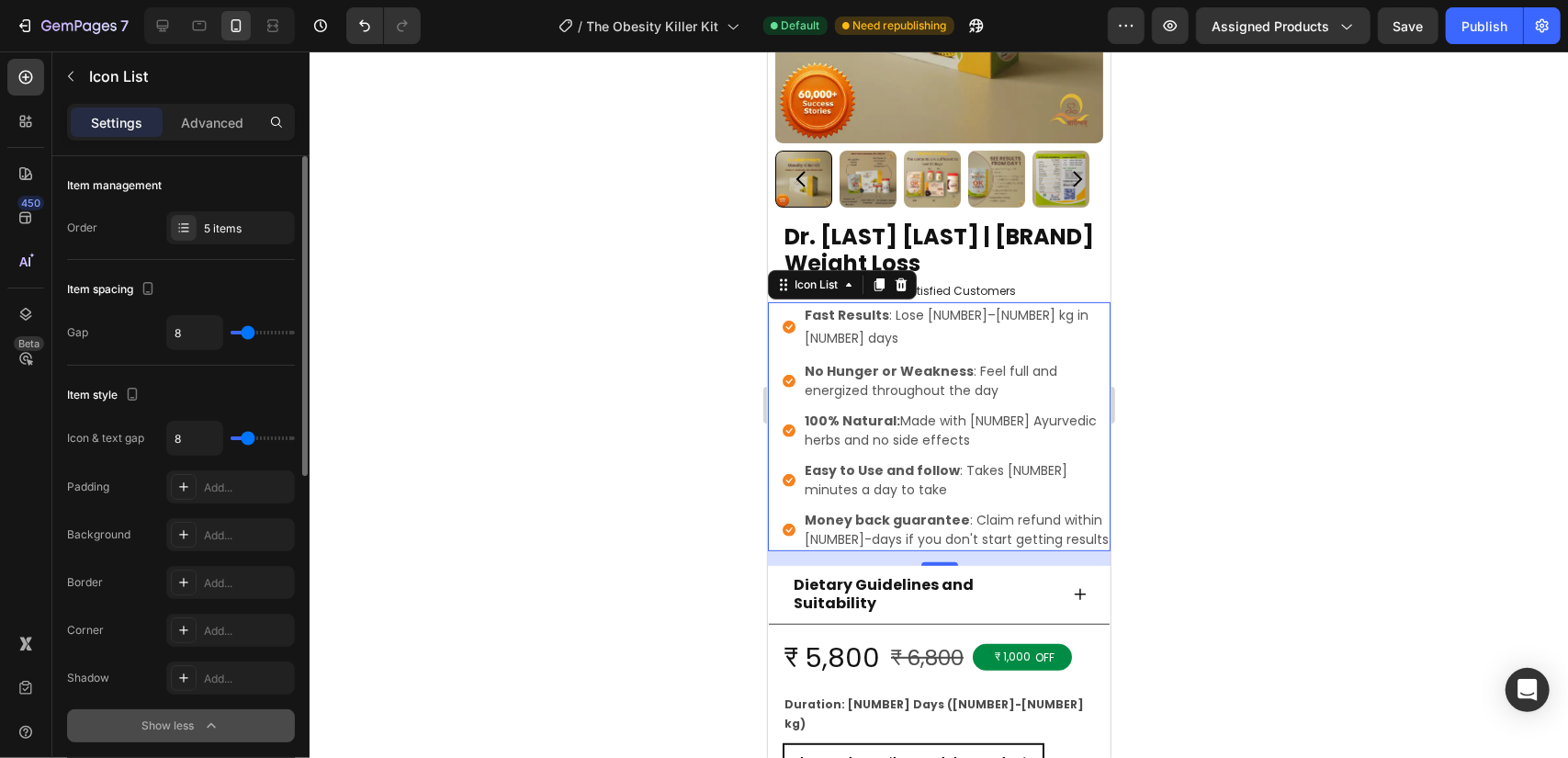 drag, startPoint x: 244, startPoint y: 330, endPoint x: 248, endPoint y: 342, distance: 12.649111 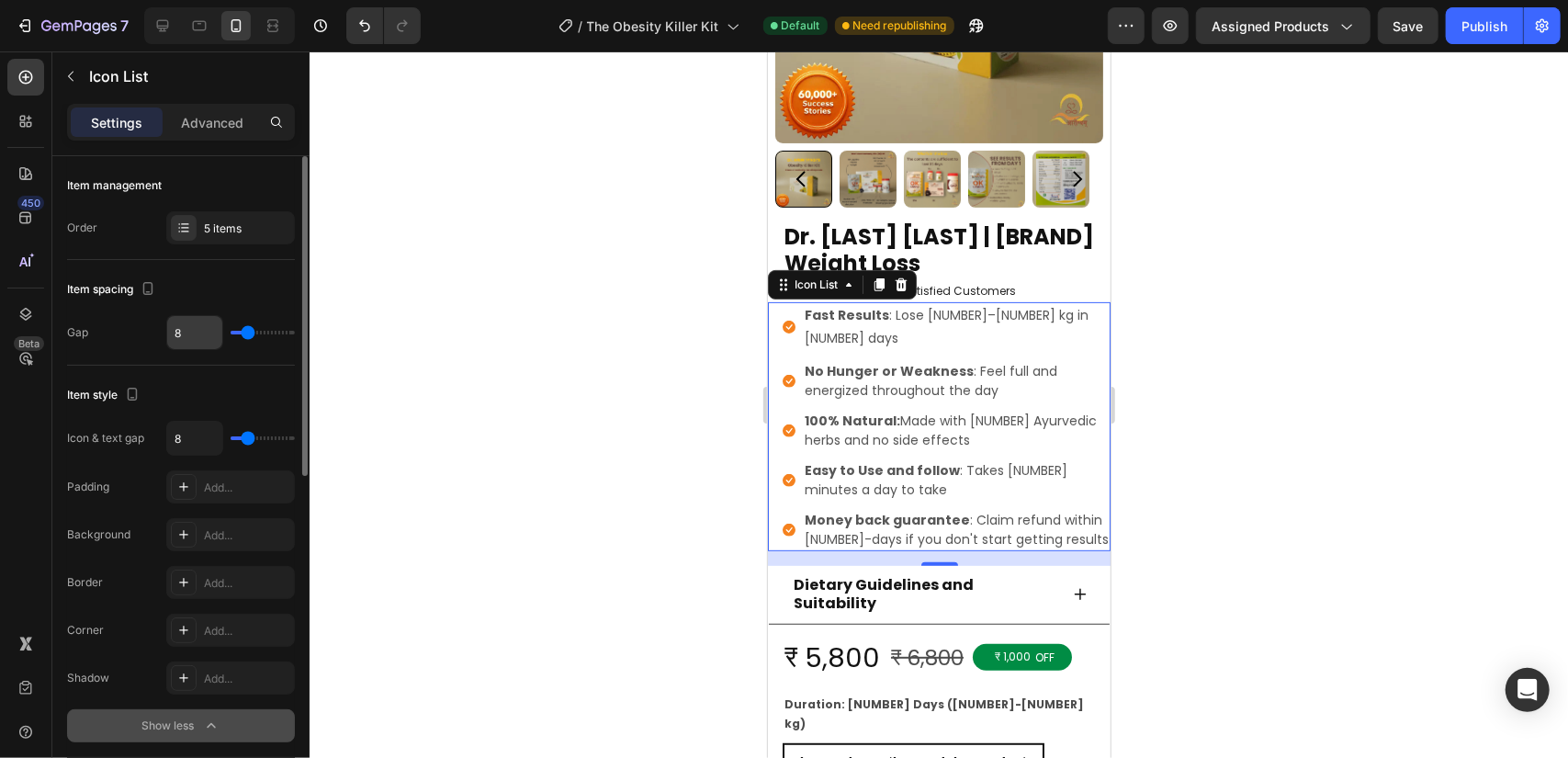 click on "8" at bounding box center (195, 333) 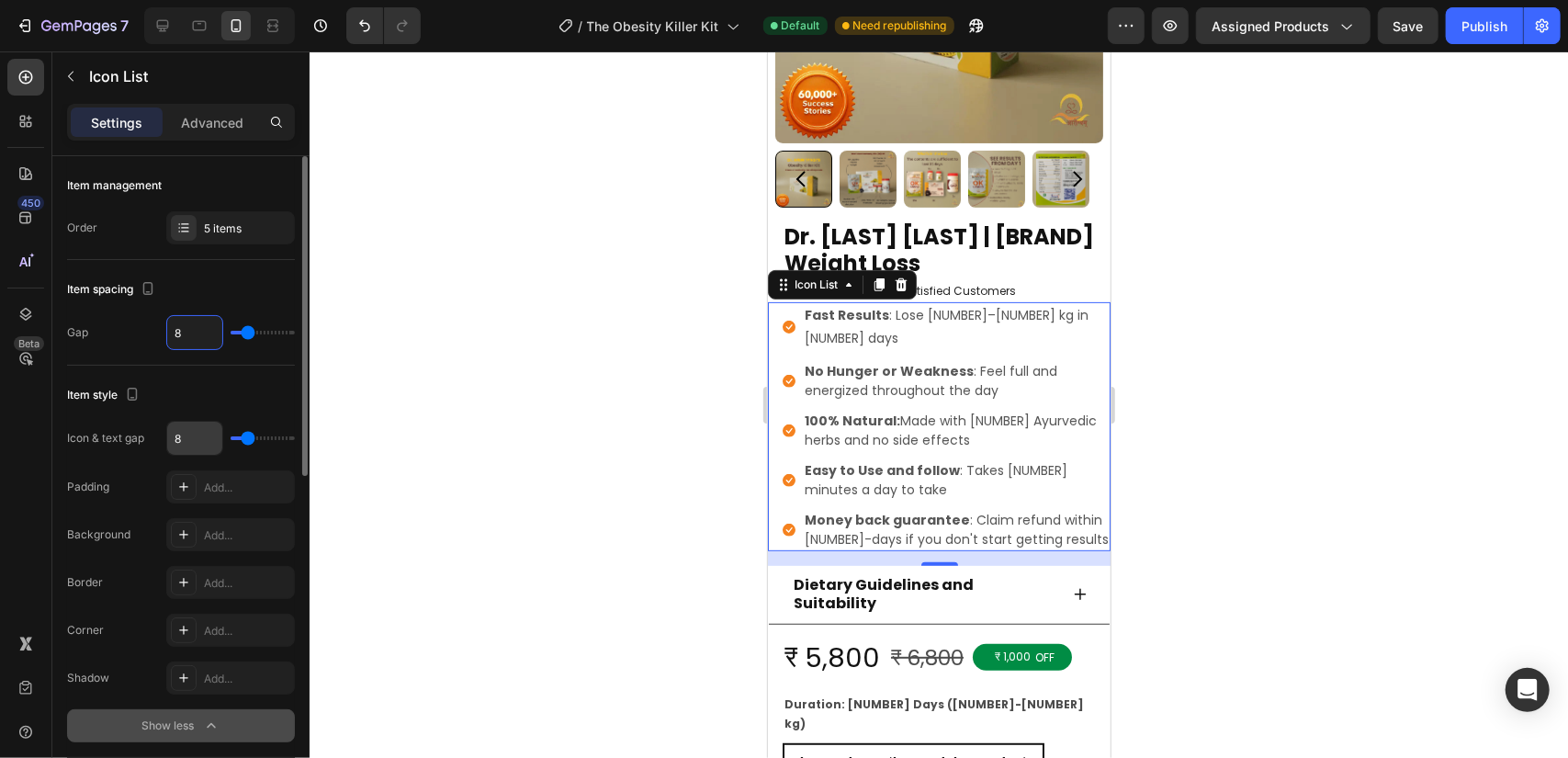 click on "8" at bounding box center (195, 438) 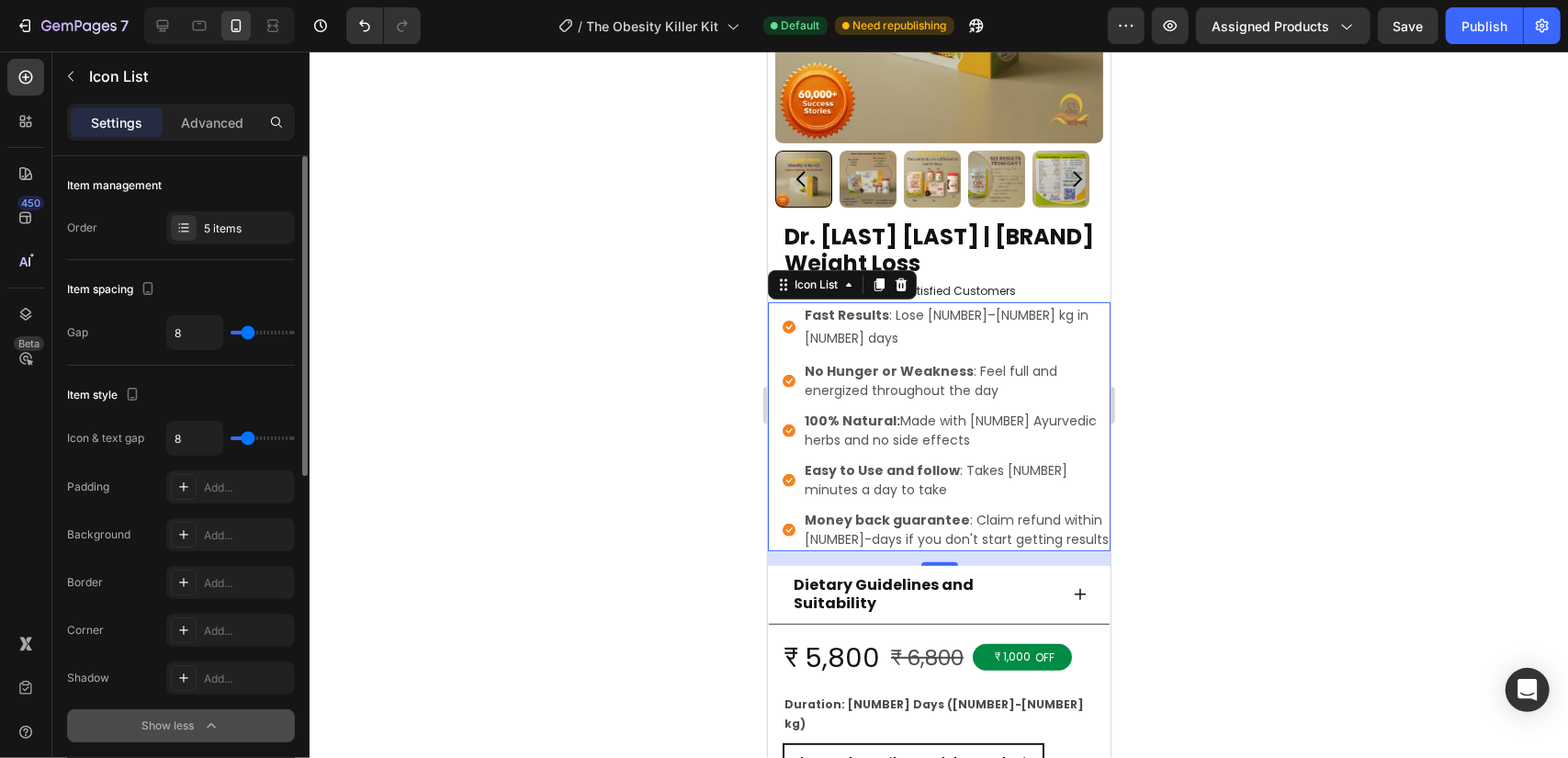 type on "6" 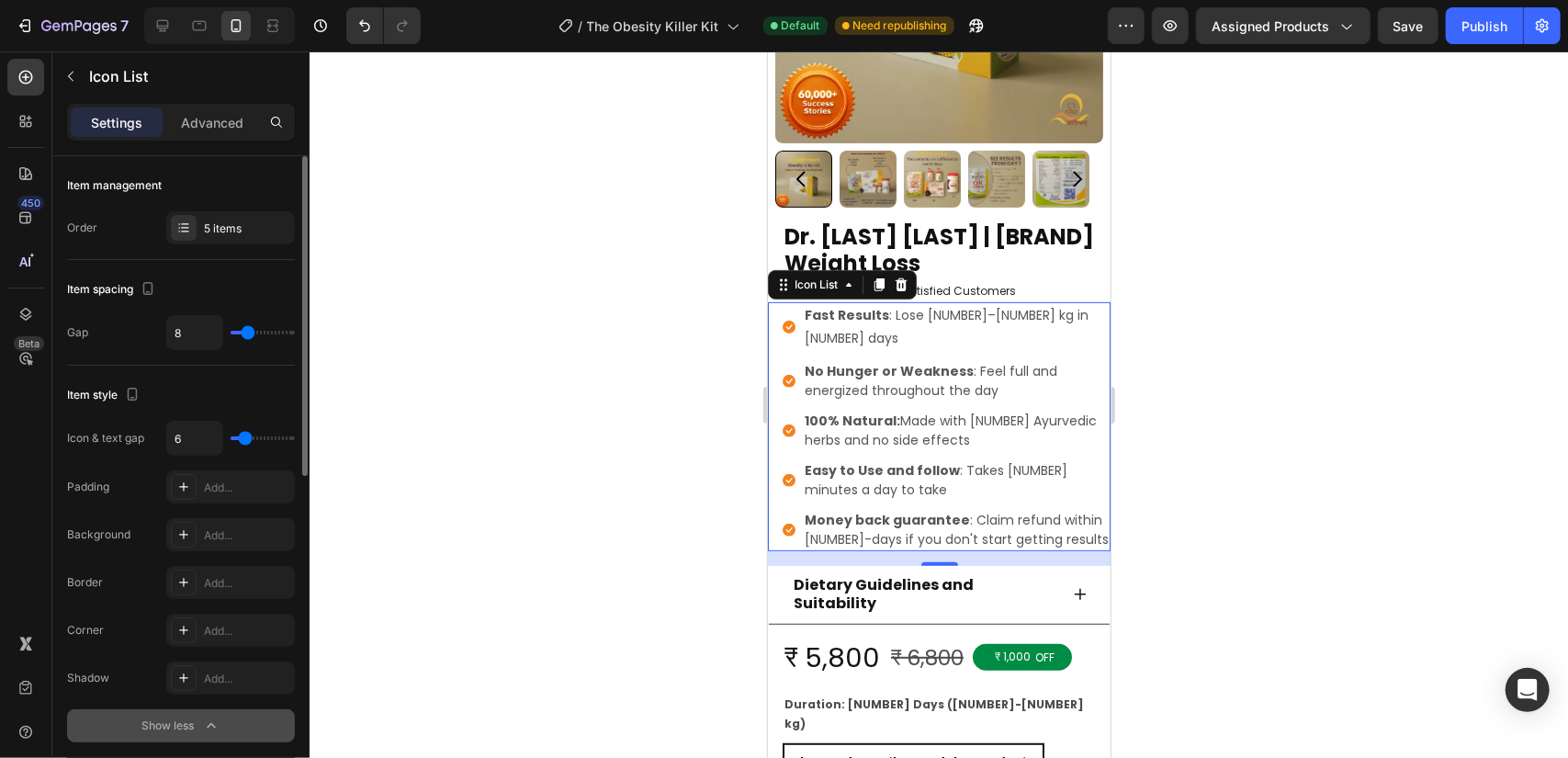 type on "18" 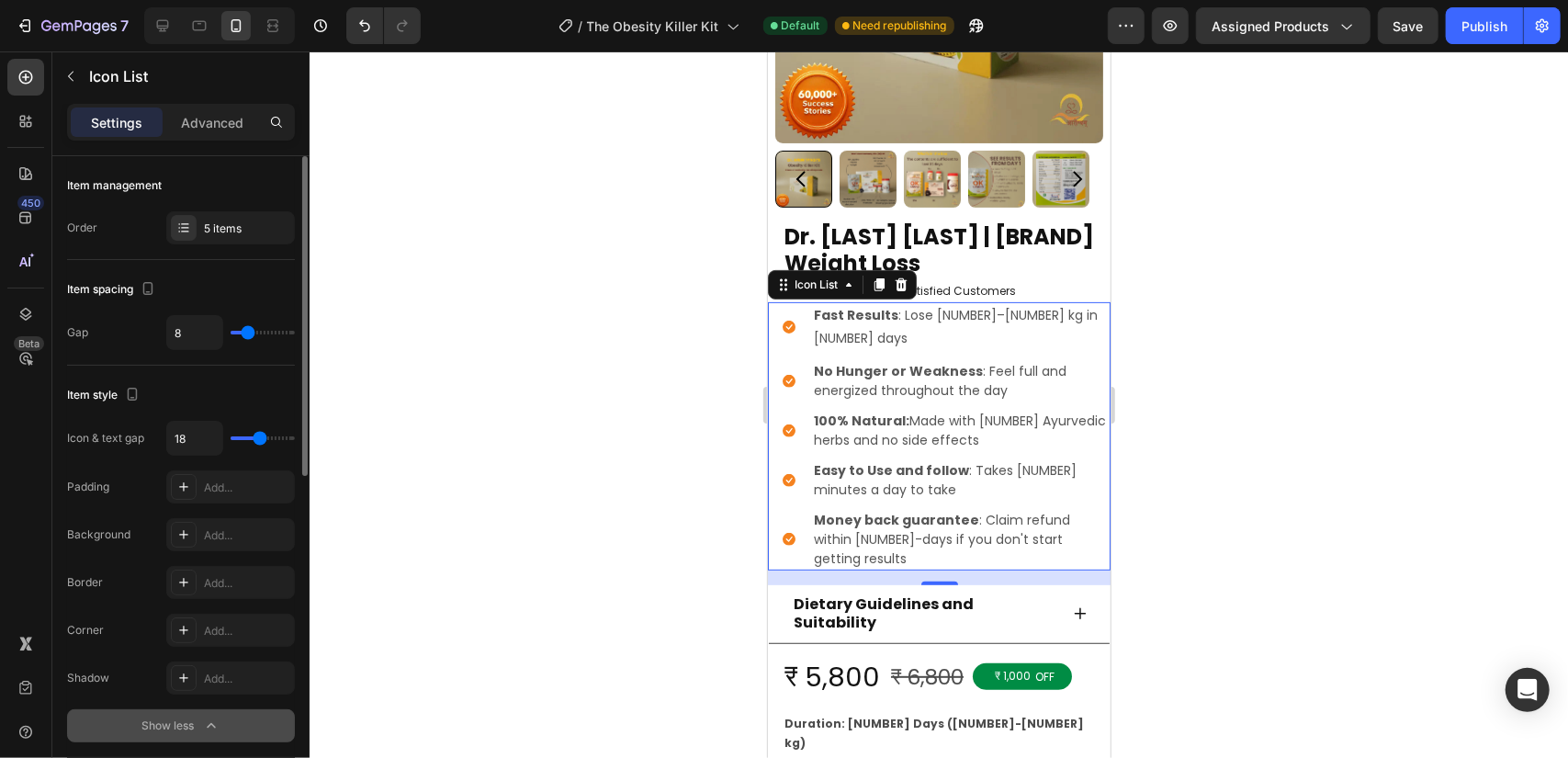 type on "19" 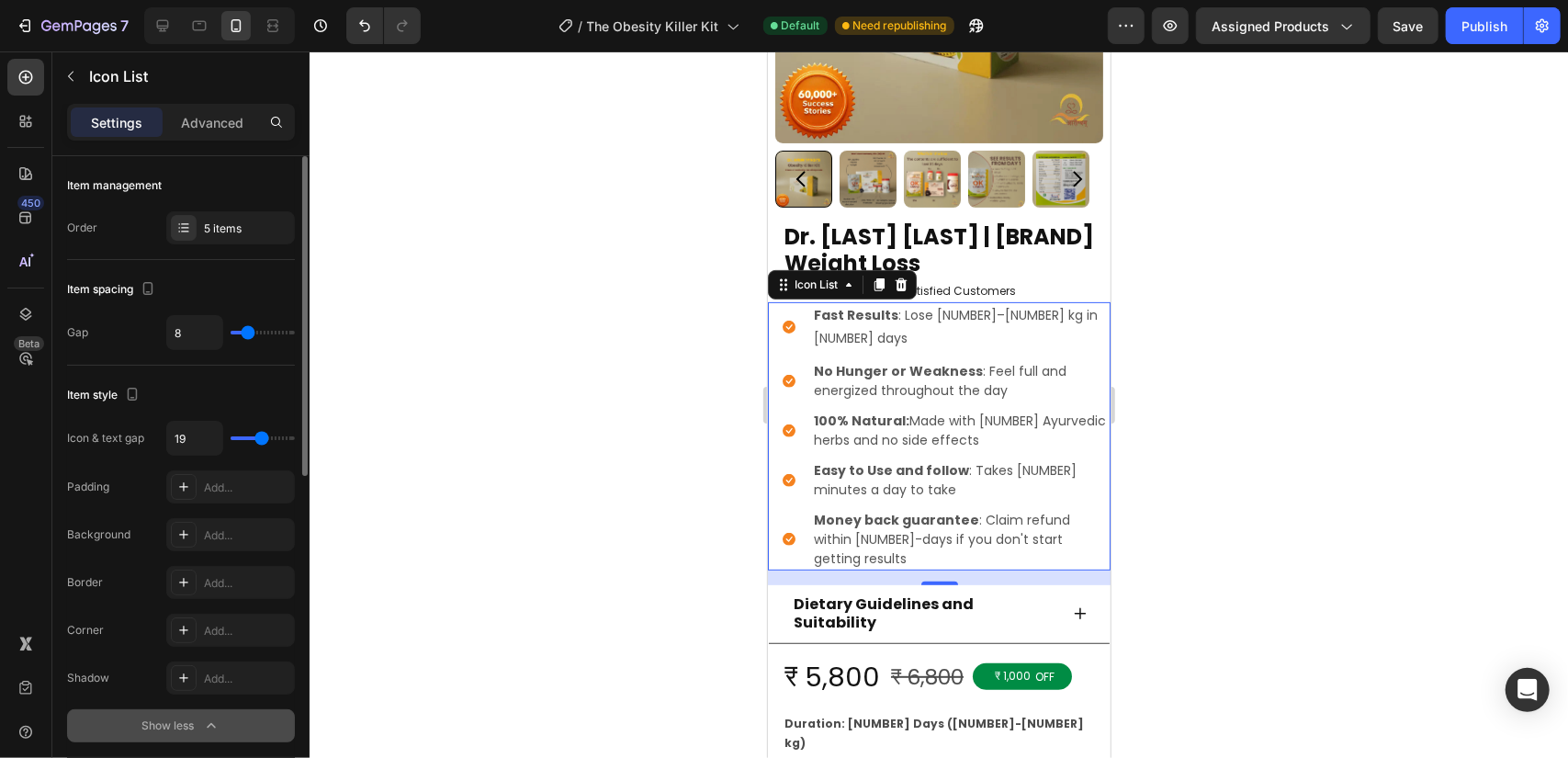 type on "20" 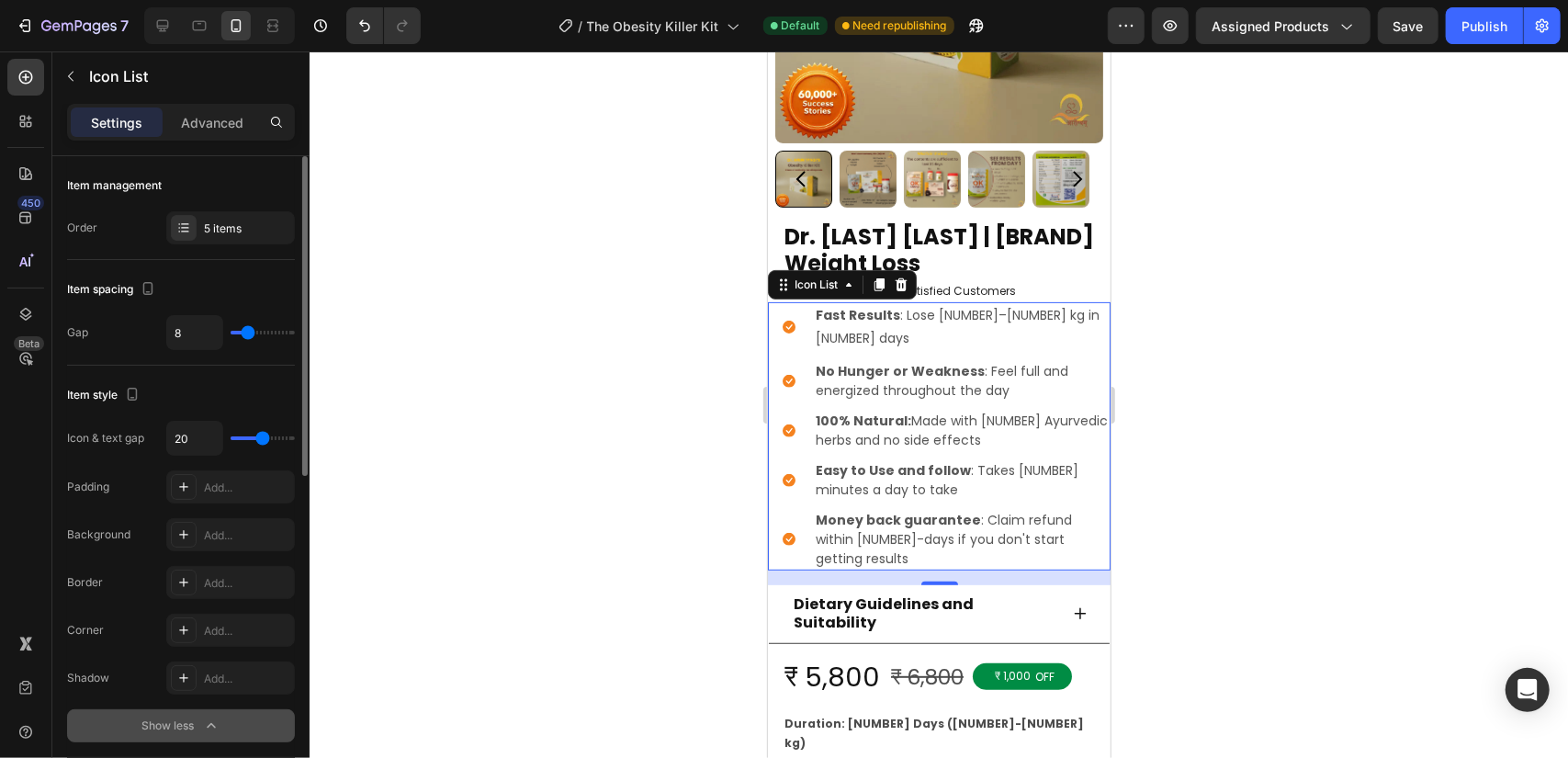 type on "28" 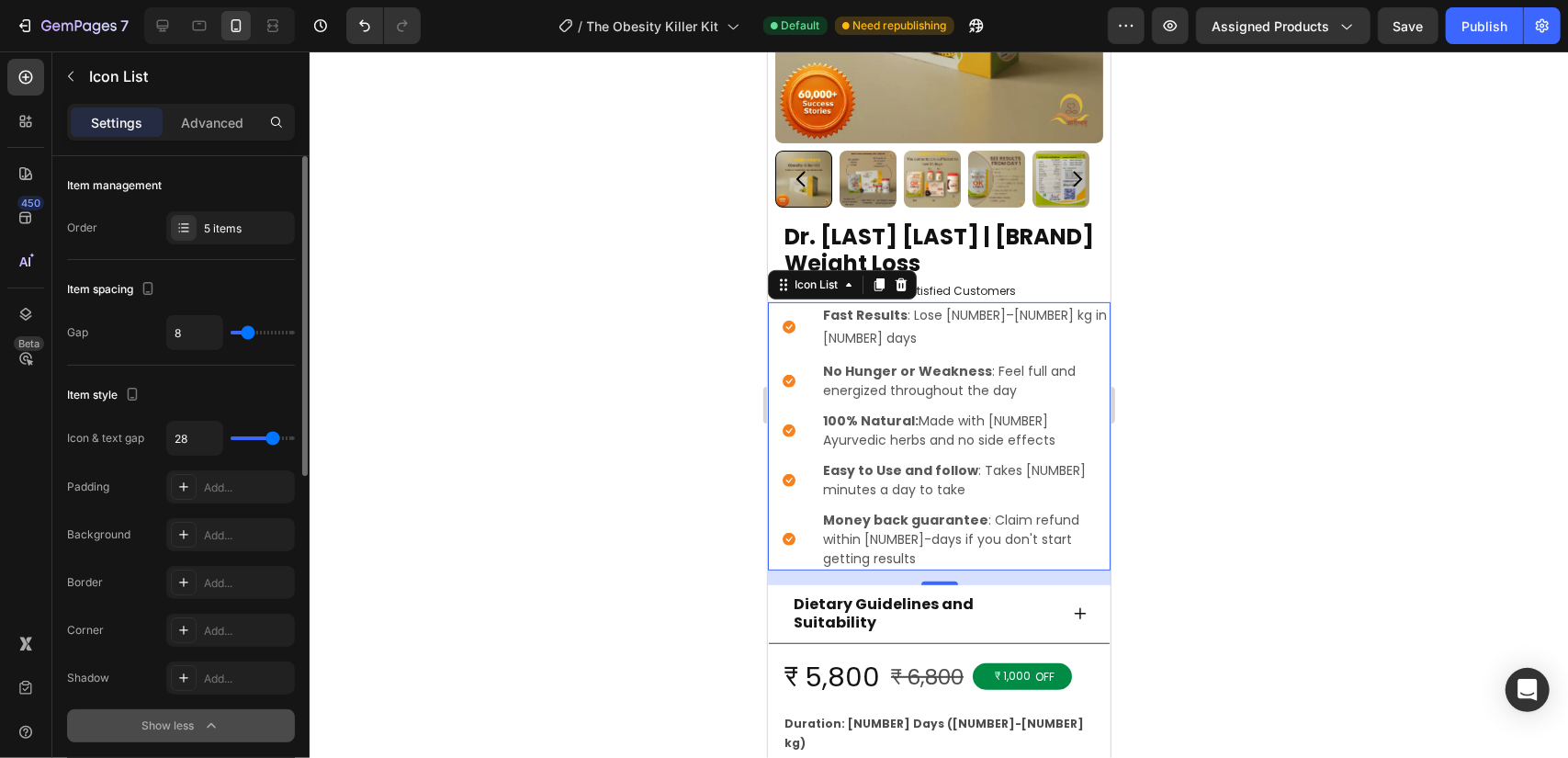 type on "29" 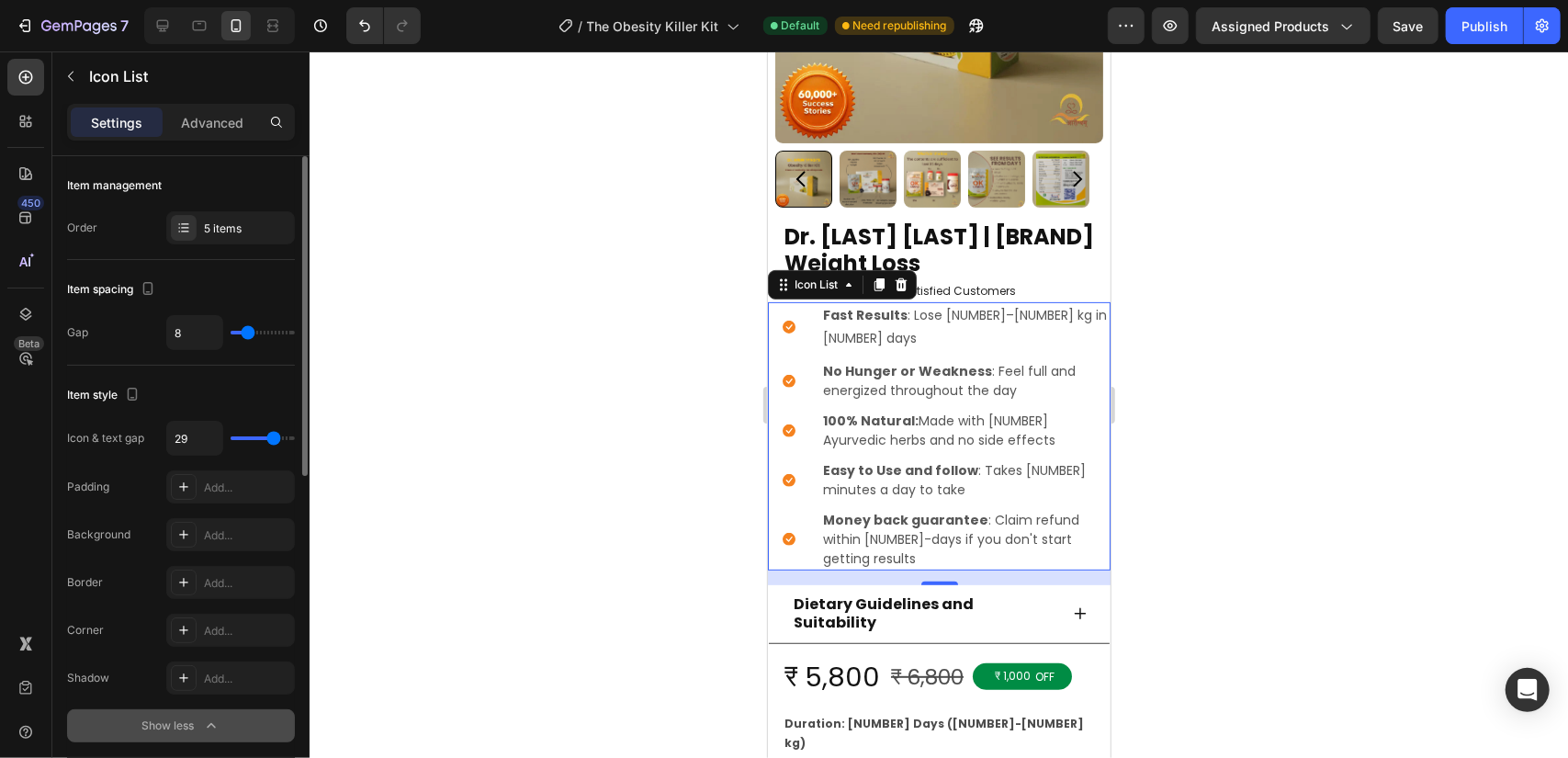 type on "40" 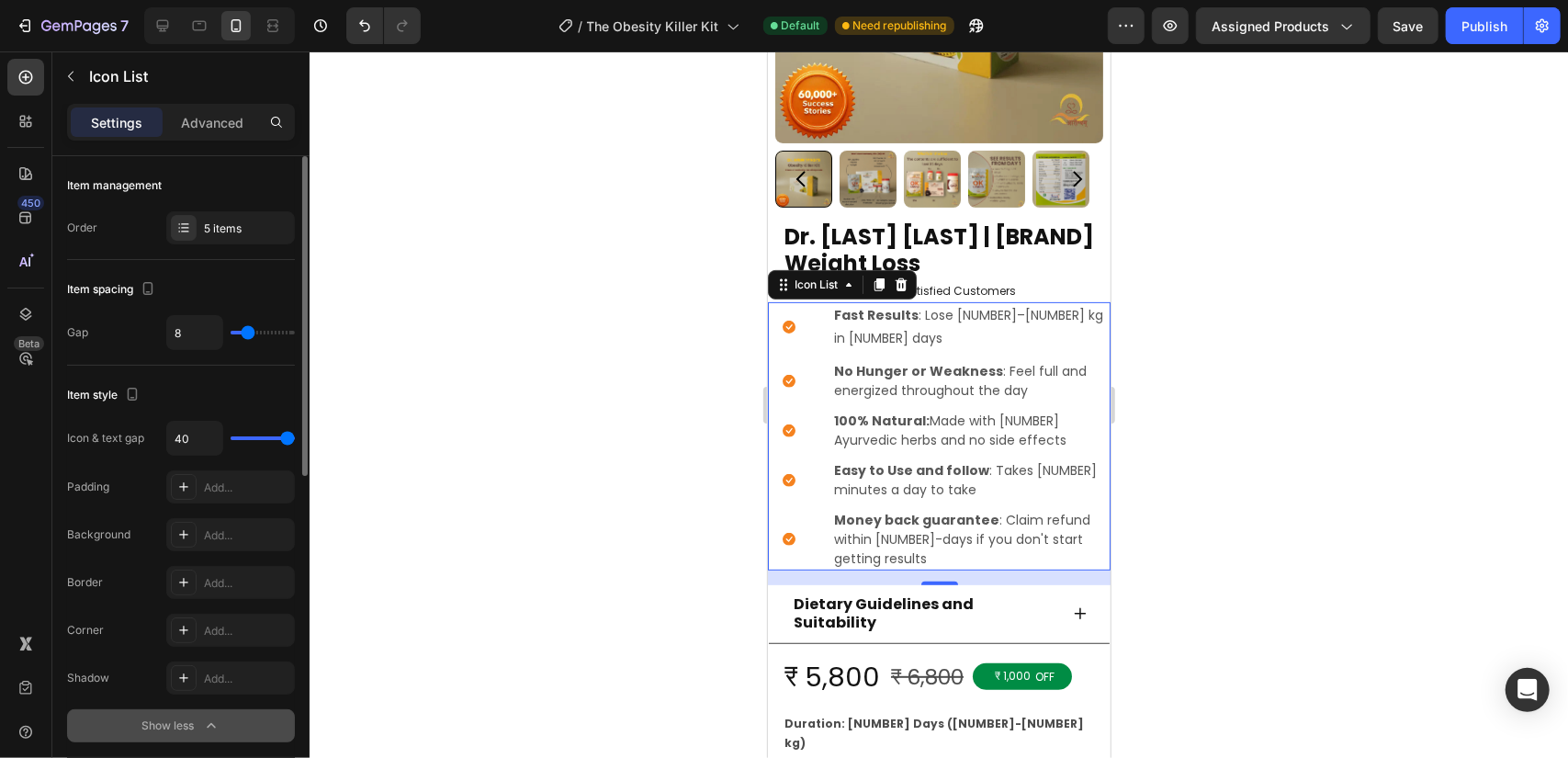 type on "38" 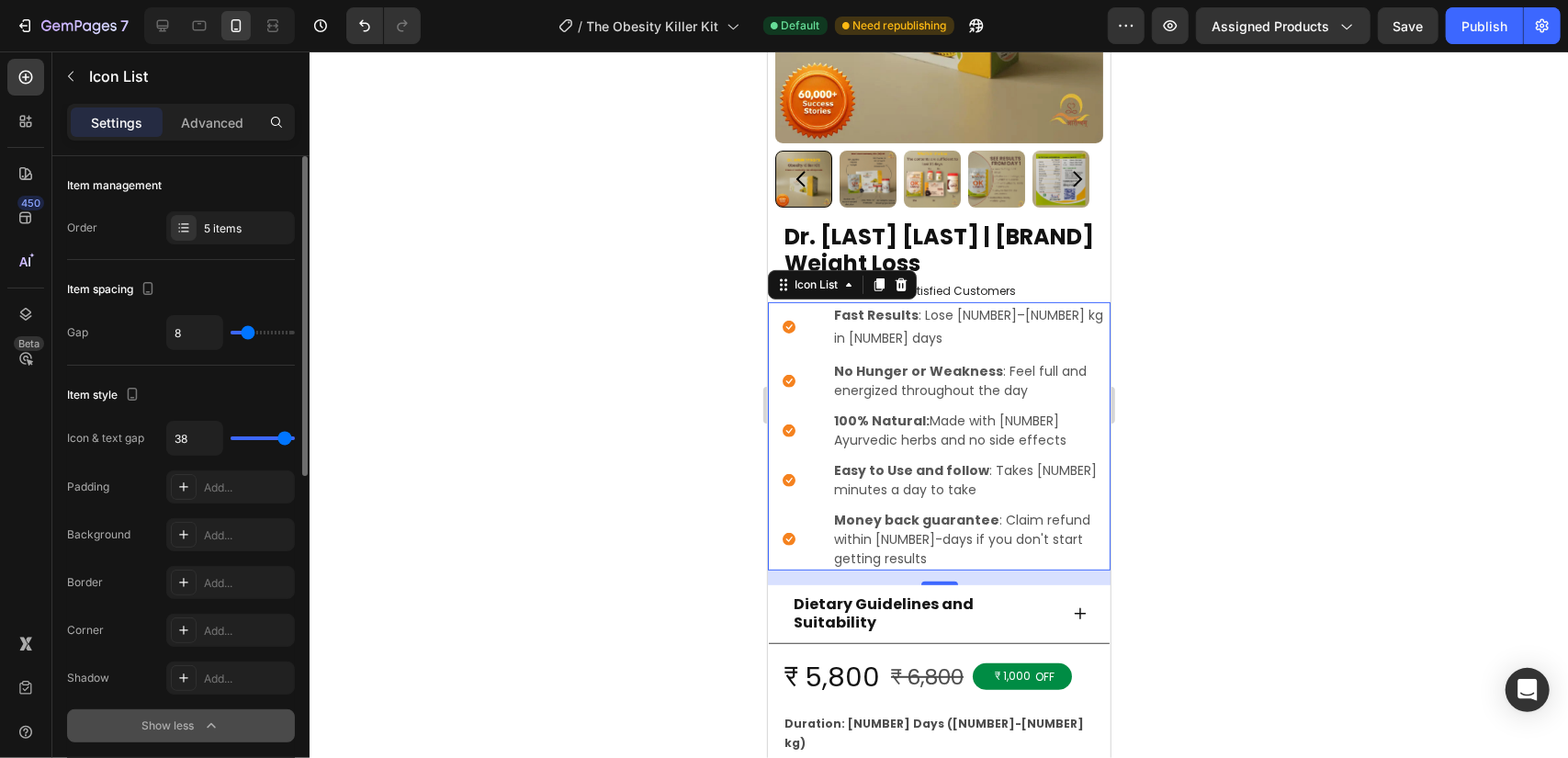type on "21" 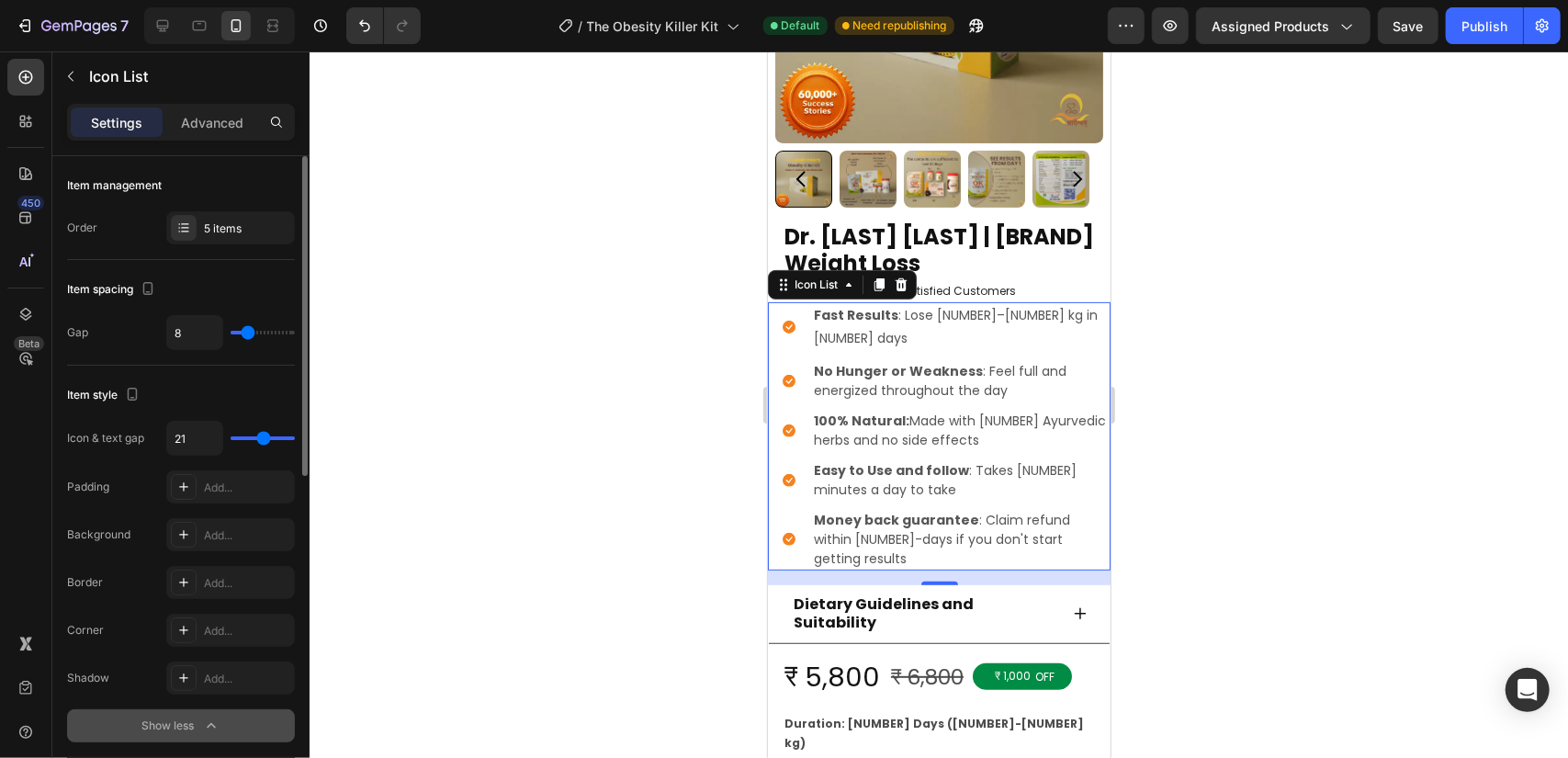 type on "18" 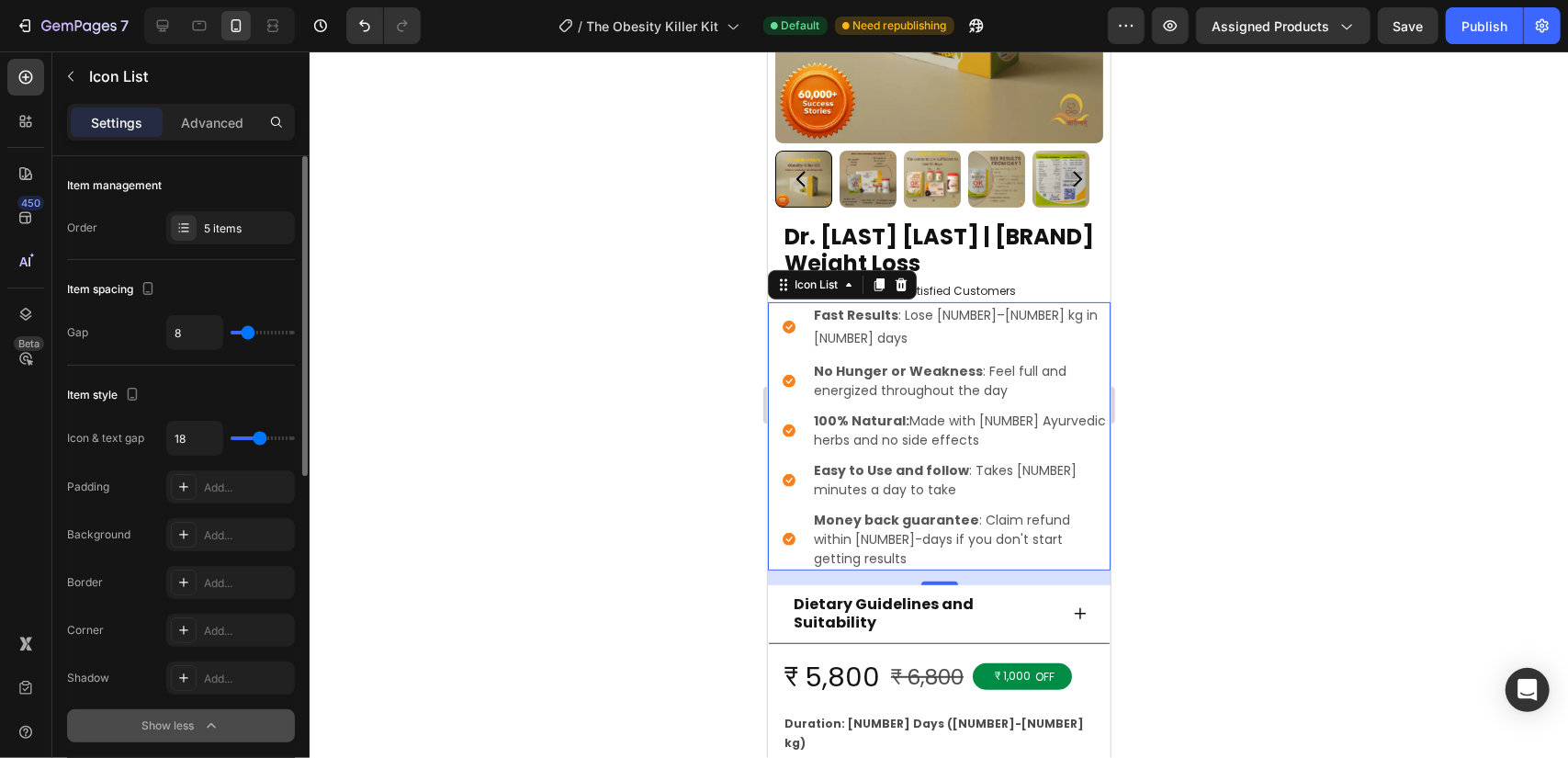 type on "15" 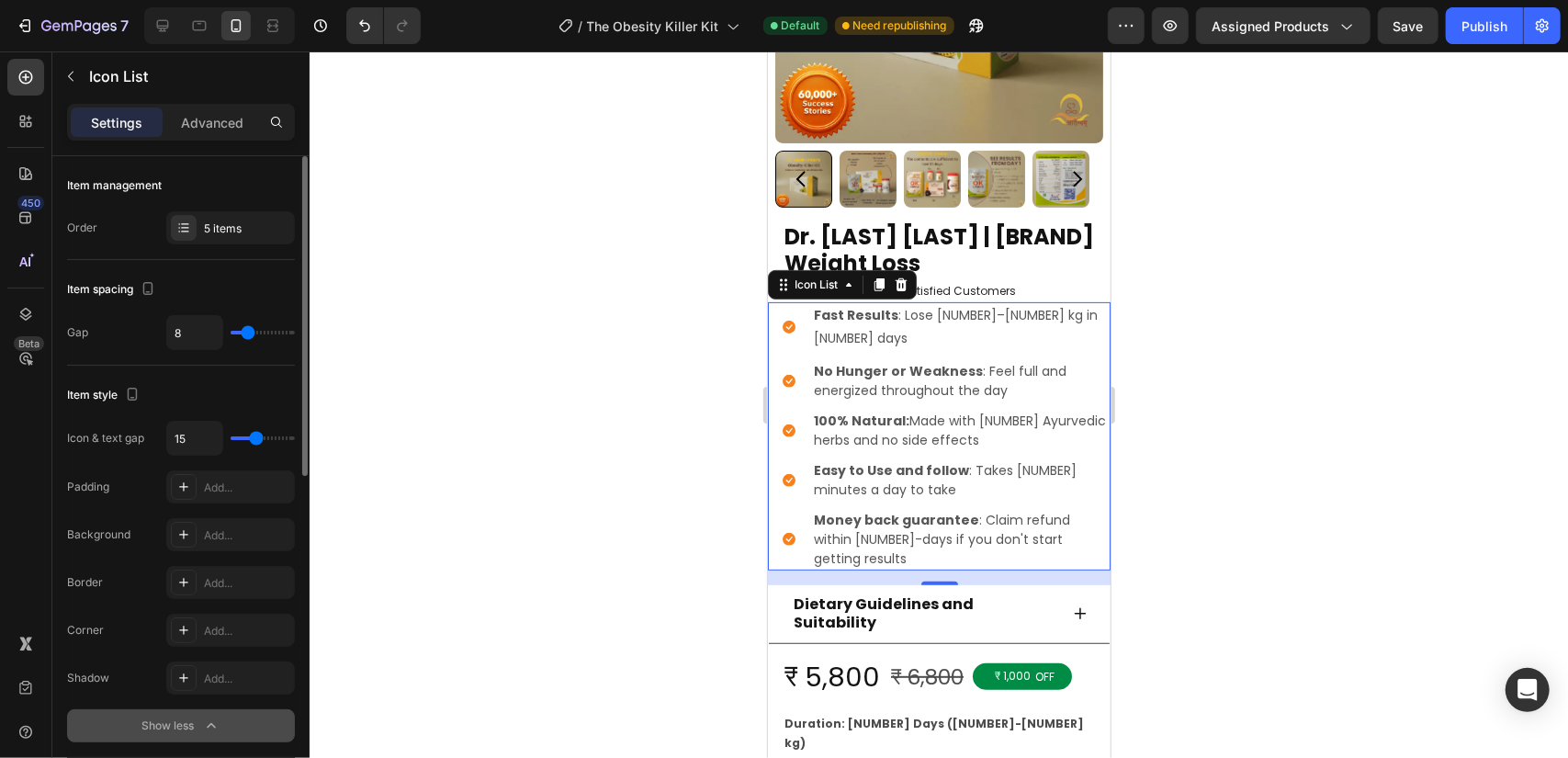 type on "14" 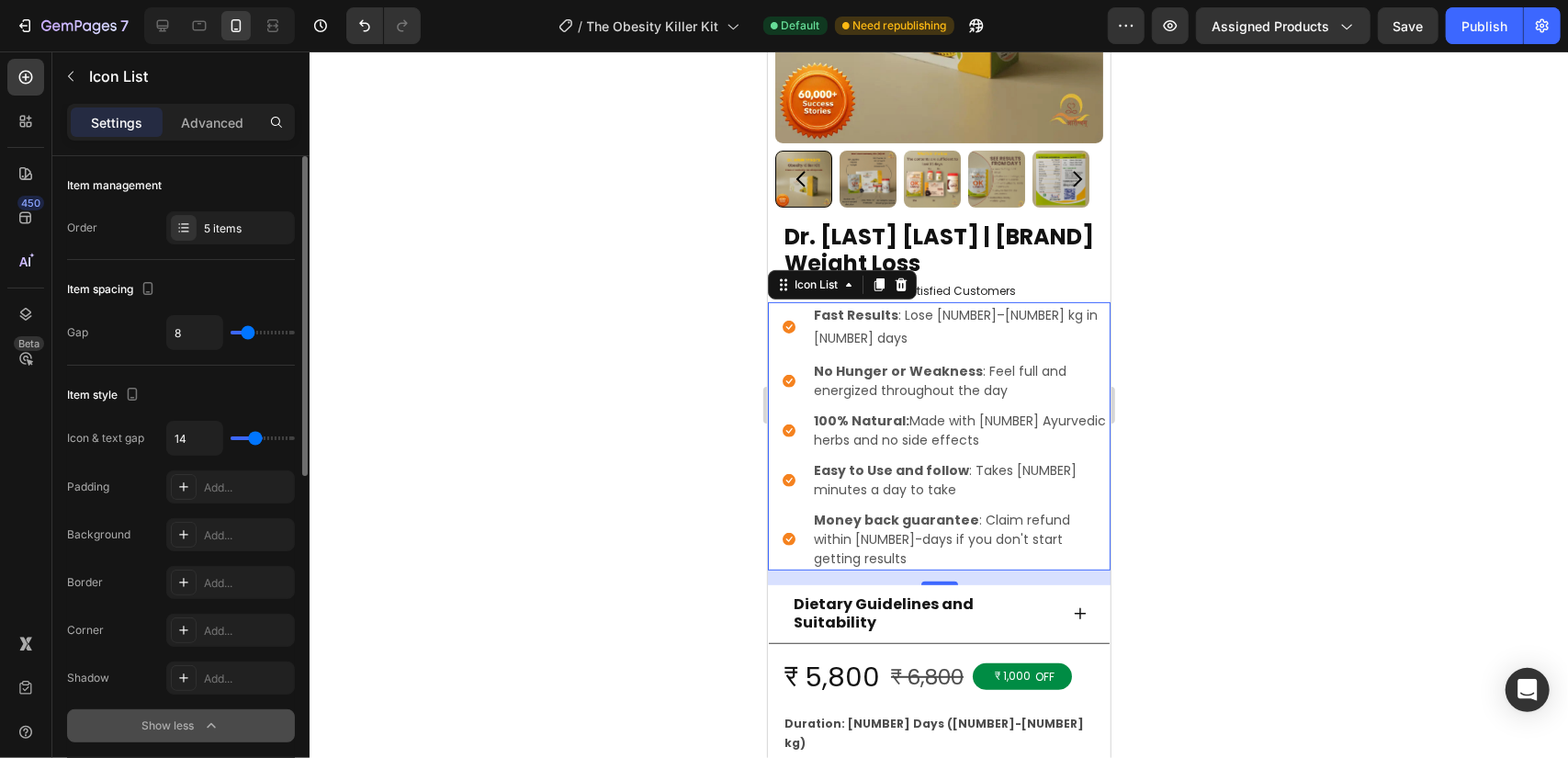 type on "13" 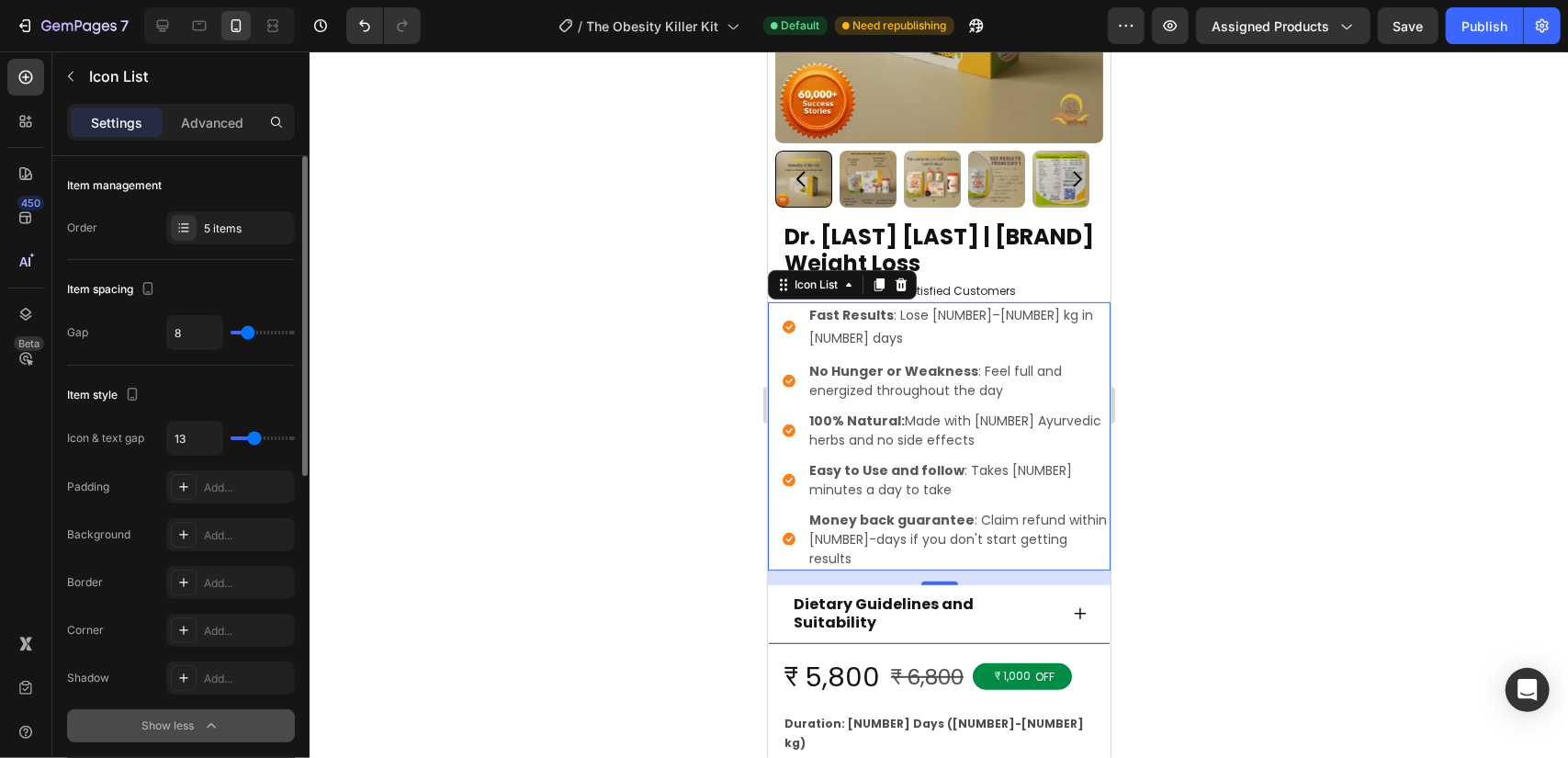 type on "12" 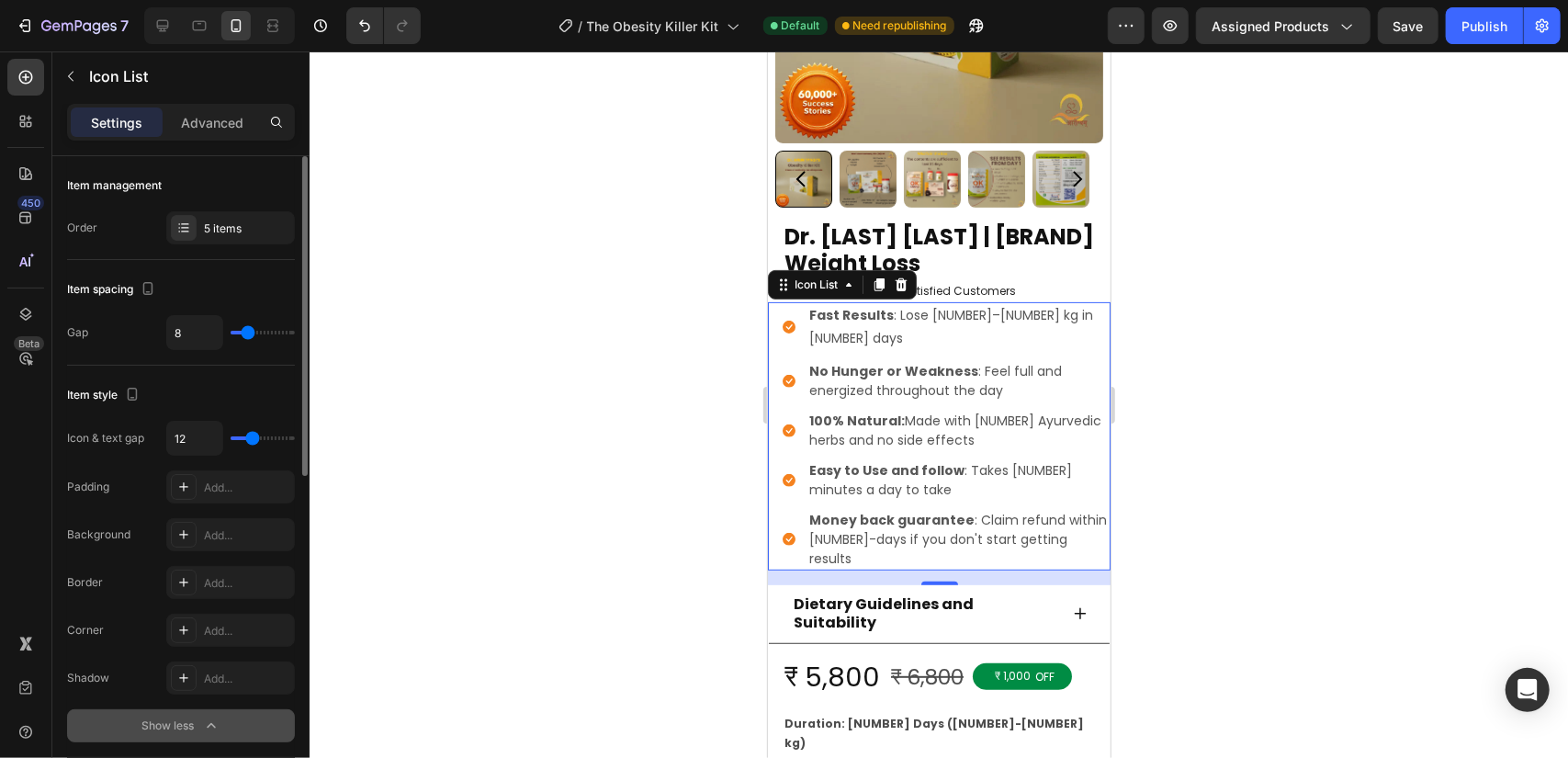 type on "11" 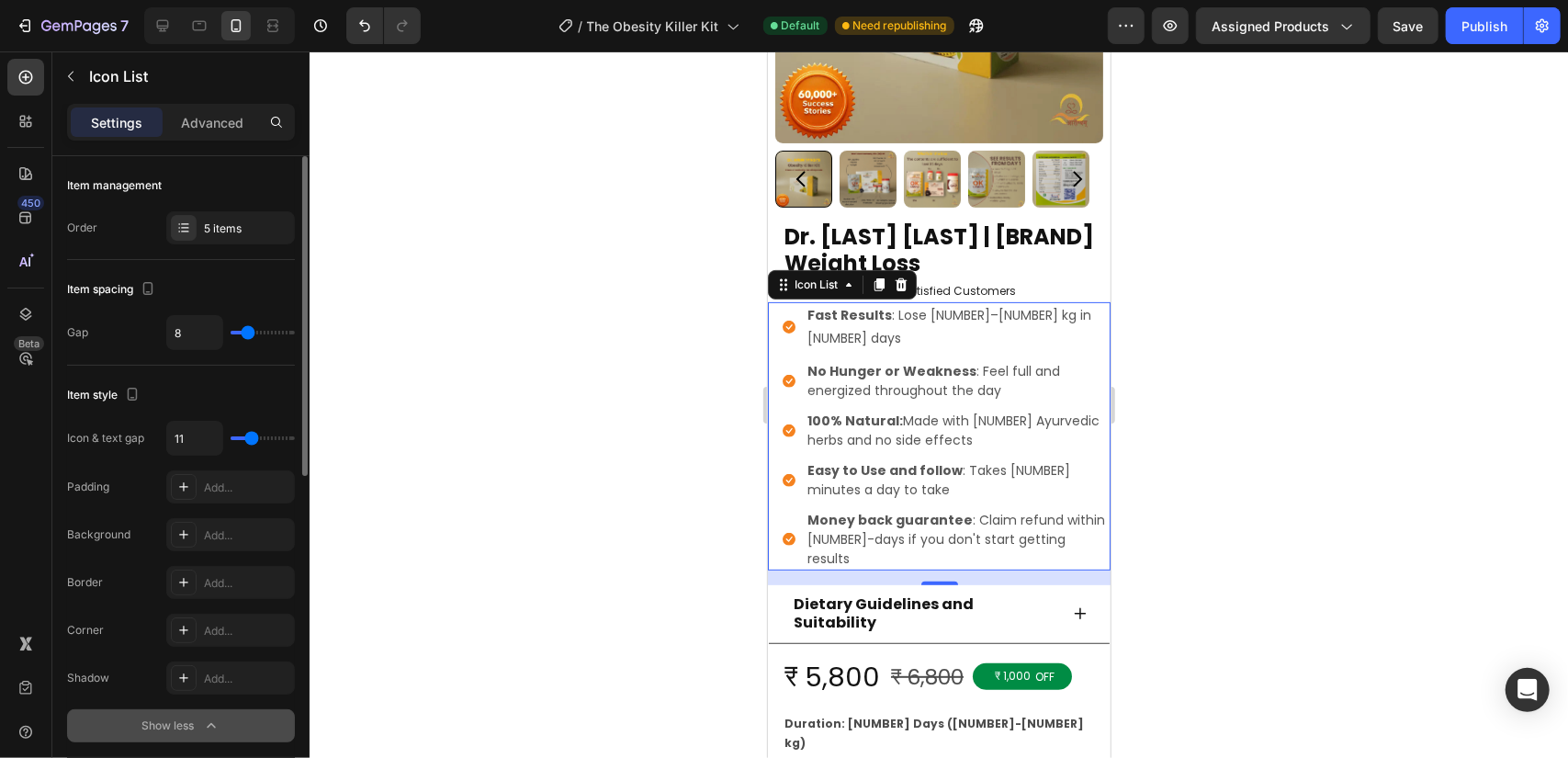 type on "9" 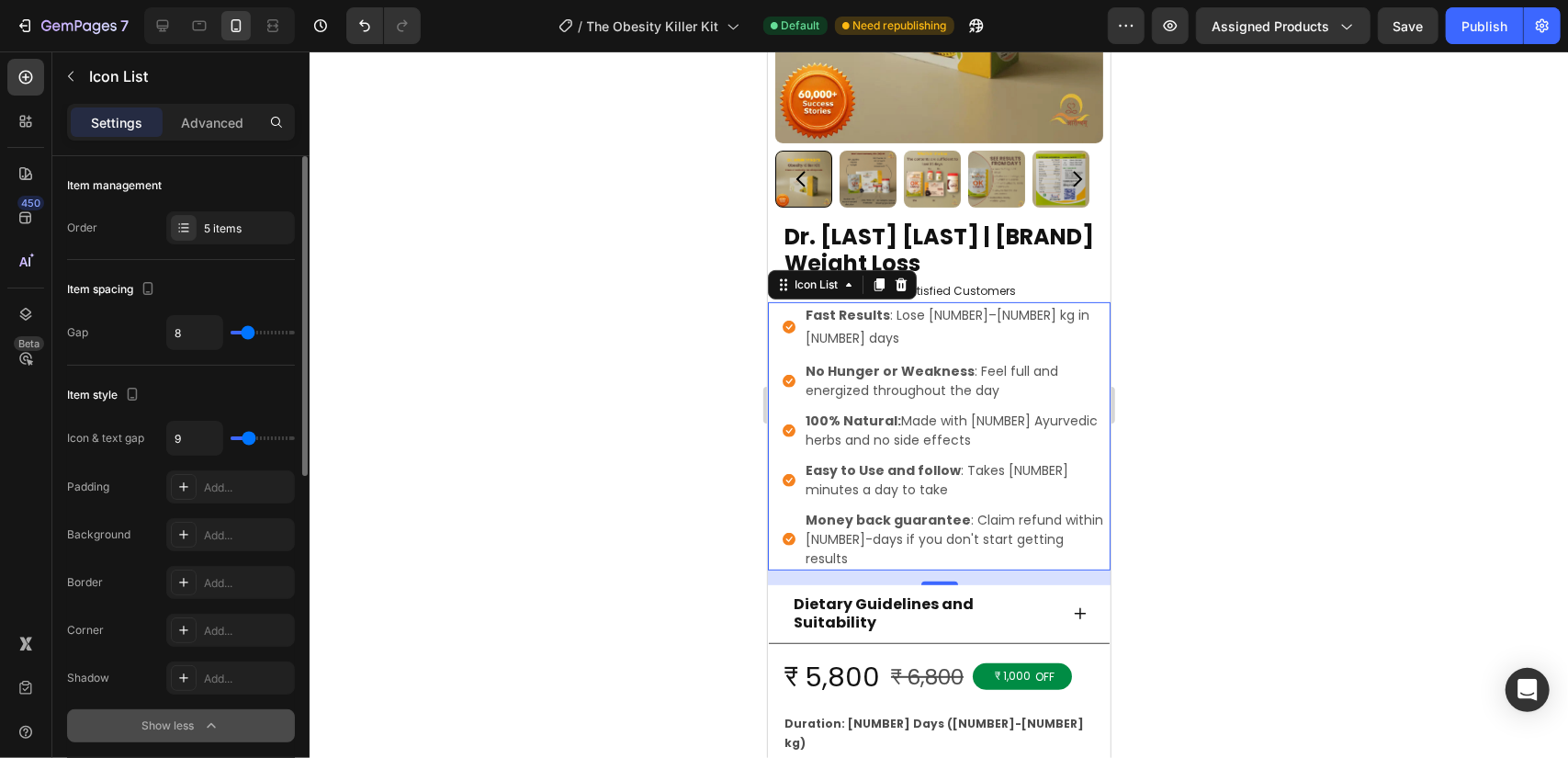 type on "8" 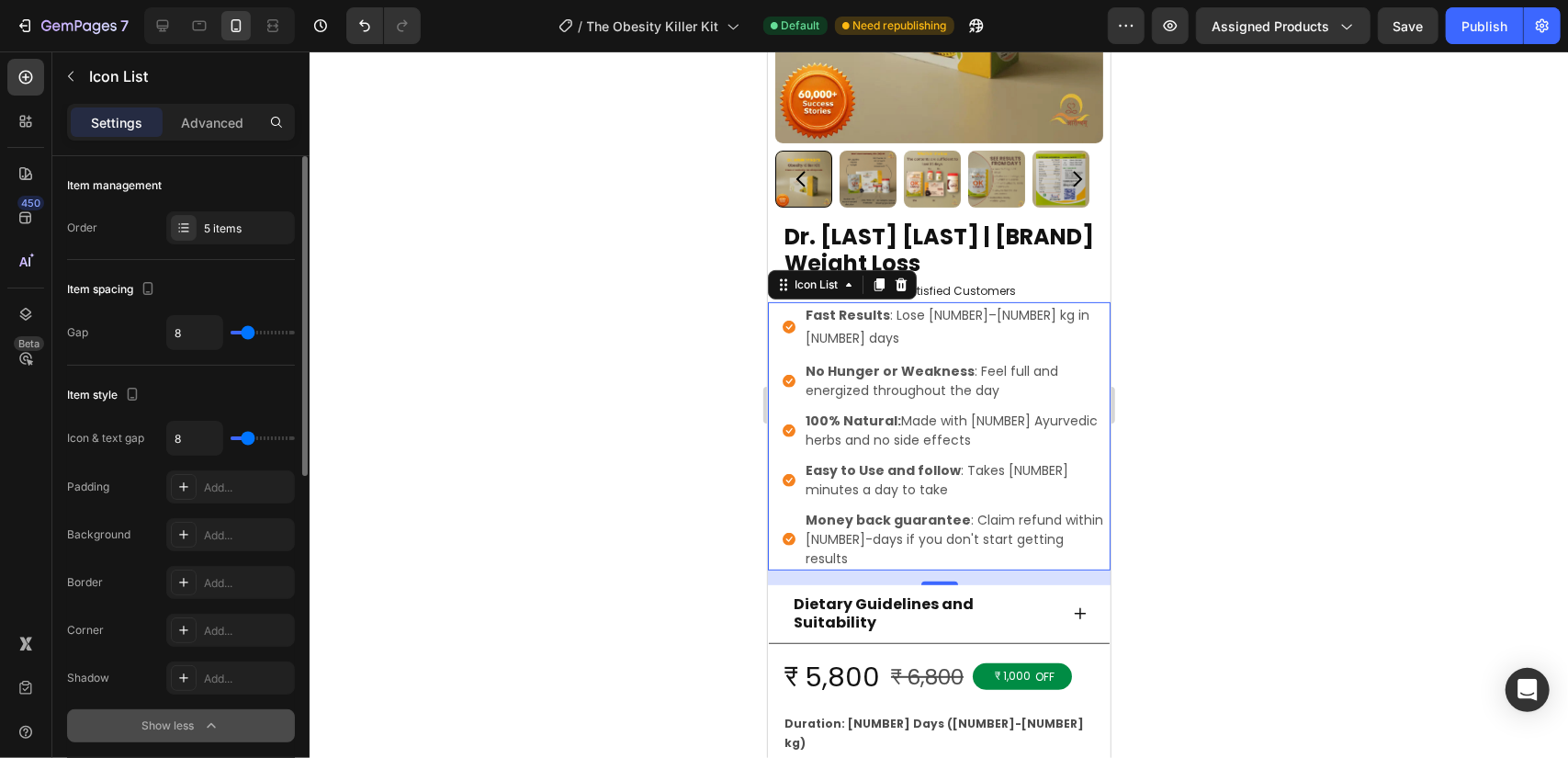 type on "7" 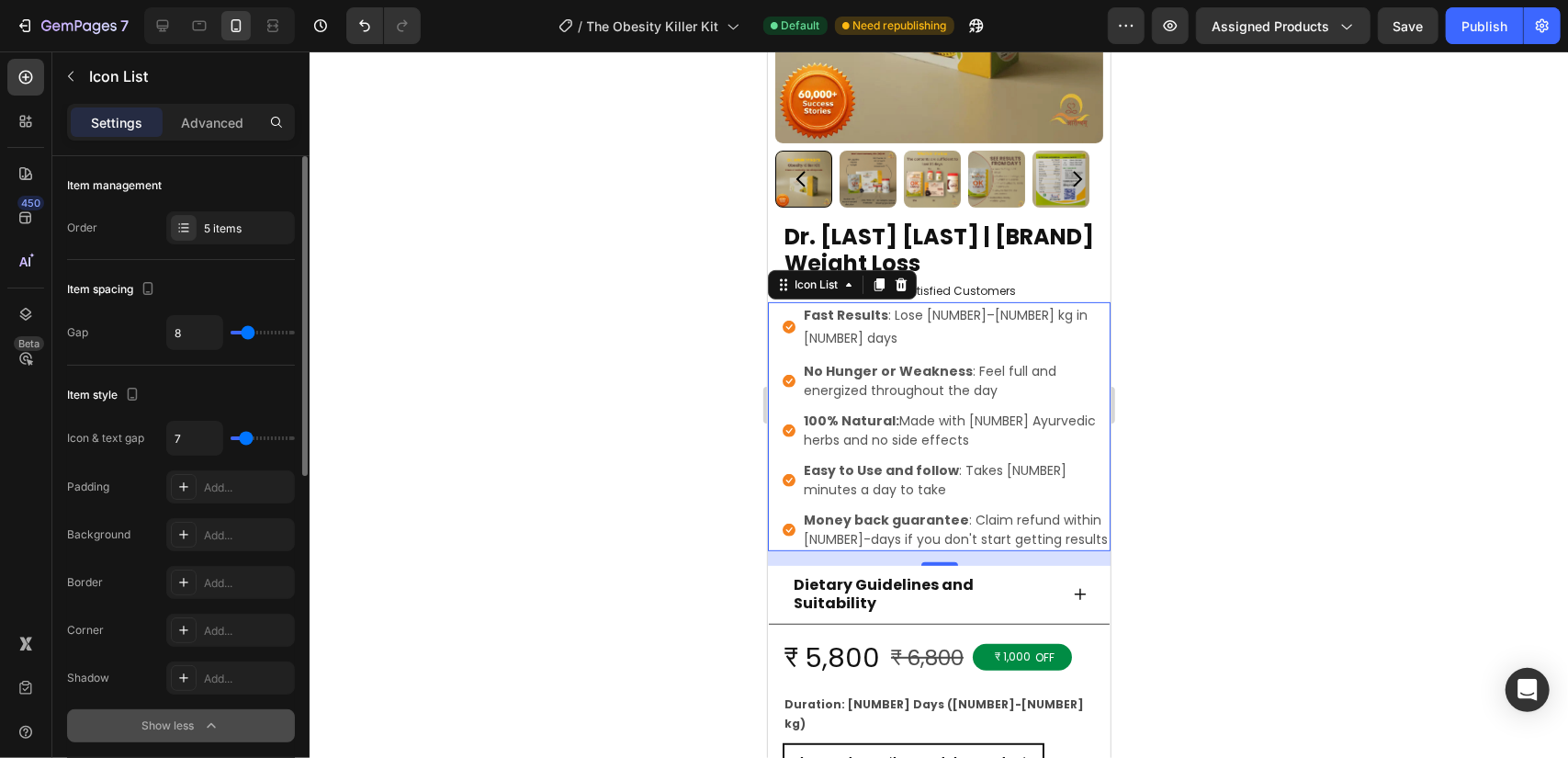type on "5" 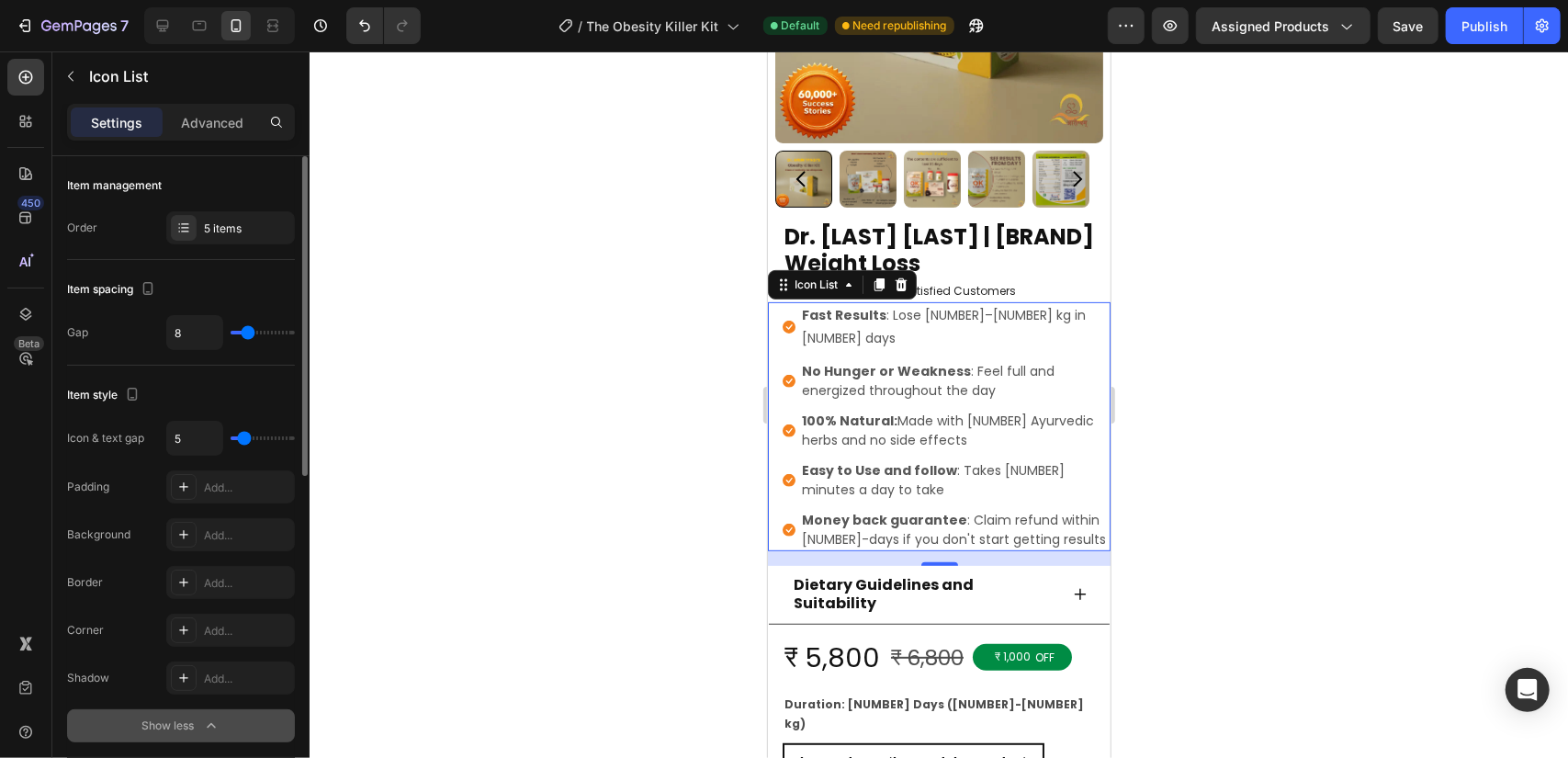 type on "4" 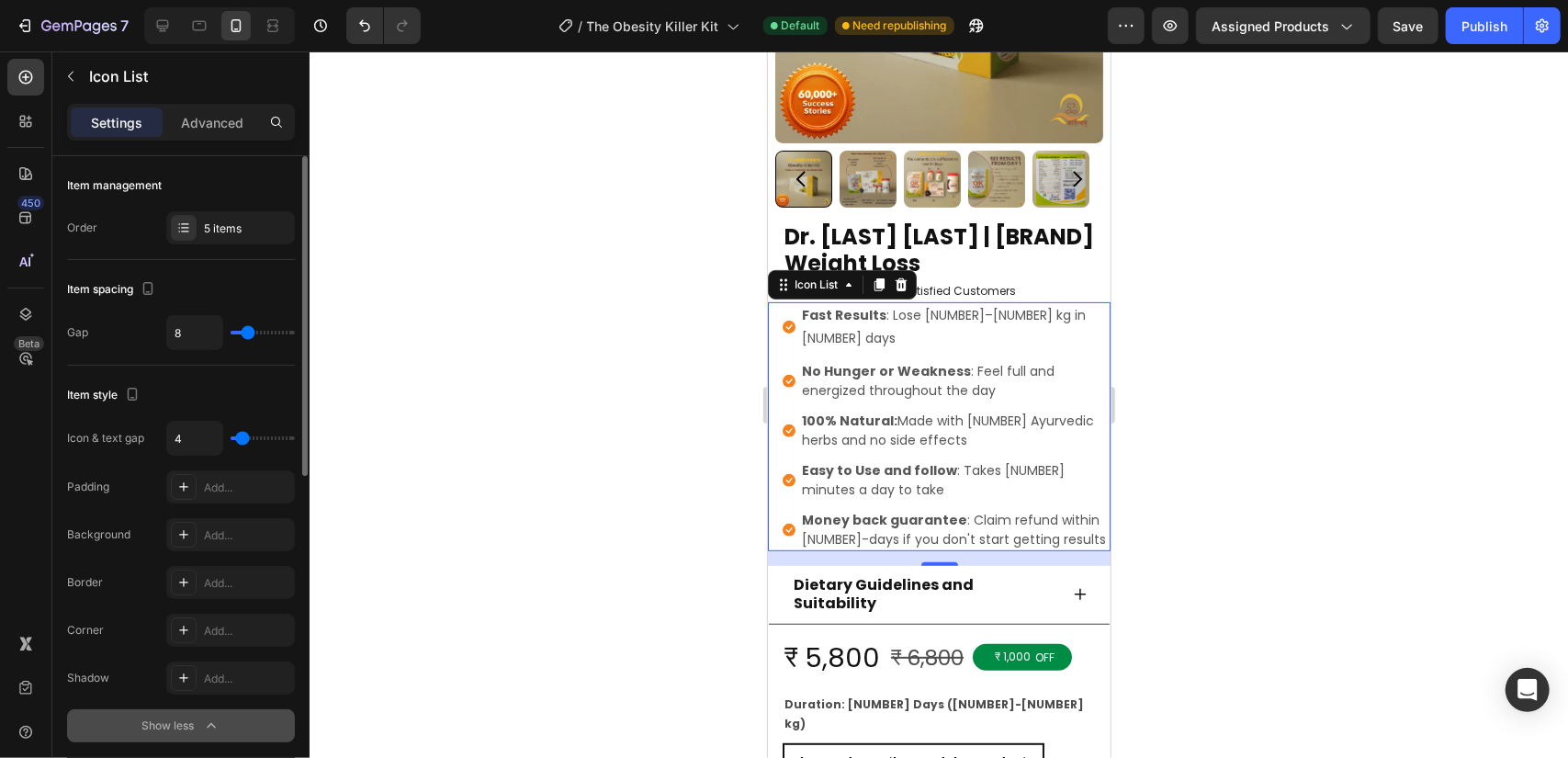 type on "0" 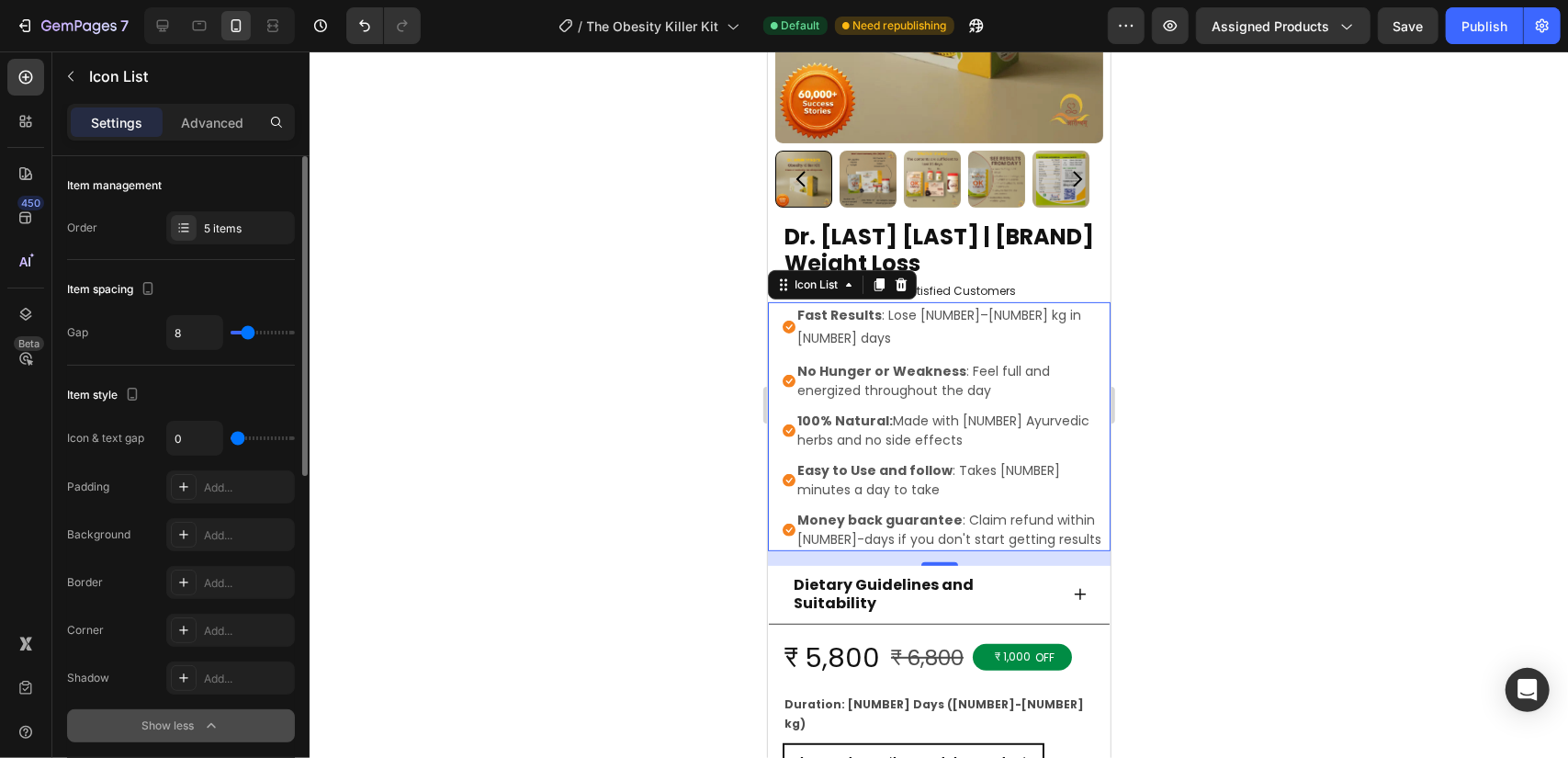 type on "1" 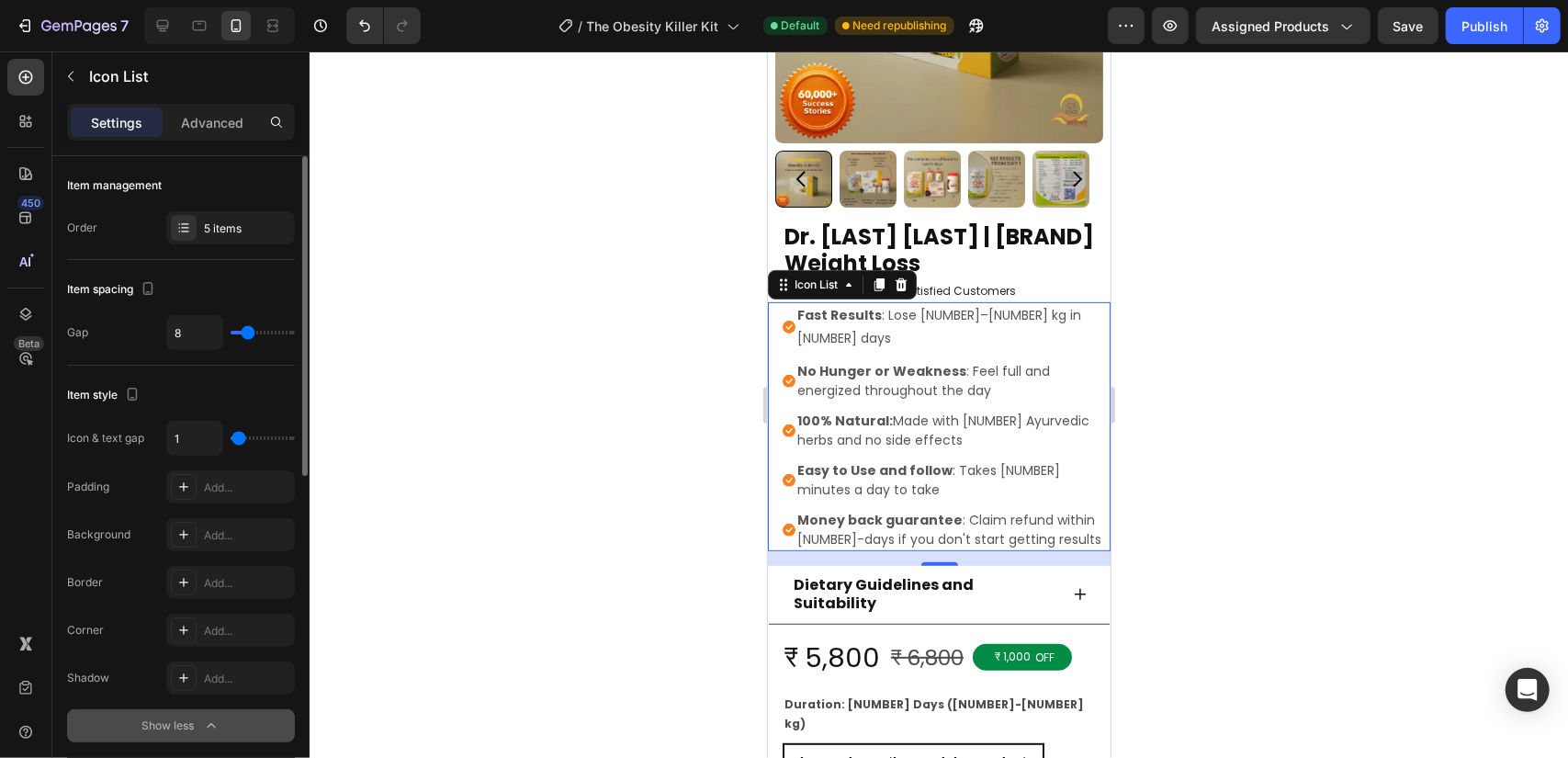 type on "3" 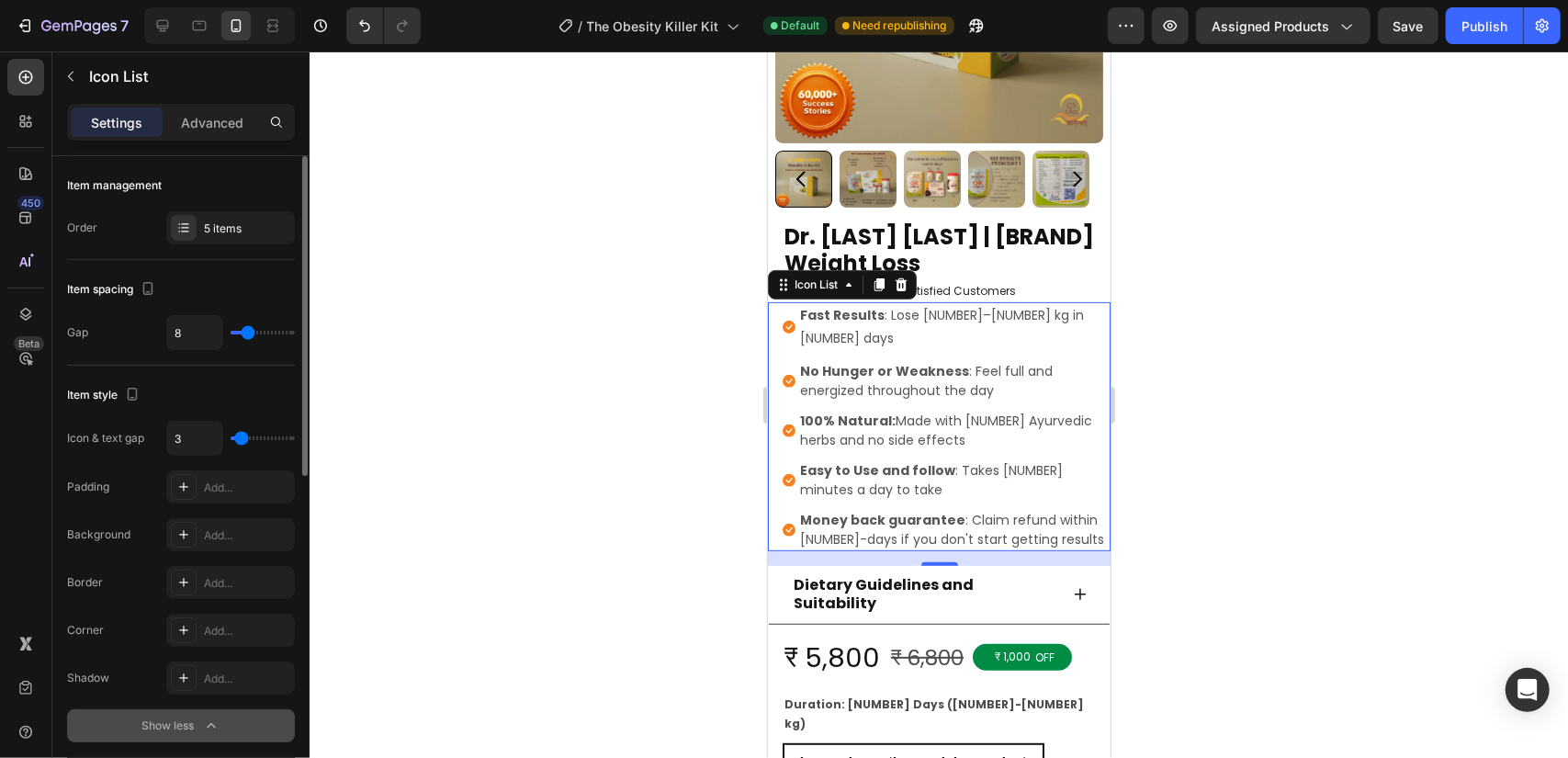 type on "4" 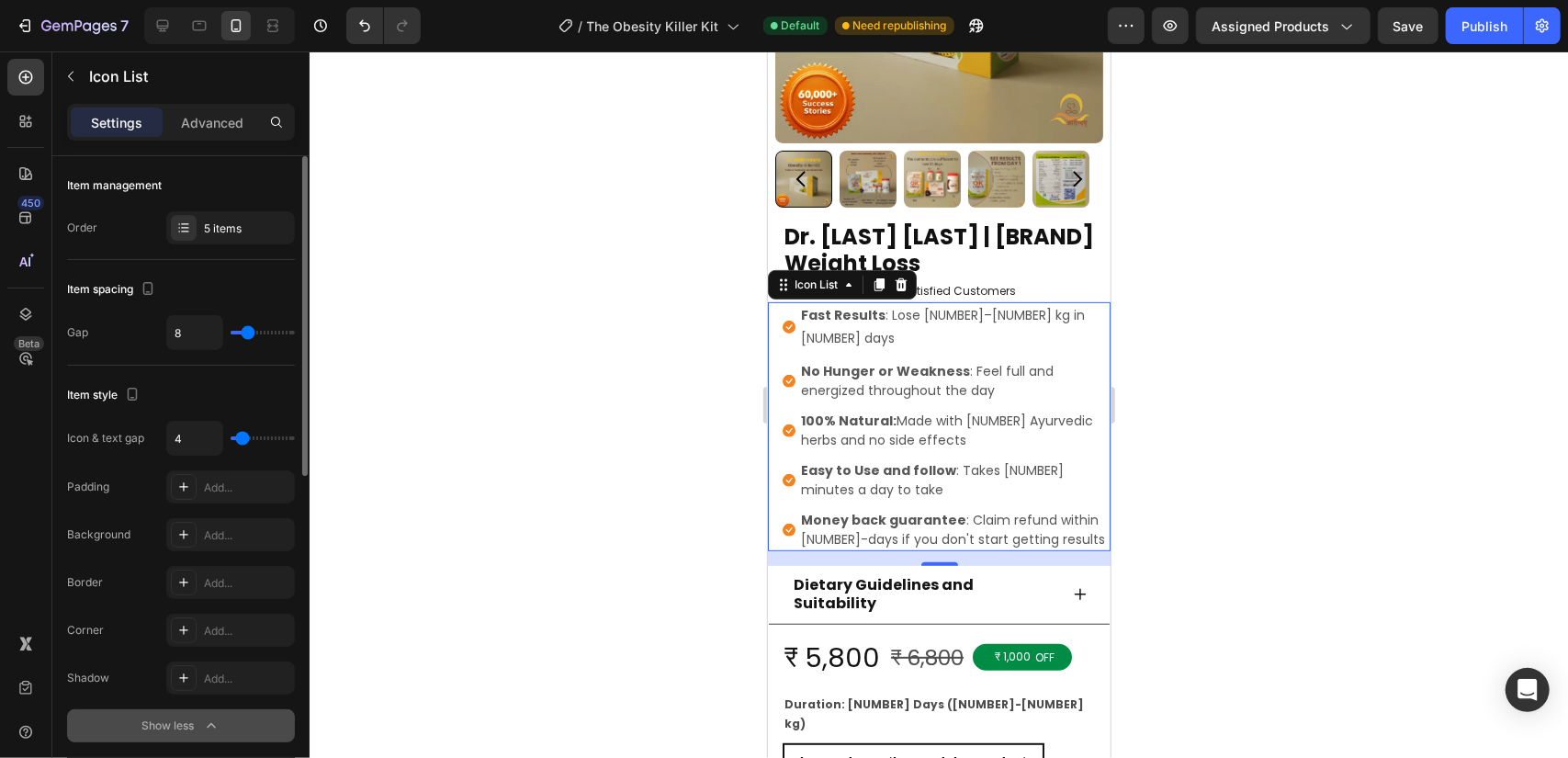 type on "5" 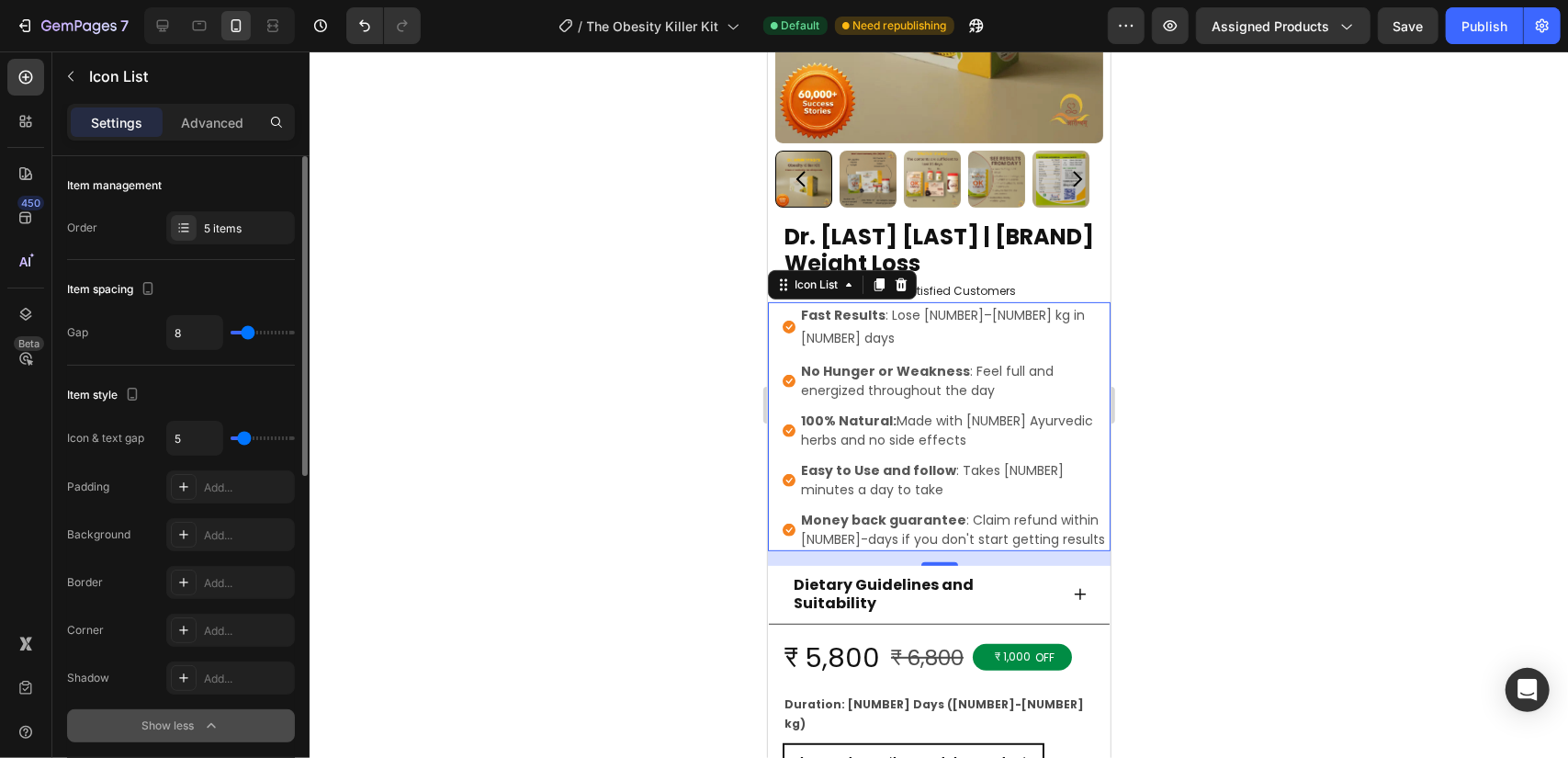 type on "6" 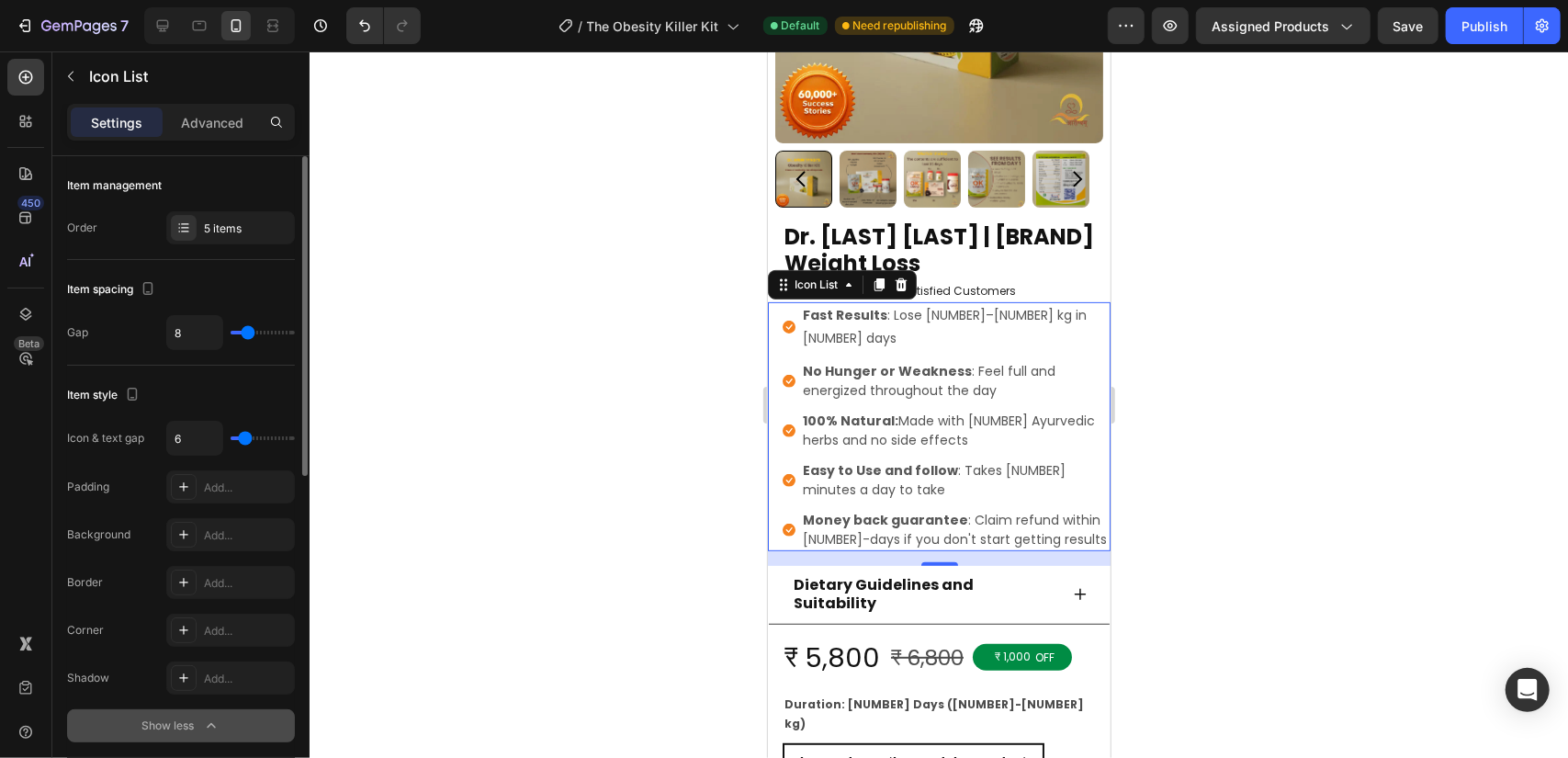 type on "7" 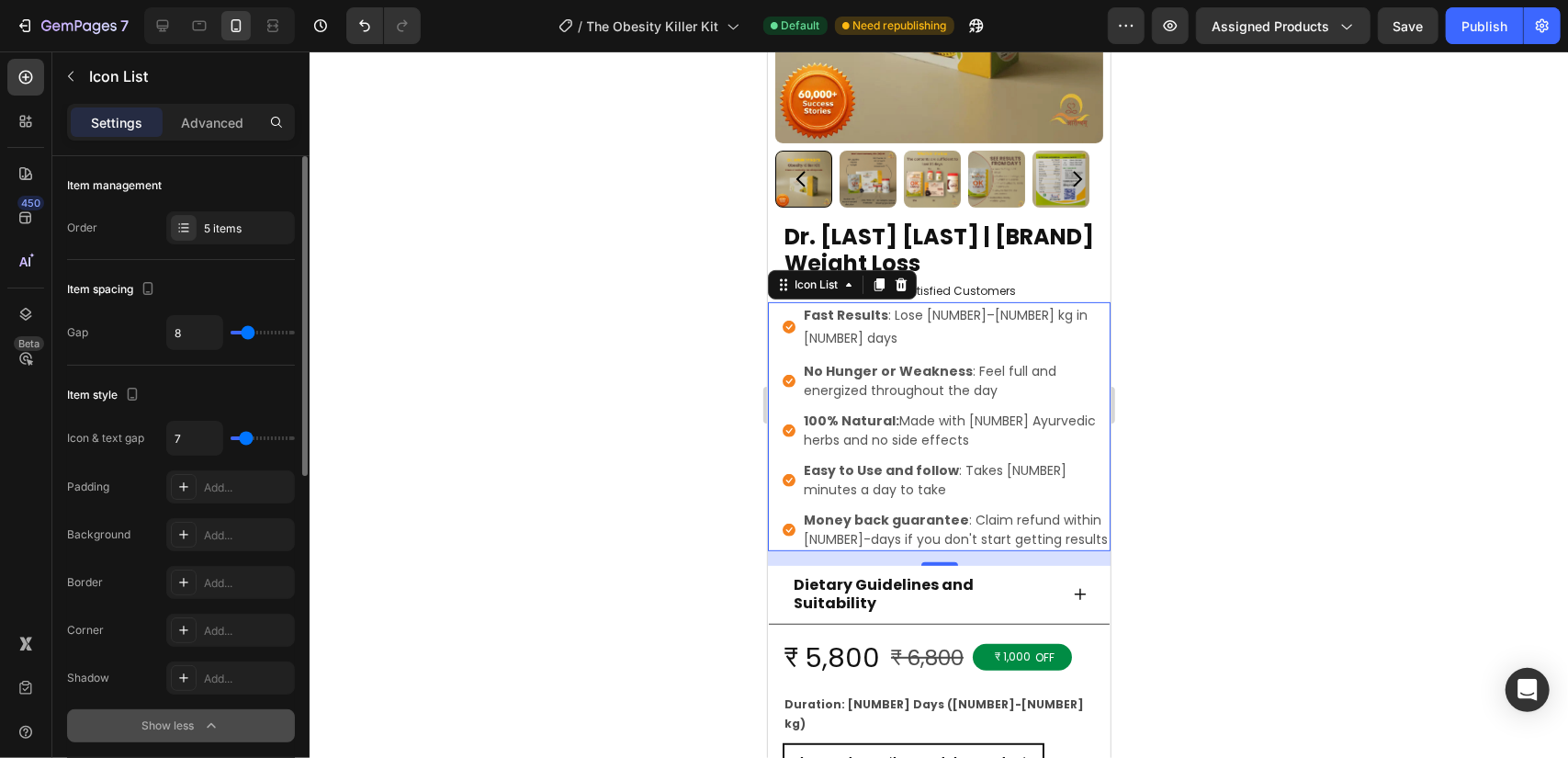type on "8" 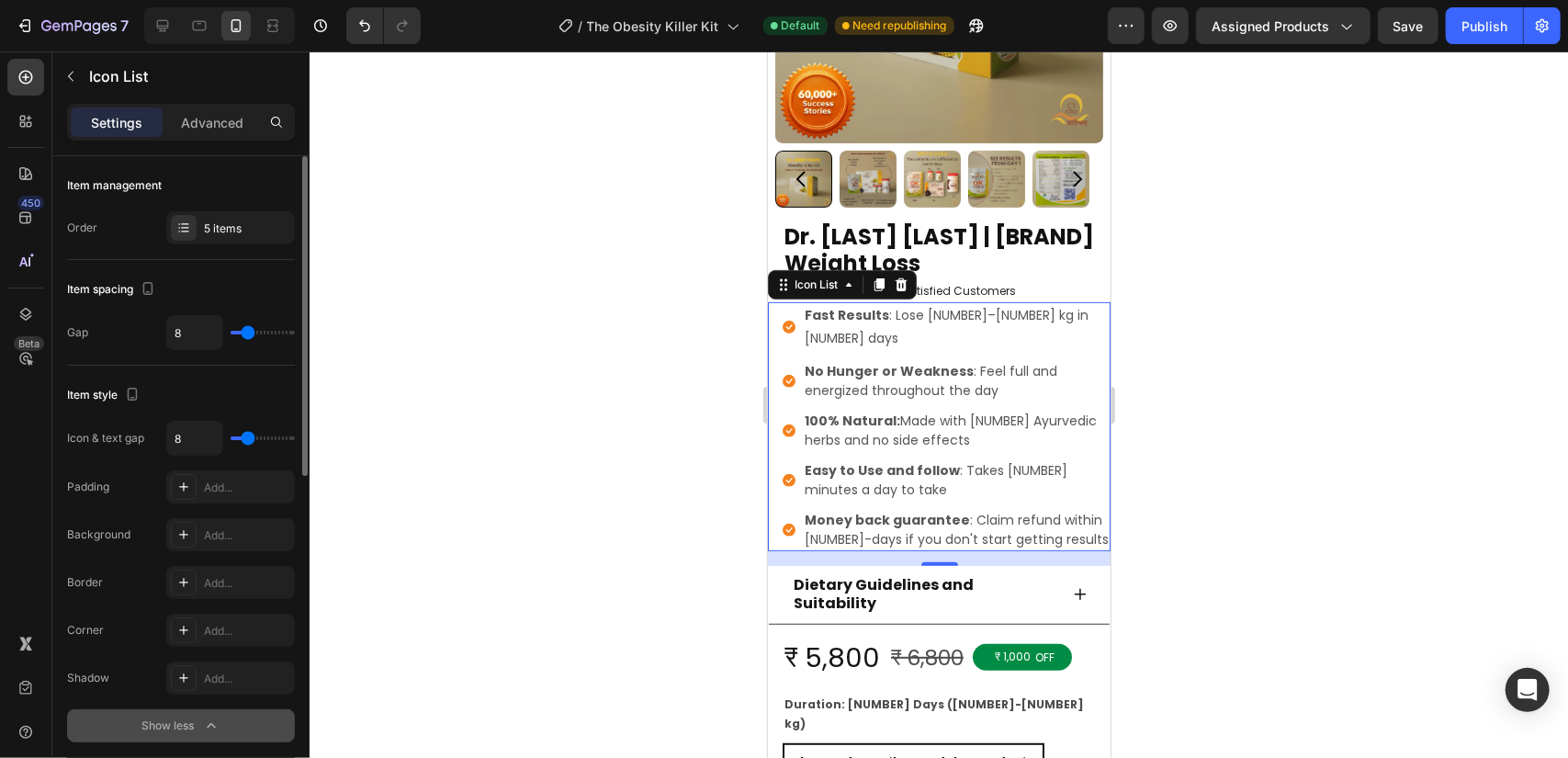 drag, startPoint x: 244, startPoint y: 439, endPoint x: 247, endPoint y: 430, distance: 9.486833 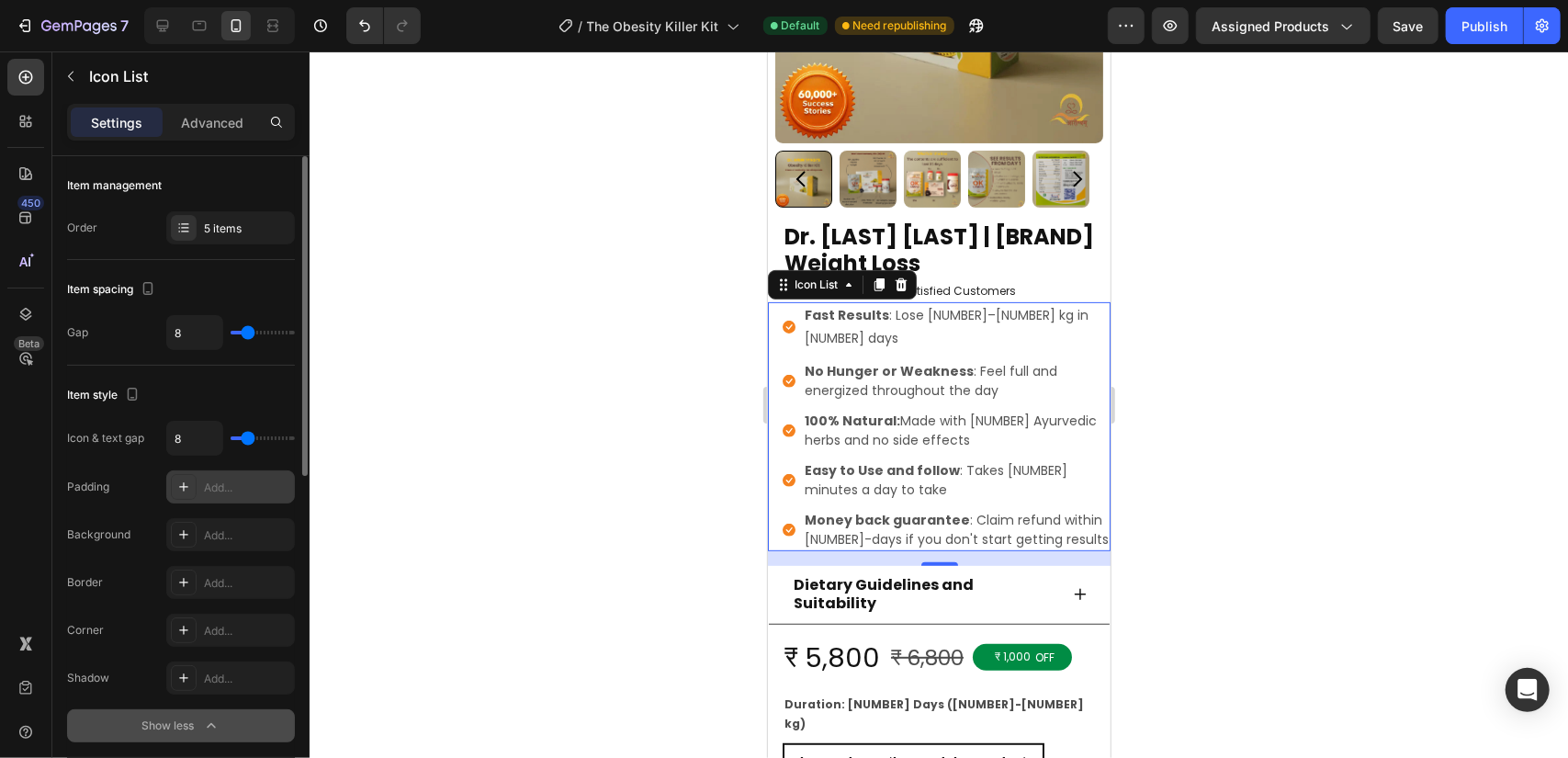 click 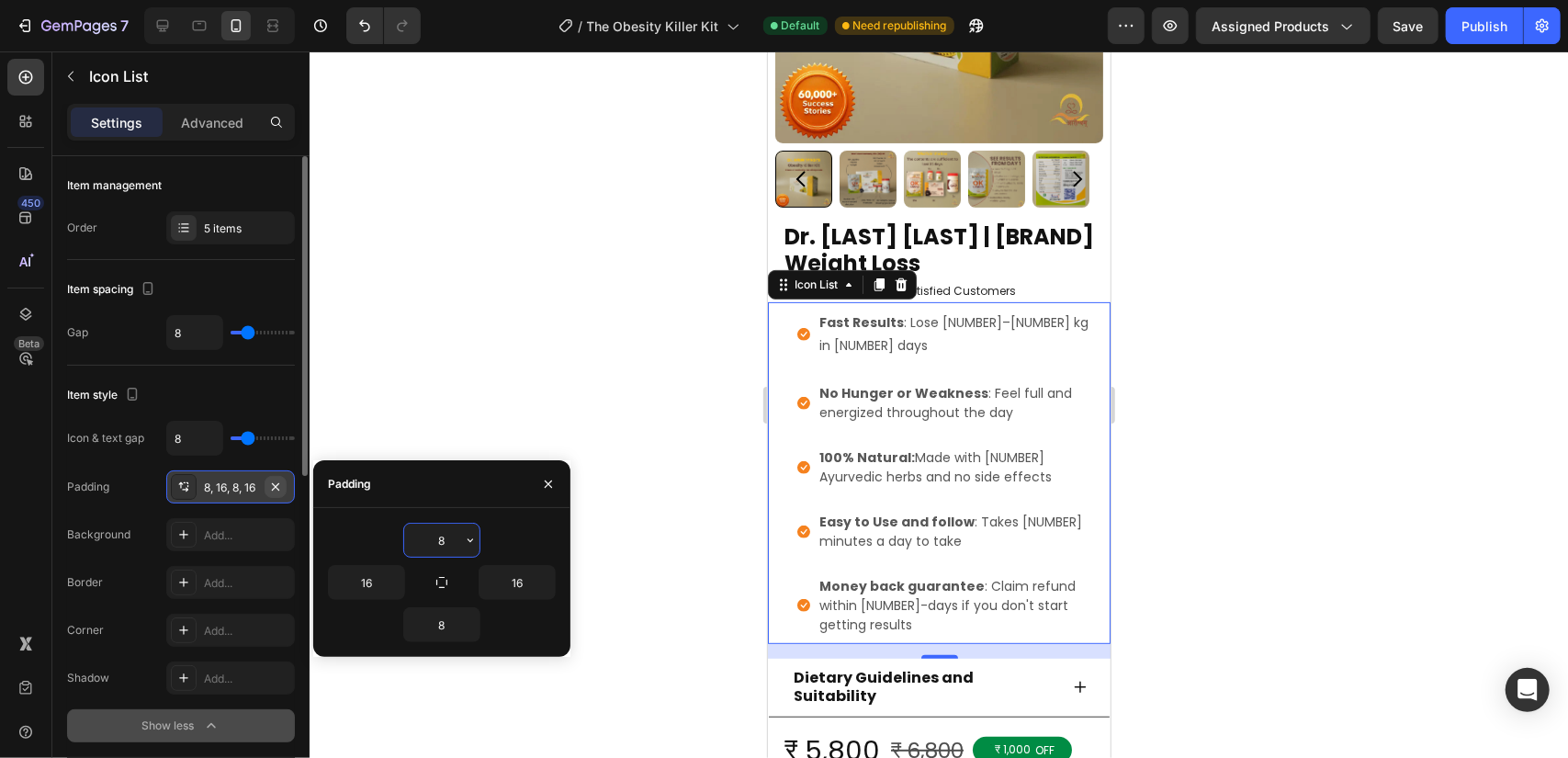 click 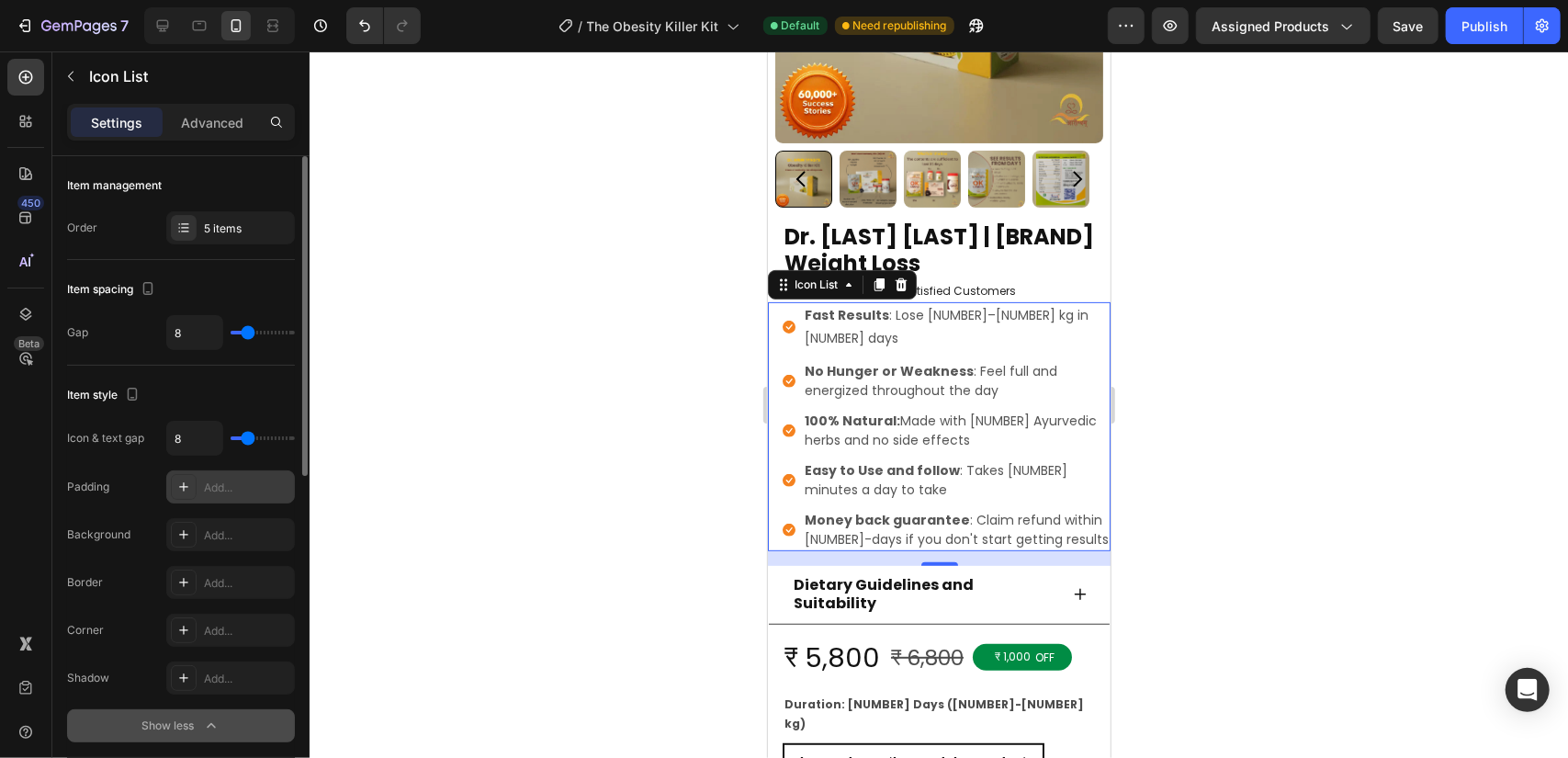 click 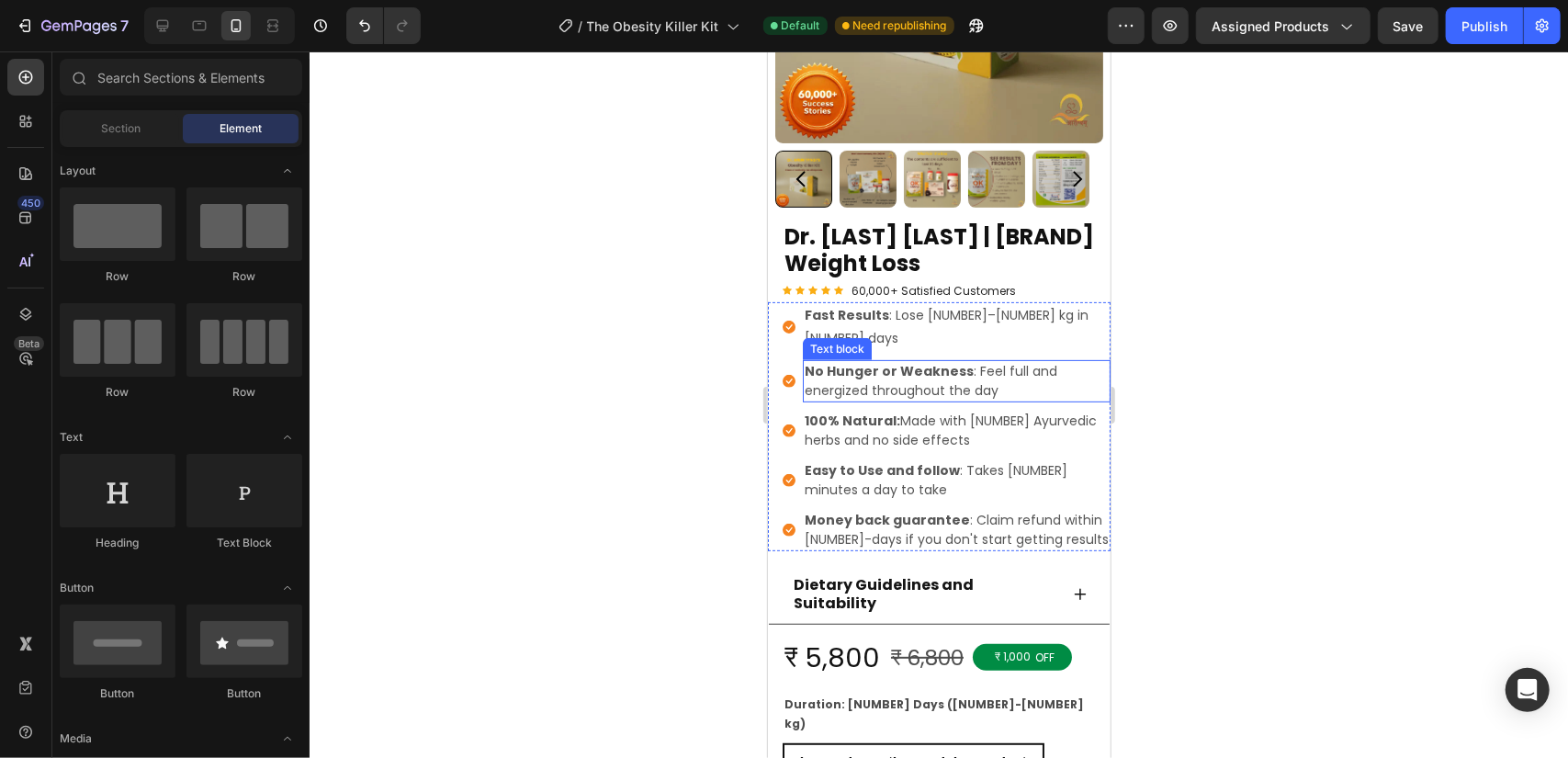 click on ": Feel full and energized throughout the day" at bounding box center (955, 380) 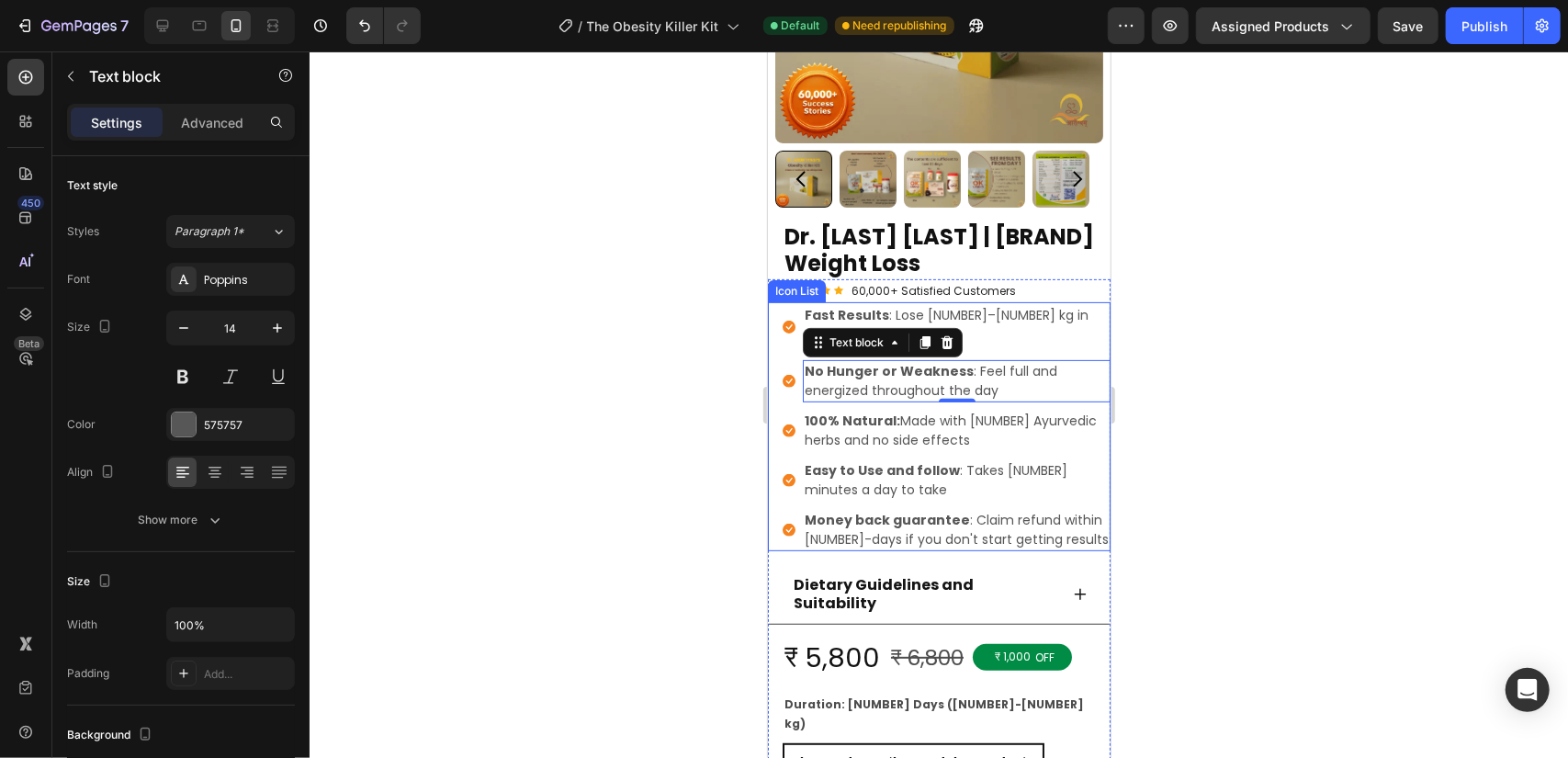 click on "Icon Fast Results : Lose [NUMBER]–[NUMBER] kg in [NUMBER] days Text block" at bounding box center [945, 326] 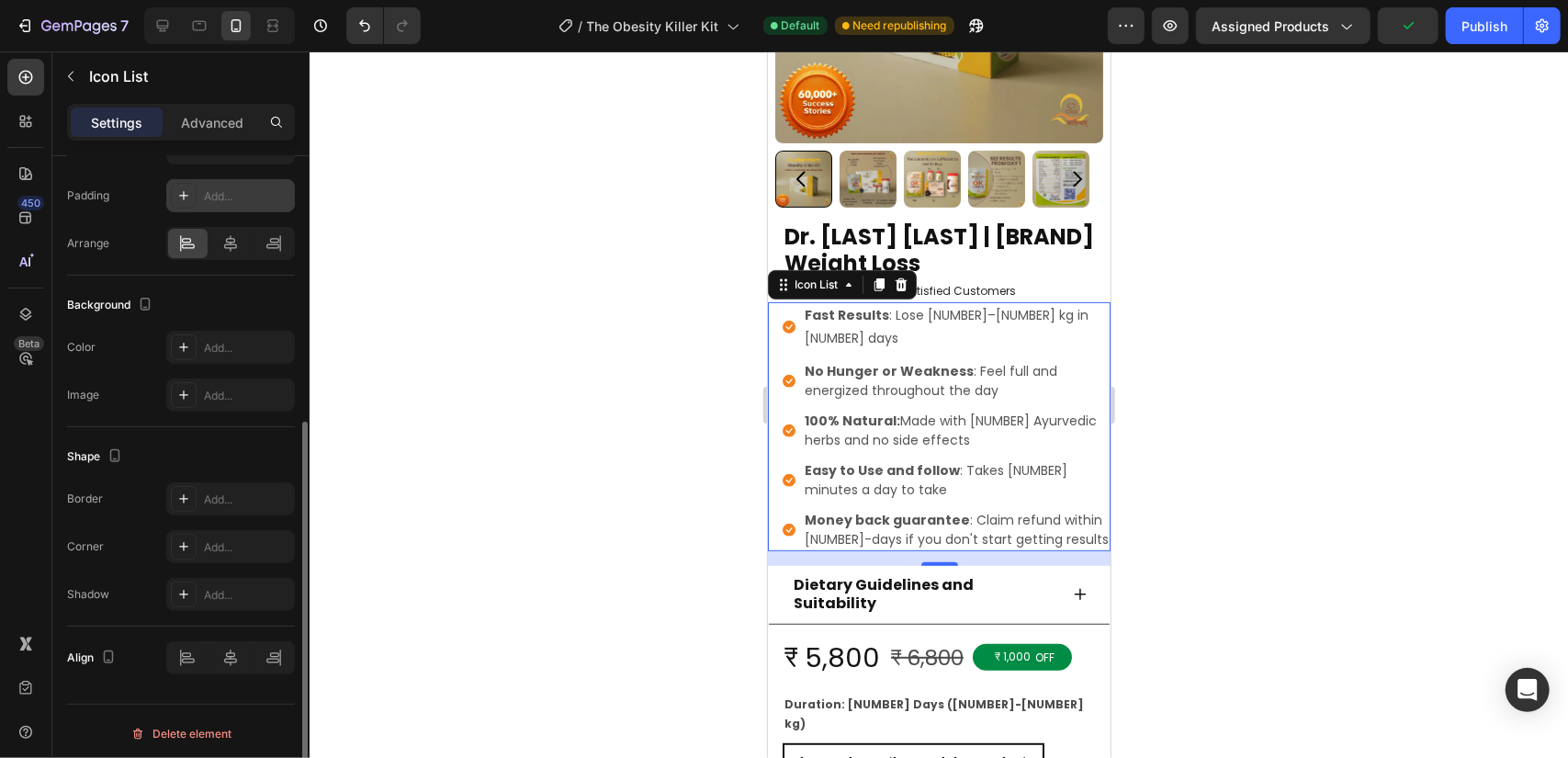 scroll, scrollTop: 0, scrollLeft: 0, axis: both 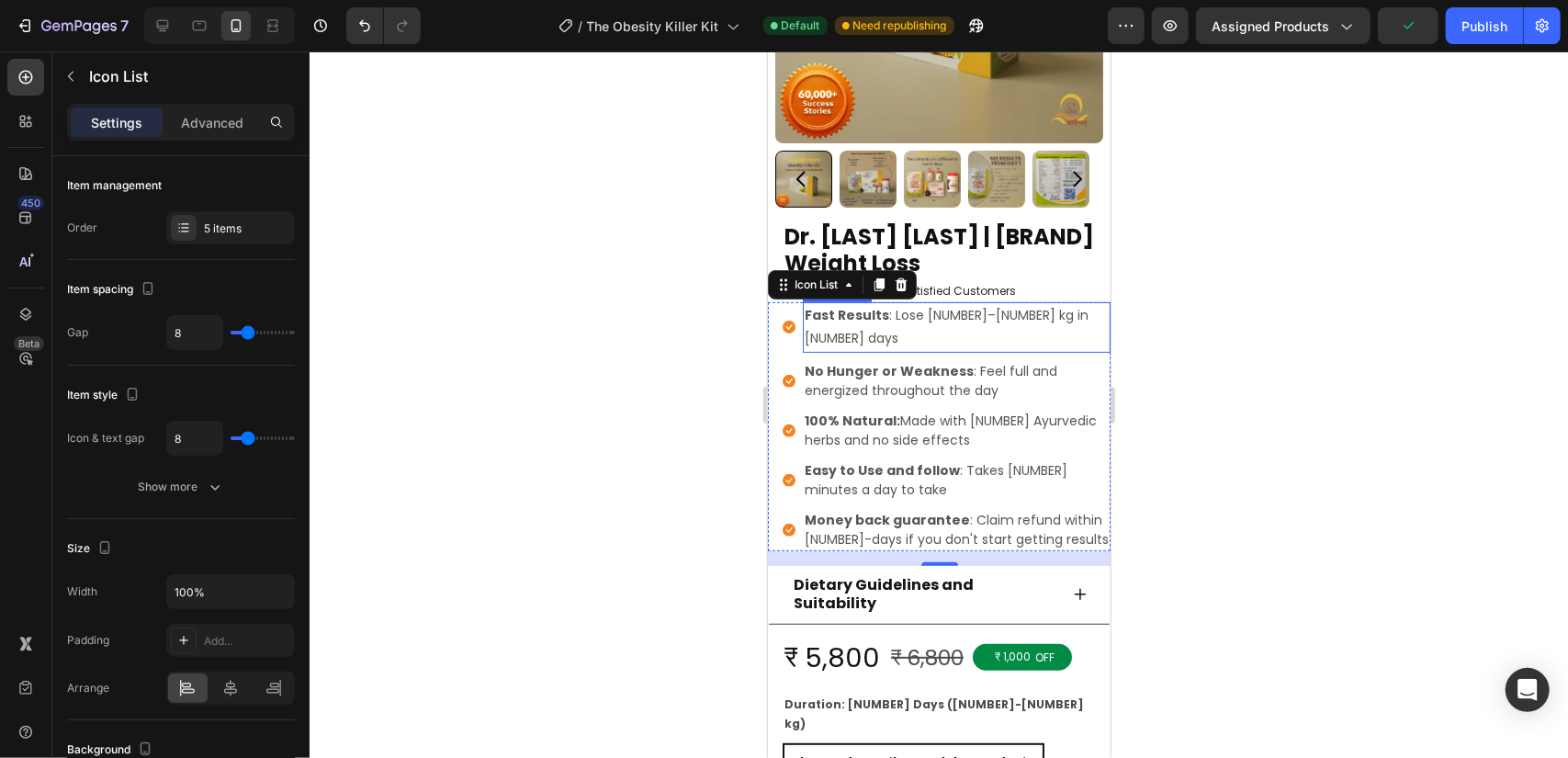 click on "Fast Results : Lose [NUMBER]–[NUMBER] kg in [NUMBER] days" at bounding box center [955, 326] 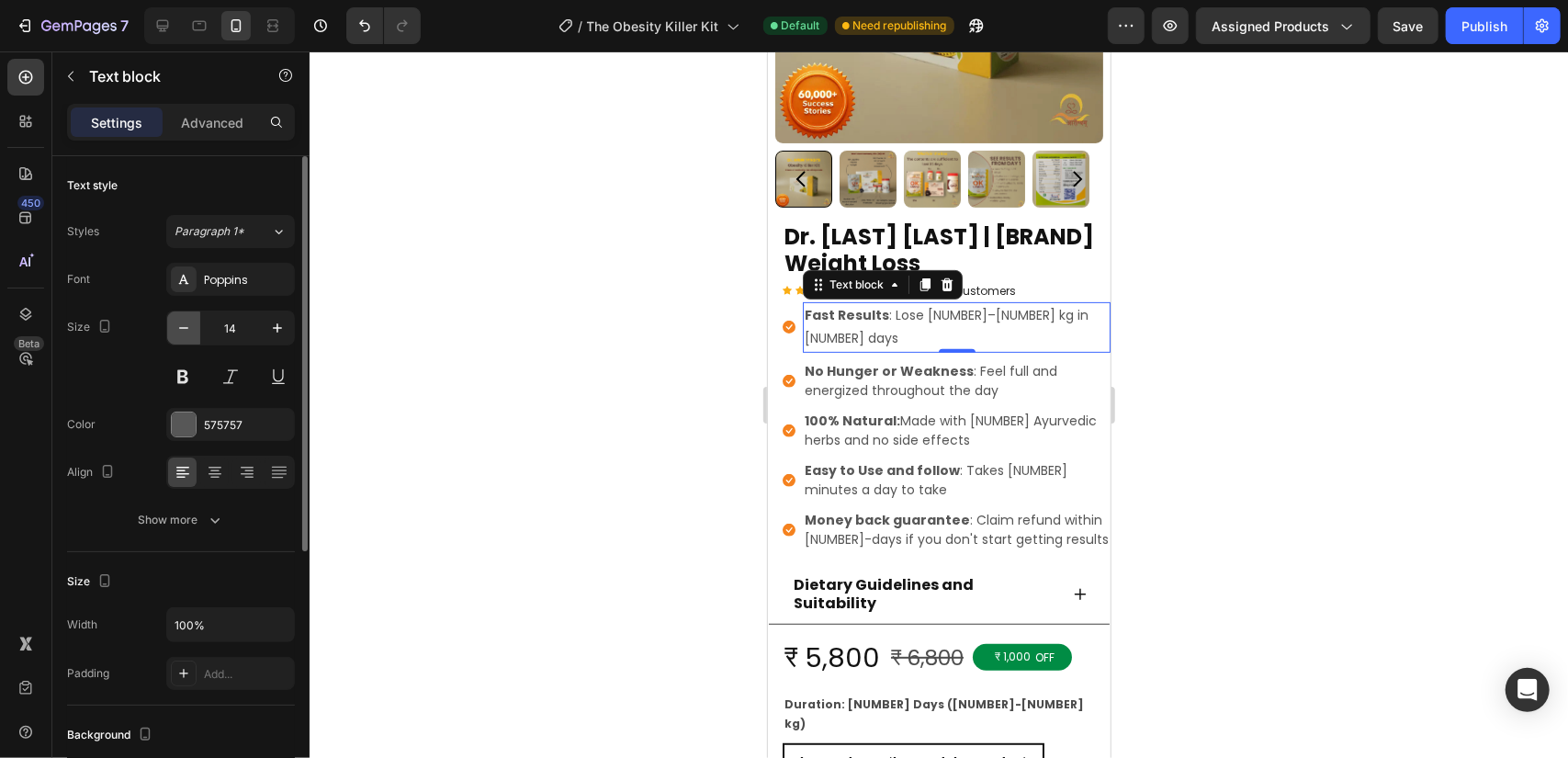 click 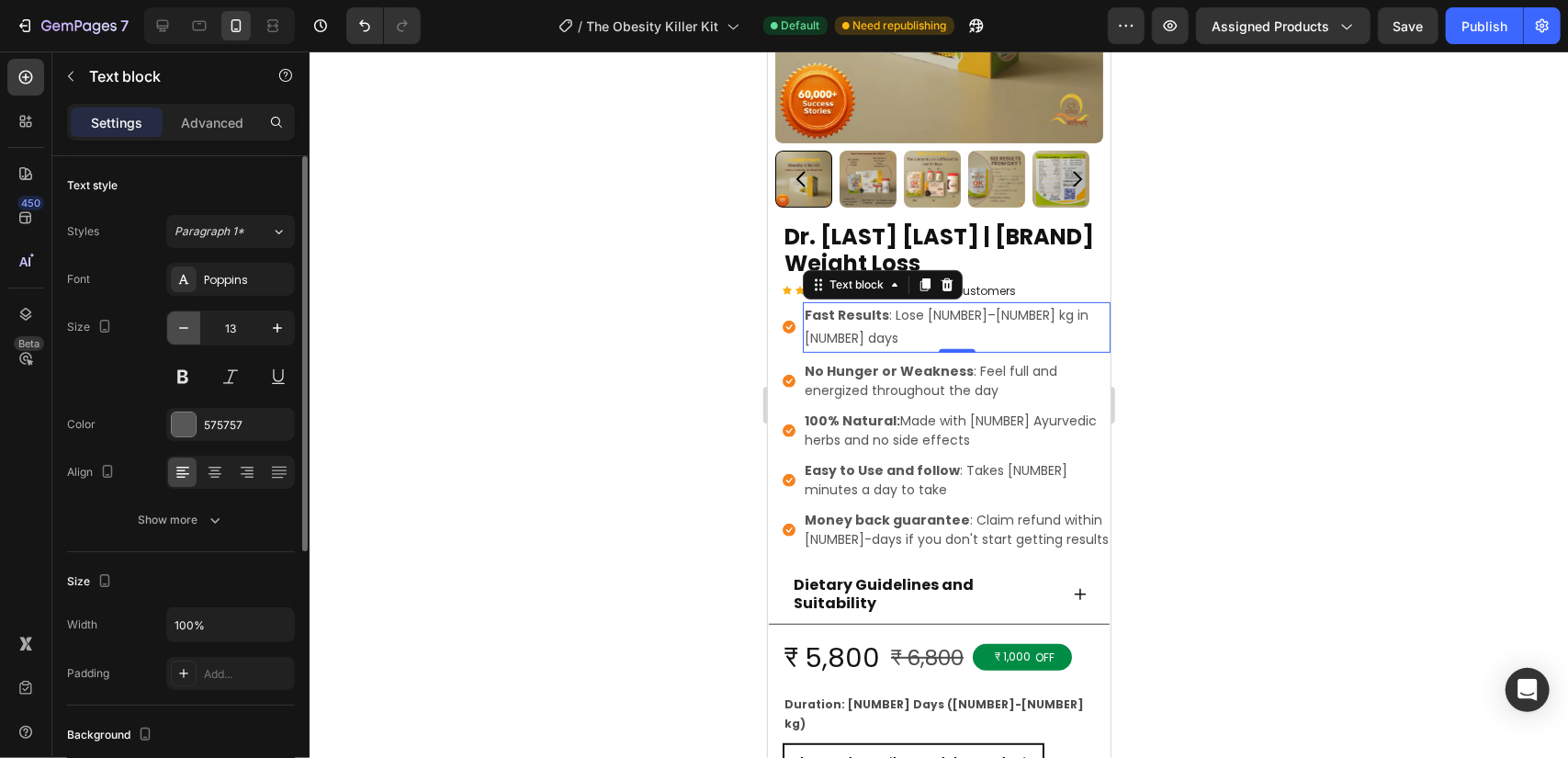 click 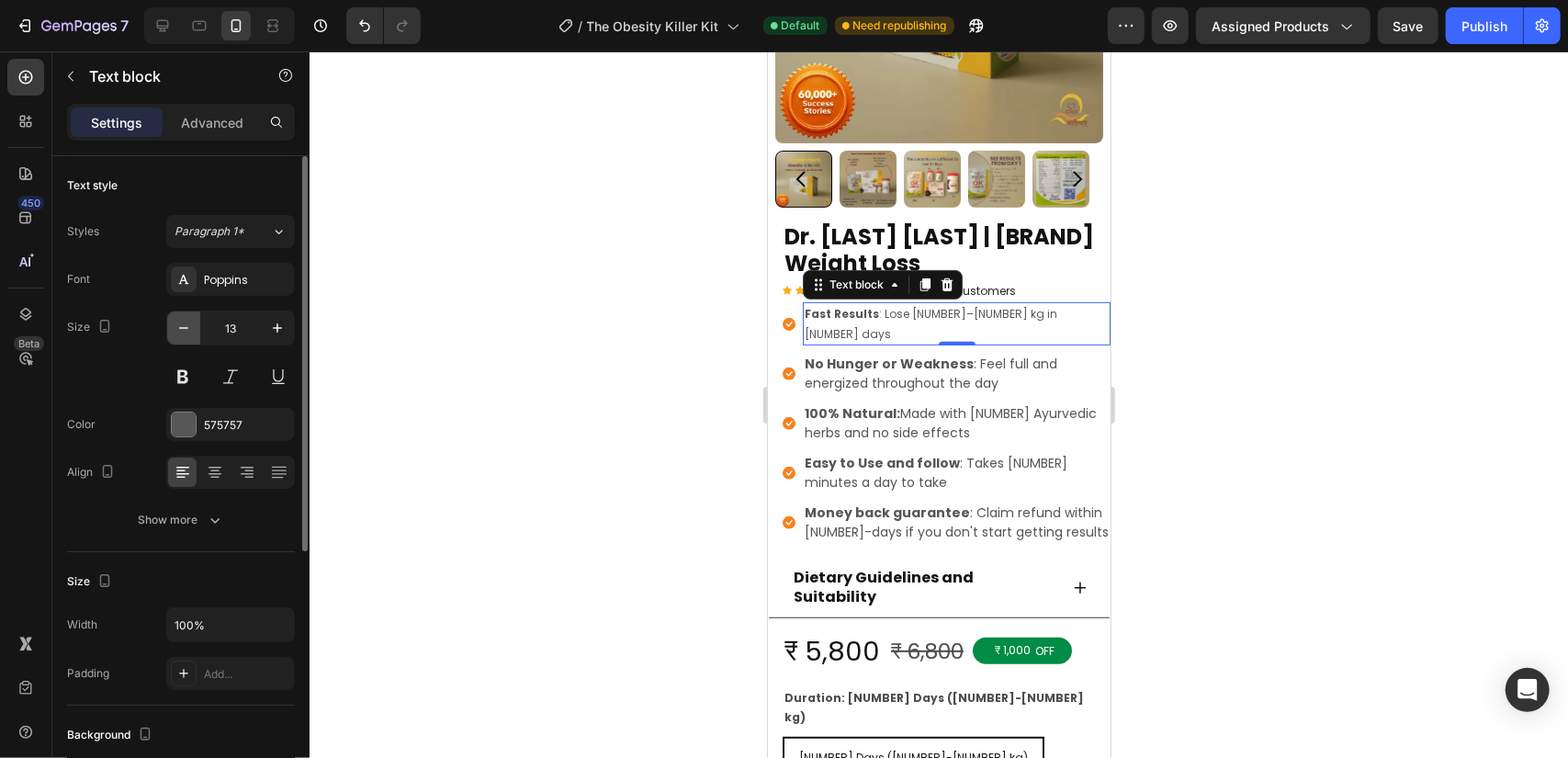 type on "12" 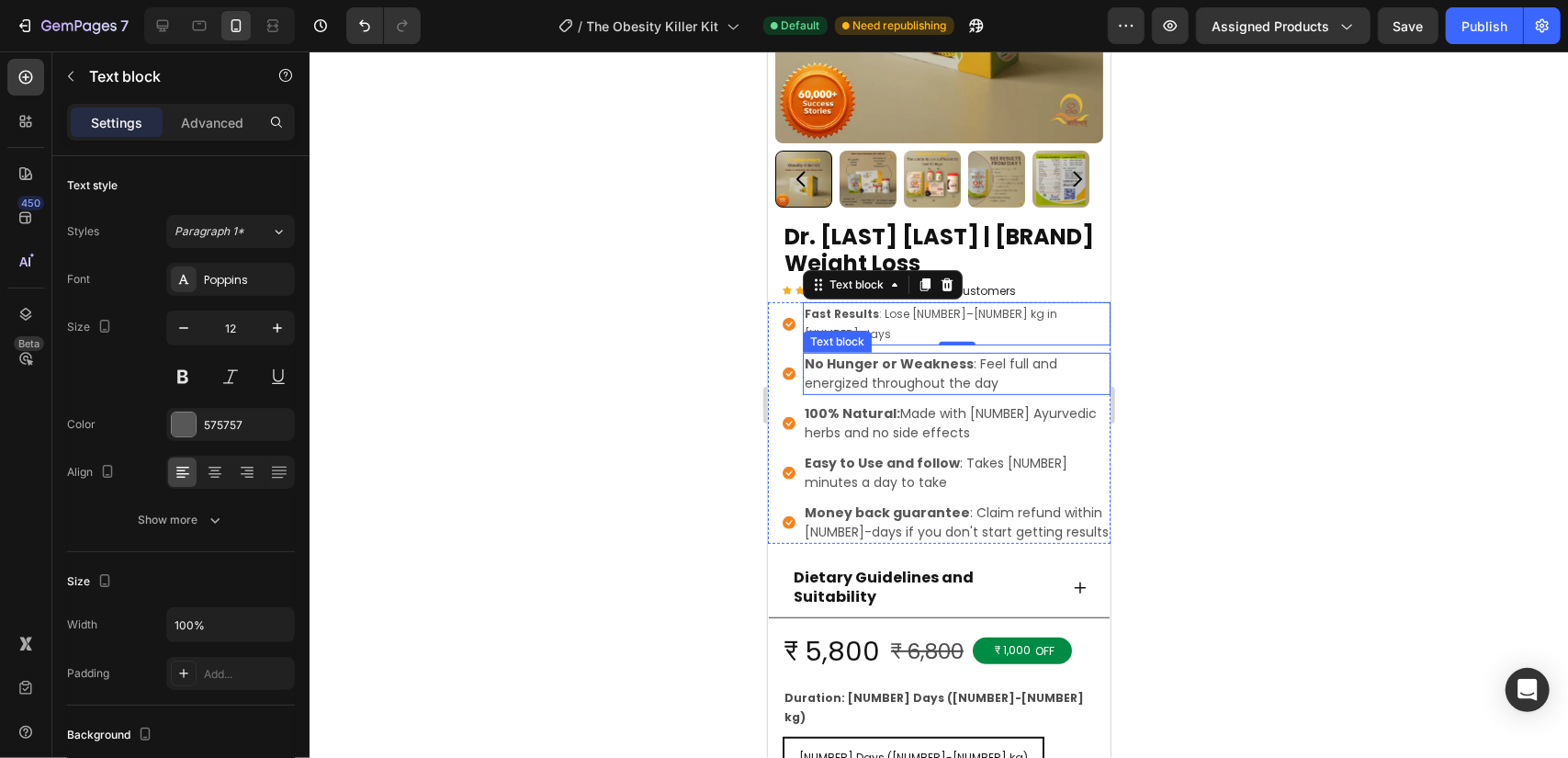 click on "No Hunger or Weakness" at bounding box center (888, 363) 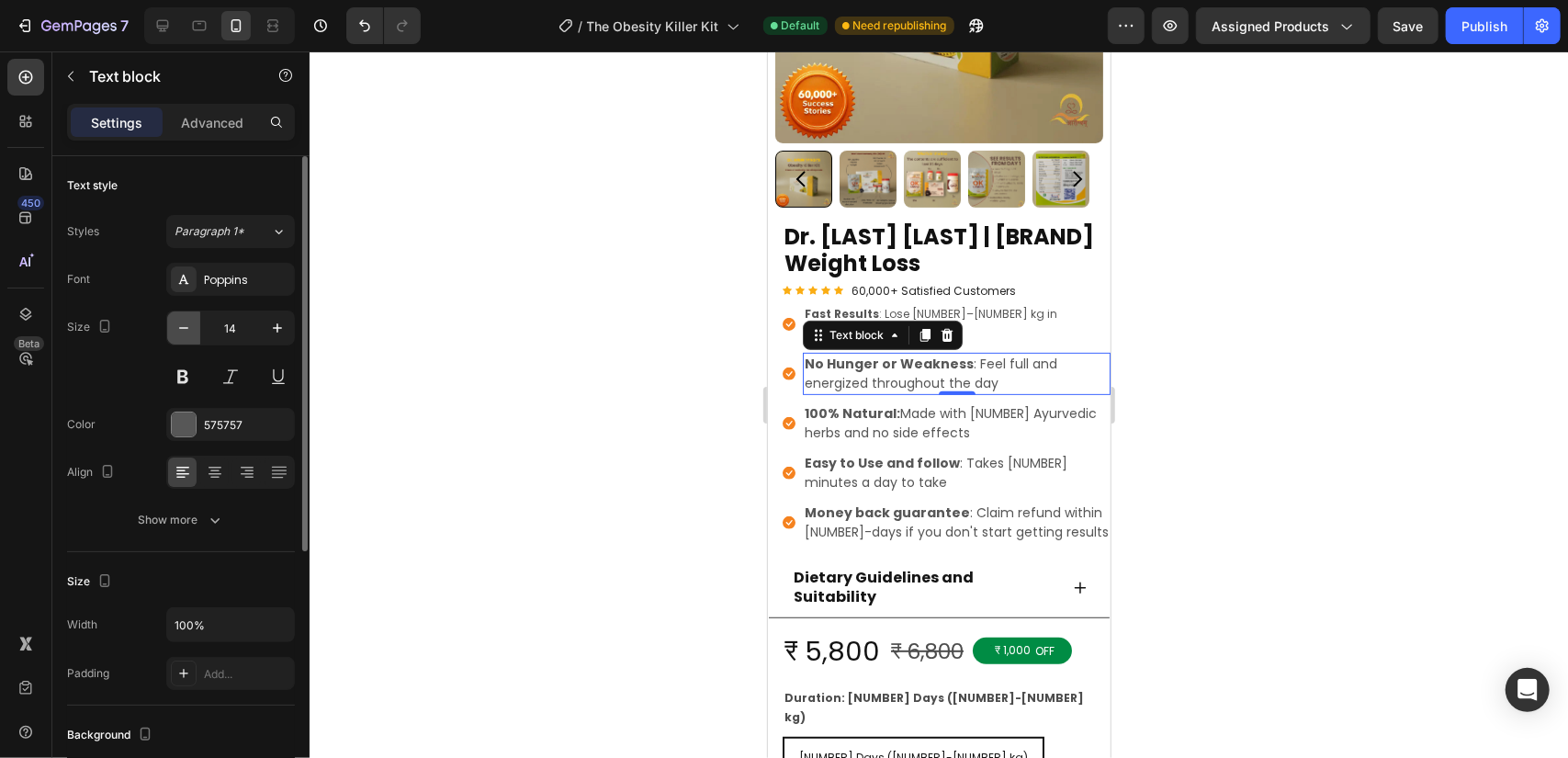click at bounding box center (184, 328) 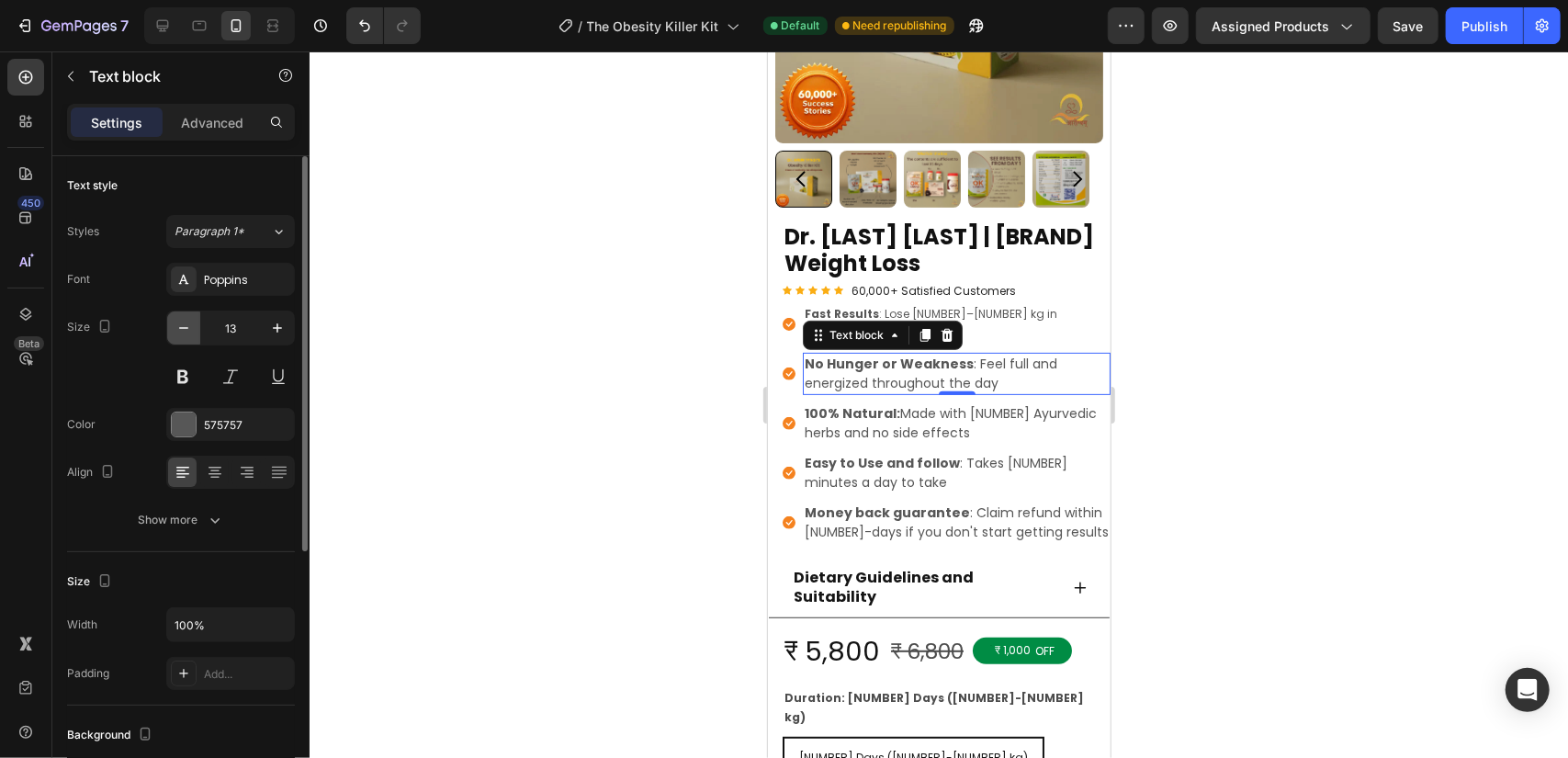 click 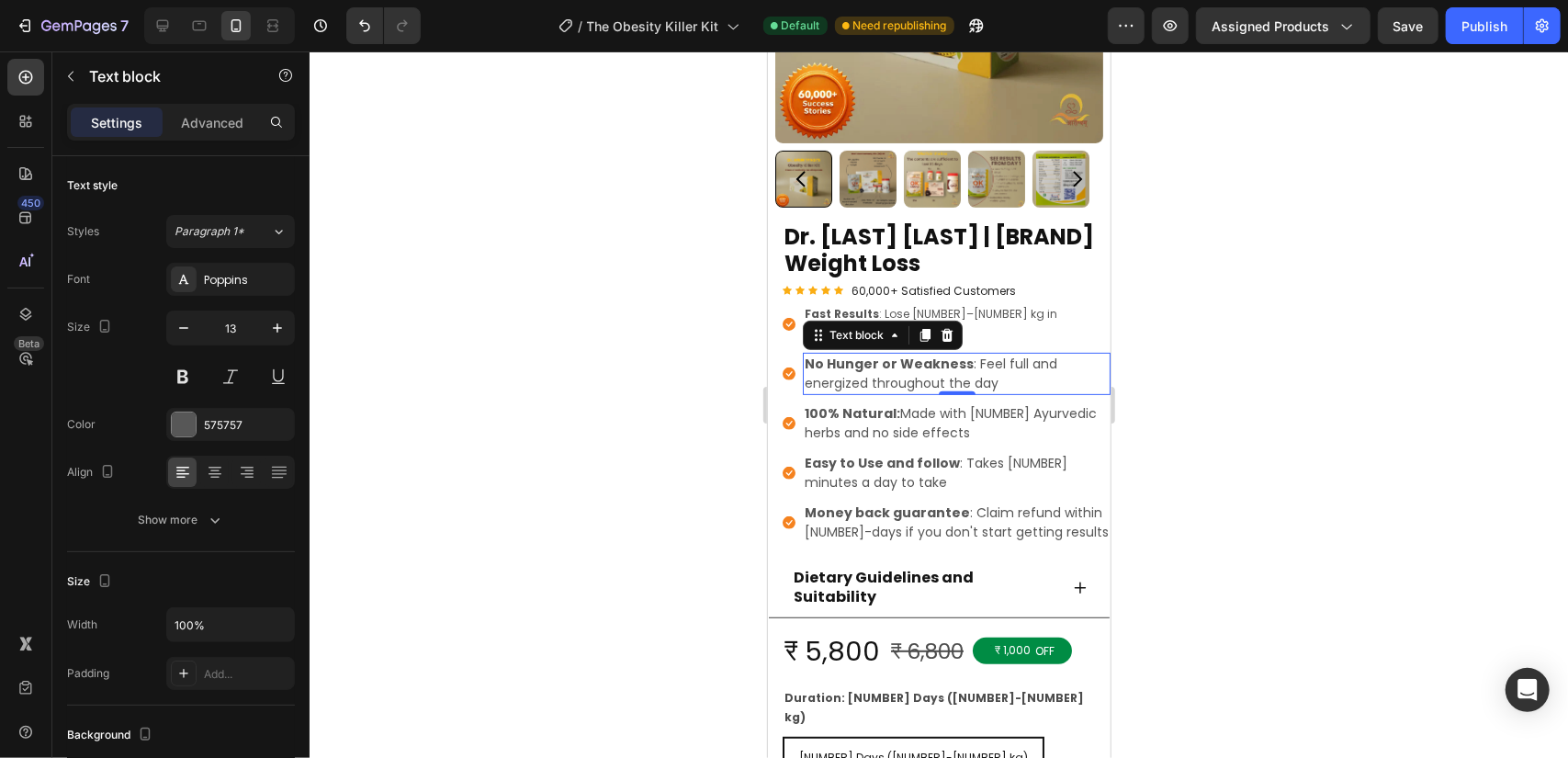 type on "12" 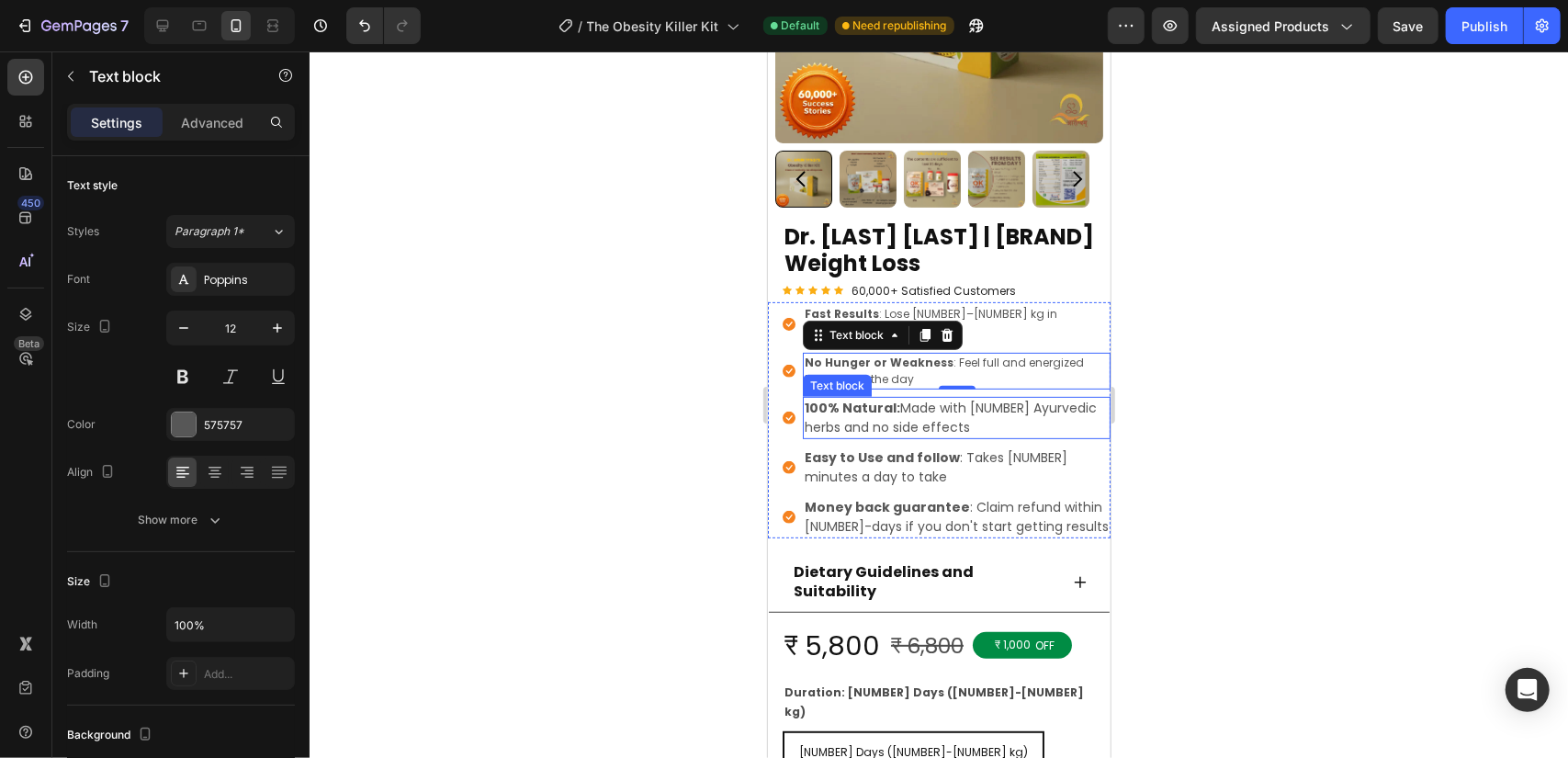 click on "[NUMBER]% Natural: Made with [NUMBER] Ayurvedic herbs and no side effects" at bounding box center [955, 417] 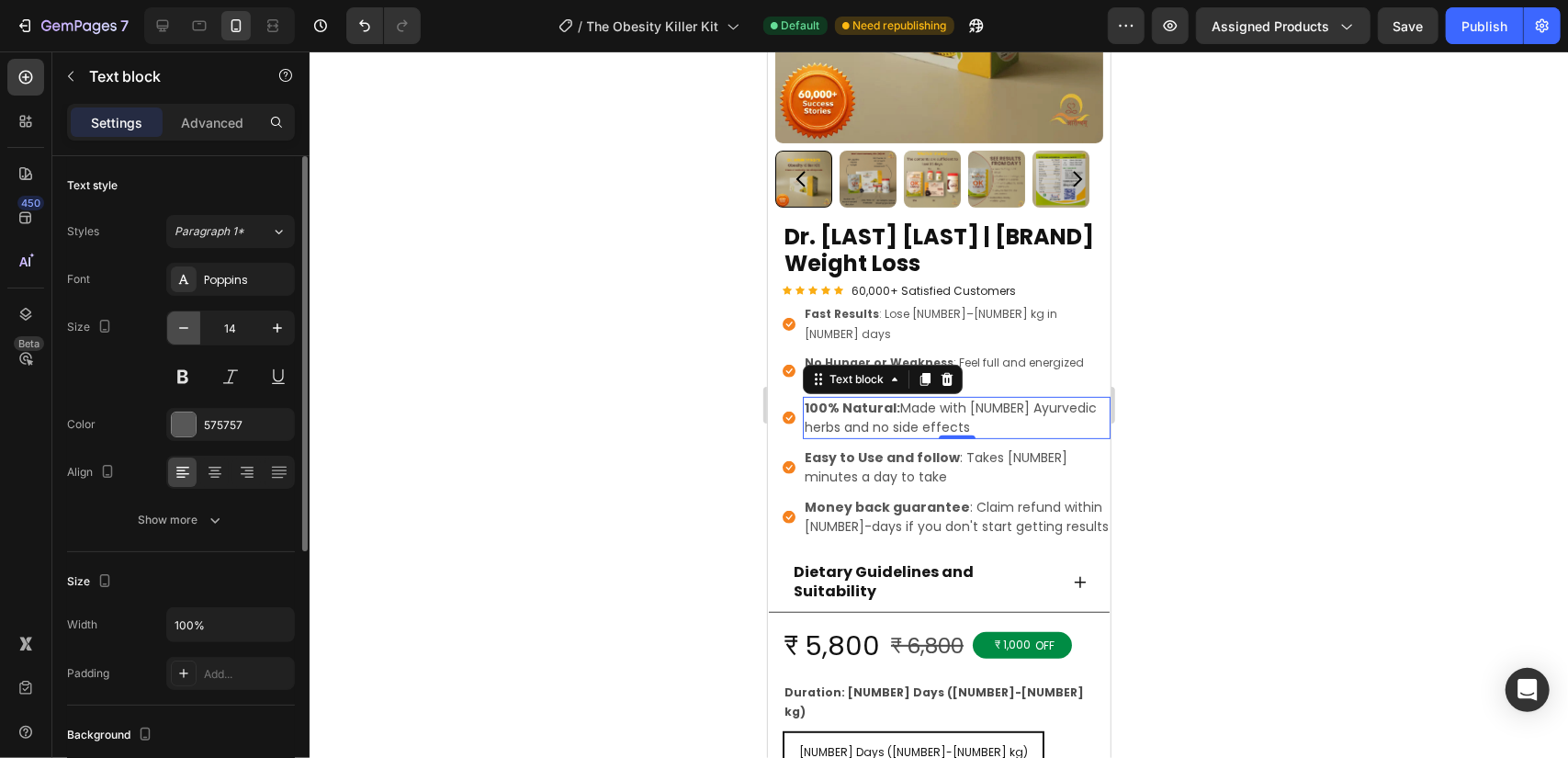 click at bounding box center (184, 328) 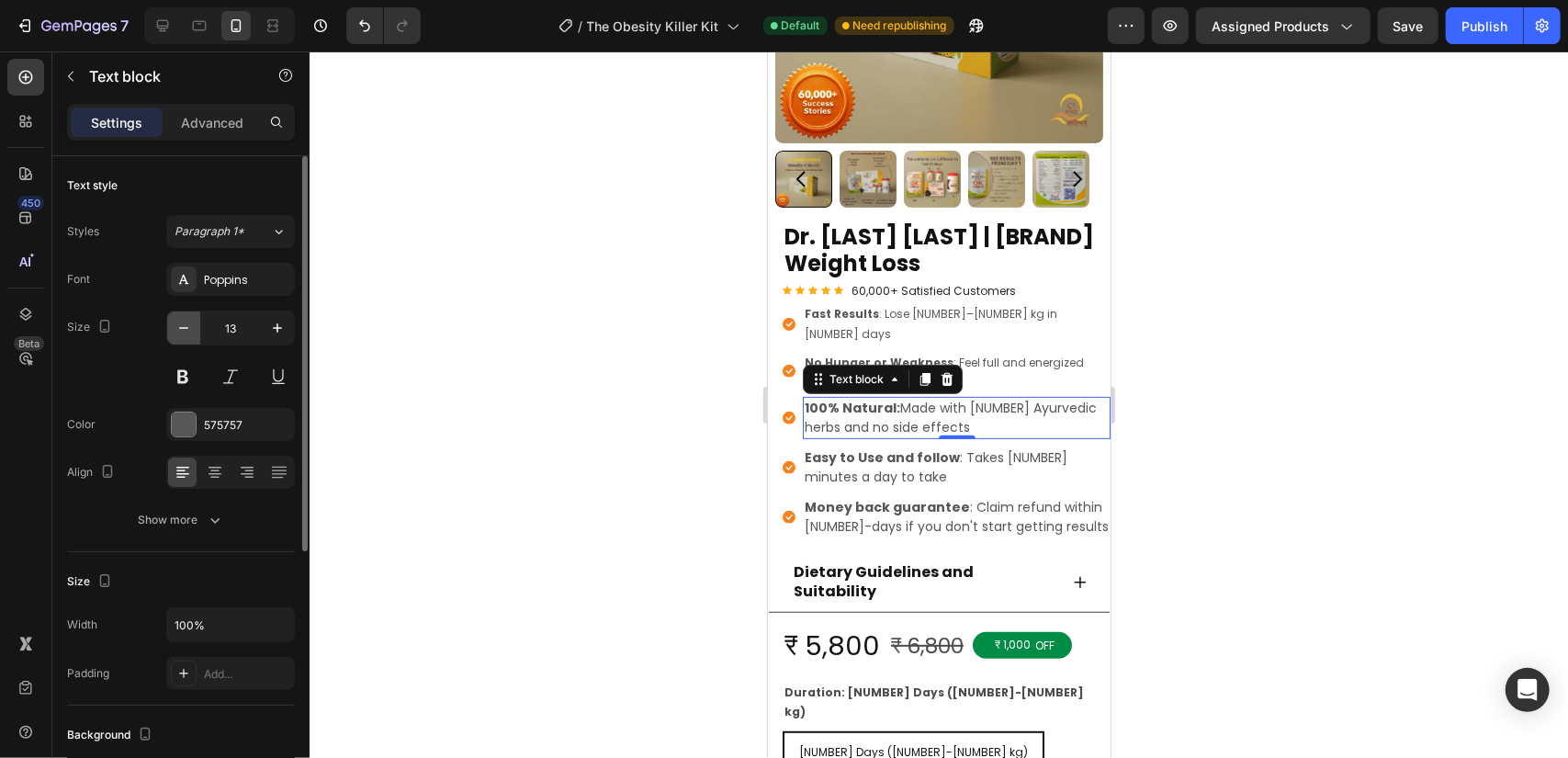 click at bounding box center (184, 328) 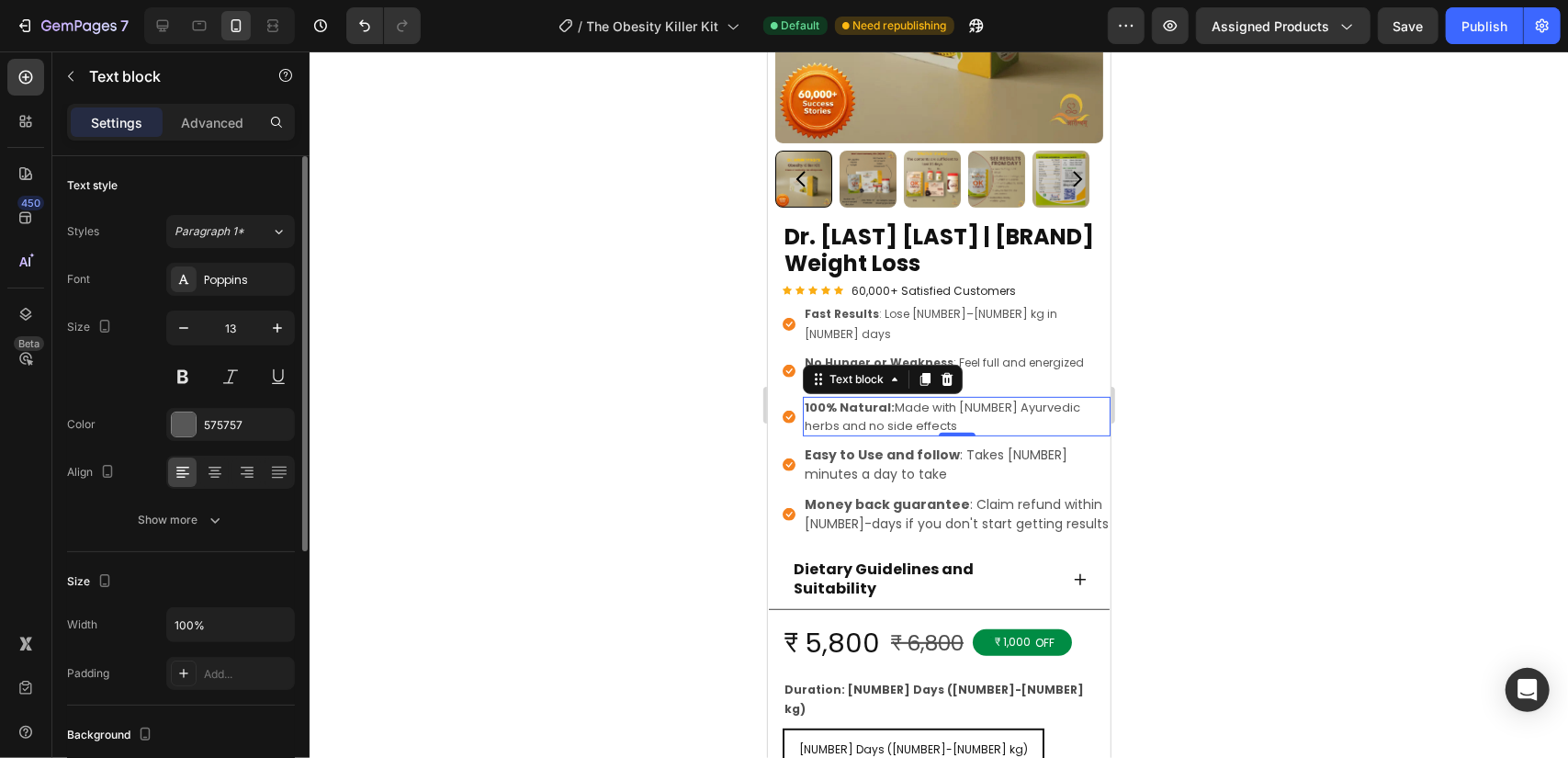 type on "12" 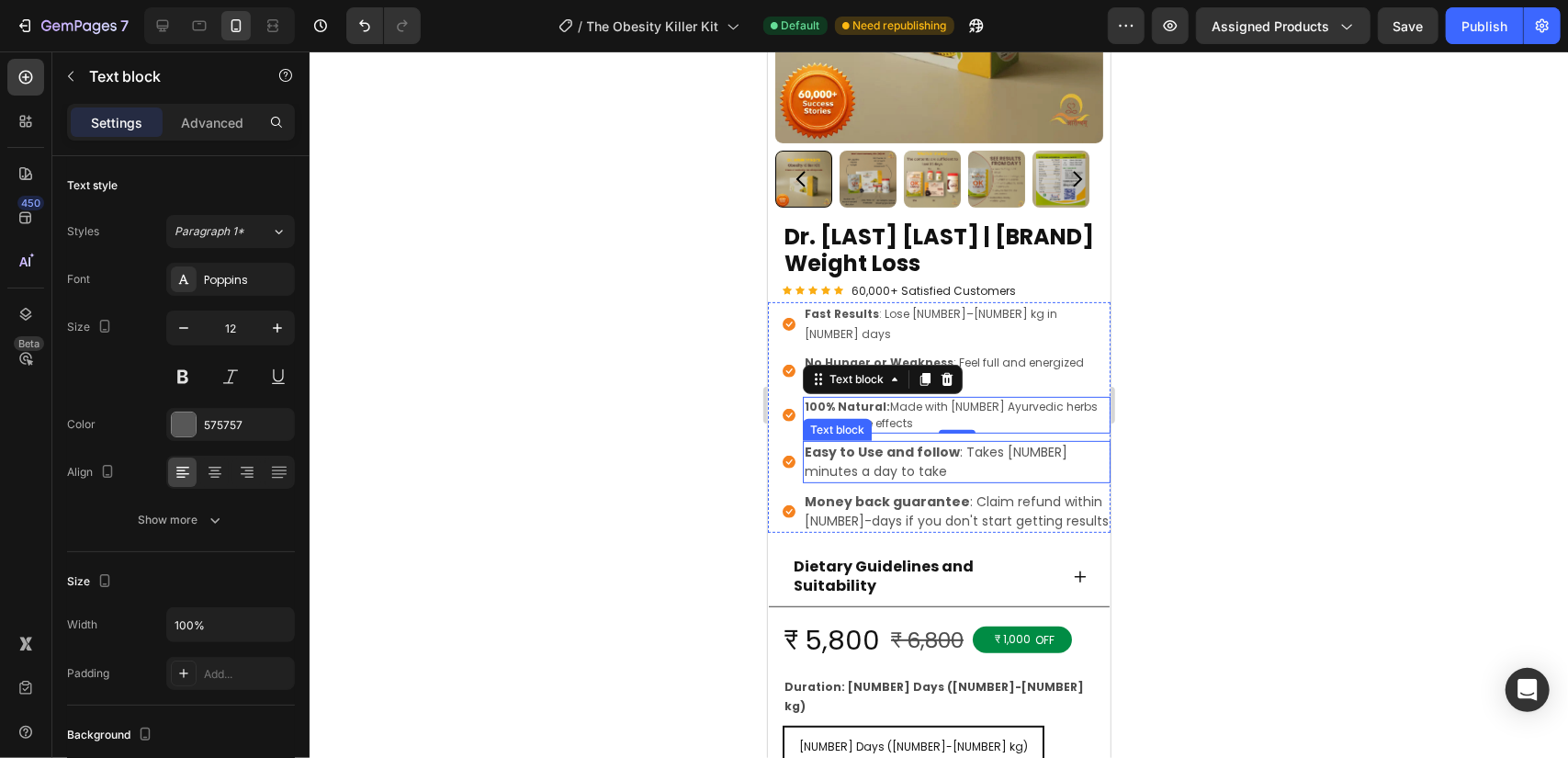 click on "Easy to Use and follow" at bounding box center [881, 451] 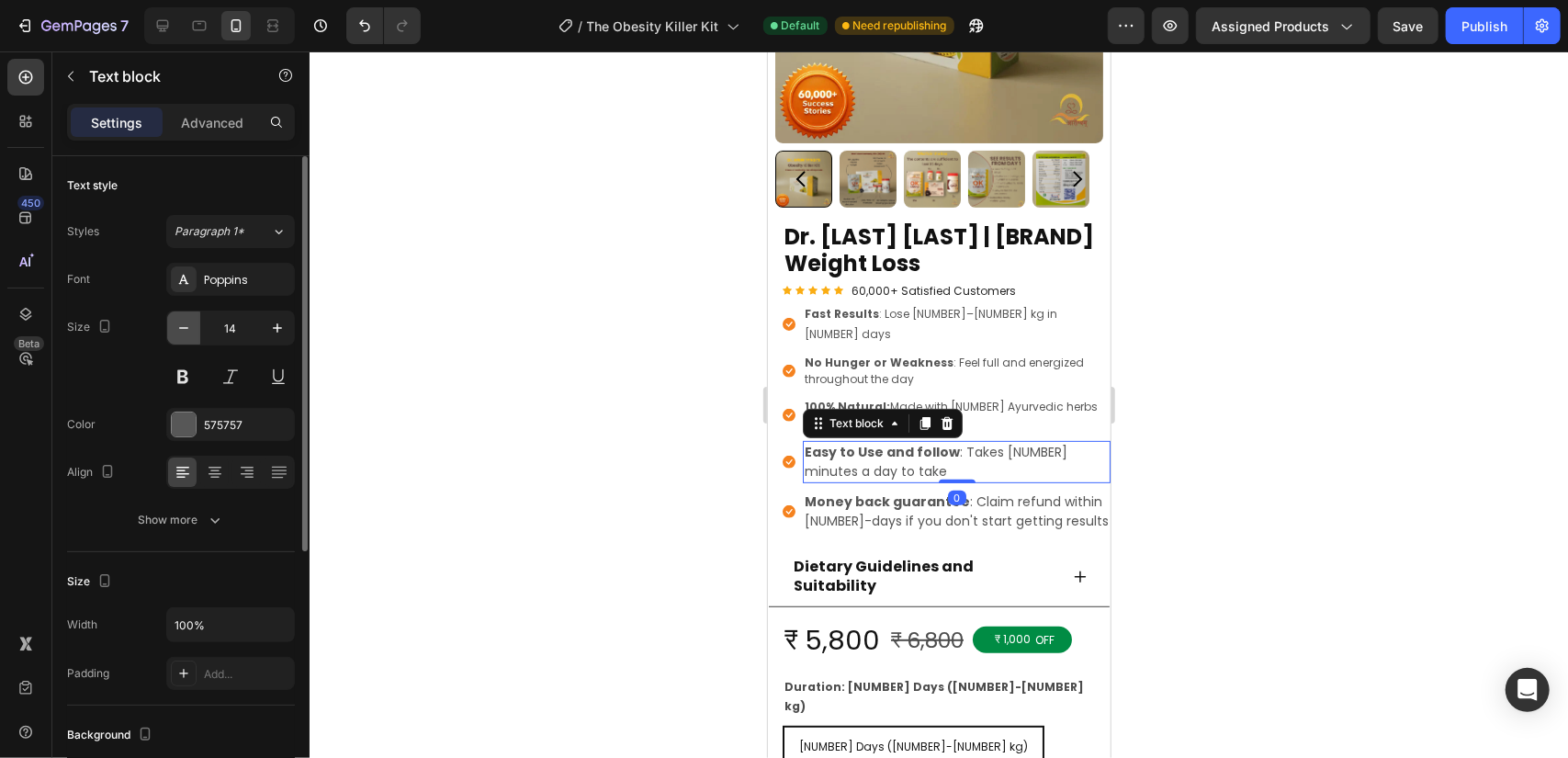 click at bounding box center (184, 328) 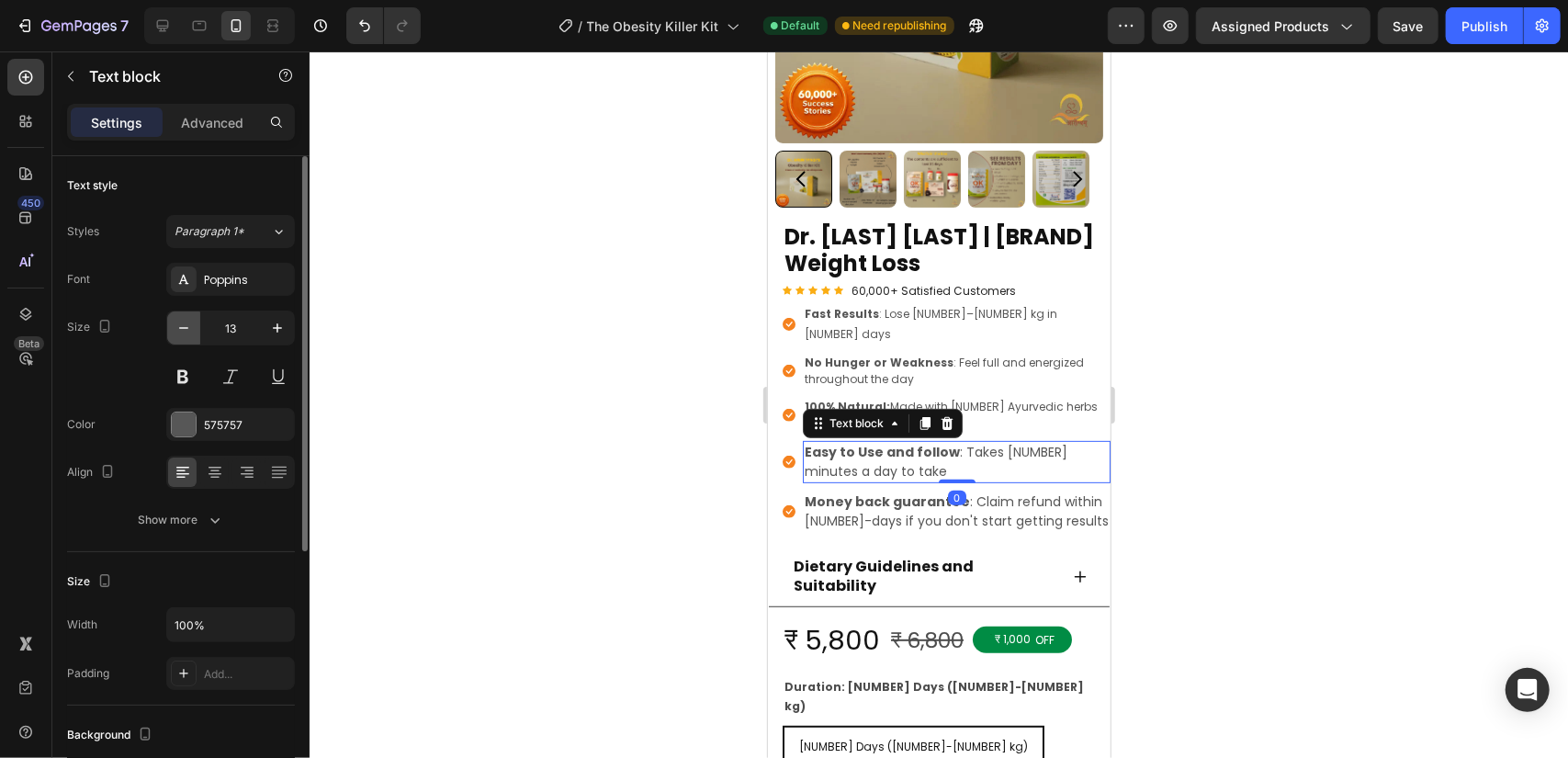 click at bounding box center [184, 328] 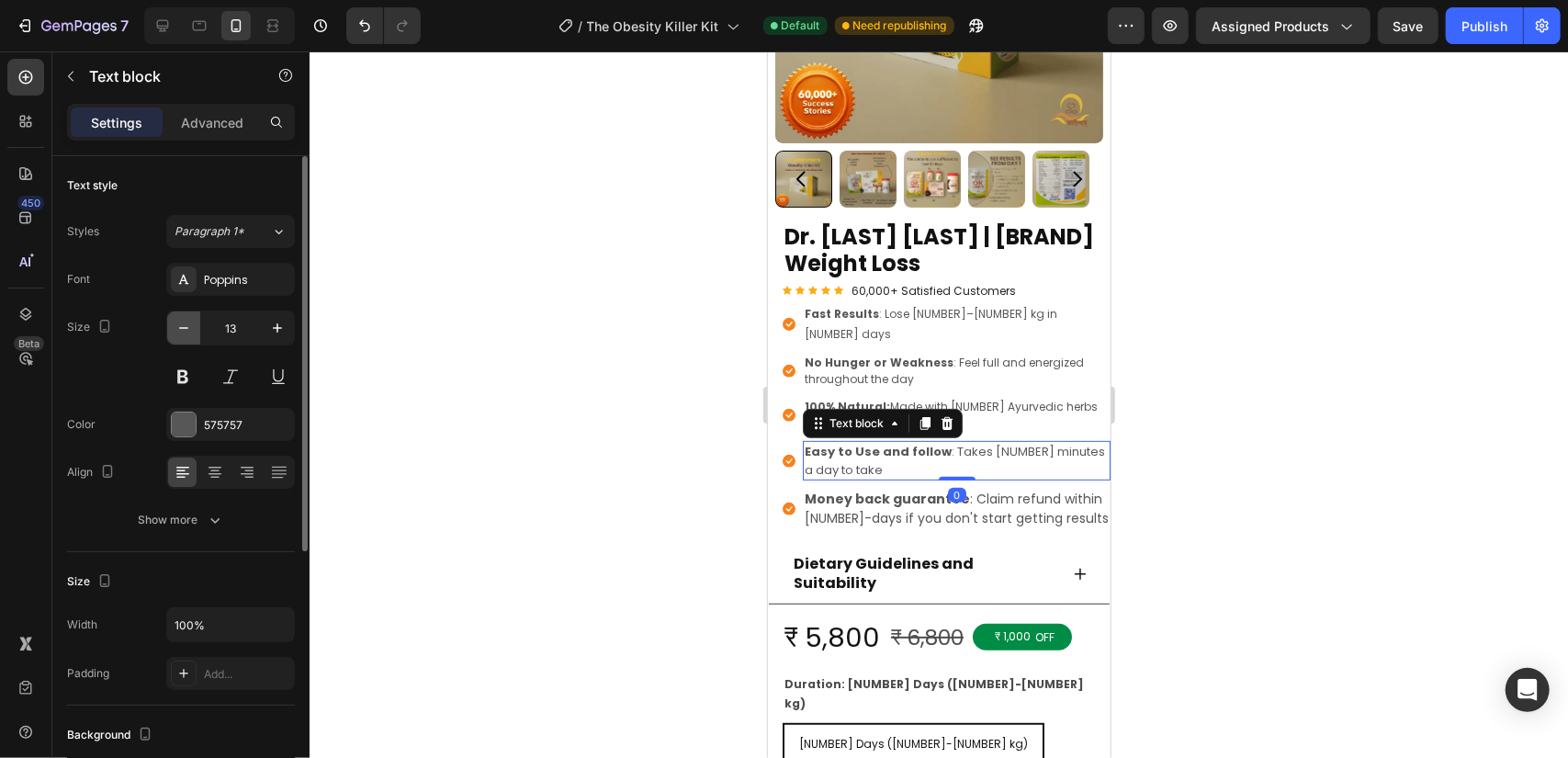 type on "12" 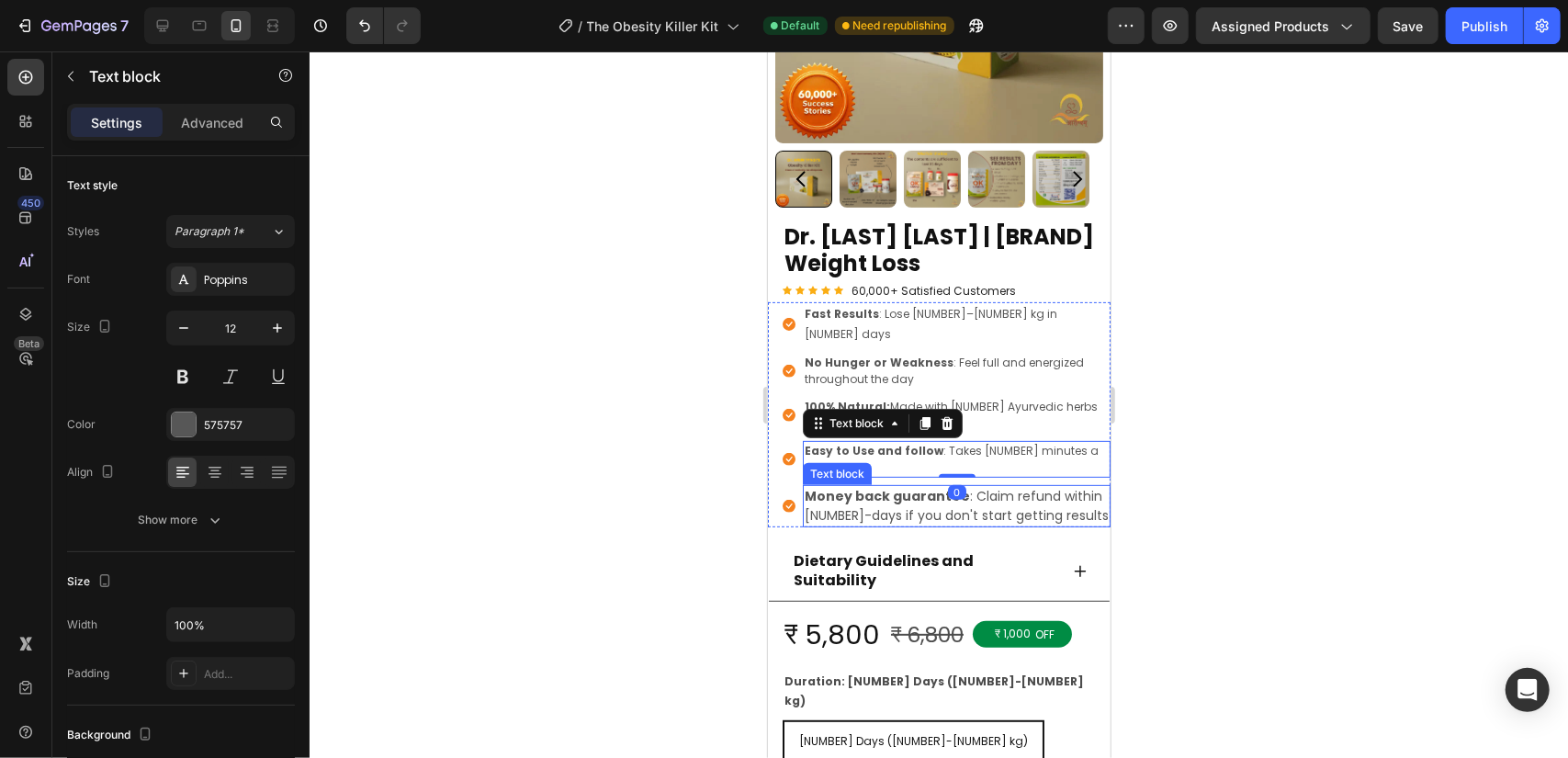 click on "Money back guarantee : Claim refund within [NUMBER]-days if you don't start getting results" at bounding box center [955, 505] 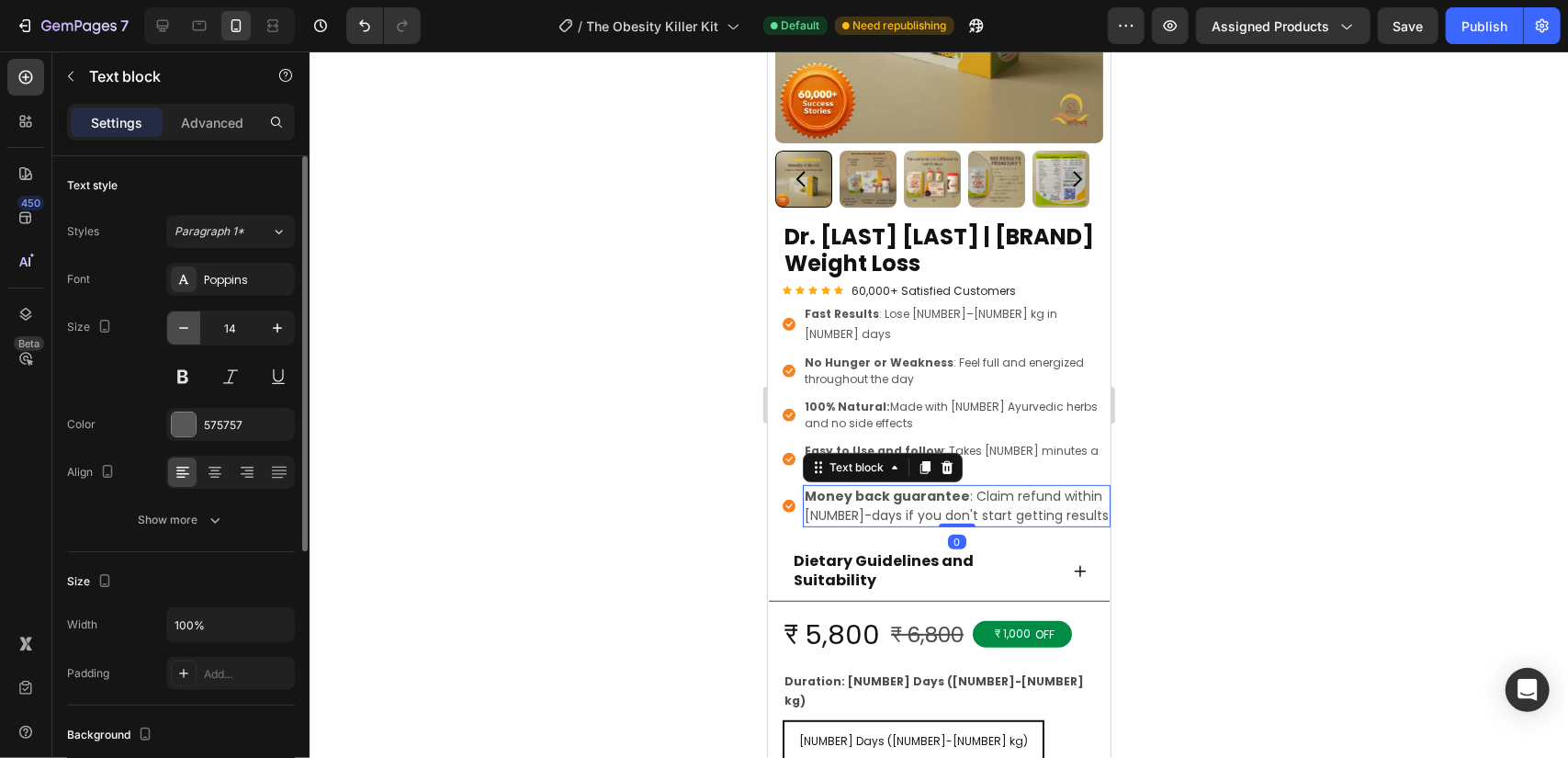 click 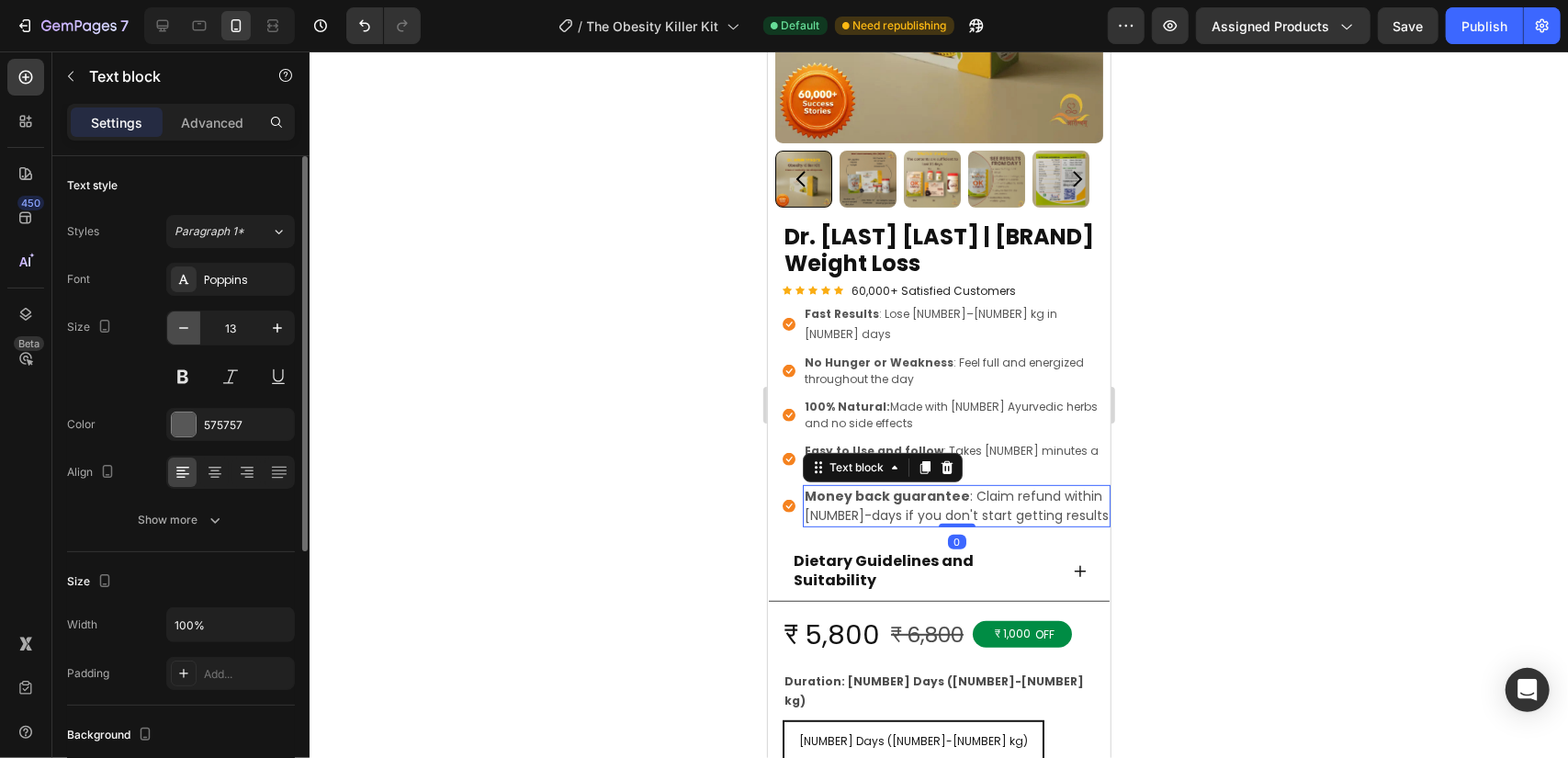 click 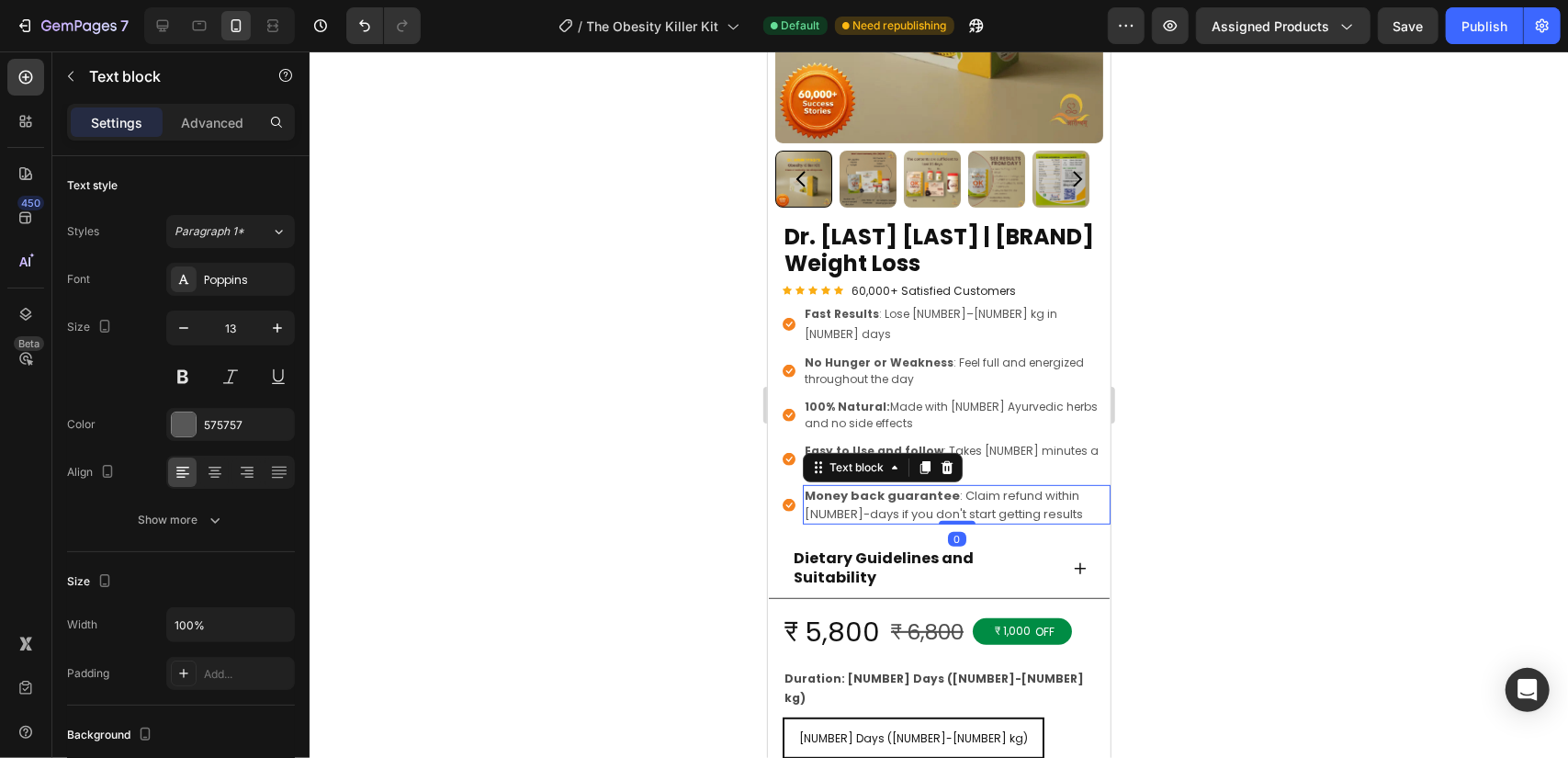 type on "12" 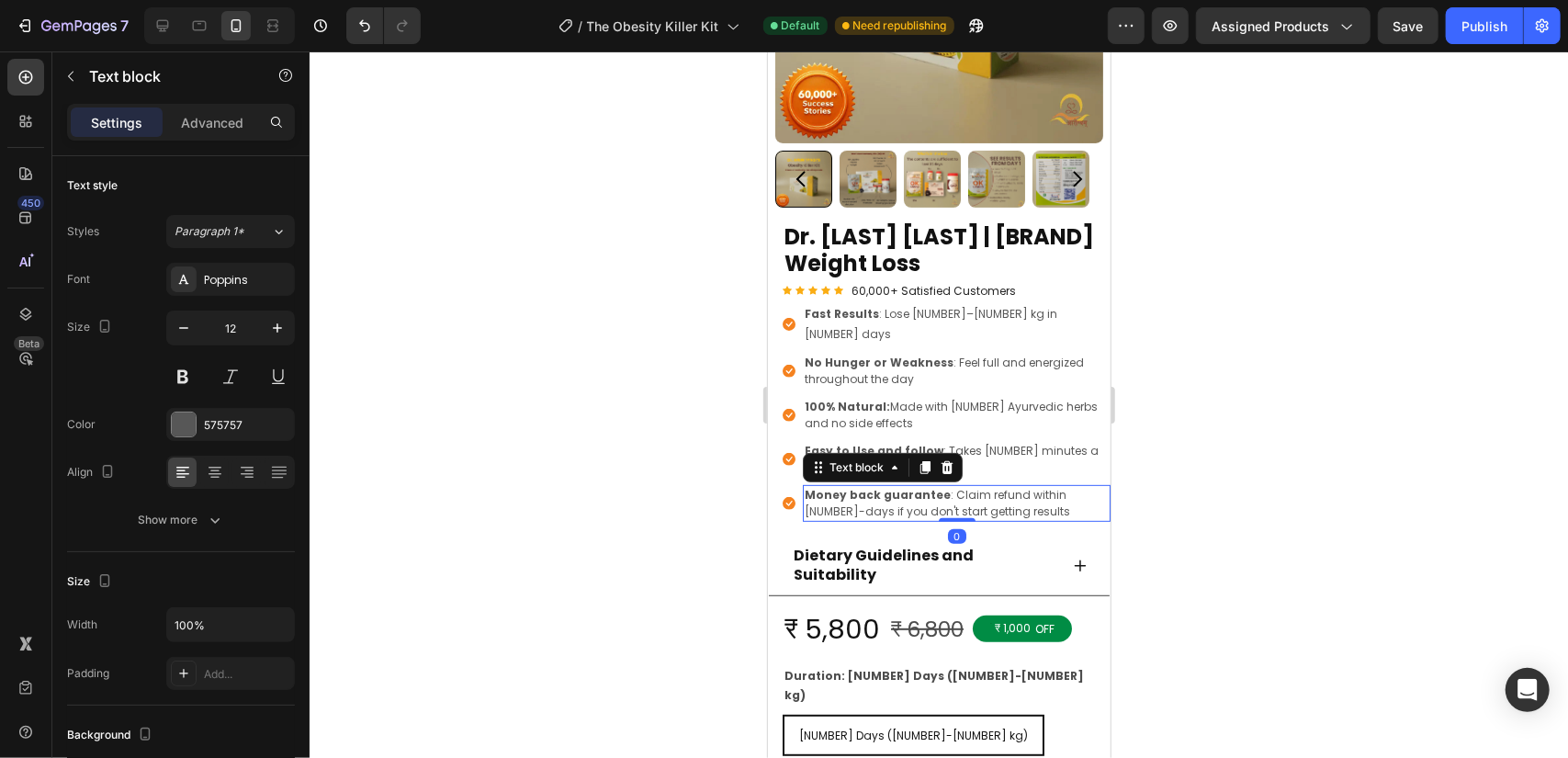click 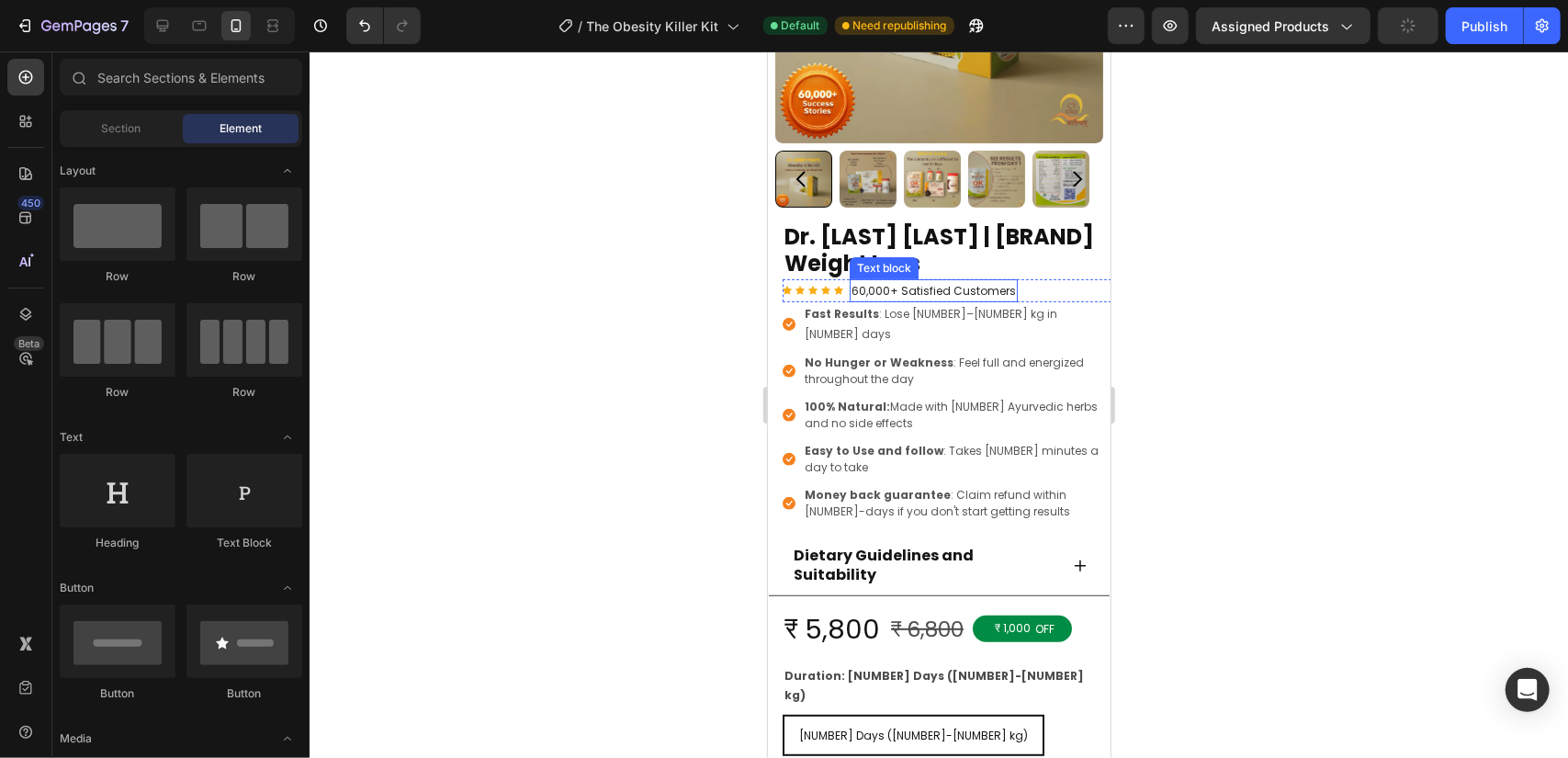 click on "60,000+ Satisfied Customers" at bounding box center [932, 290] 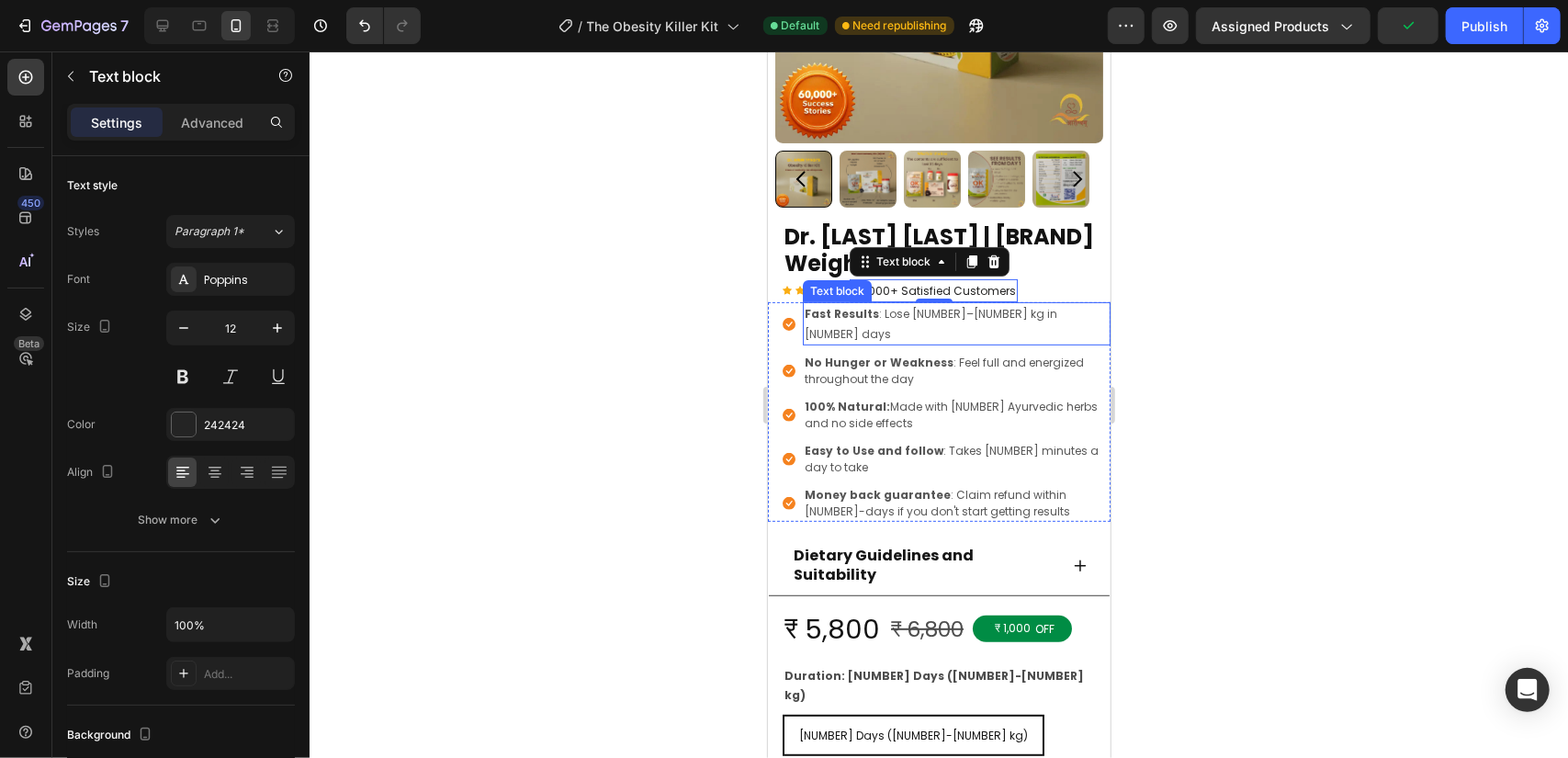 click on "Fast Results : Lose [NUMBER]–[NUMBER] kg in [NUMBER] days" at bounding box center [955, 322] 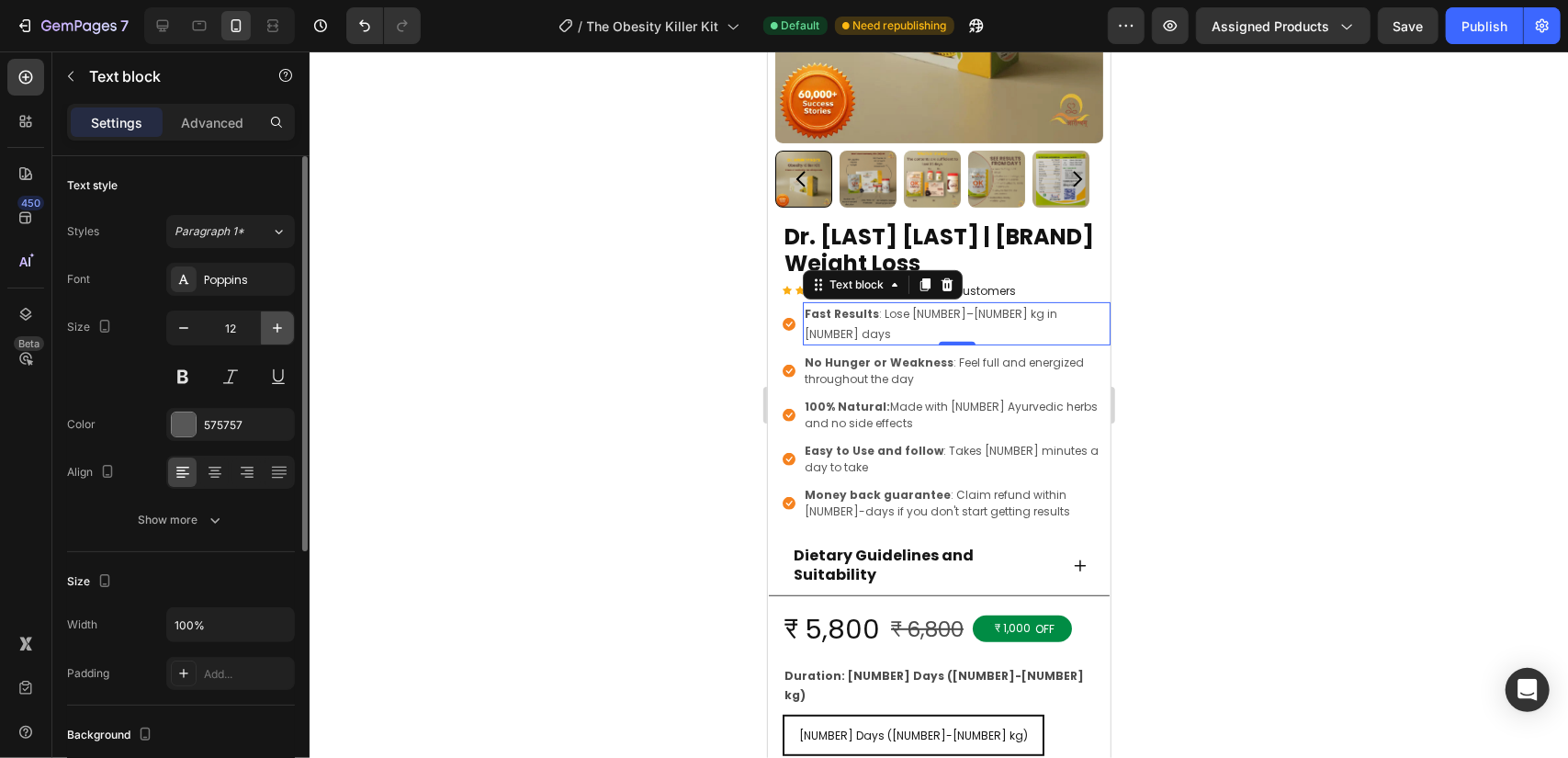click 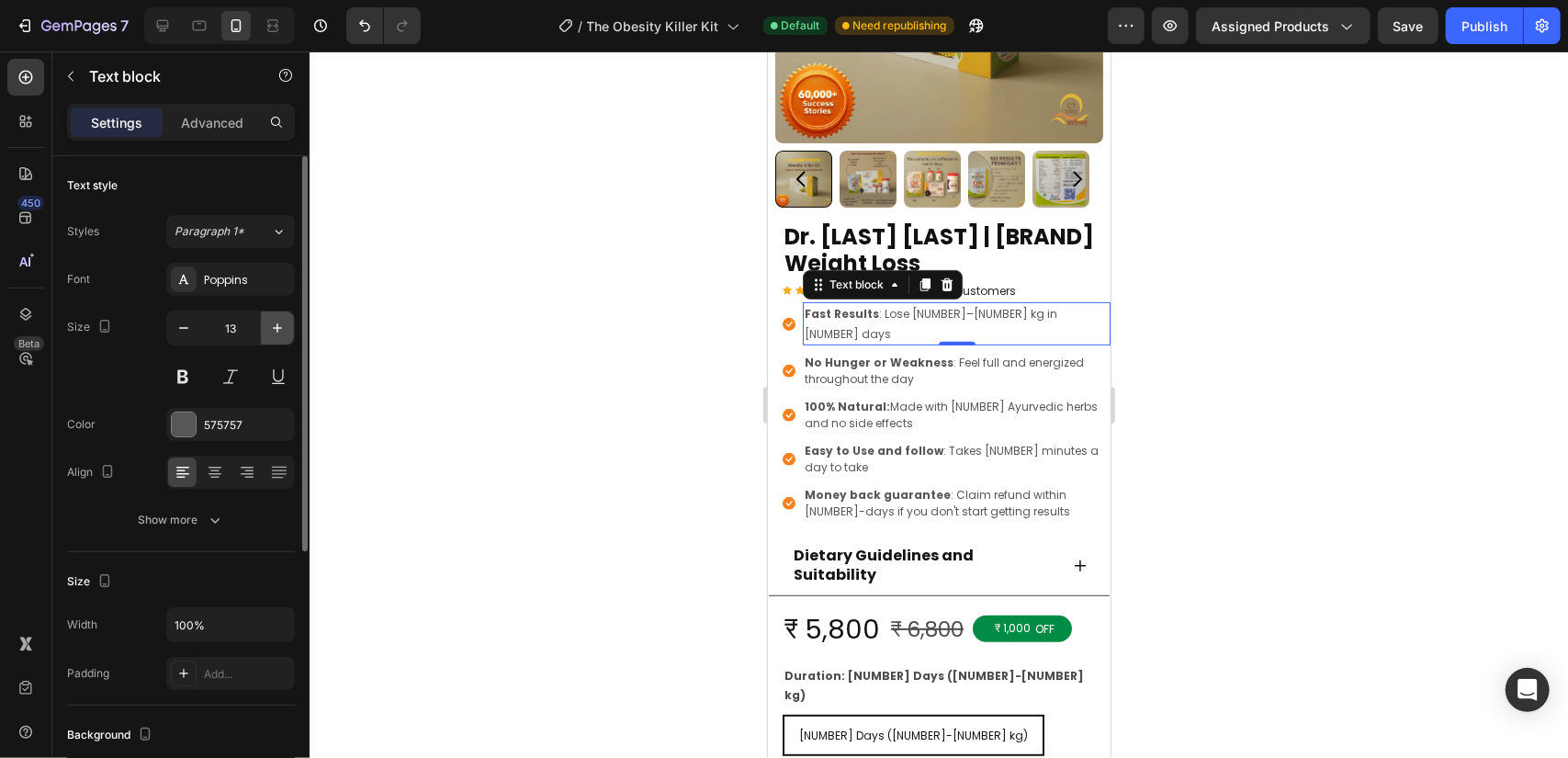 click 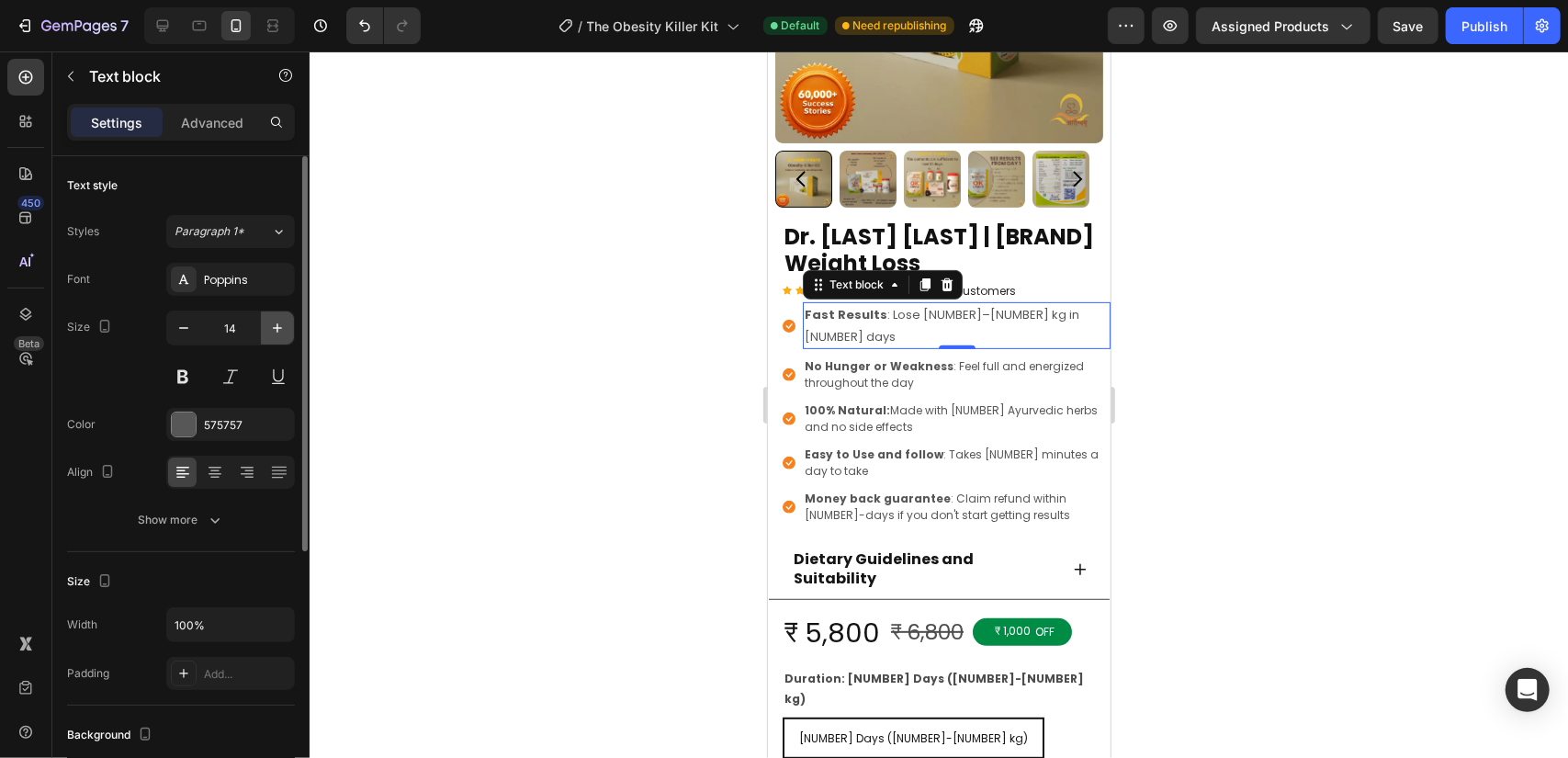 click 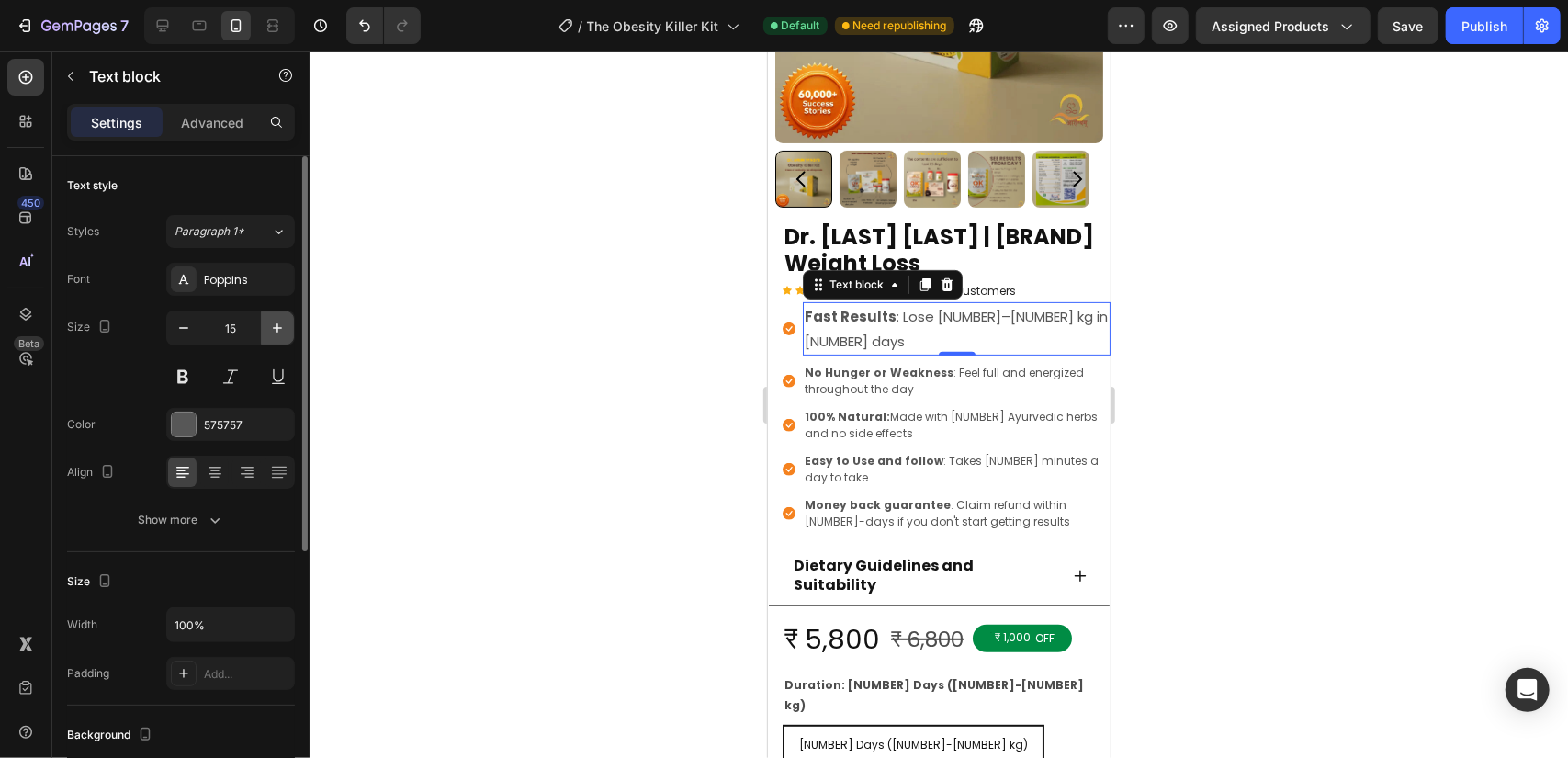 click 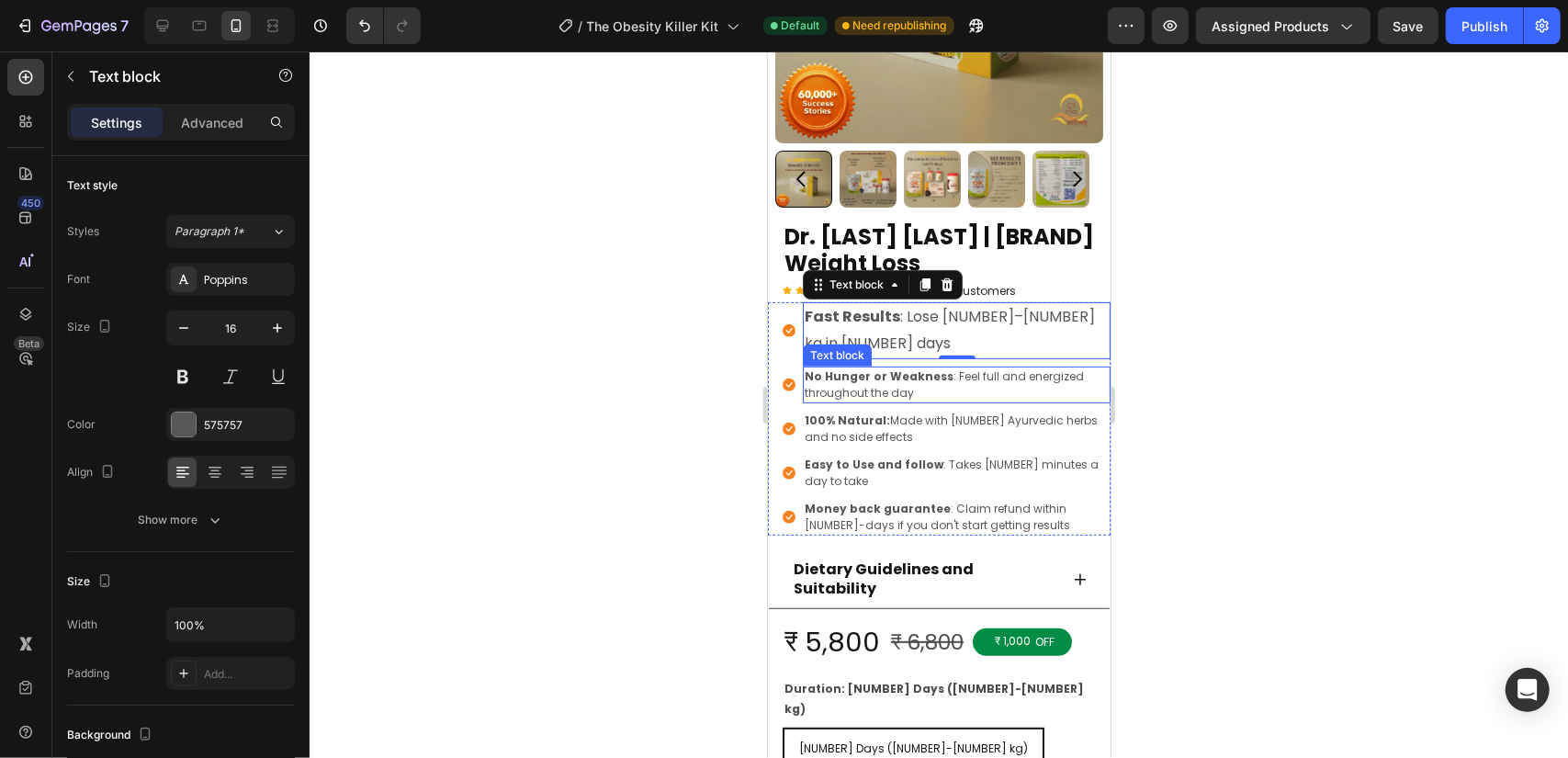 click on ": Feel full and energized throughout the day" at bounding box center [955, 384] 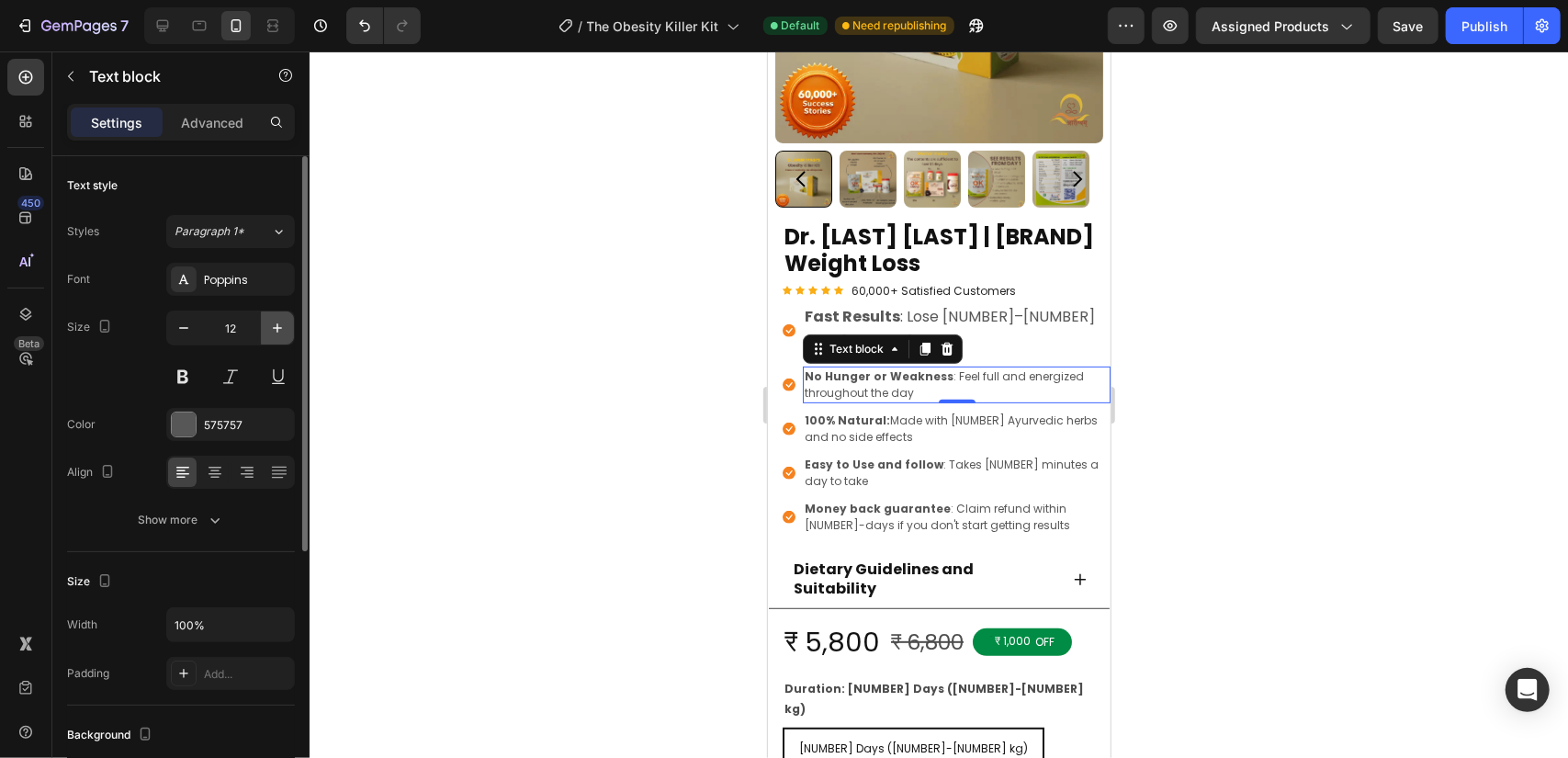click 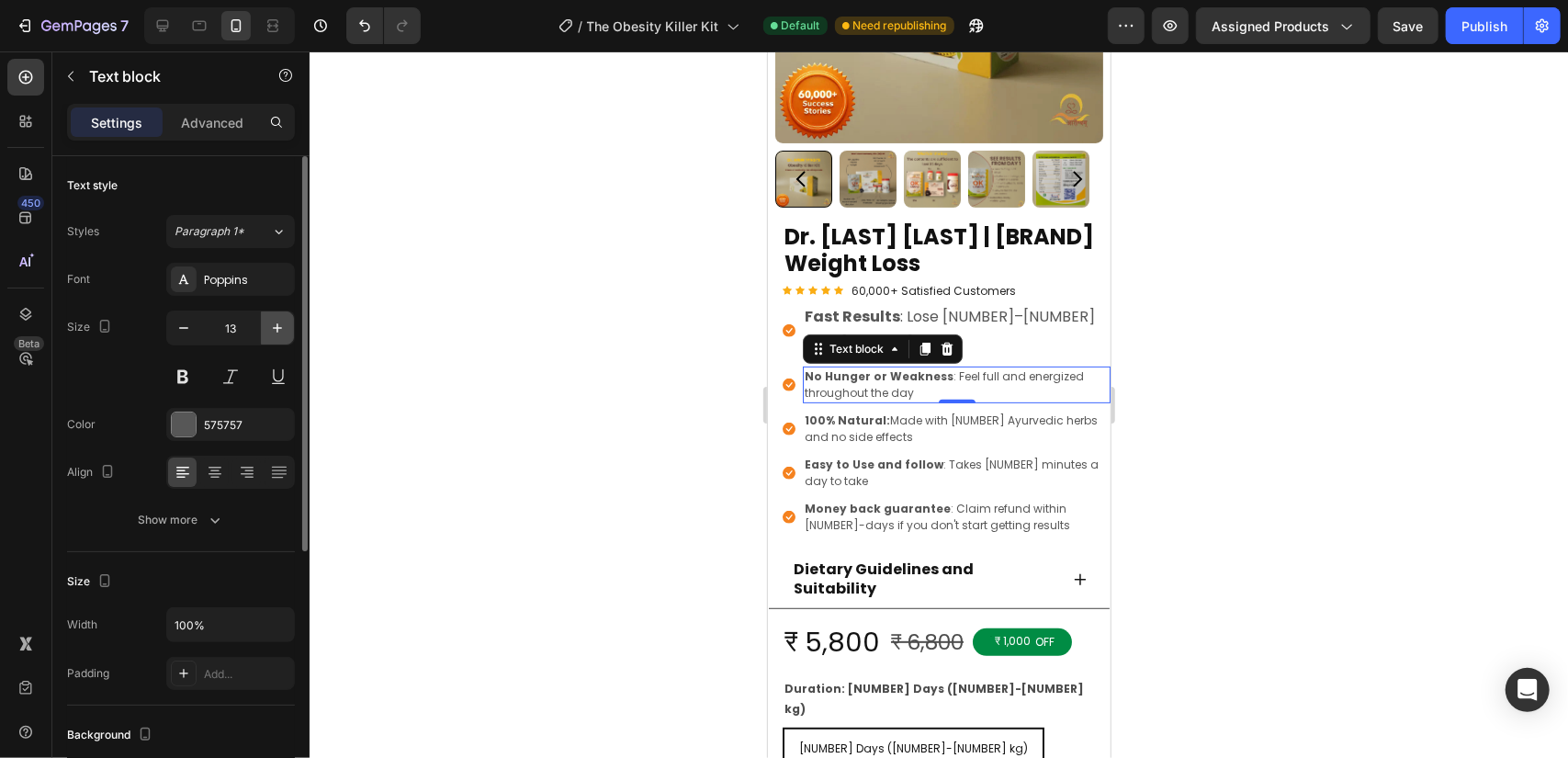 click 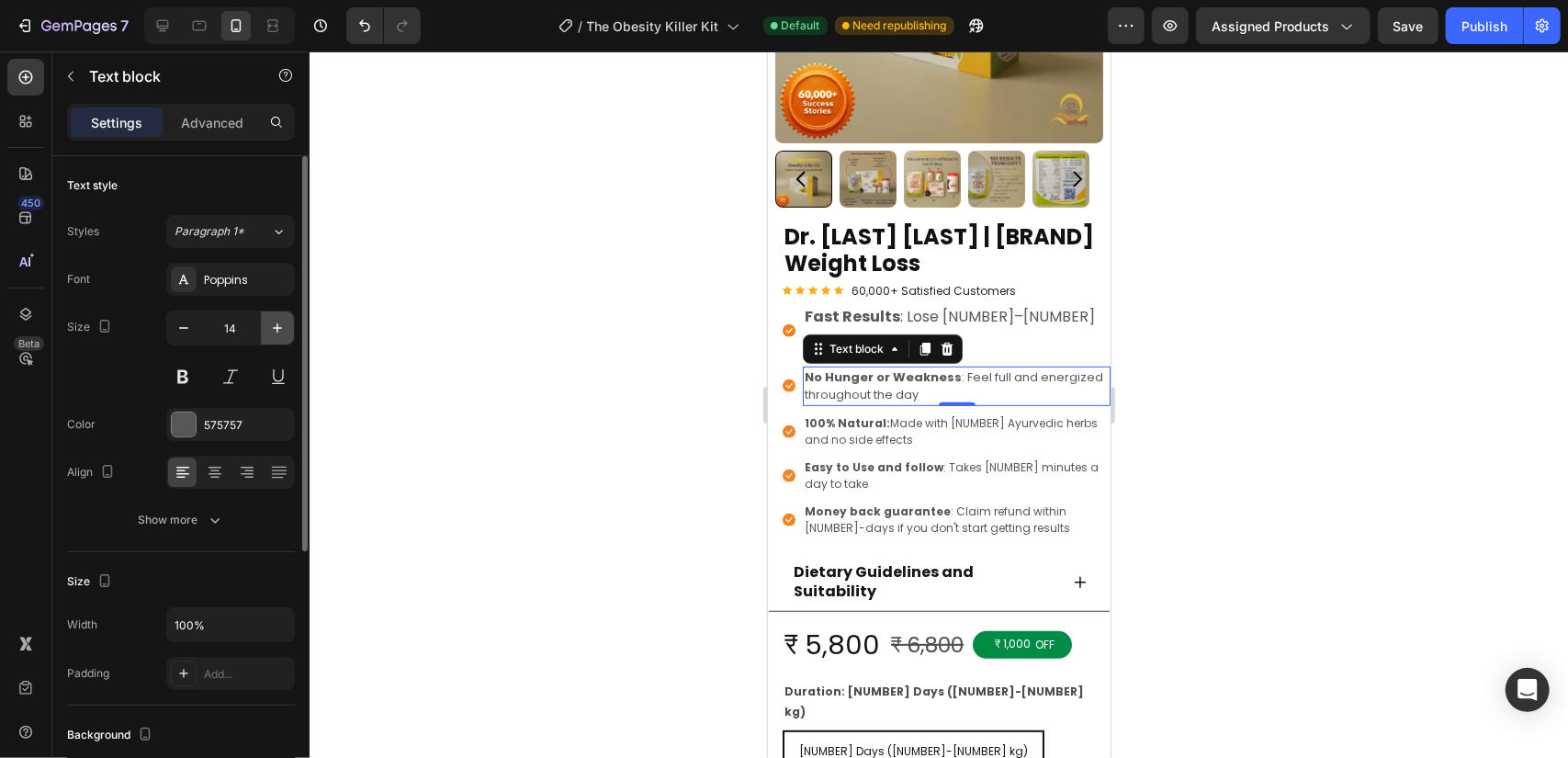 click 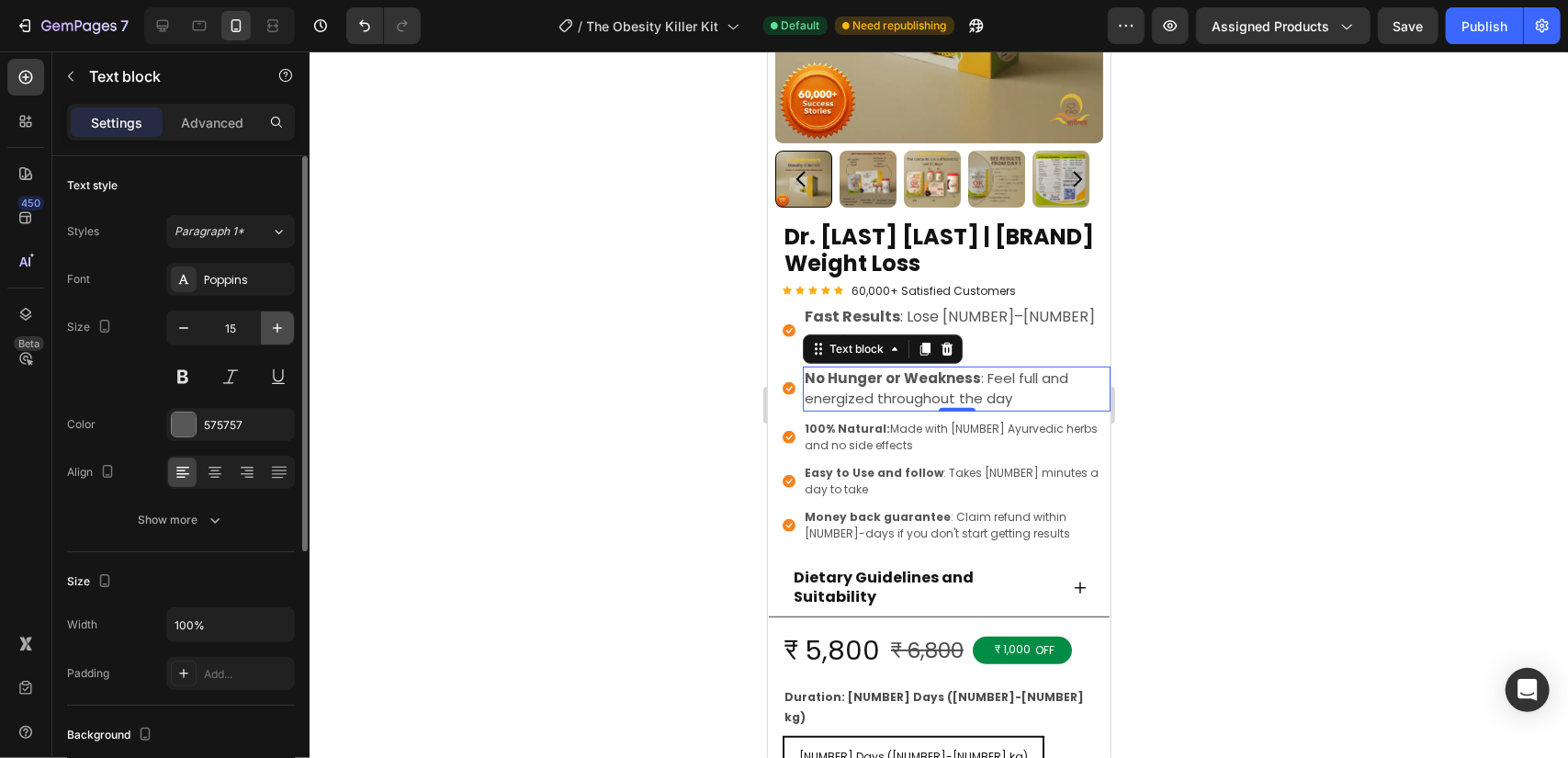 click 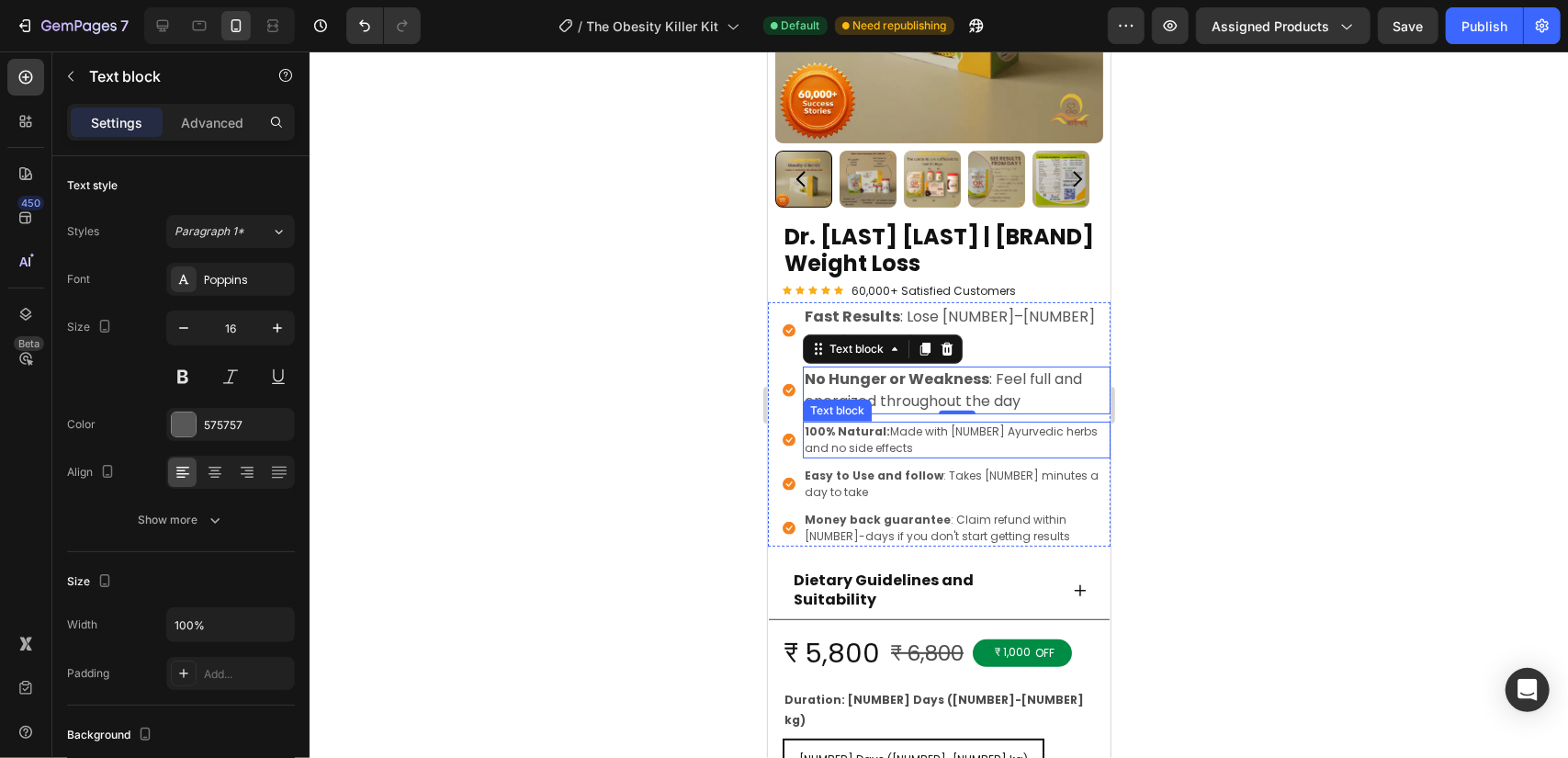 click on "100% Natural:" at bounding box center [846, 430] 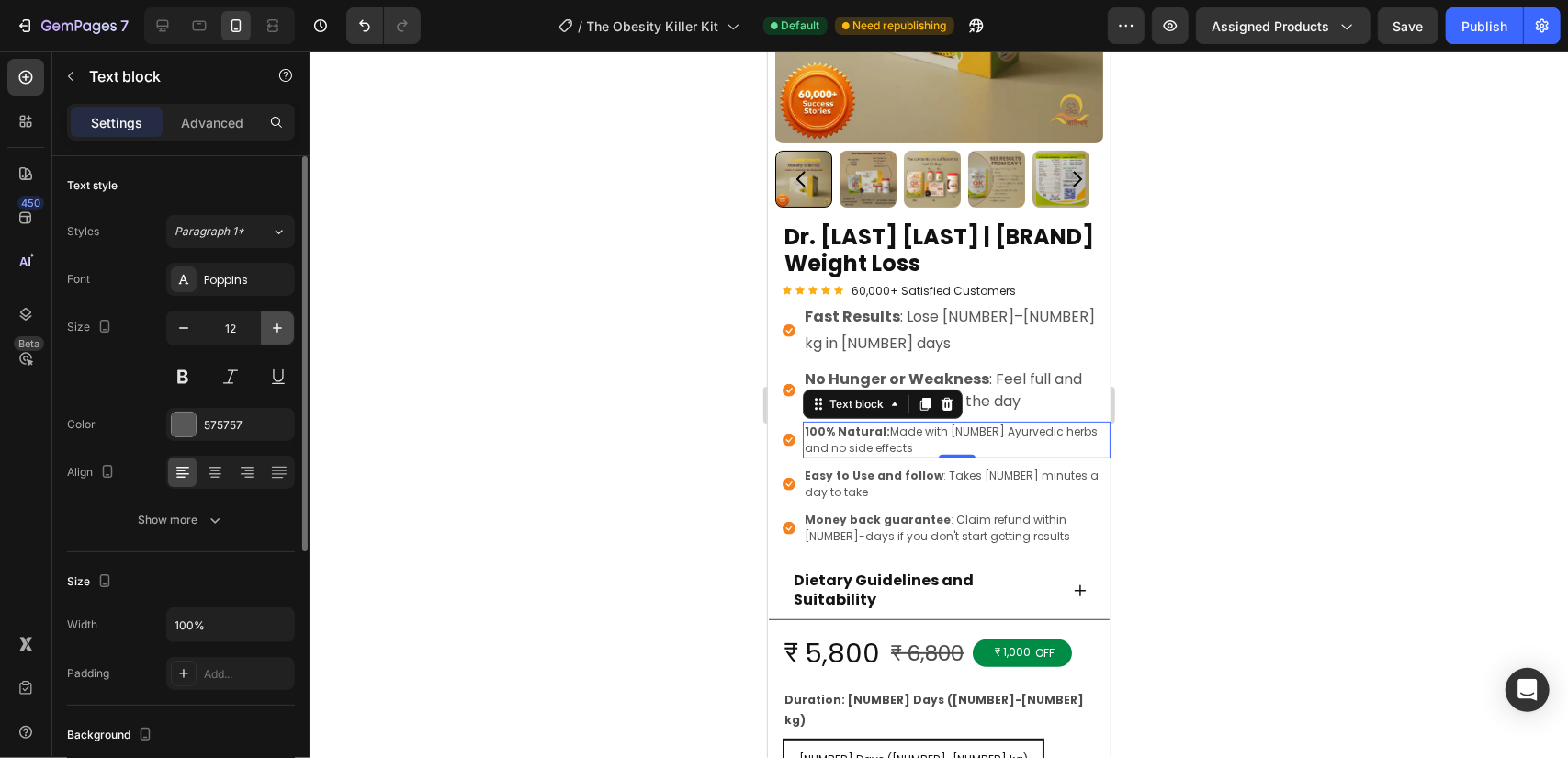 click 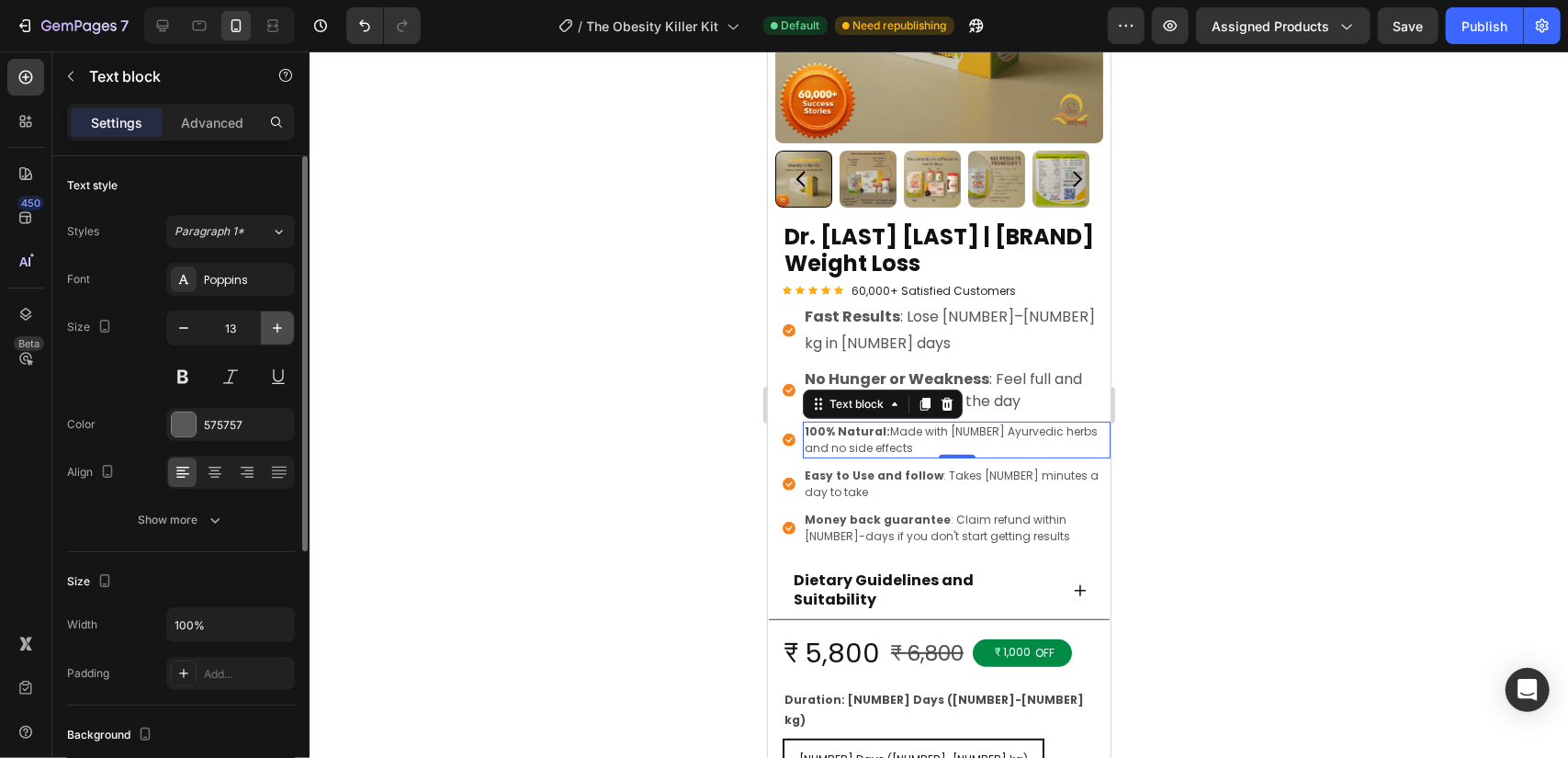 click 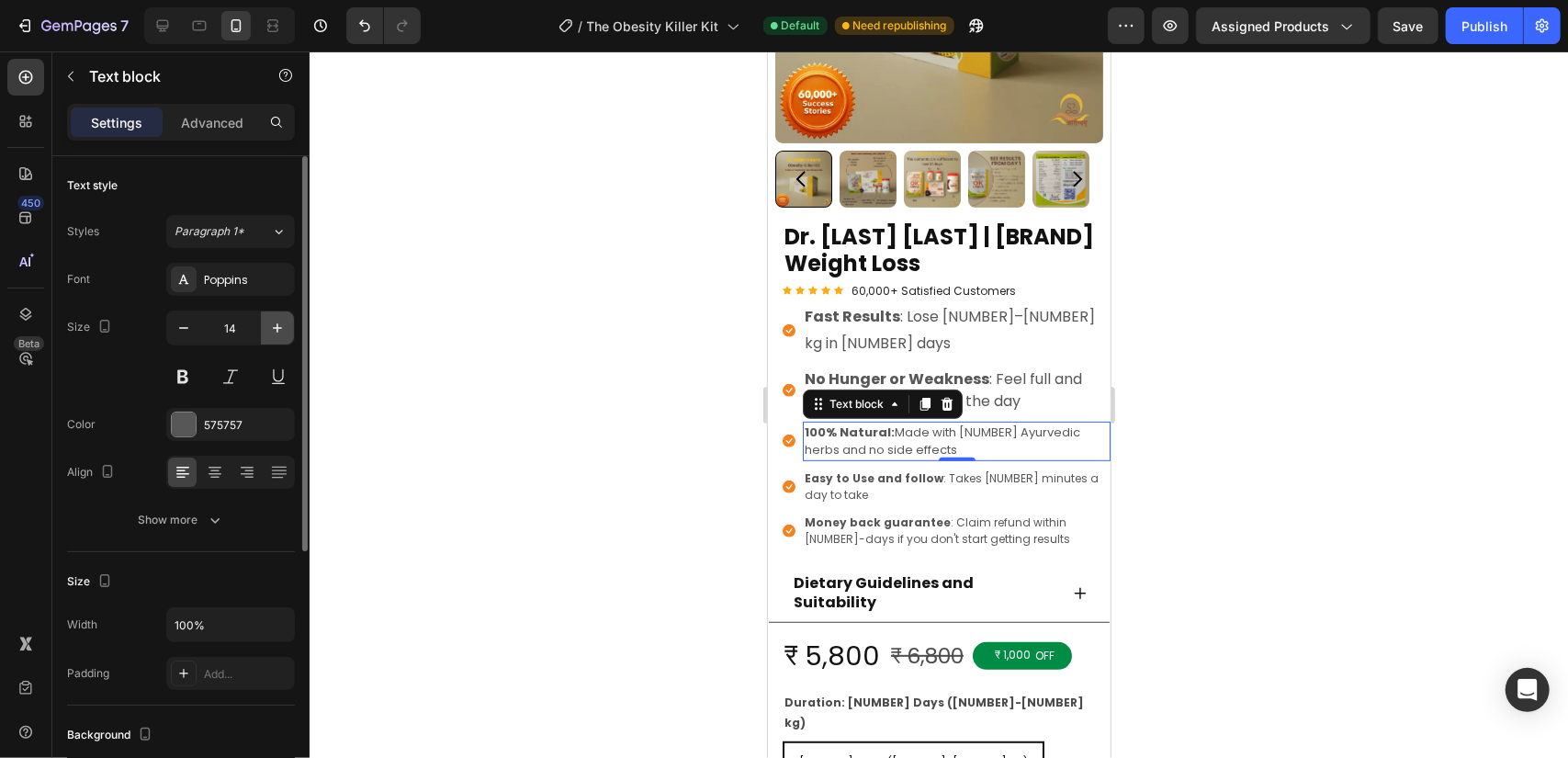 click 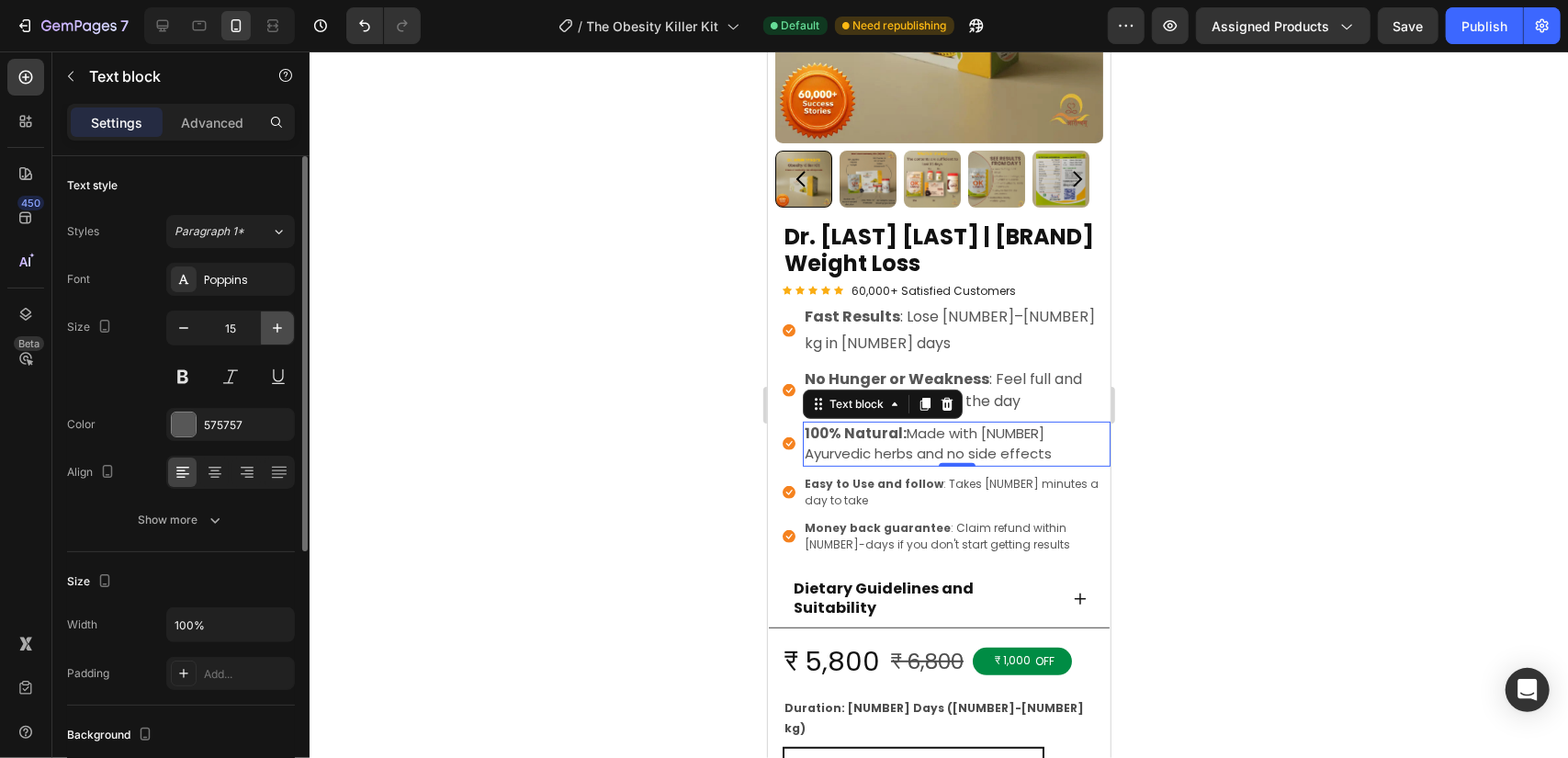 click 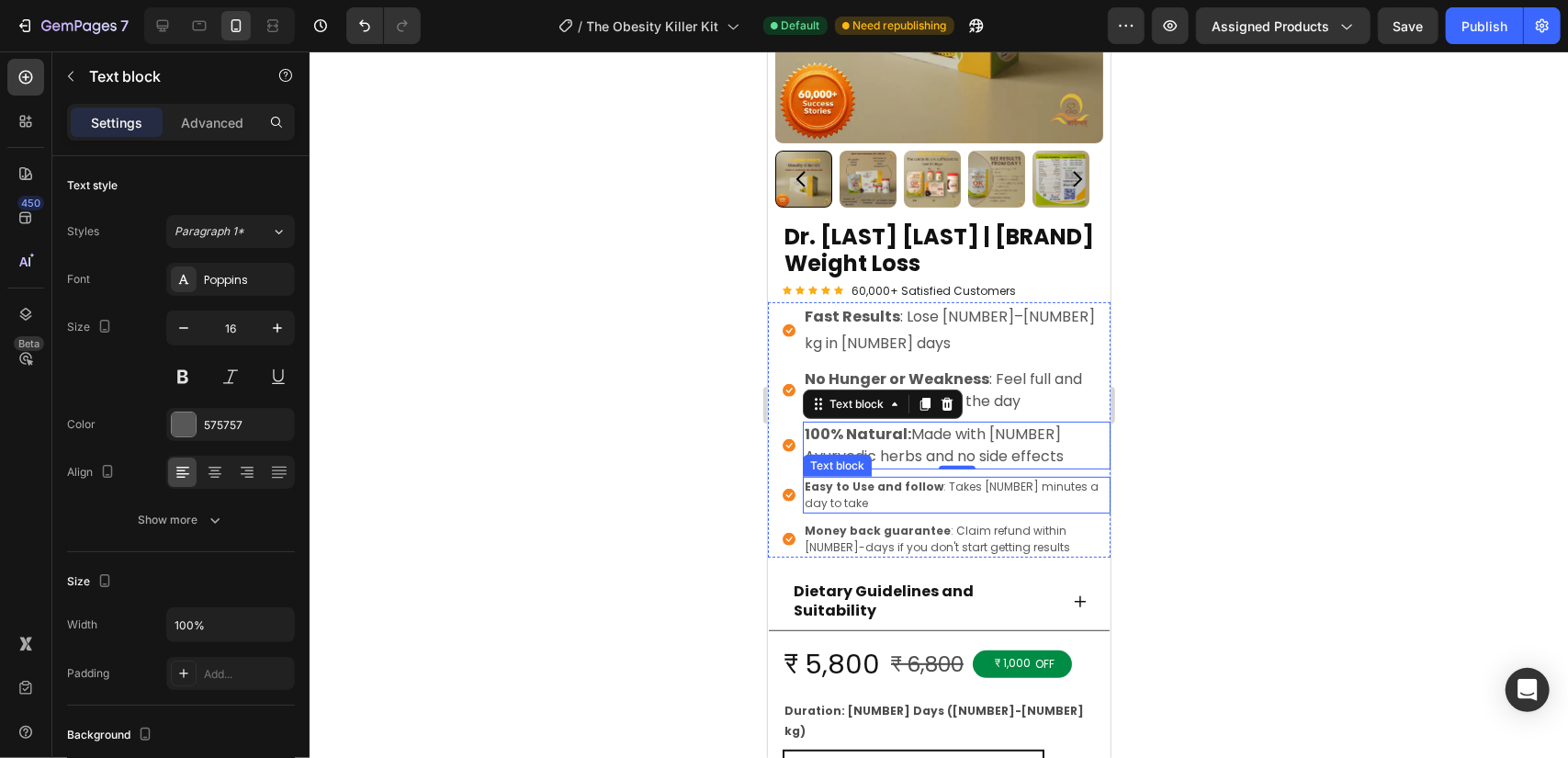 click on "Easy to Use and follow : Takes [NUMBER] minutes a day to take" at bounding box center [955, 494] 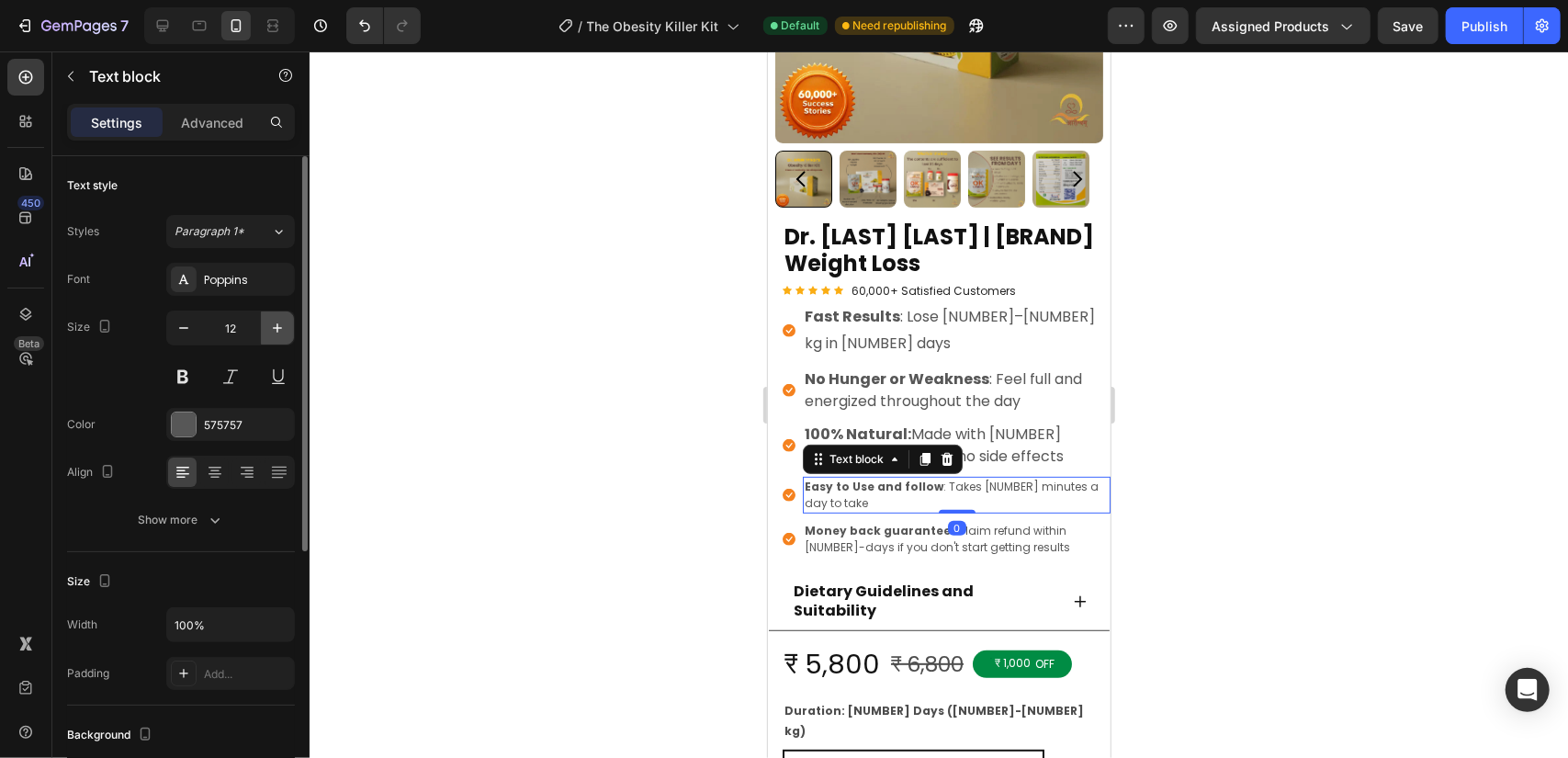 click 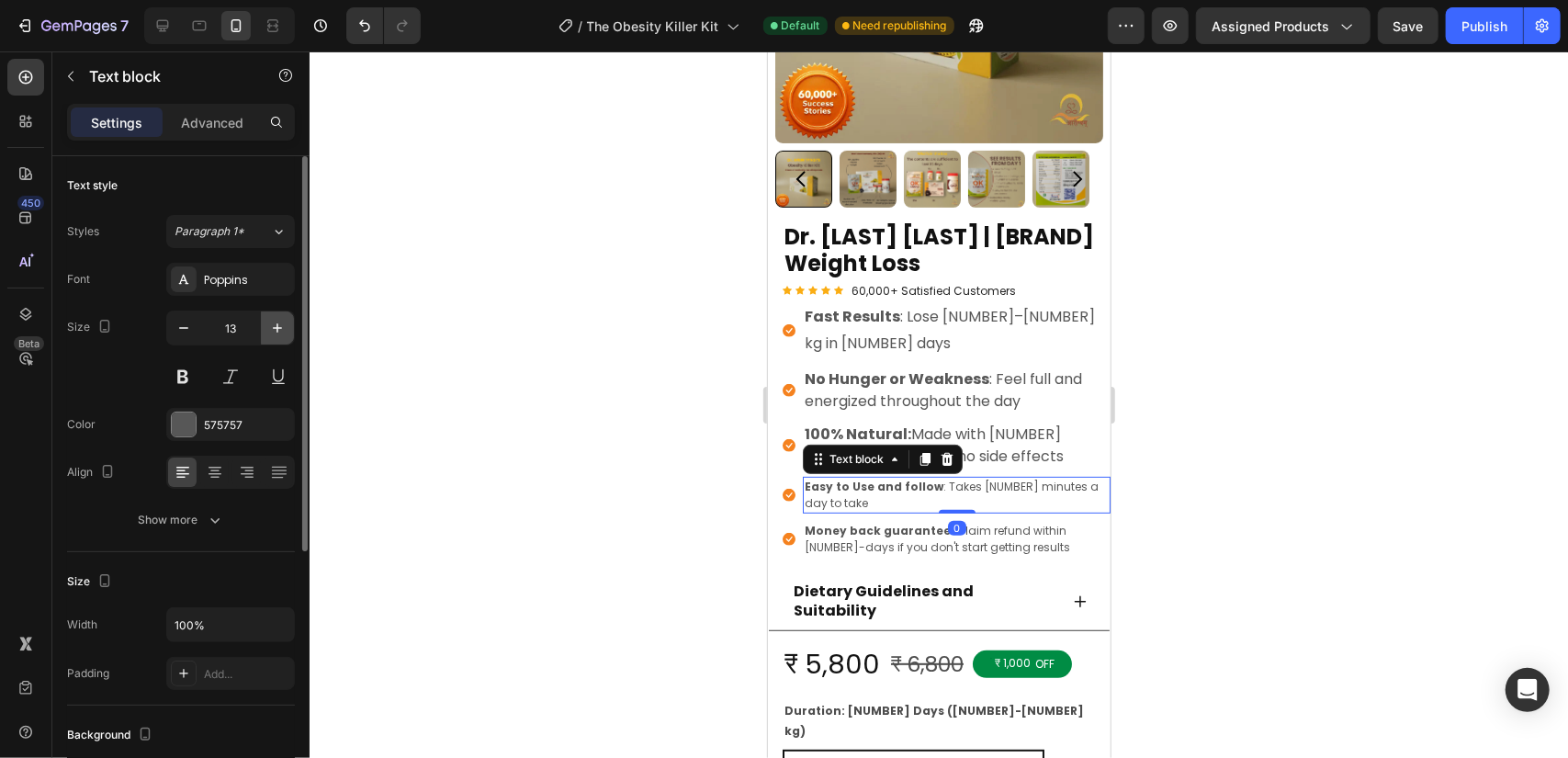 click 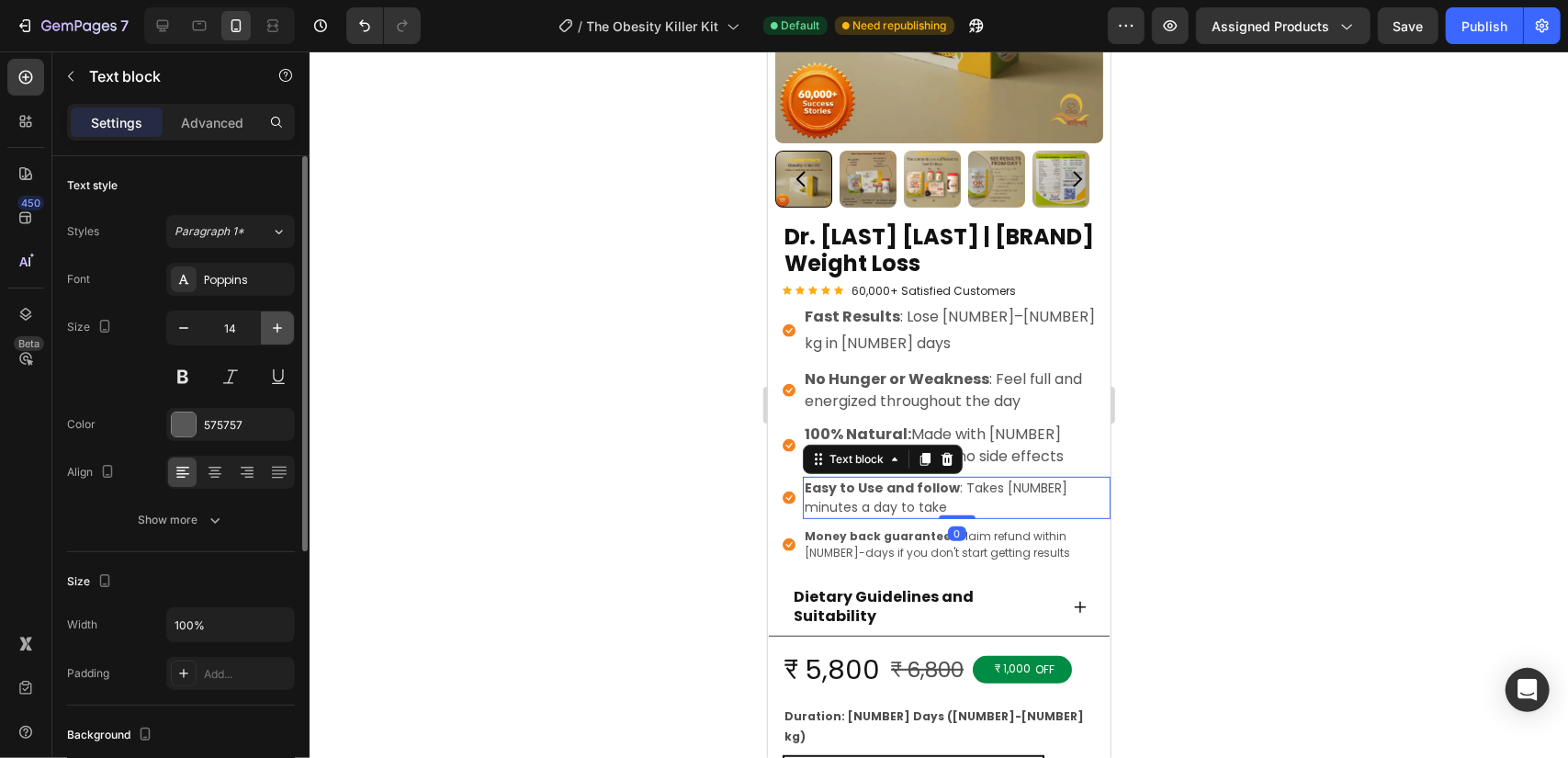 click 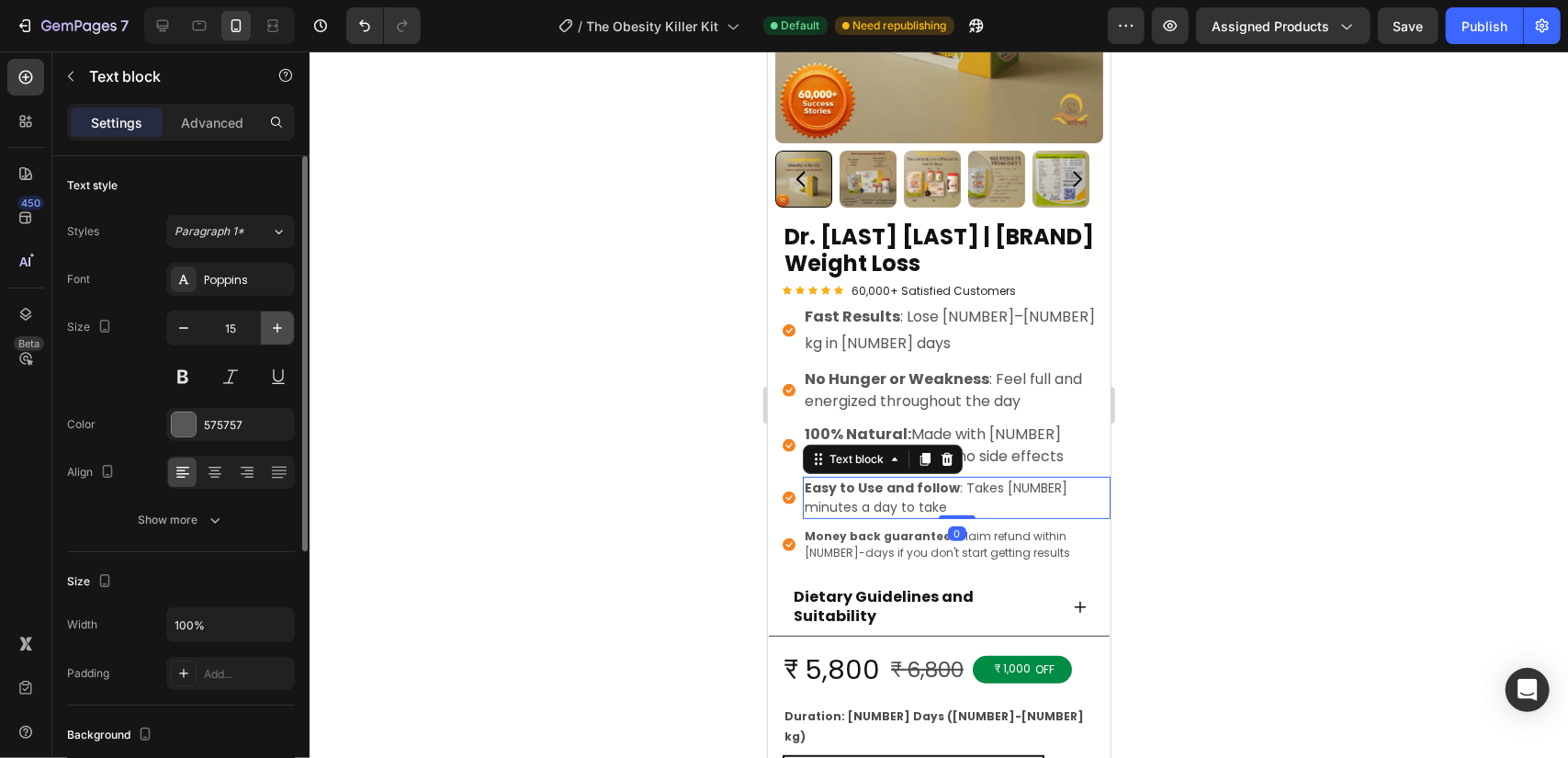 click 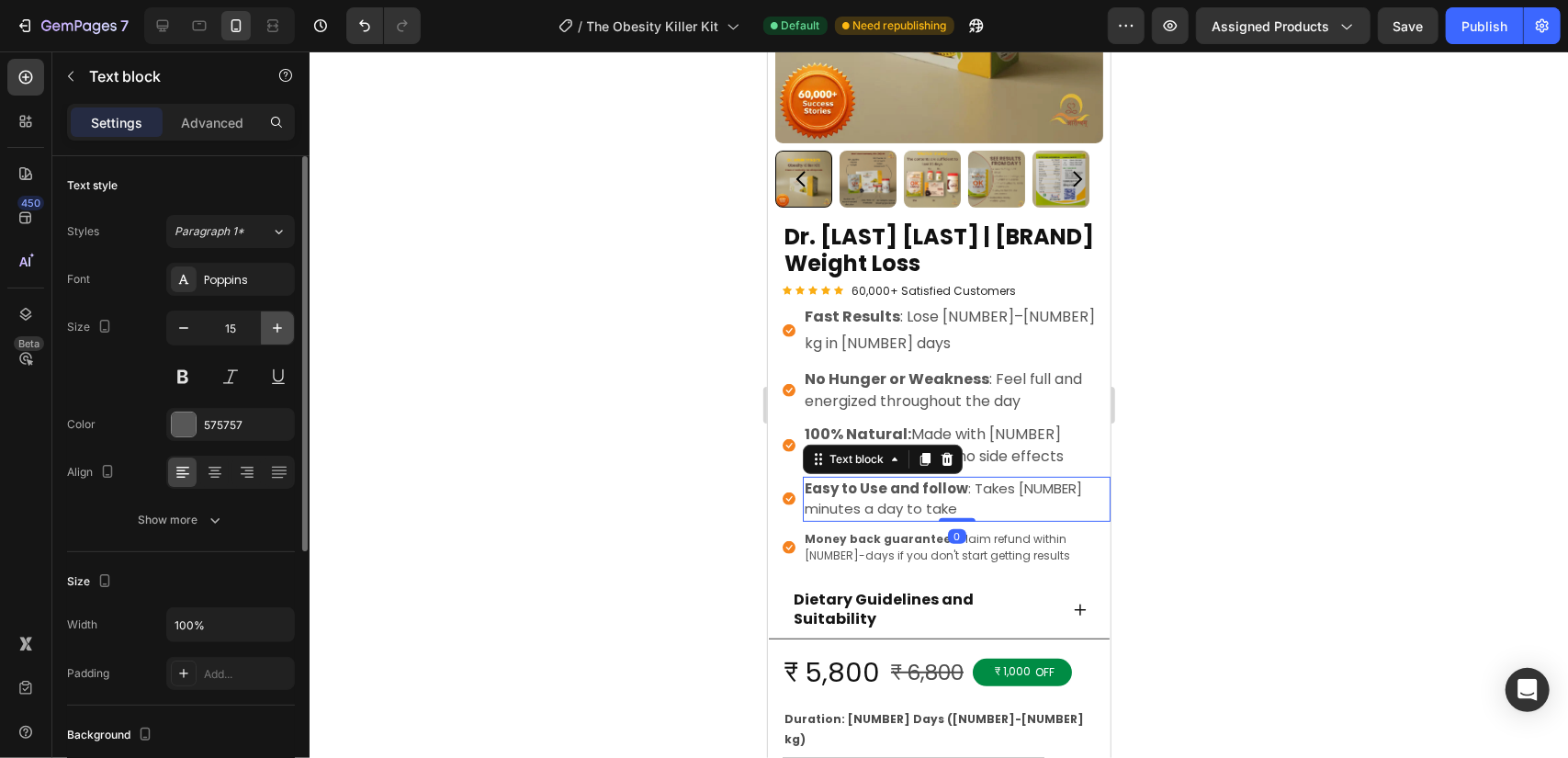 type on "16" 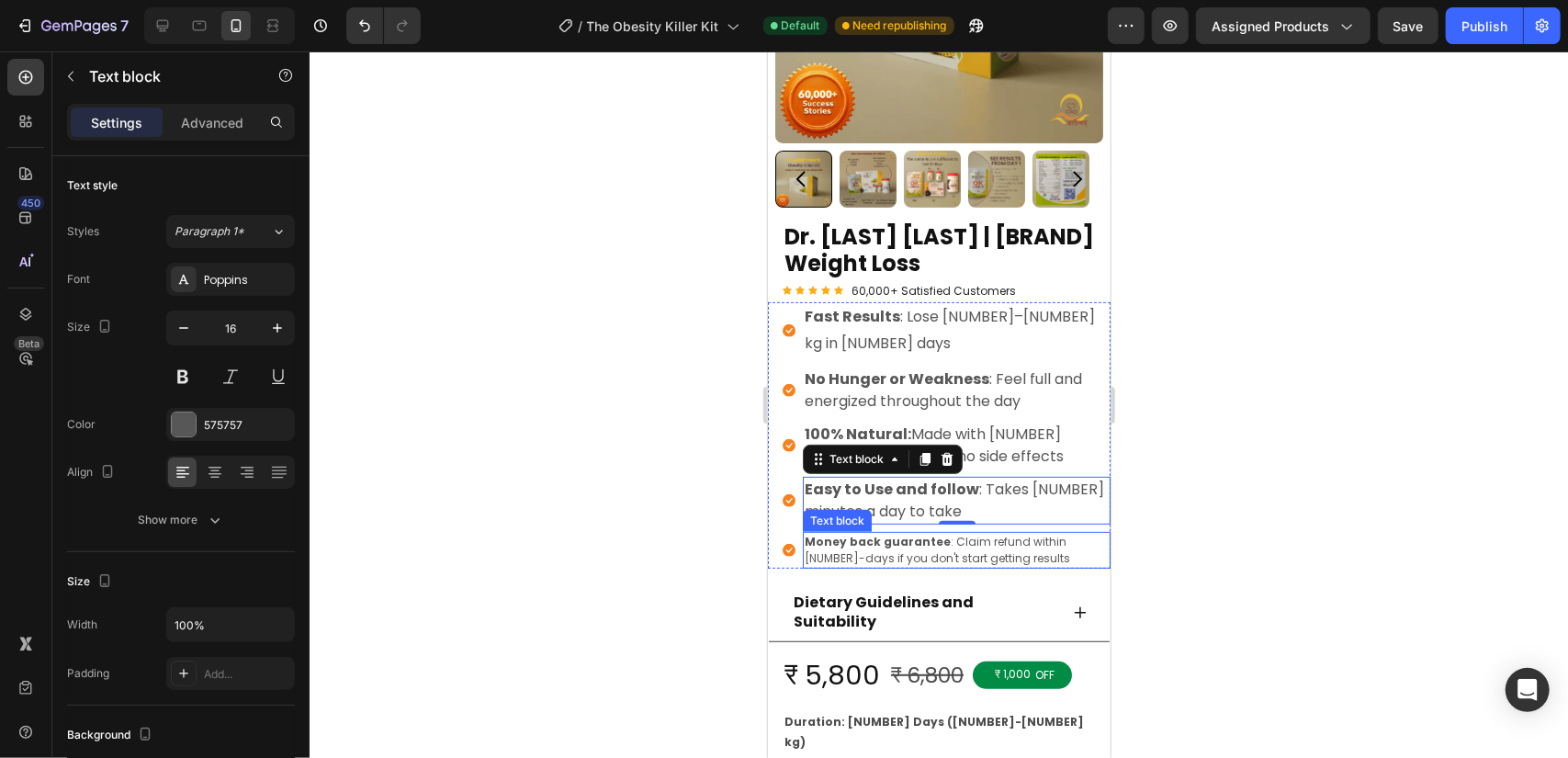 click on "Money back guarantee" at bounding box center (876, 540) 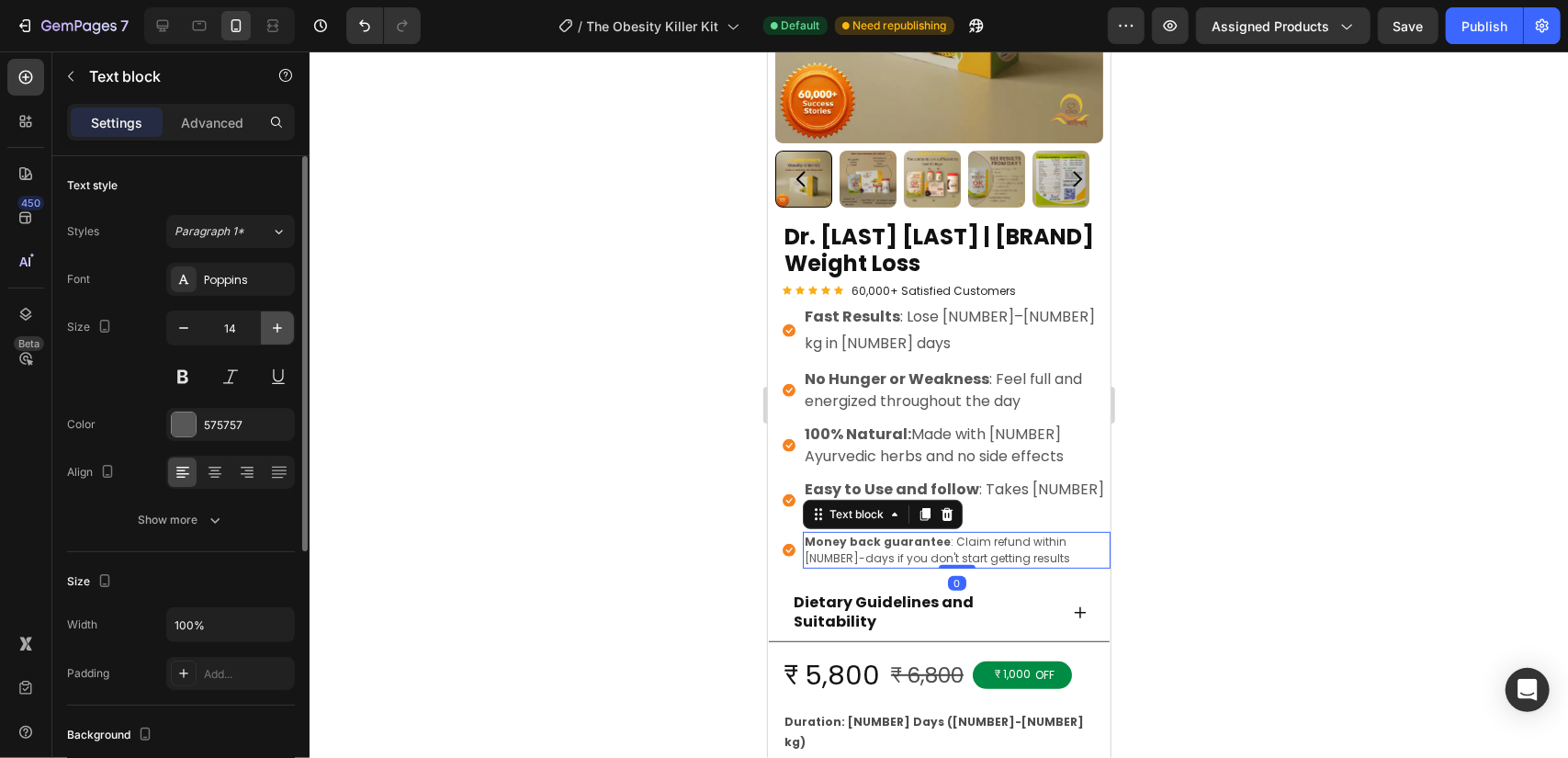 click at bounding box center [277, 328] 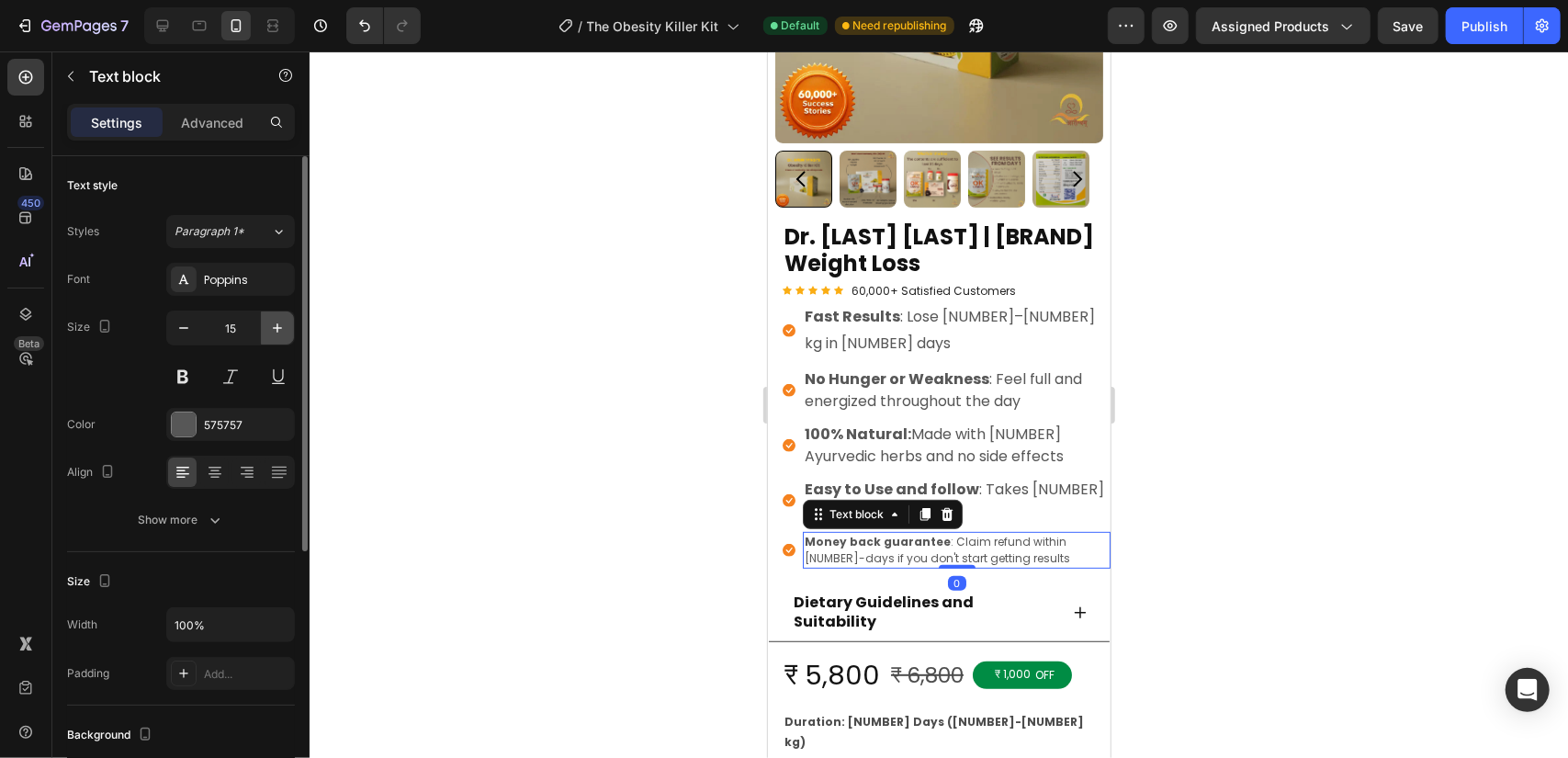 click at bounding box center [277, 328] 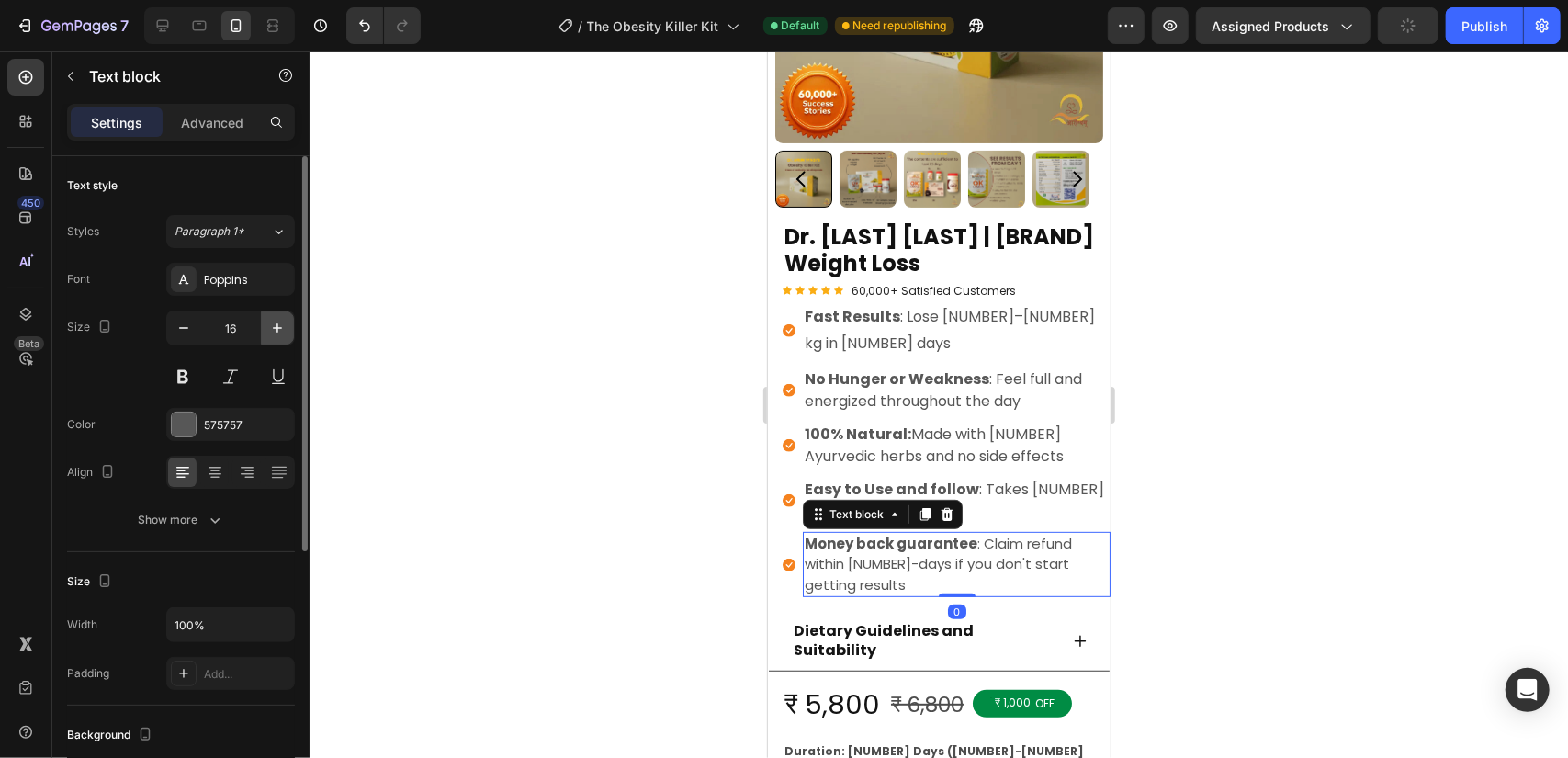 click at bounding box center (277, 328) 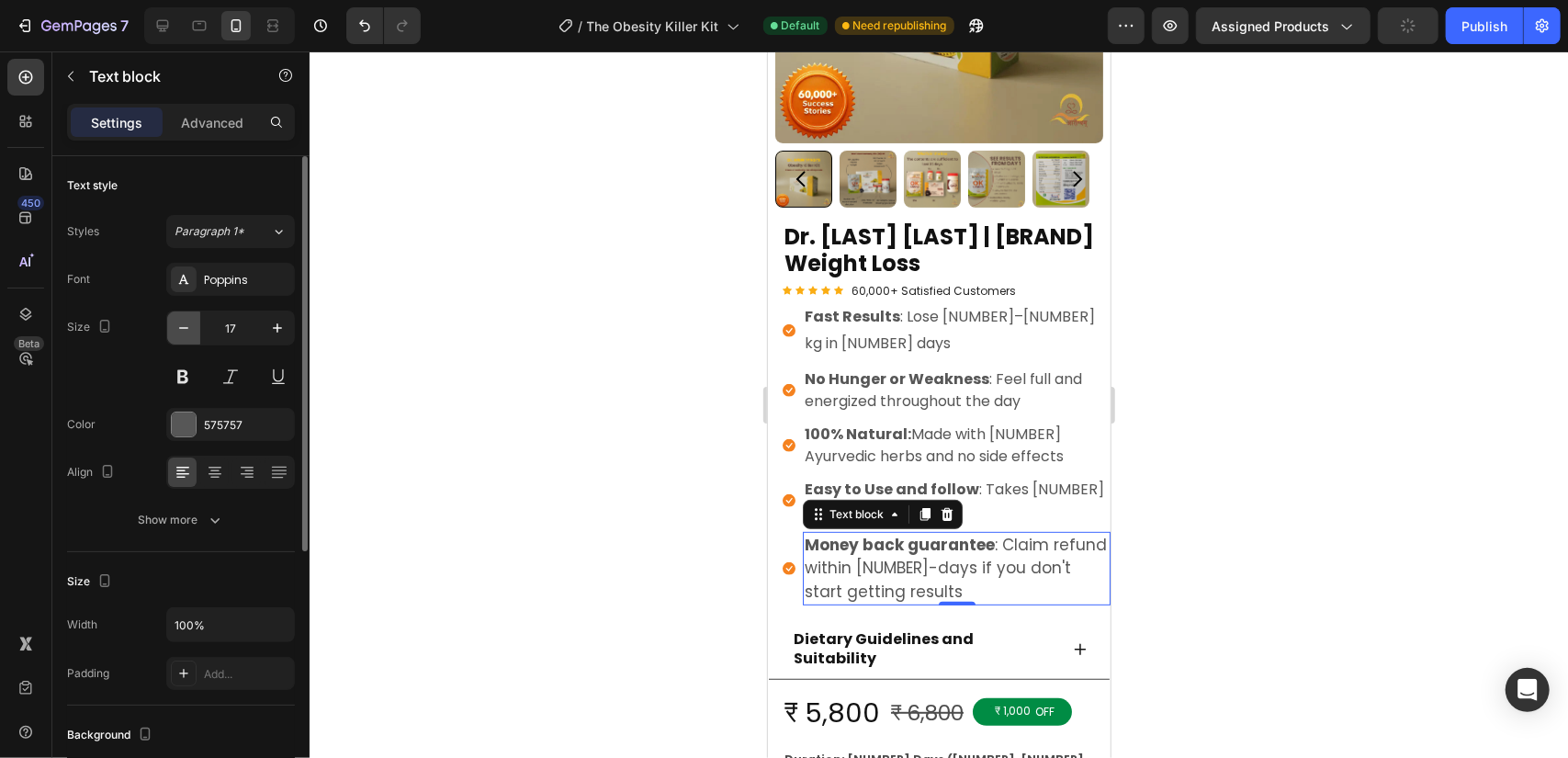 click 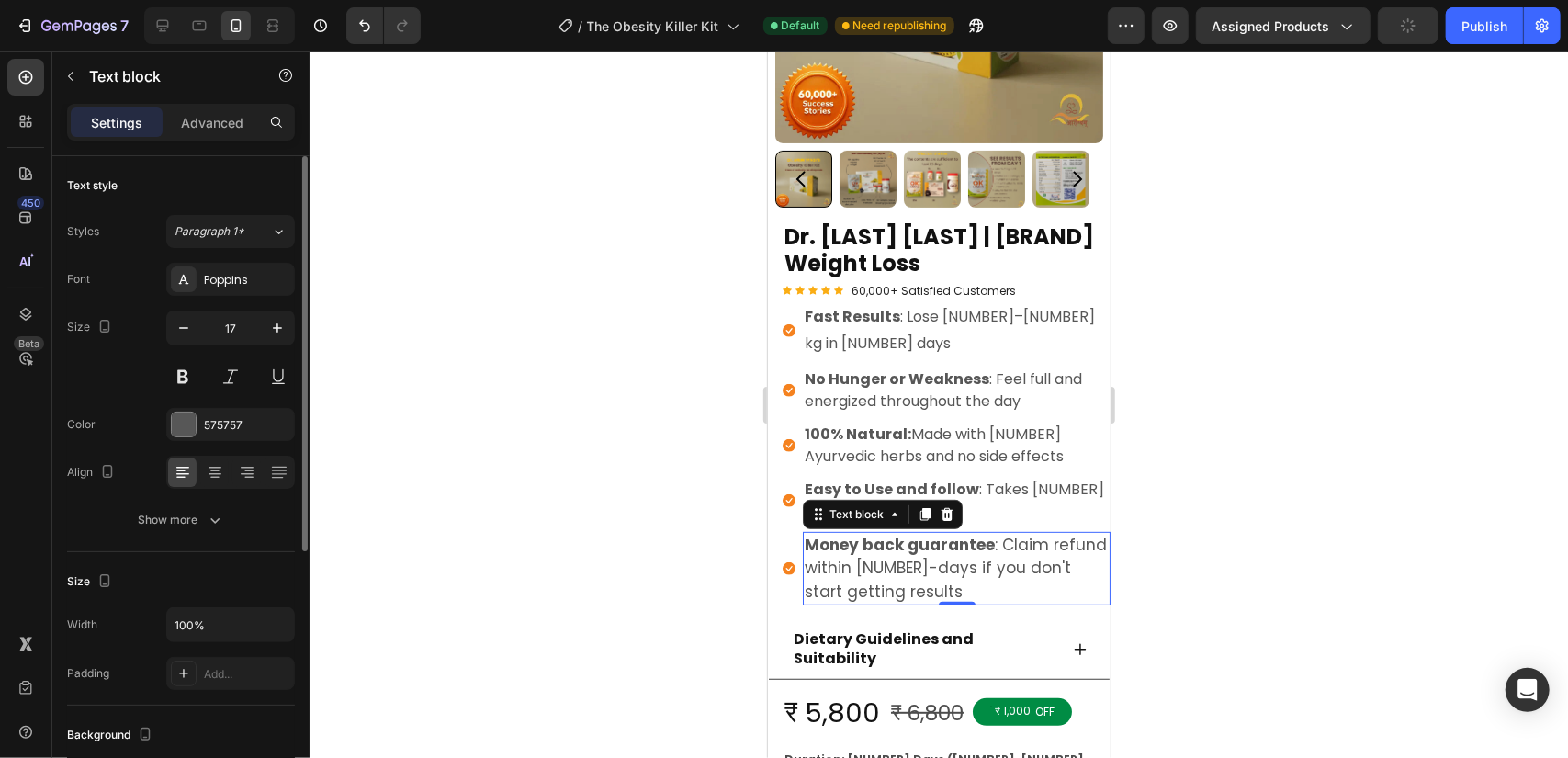 type on "16" 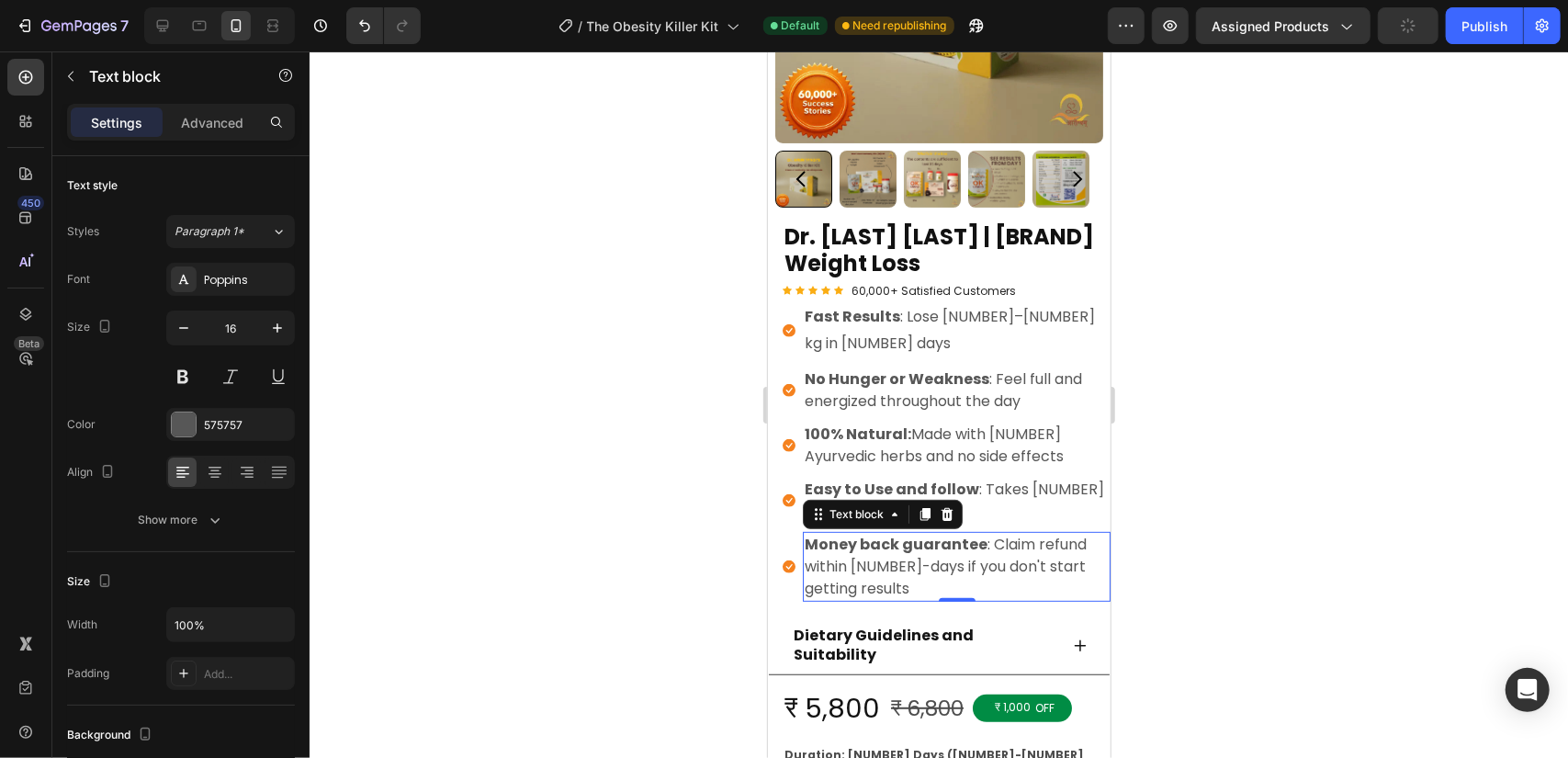 click 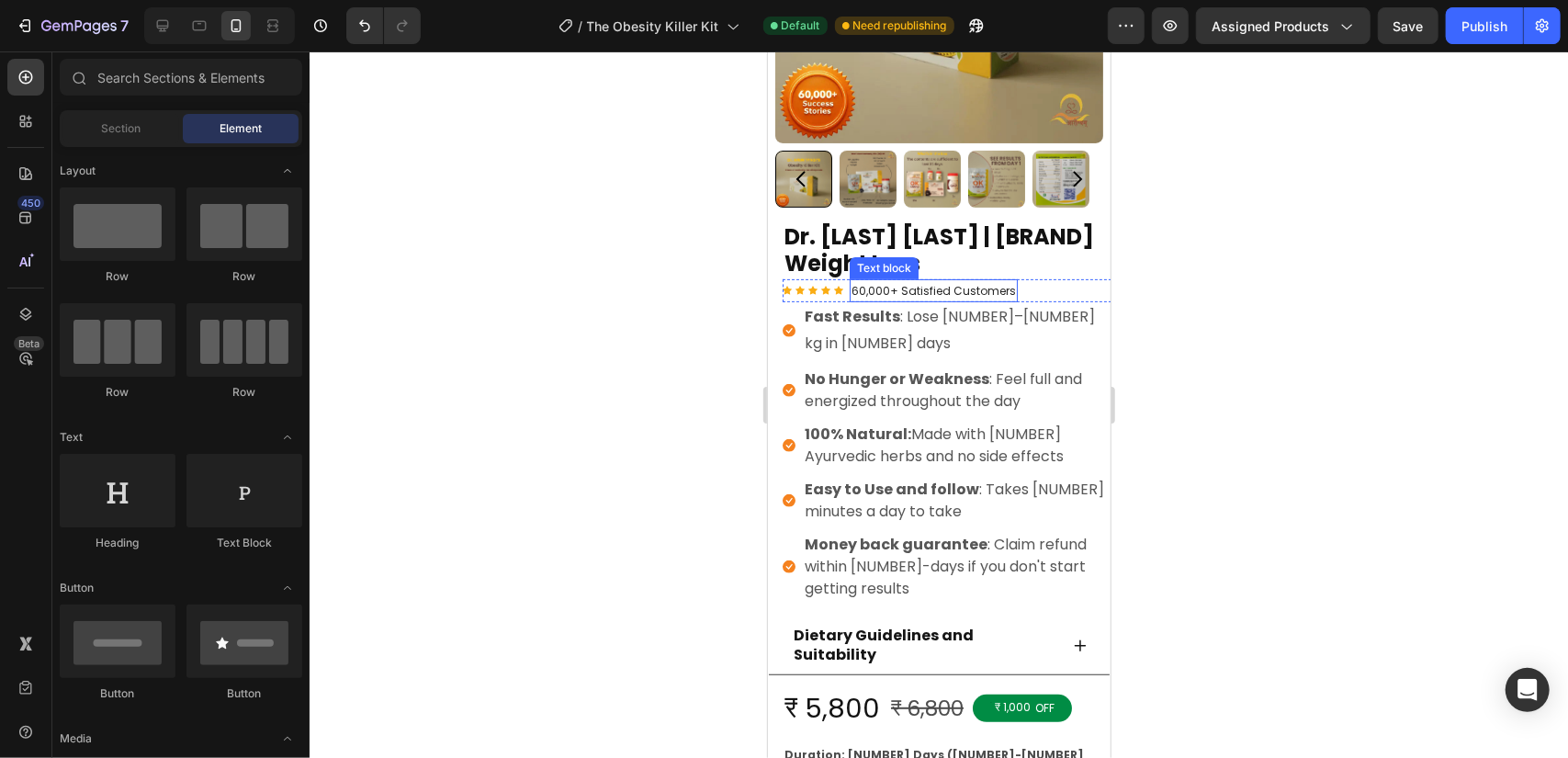click on "Dr. [LAST] [LAST] | [BRAND] Weight Loss" at bounding box center [945, 250] 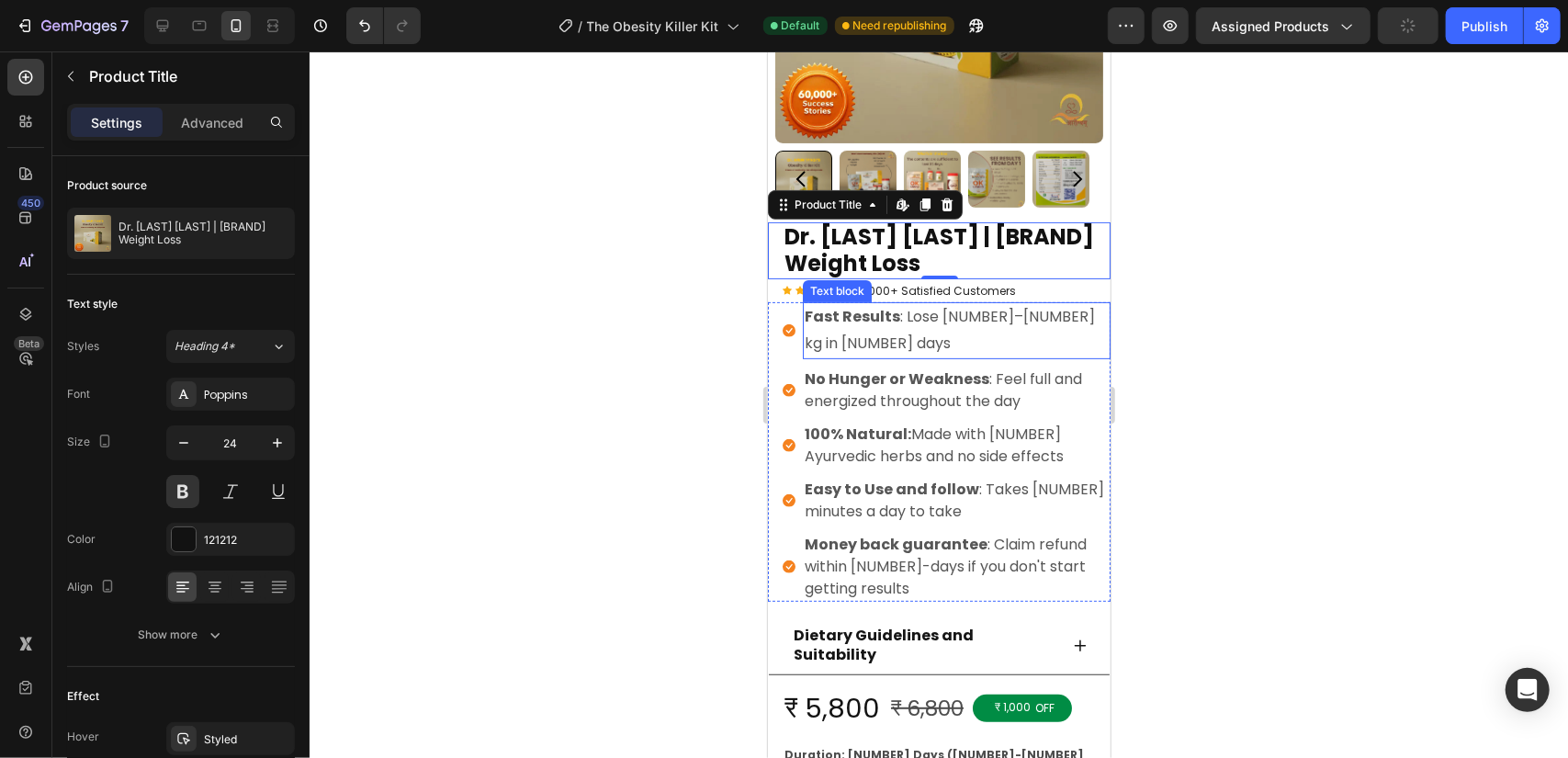 click on "Fast Results : Lose [NUMBER]–[NUMBER] kg in [NUMBER] days" at bounding box center (955, 330) 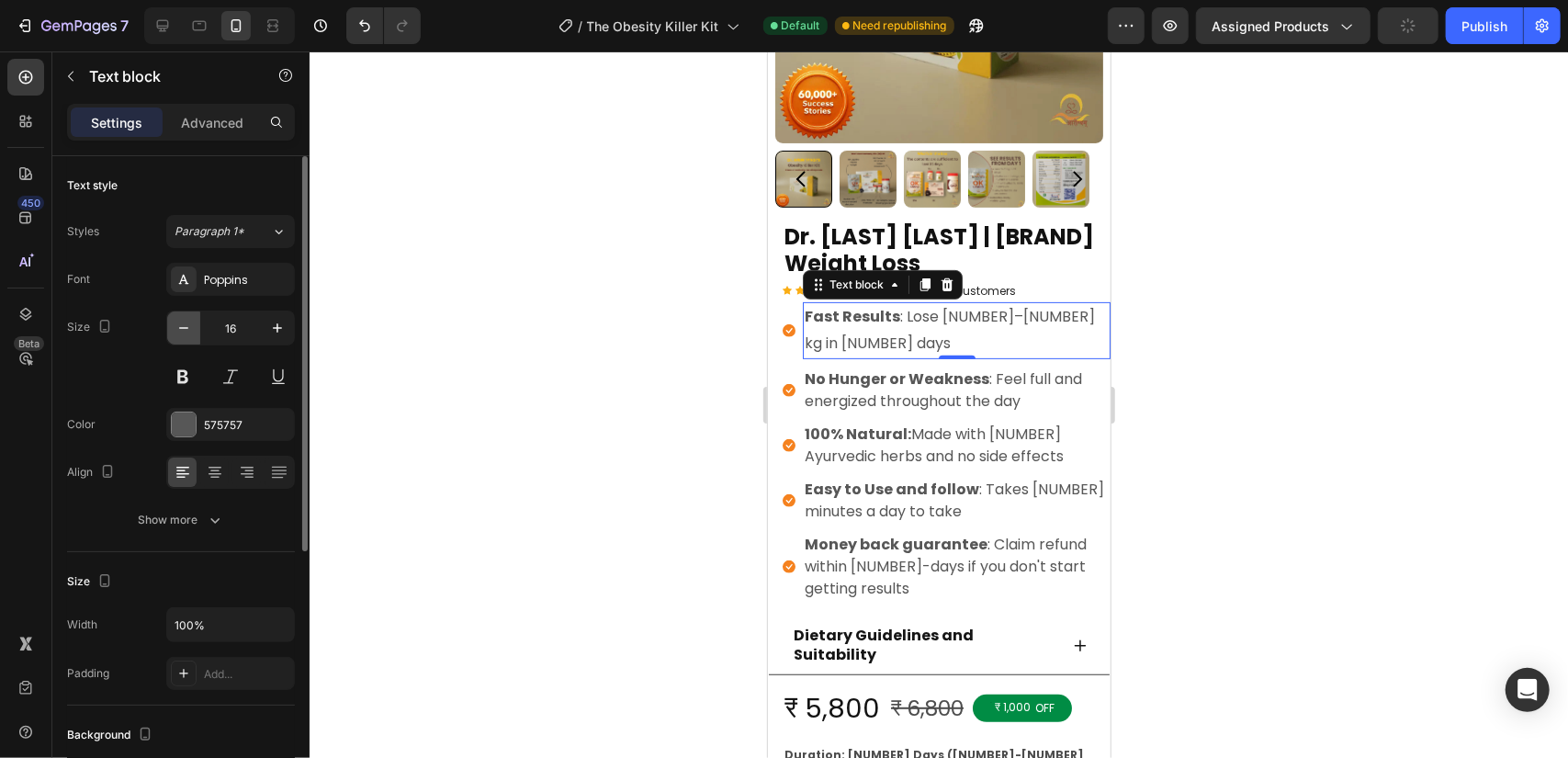 click 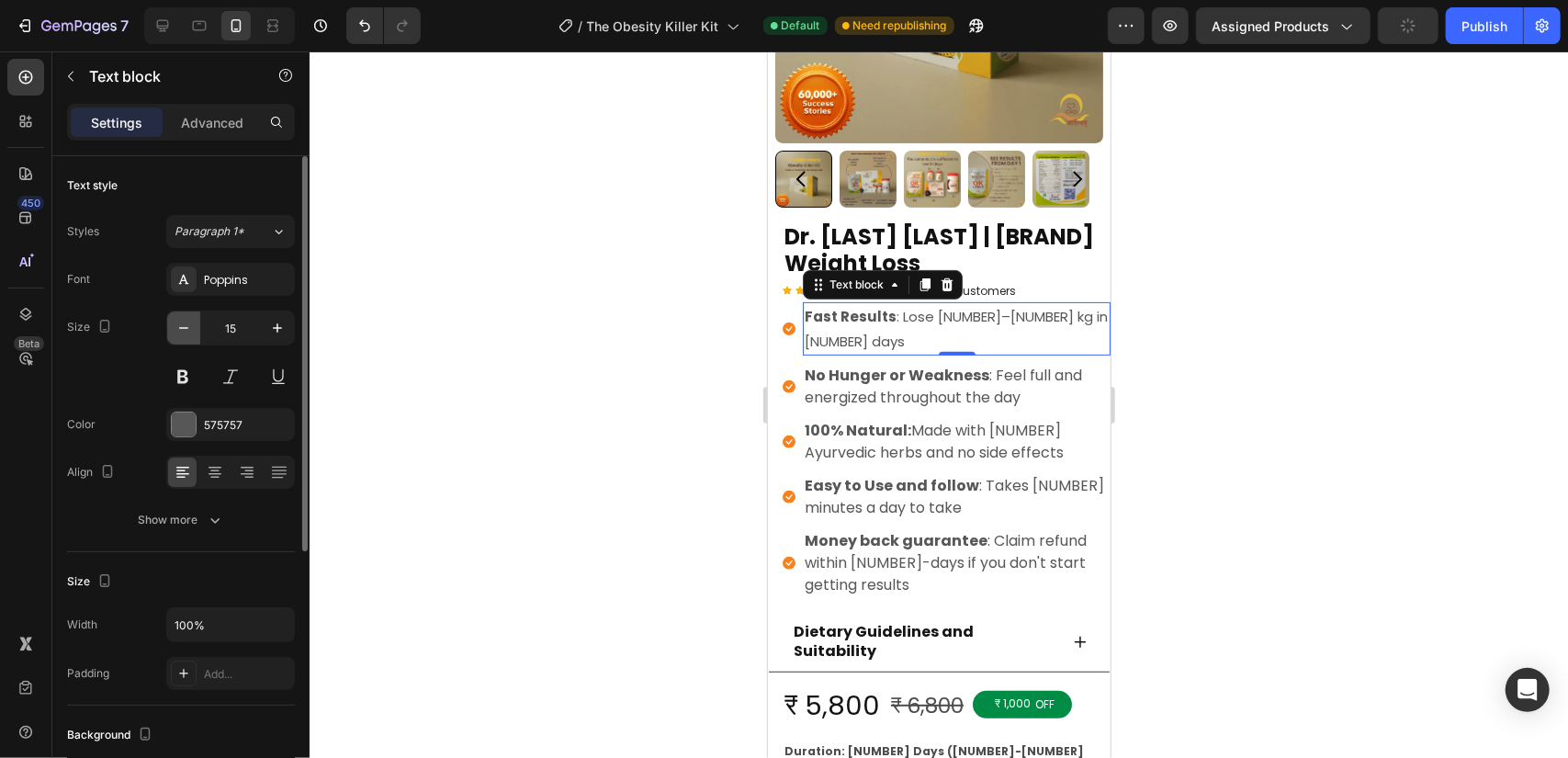 click 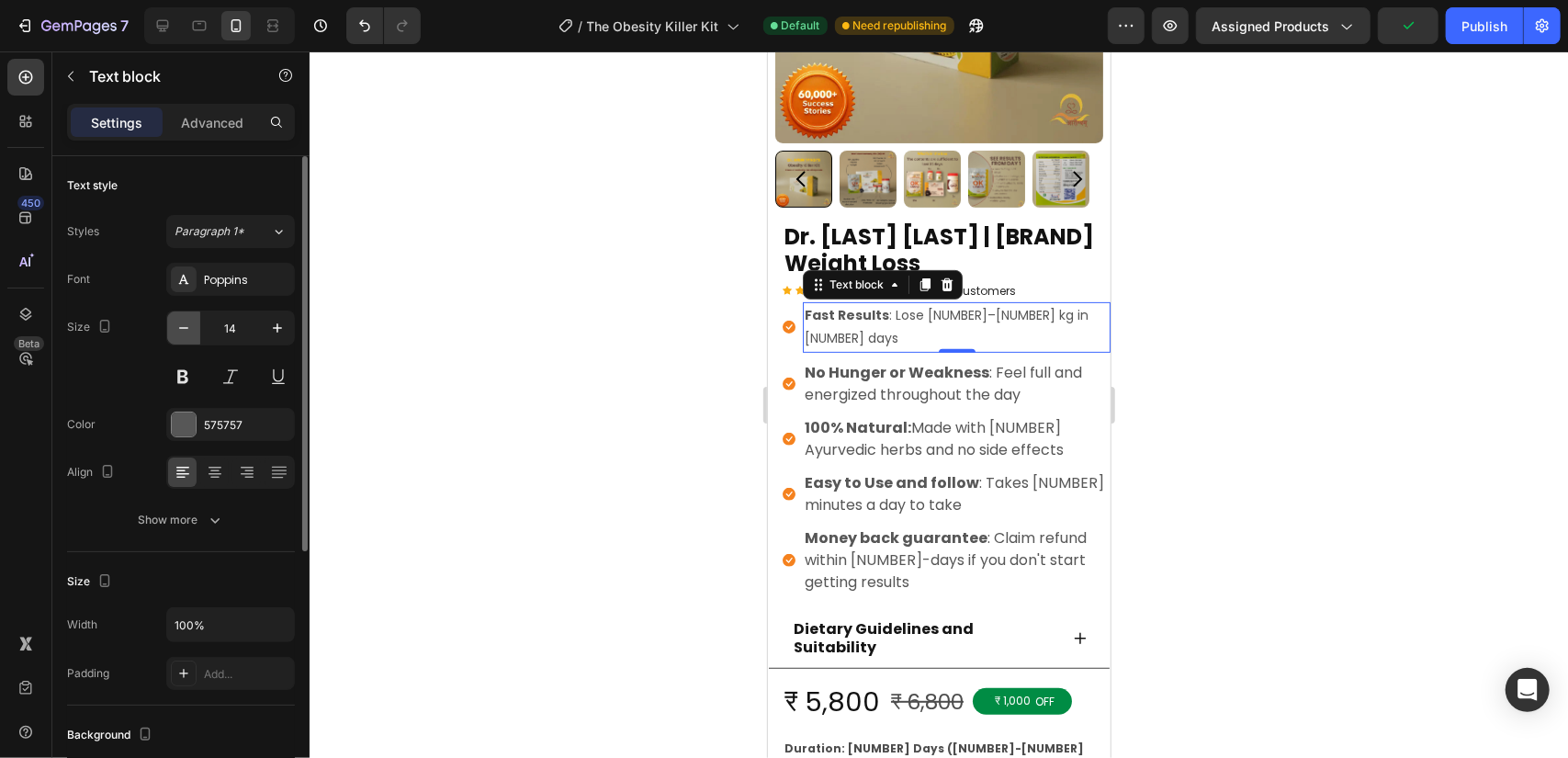 click 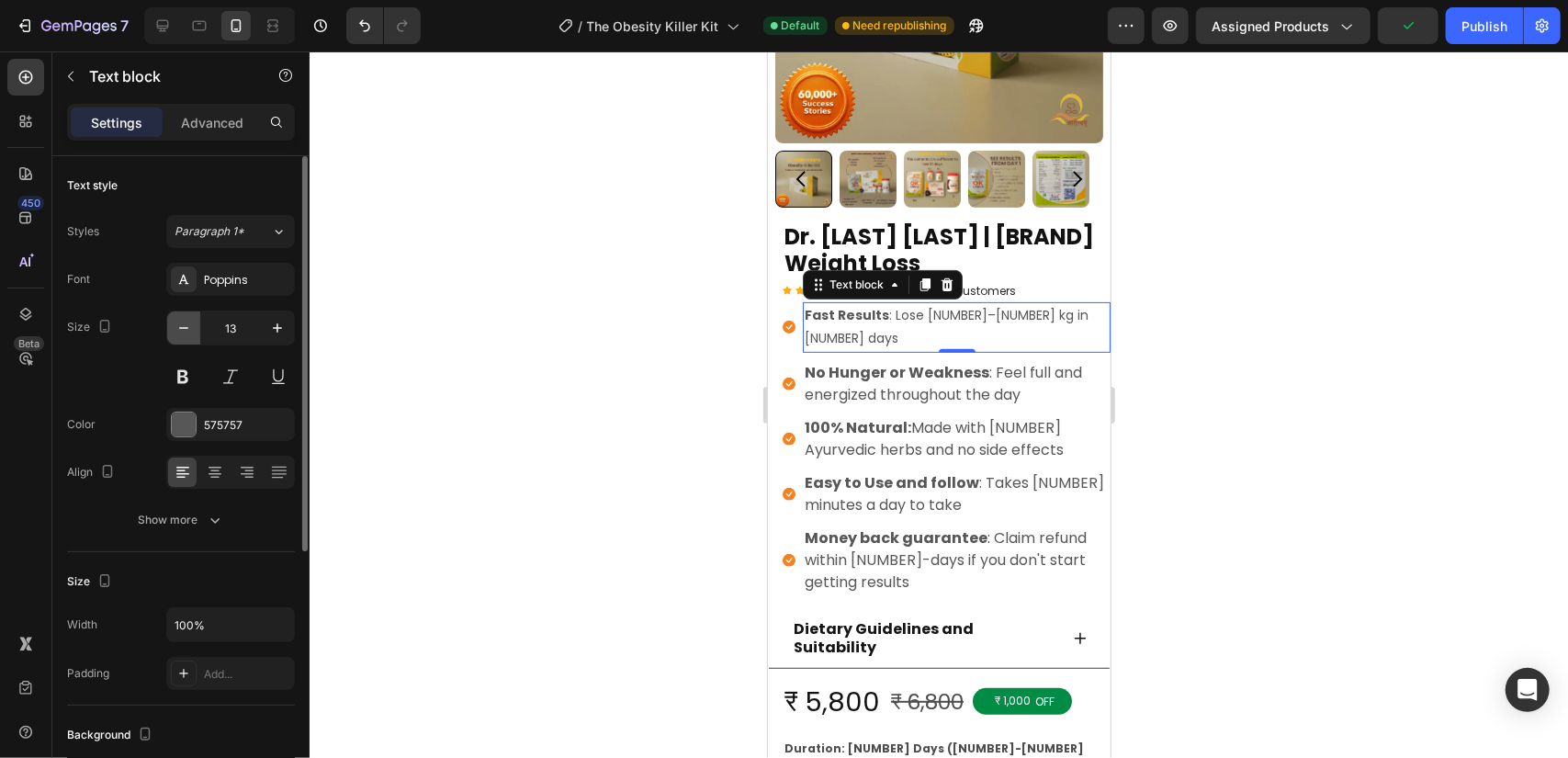 click 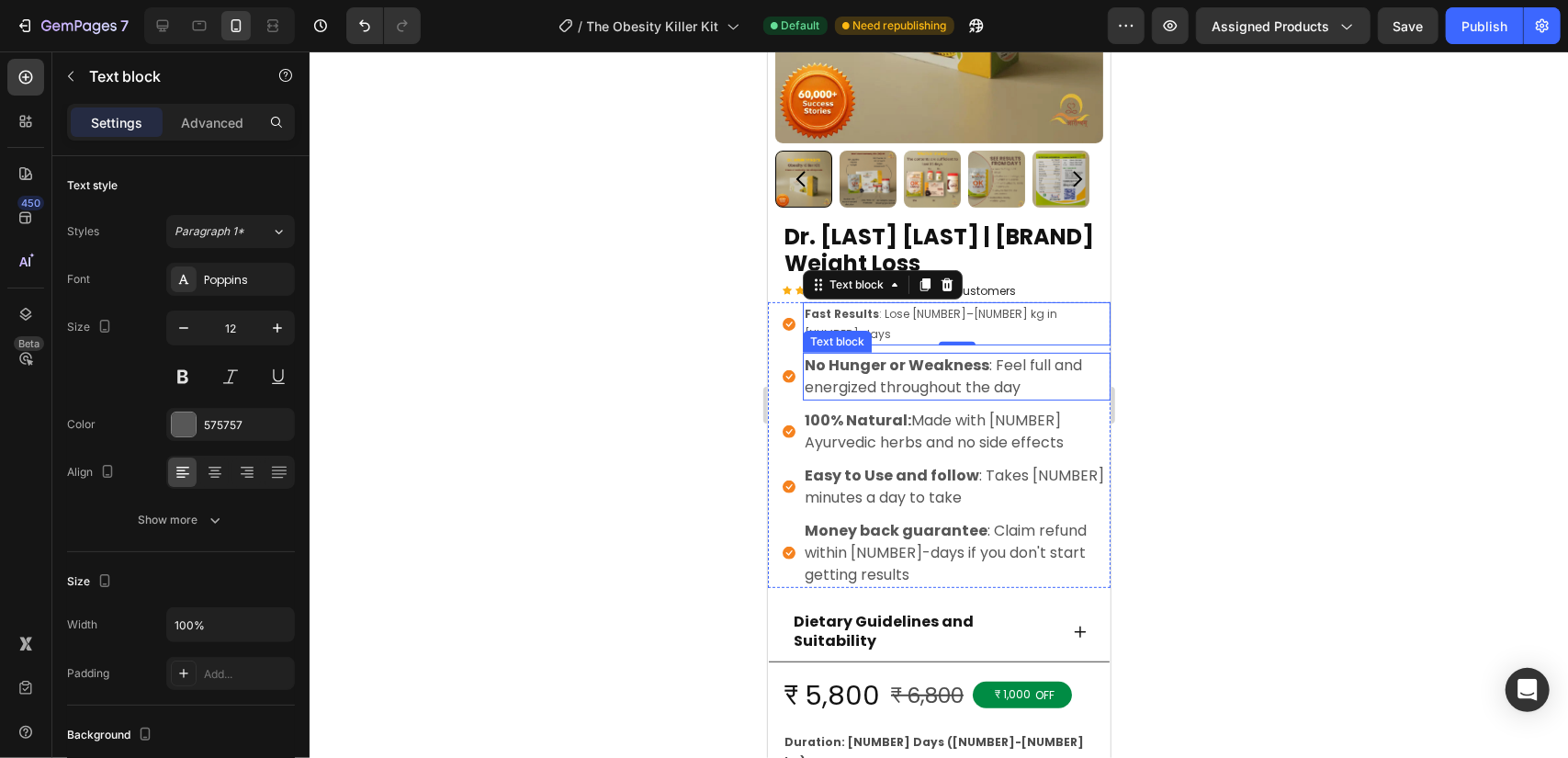 click on "No Hunger or Weakness" at bounding box center [896, 364] 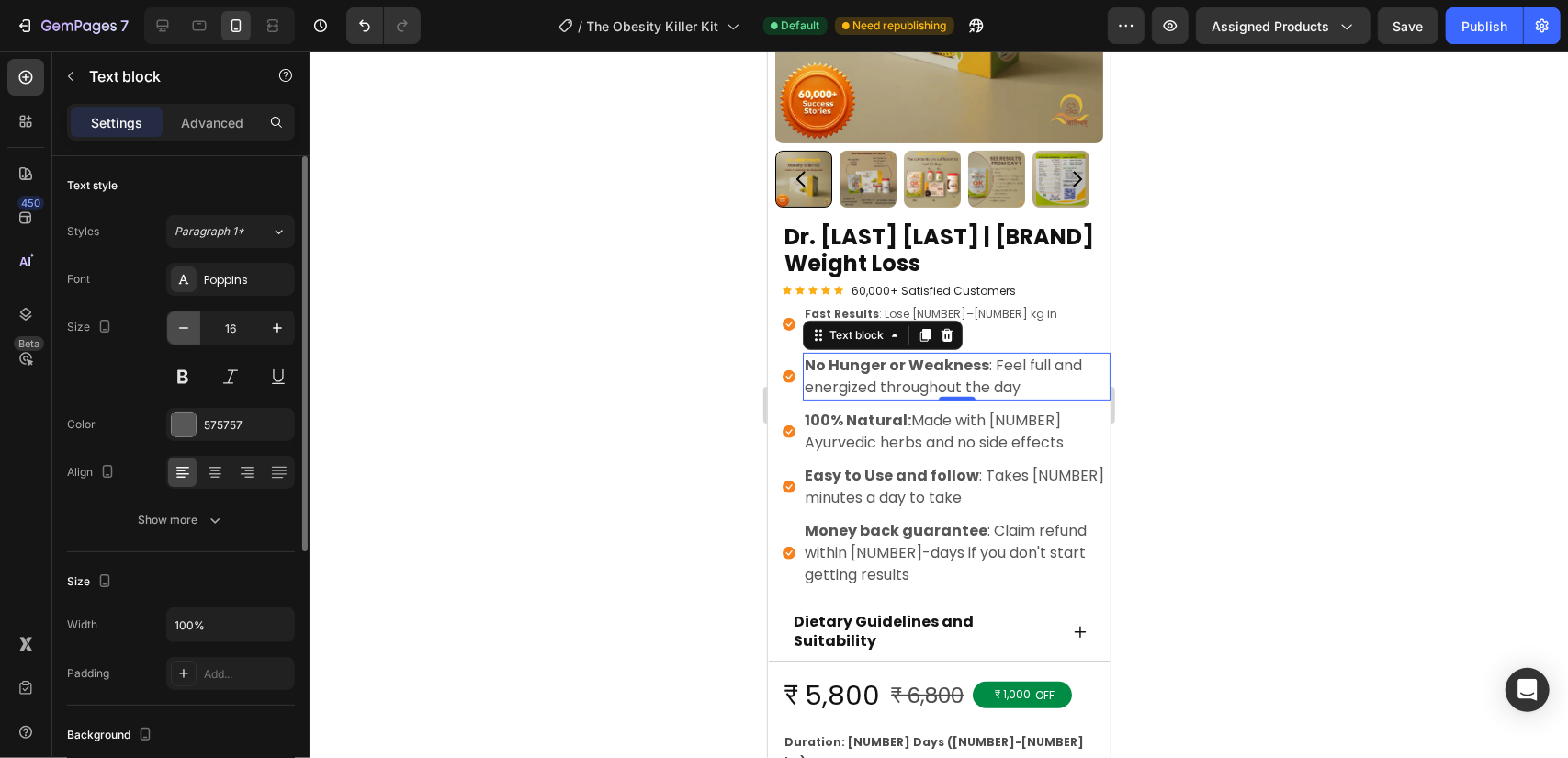 click 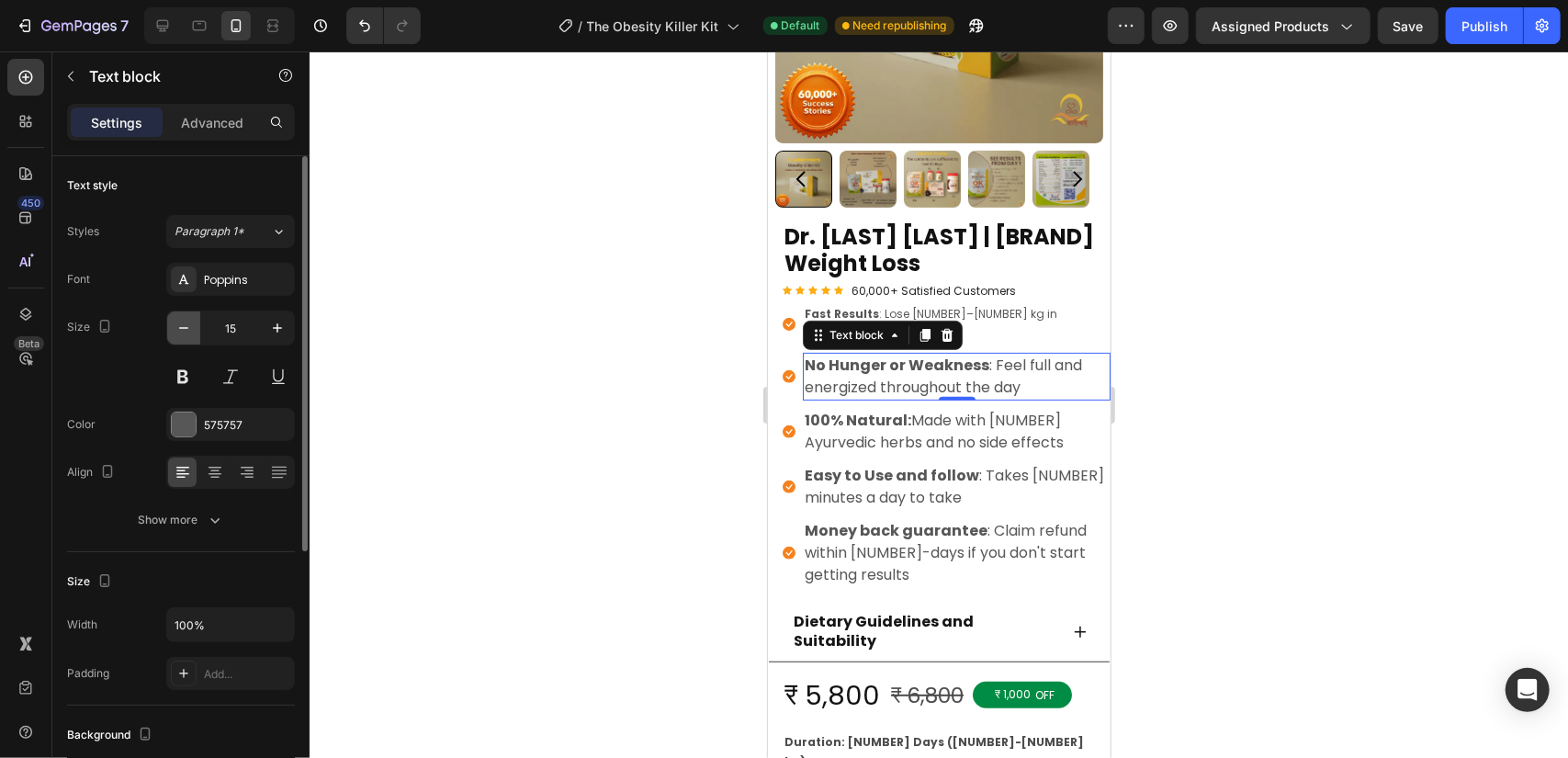 click 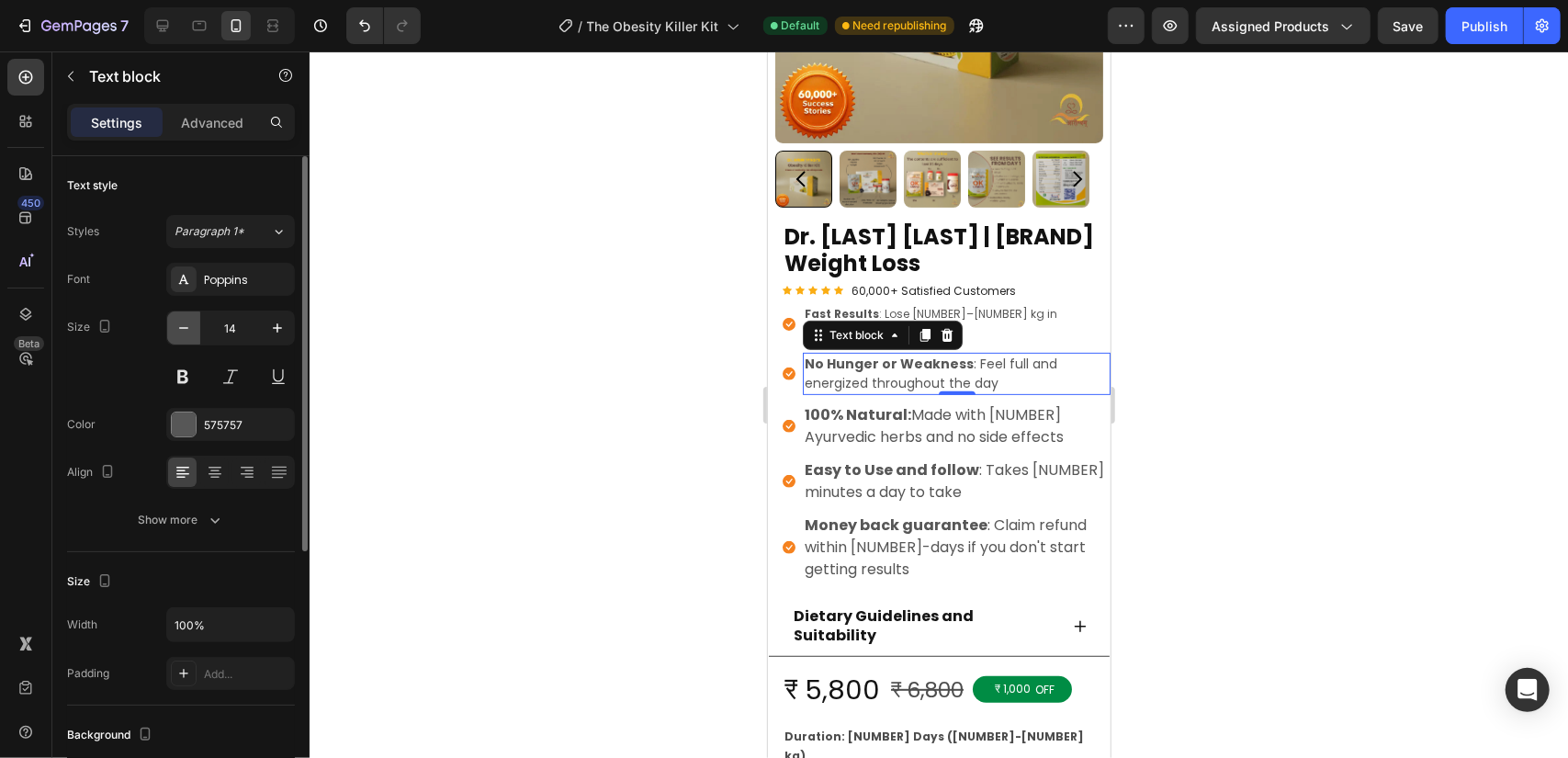 click 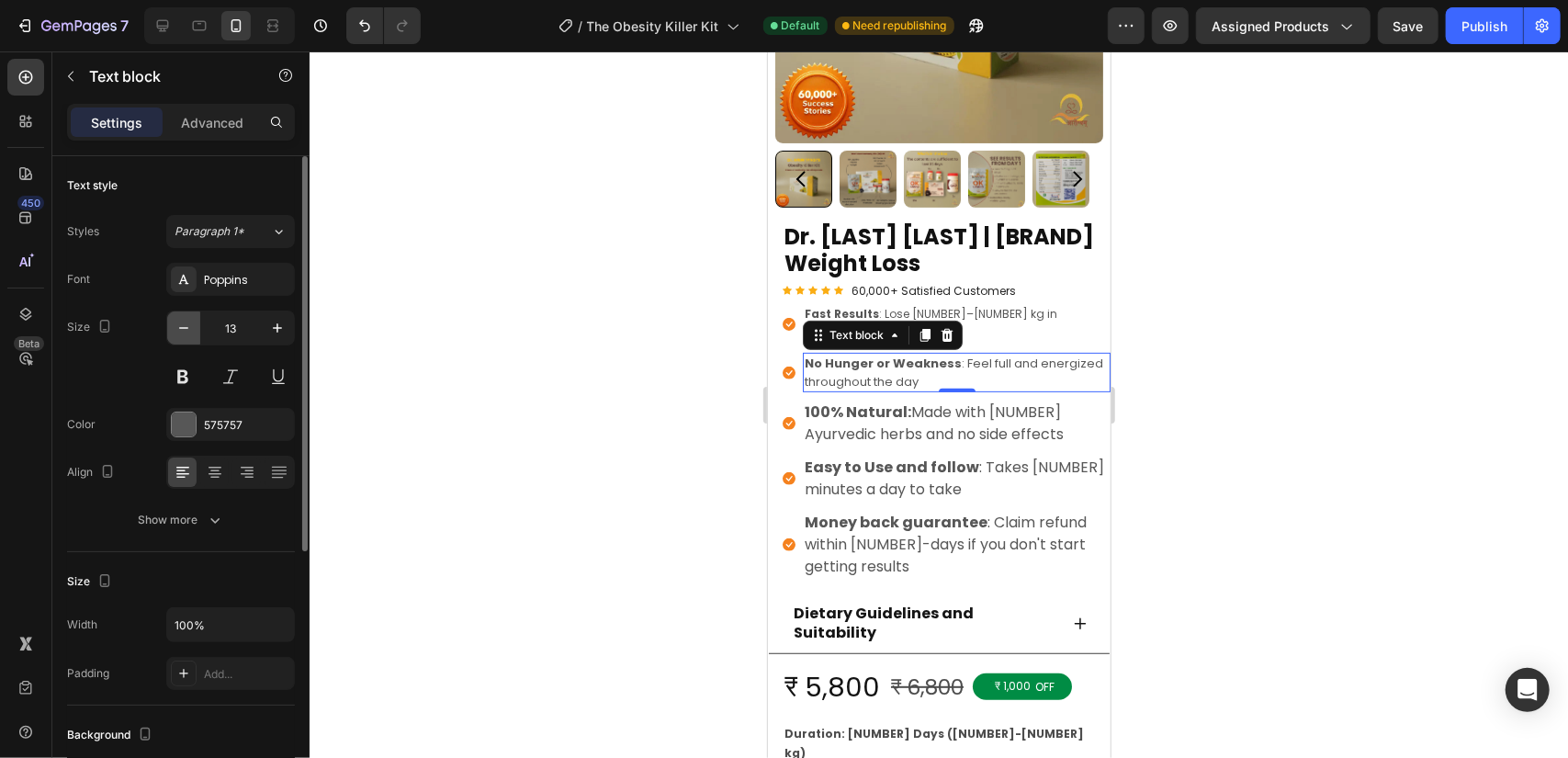 click 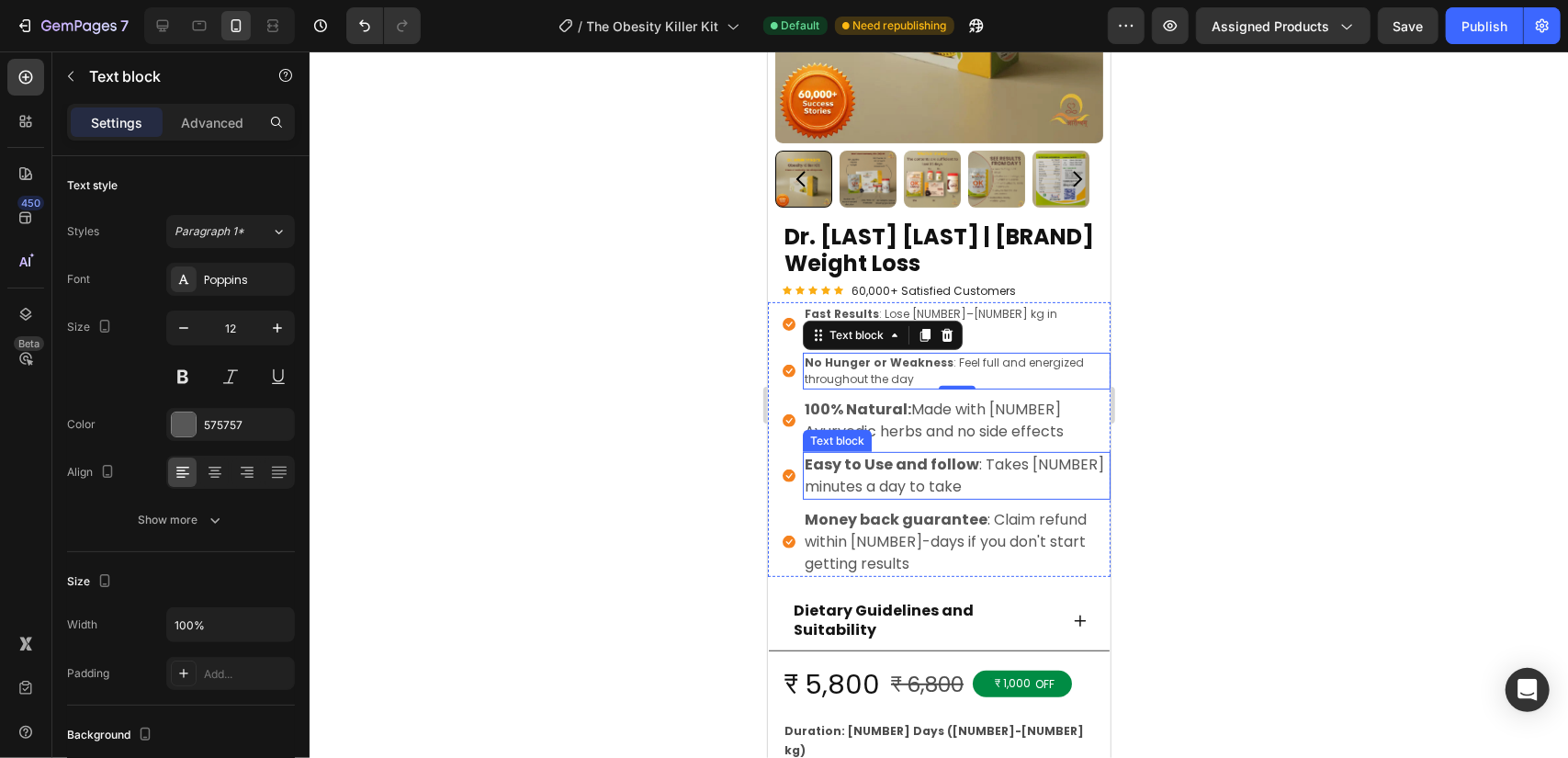click on "Easy to Use and follow : Takes [NUMBER] minutes a day to take" at bounding box center [955, 475] 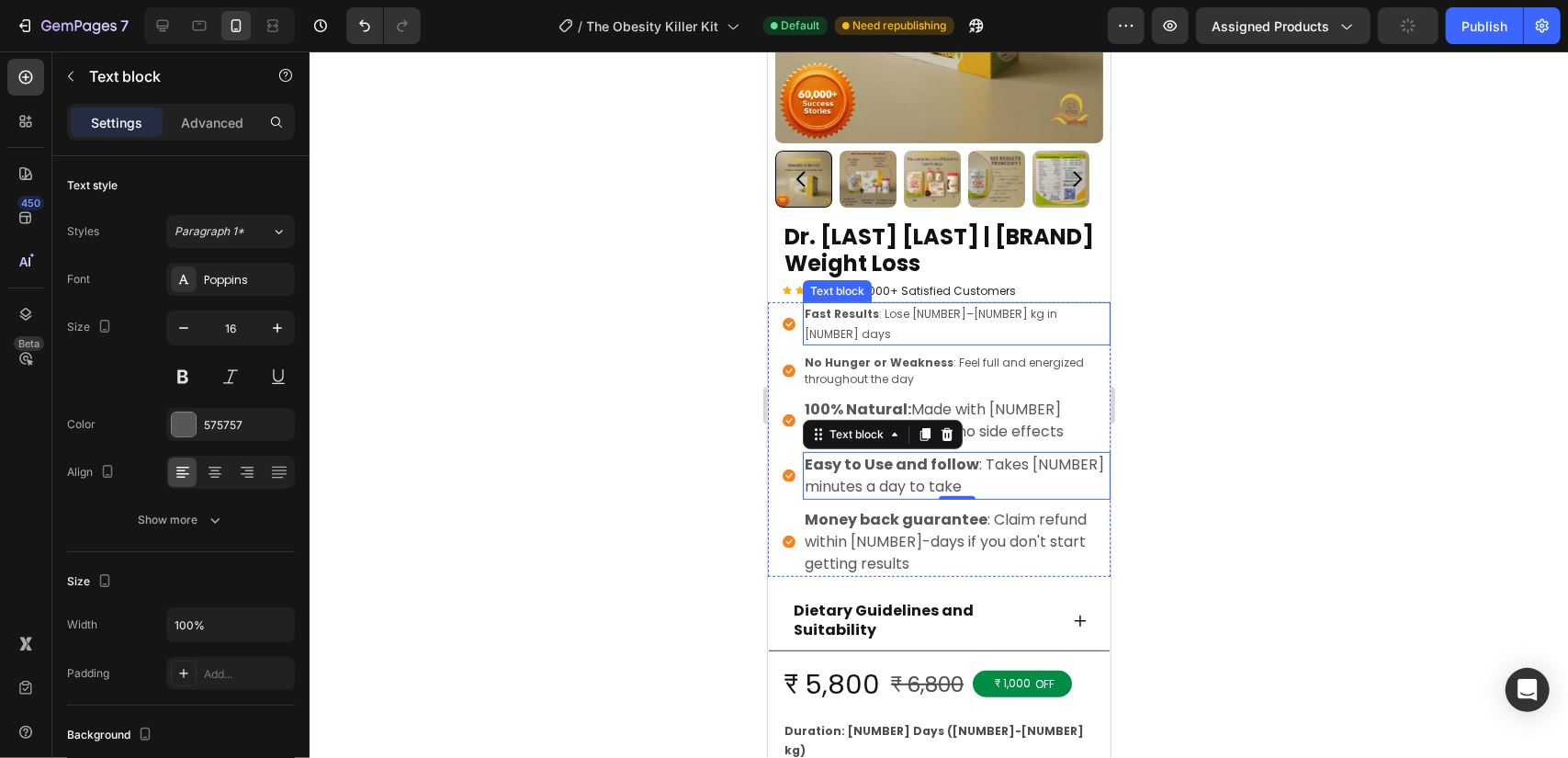 click on "Fast Results : Lose [NUMBER]–[NUMBER] kg in [NUMBER] days" at bounding box center (955, 322) 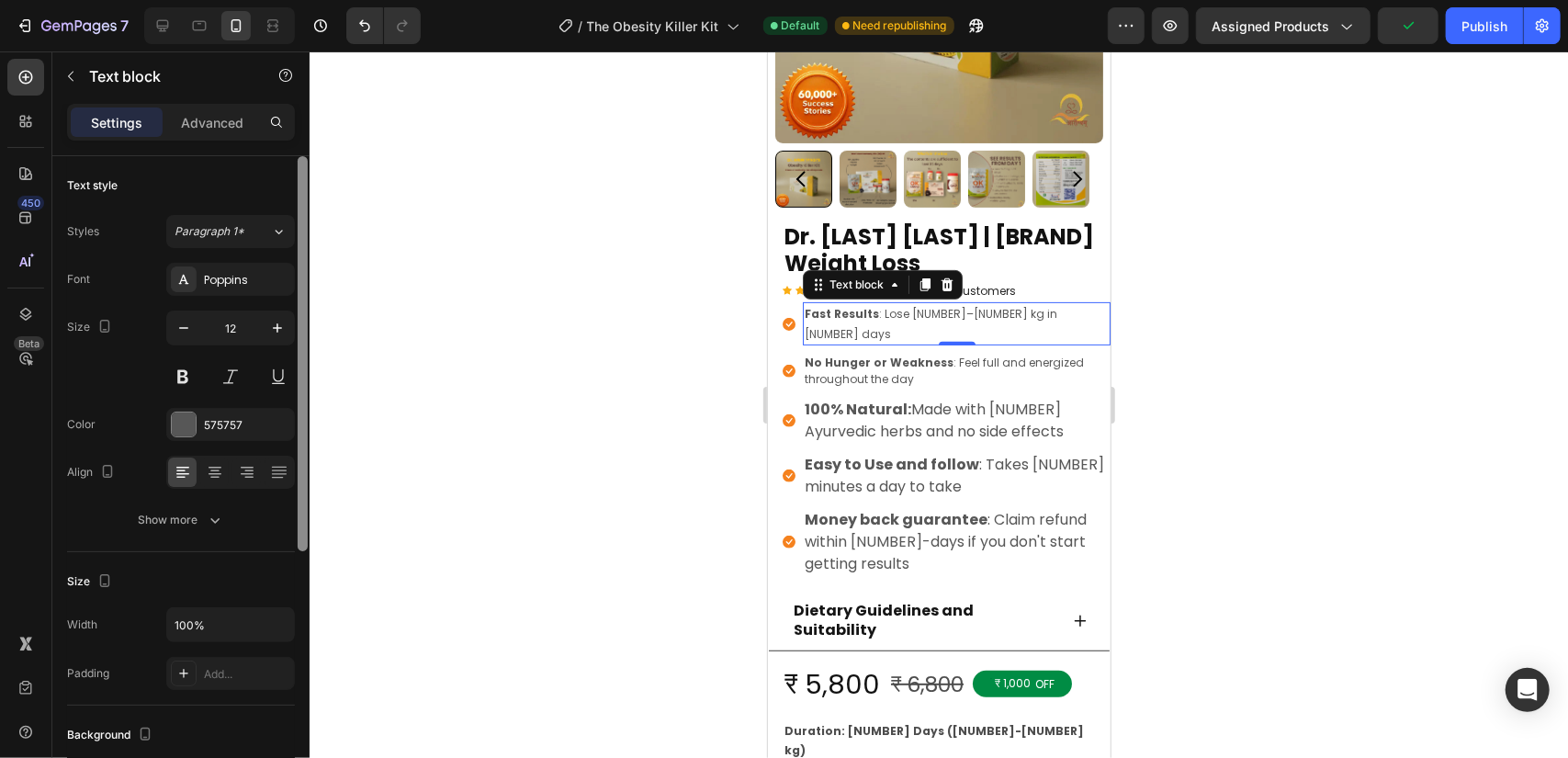 click at bounding box center [302, 483] 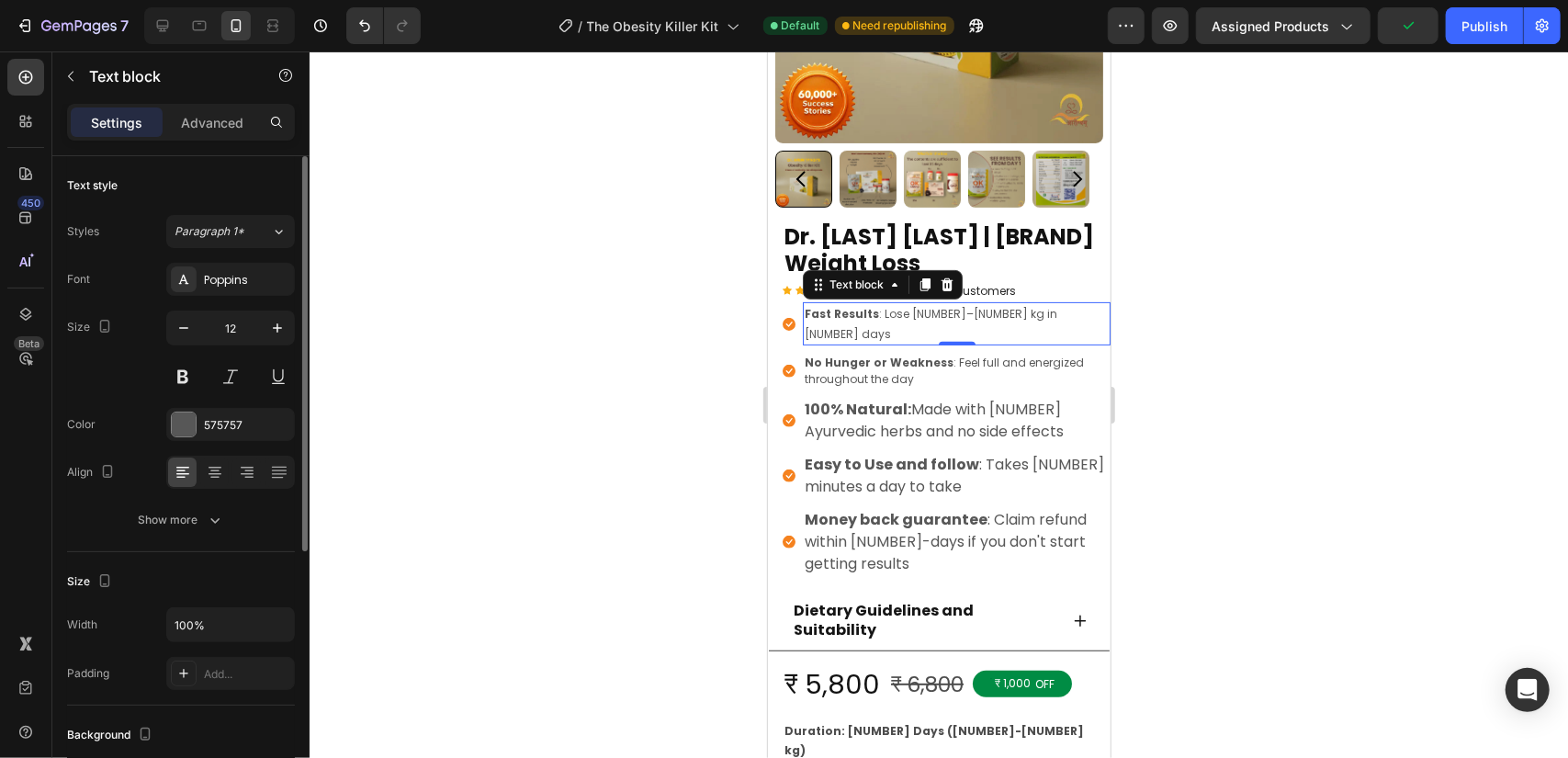 scroll, scrollTop: 432, scrollLeft: 0, axis: vertical 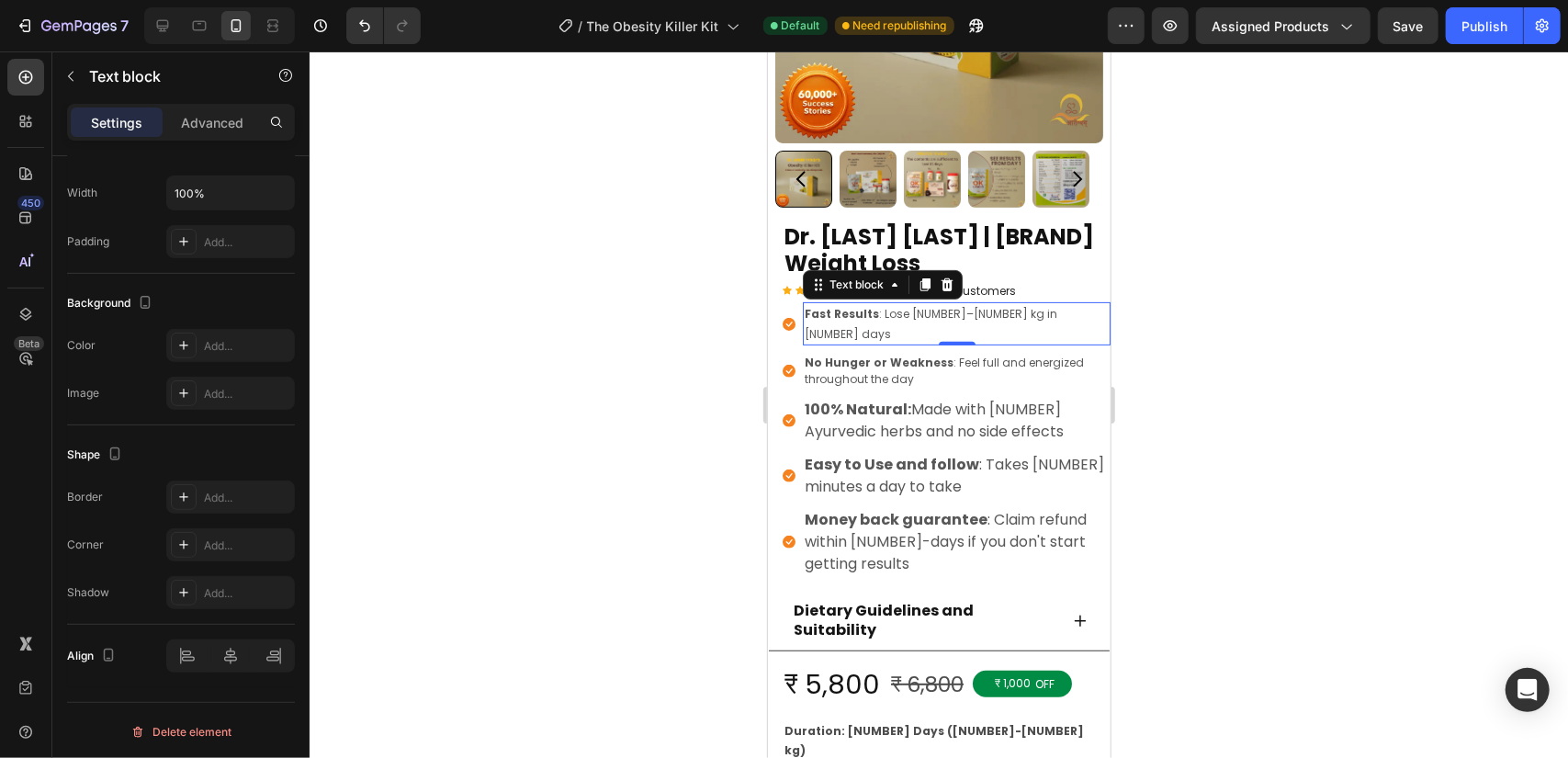 click on "Fast Results" at bounding box center (840, 312) 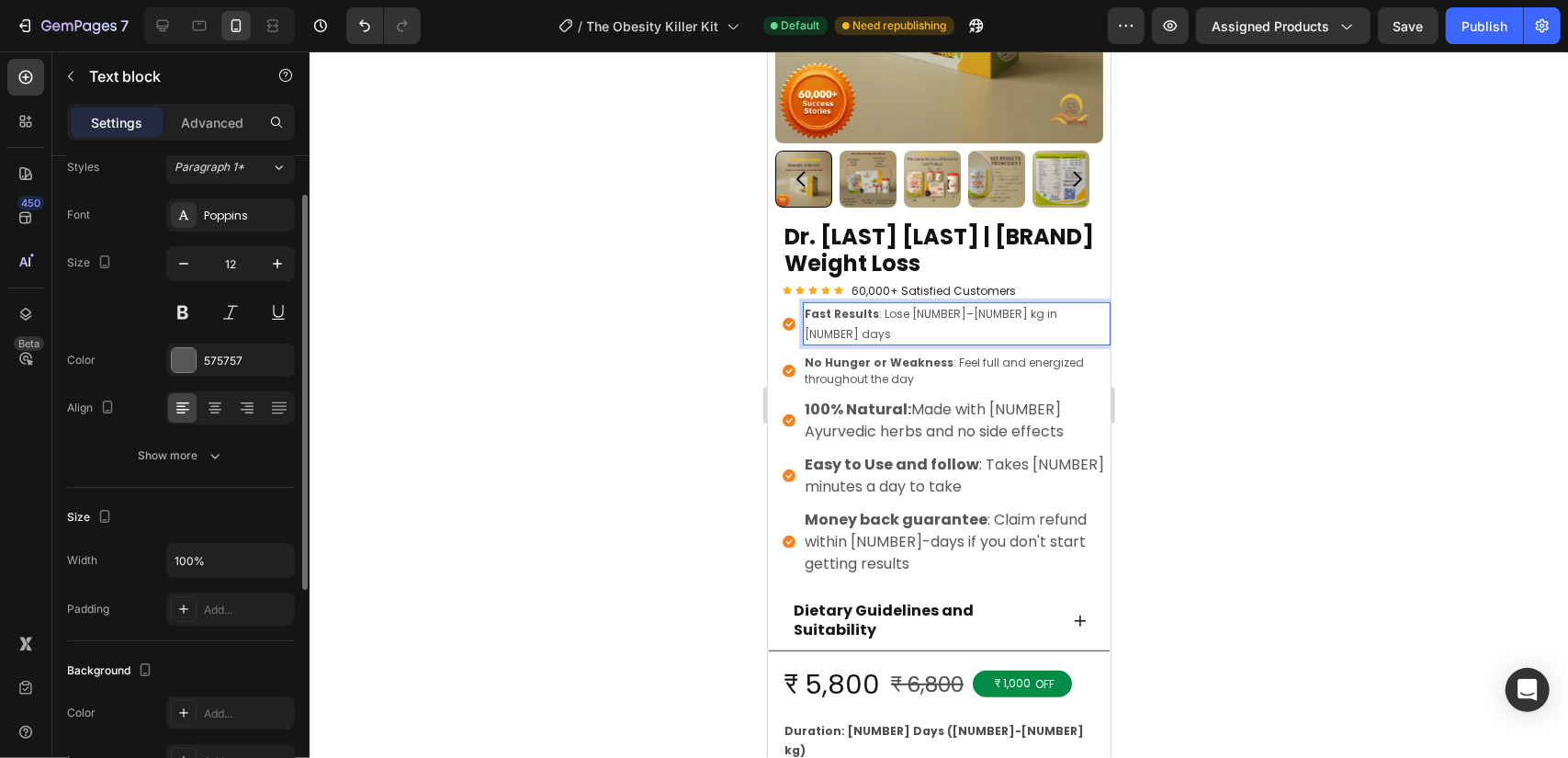 scroll, scrollTop: 0, scrollLeft: 0, axis: both 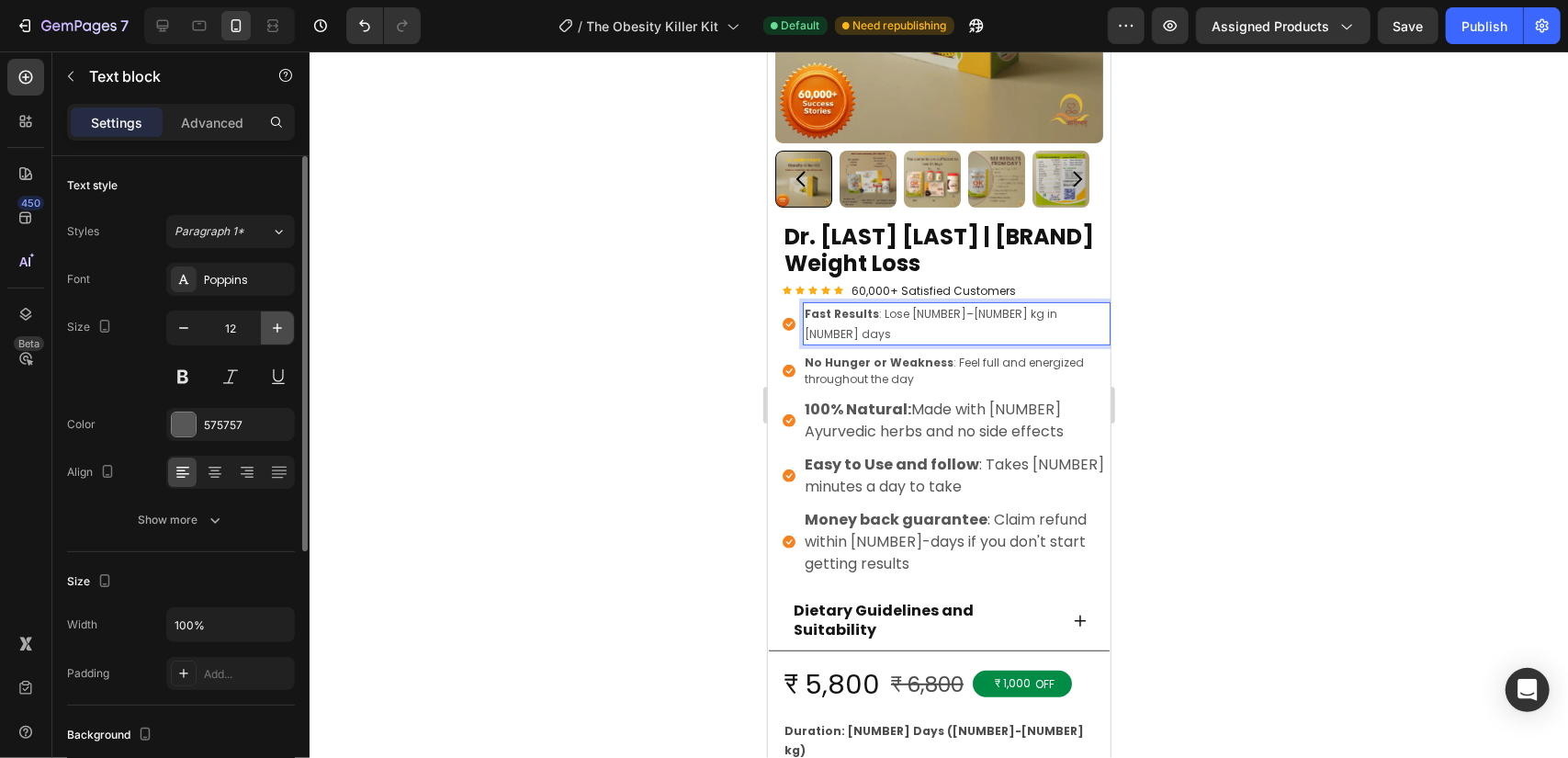 click at bounding box center (277, 328) 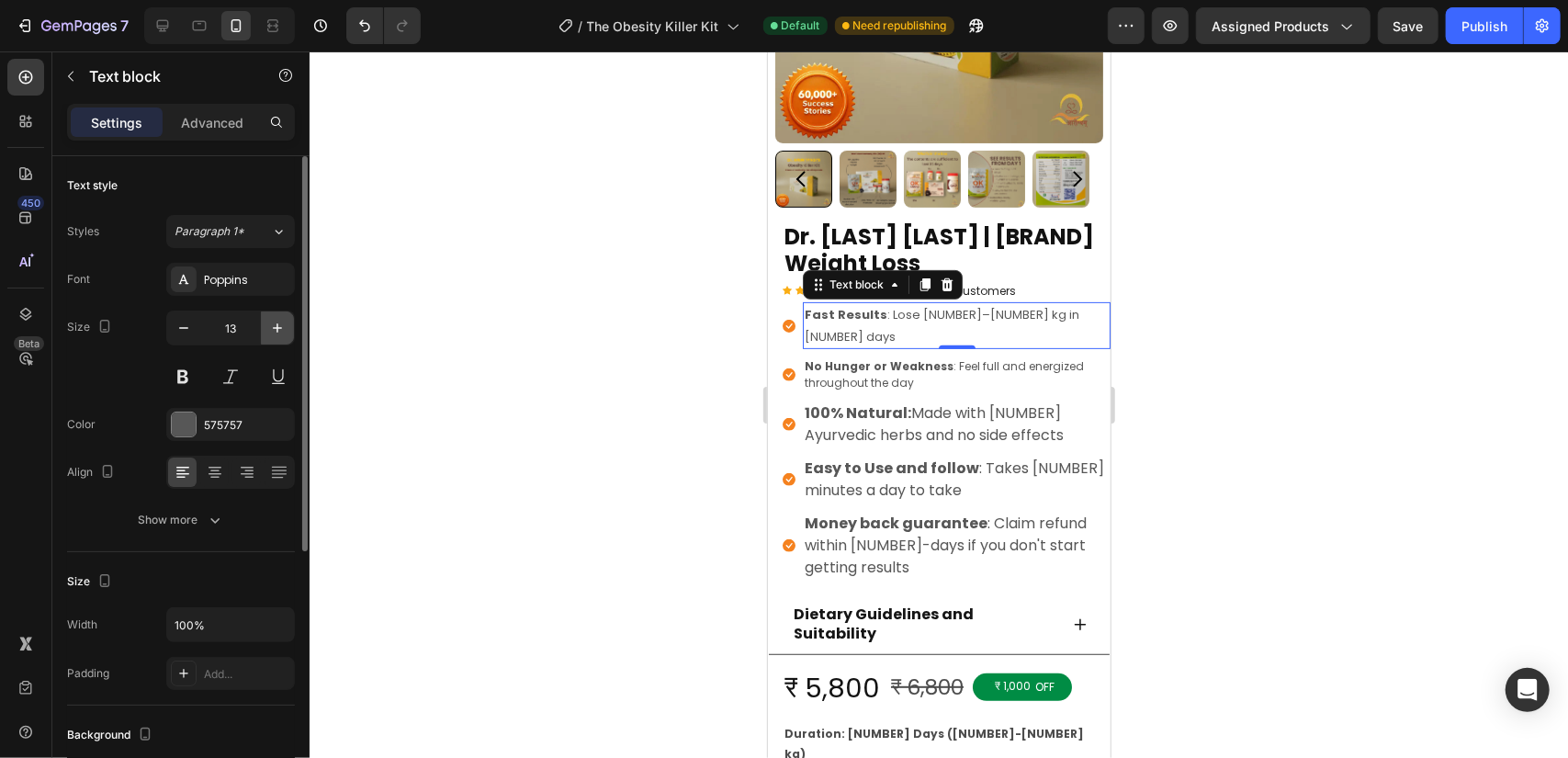 click at bounding box center (277, 328) 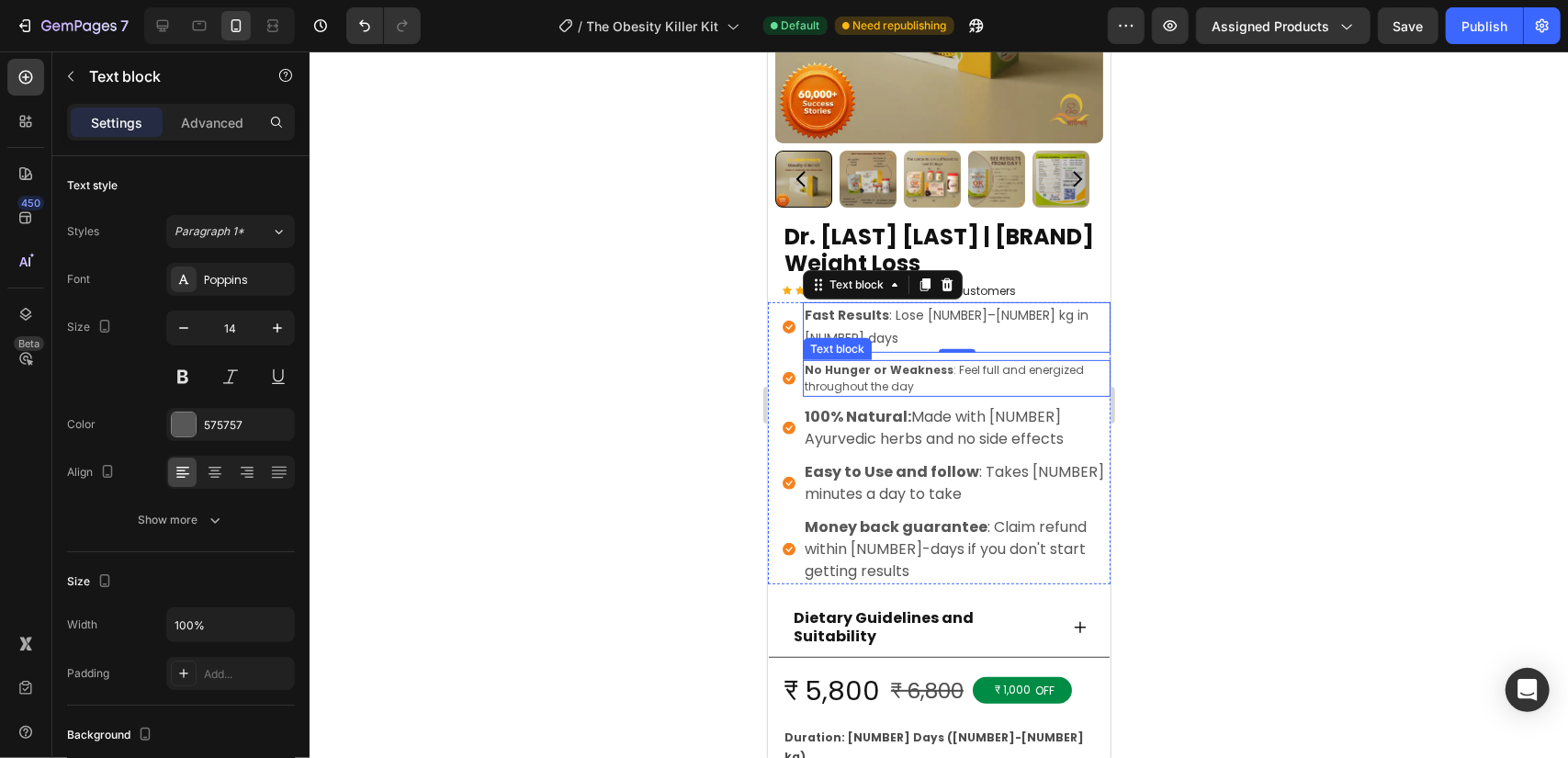click on "No Hunger or Weakness" at bounding box center [878, 368] 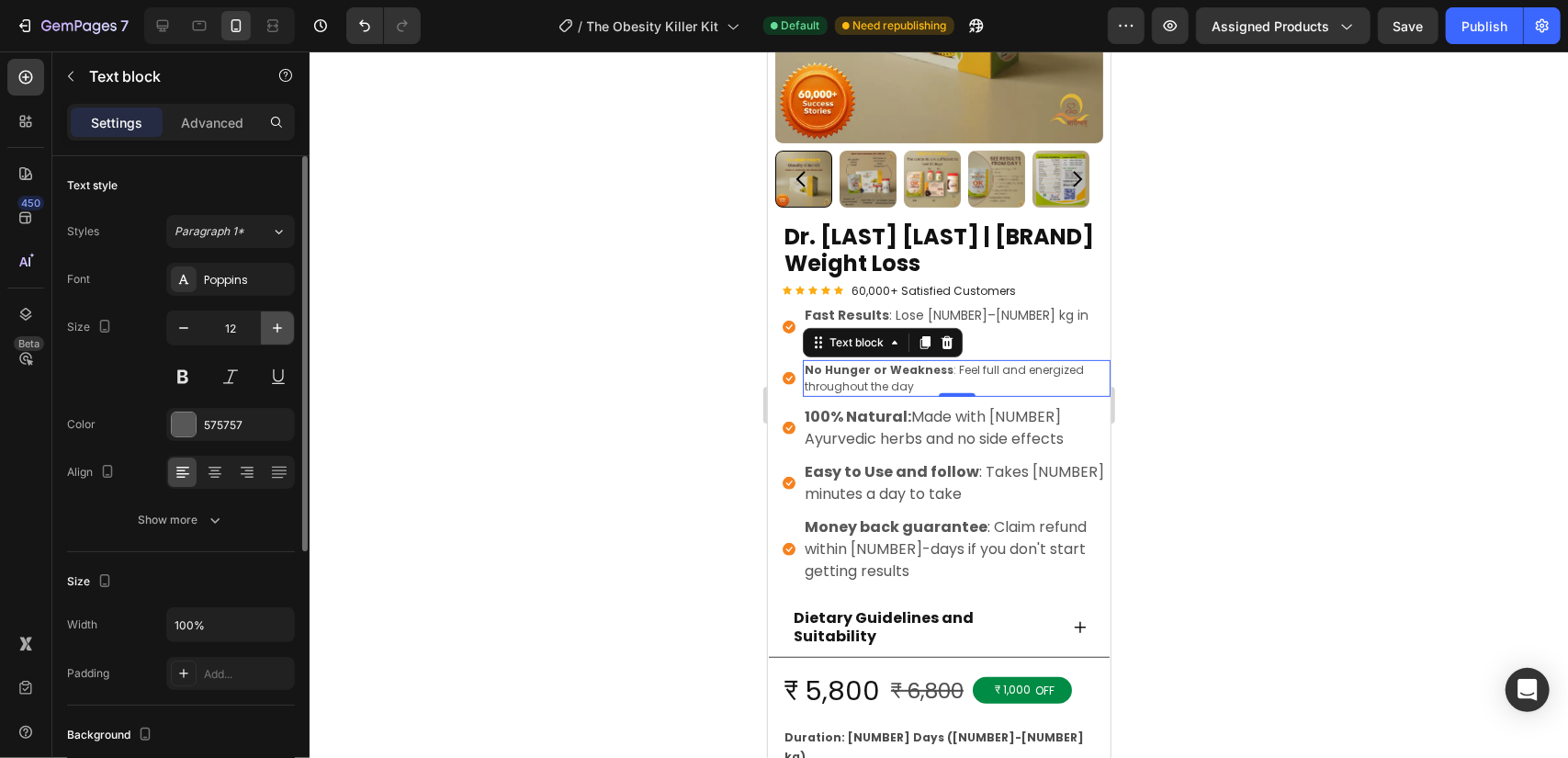 click 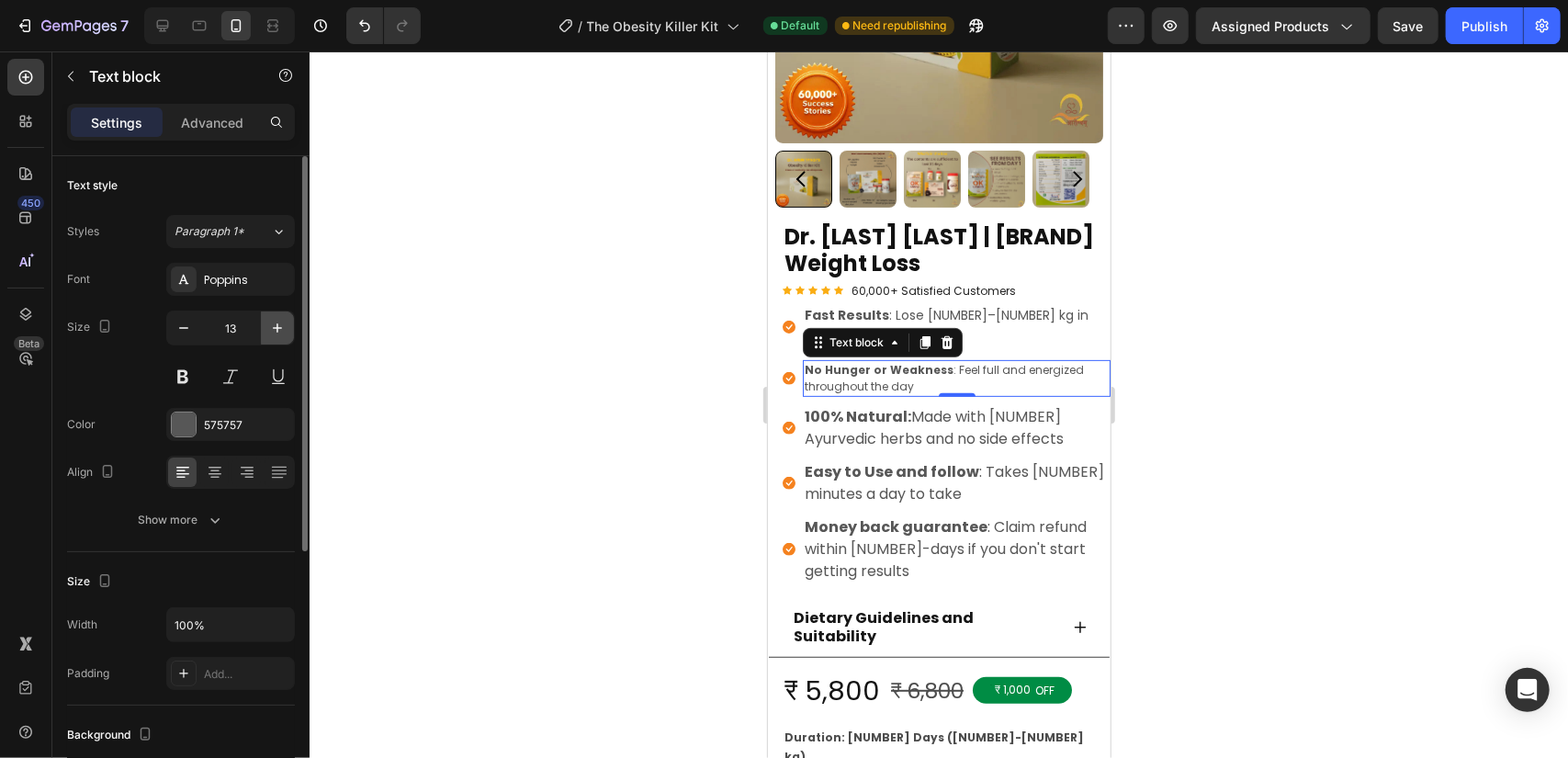 click 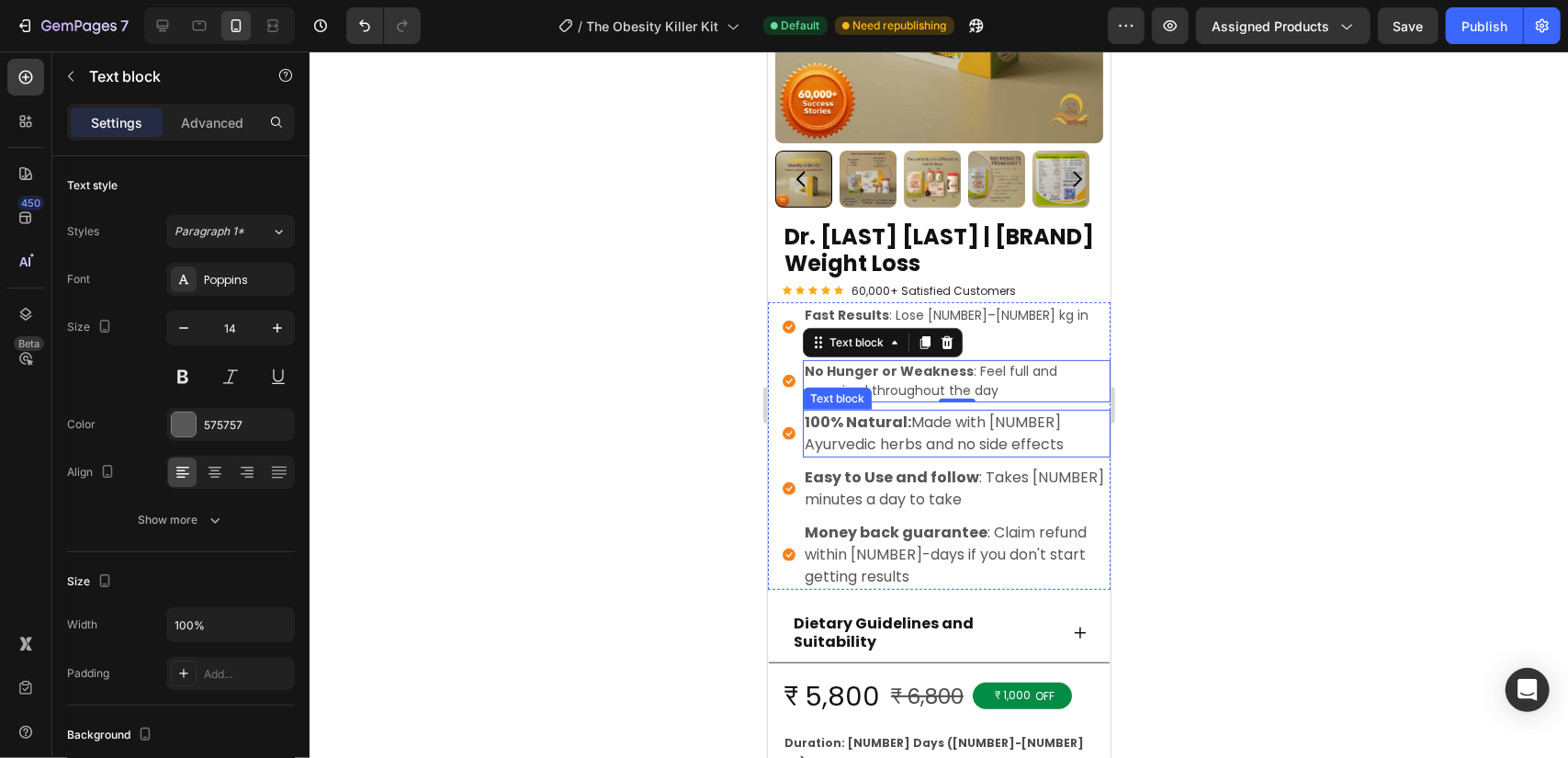 click on "[NUMBER]% Natural: Made with [NUMBER] Ayurvedic herbs and no side effects" at bounding box center (955, 433) 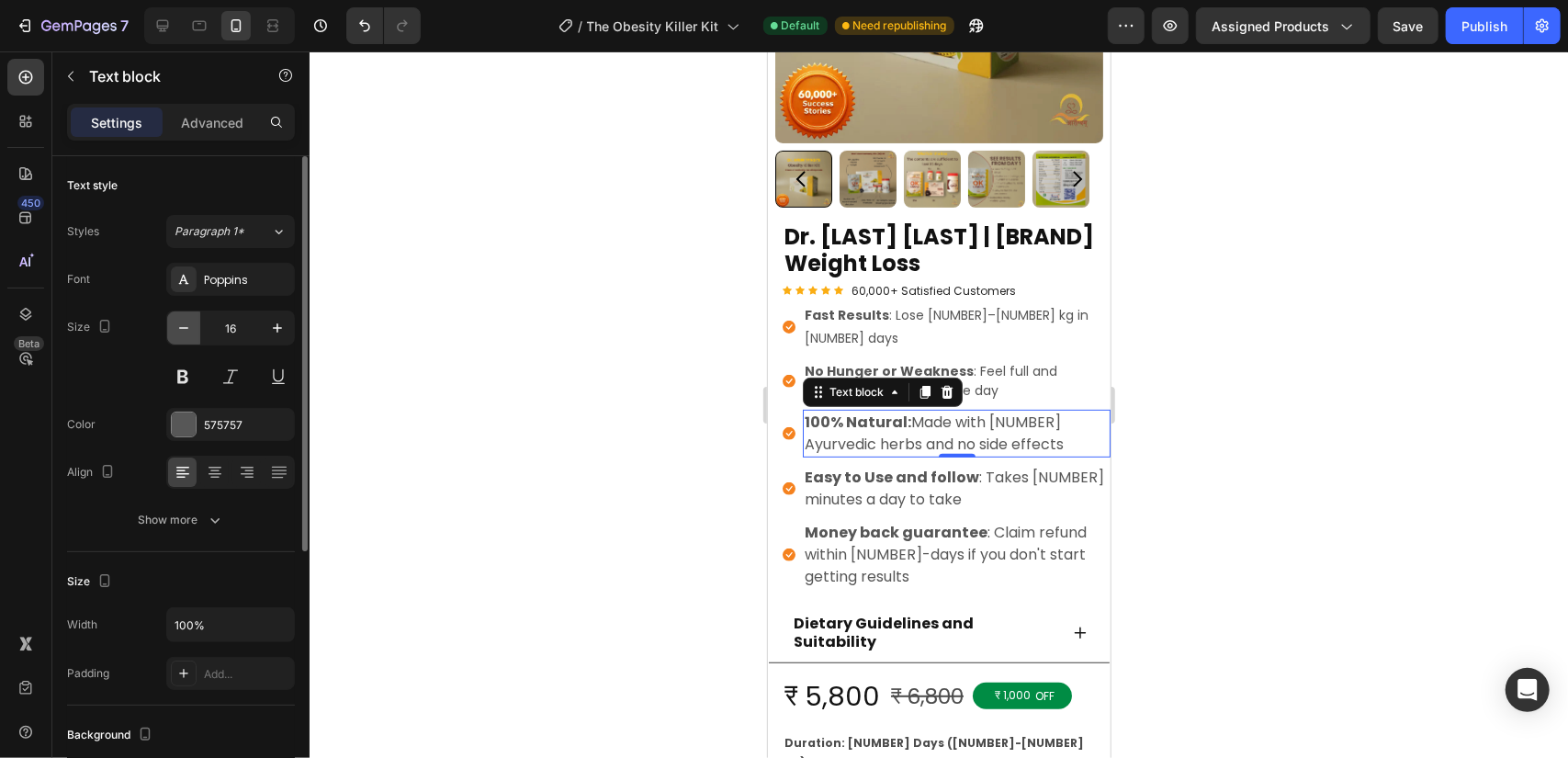 click 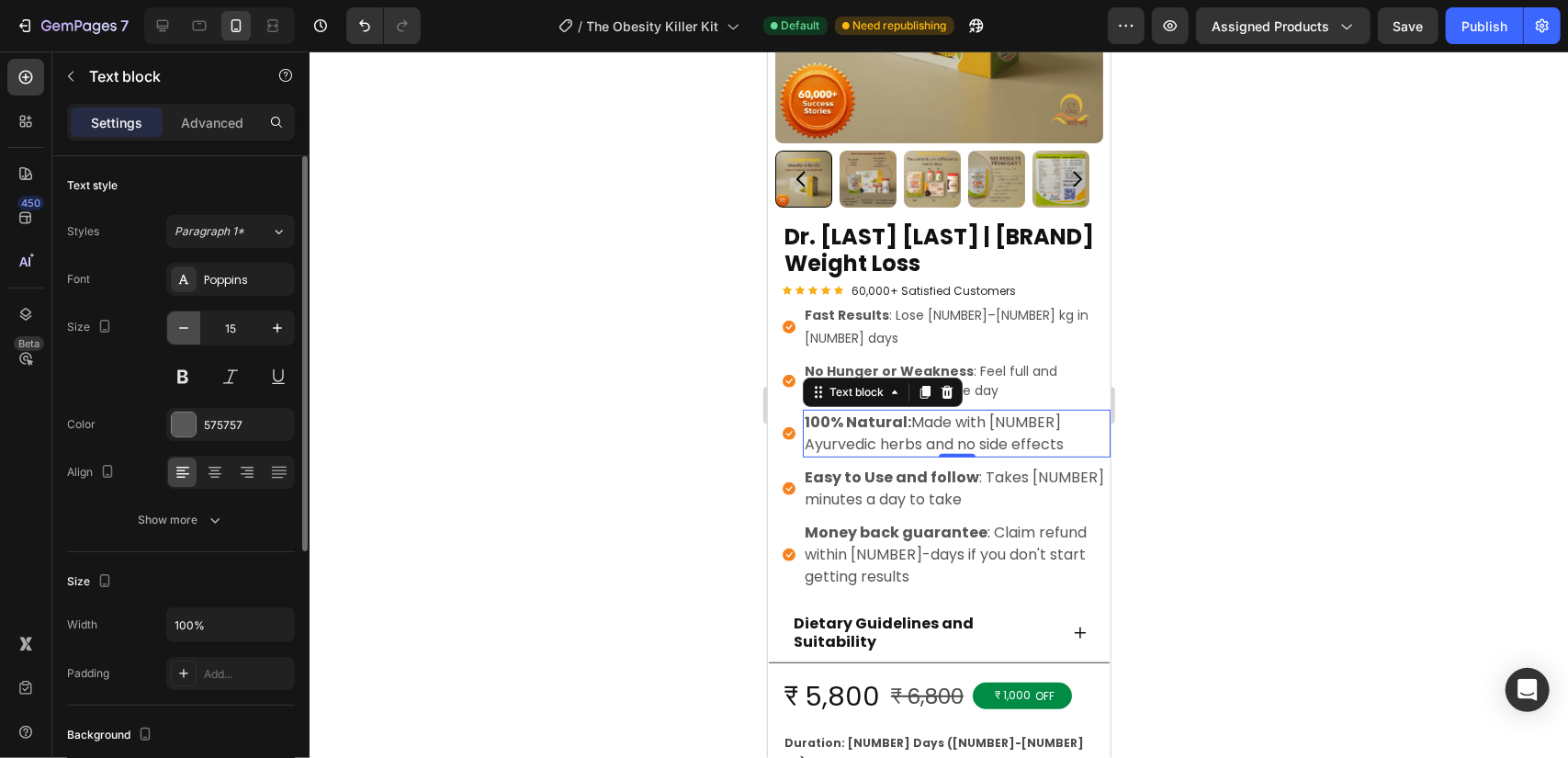 click 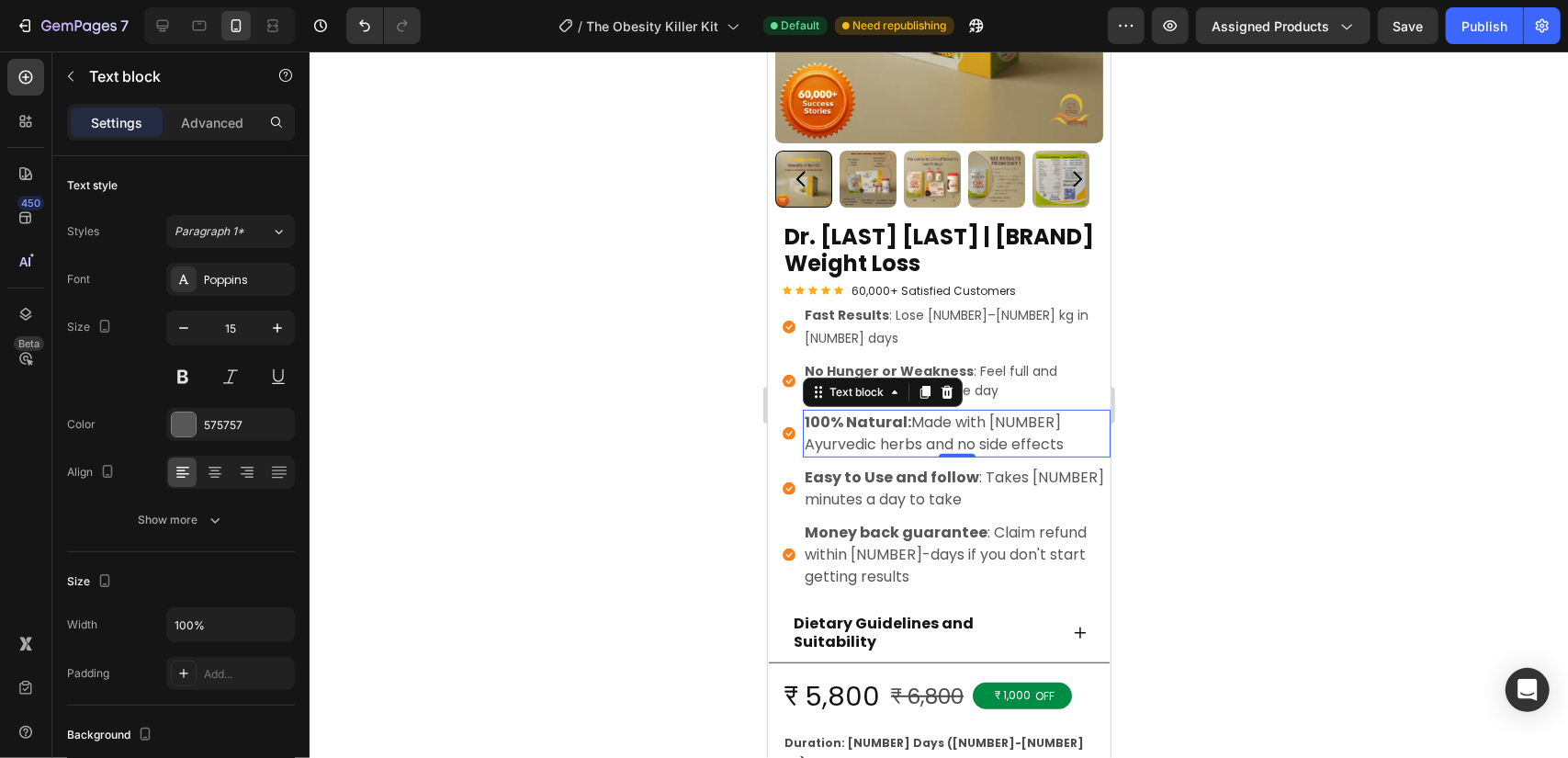 type on "14" 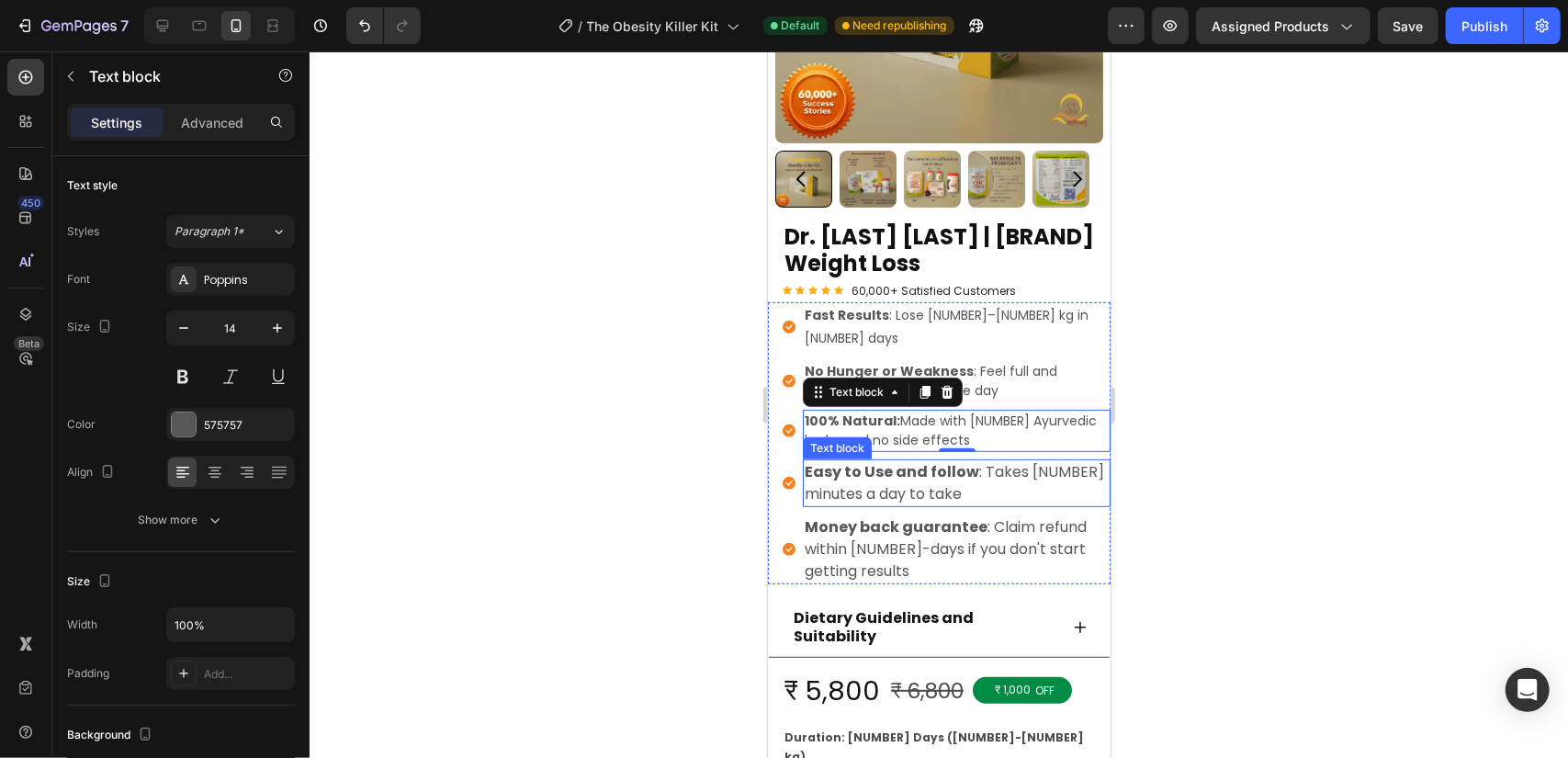 click on "Easy to Use and follow" at bounding box center (891, 470) 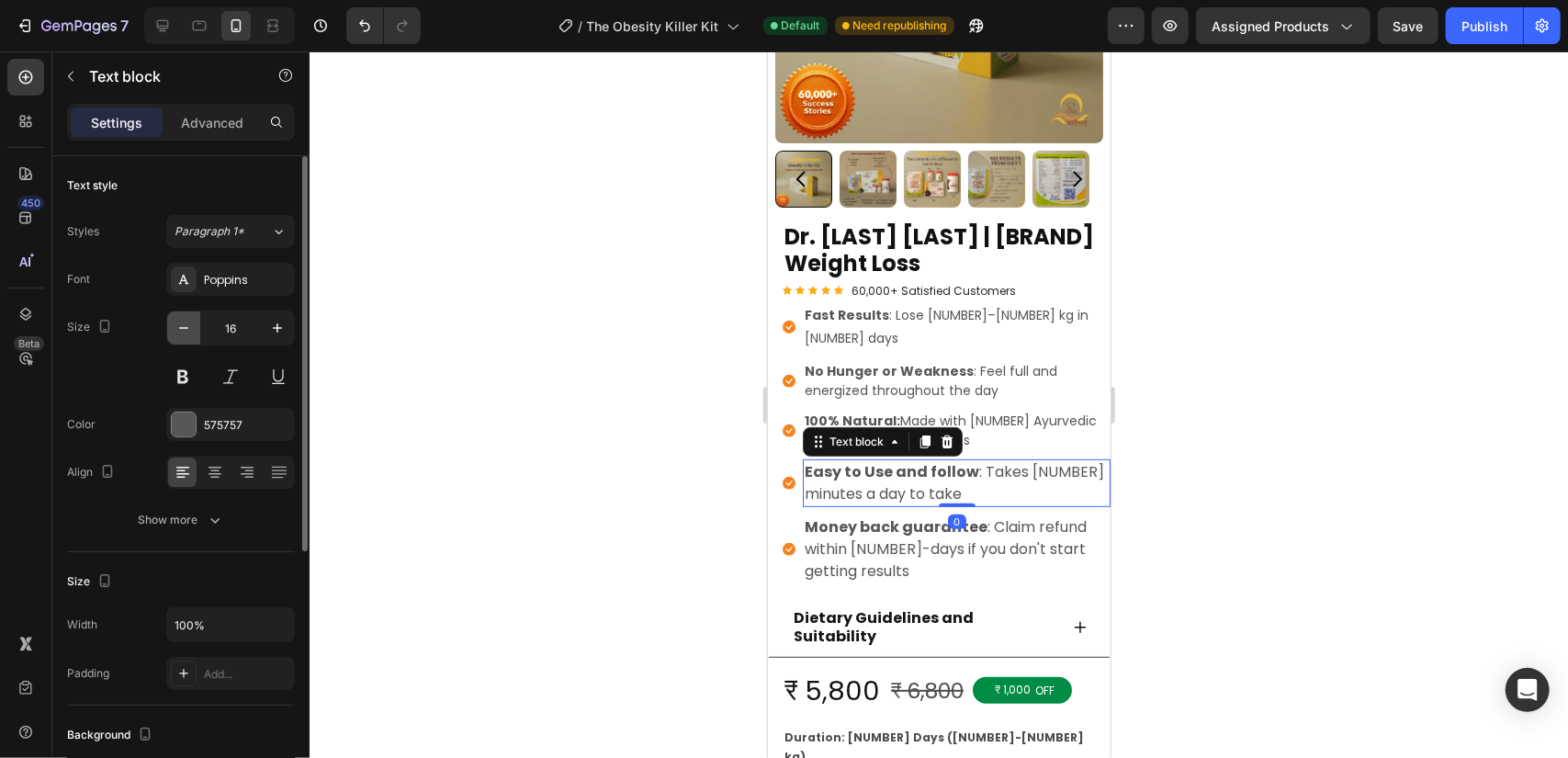 click 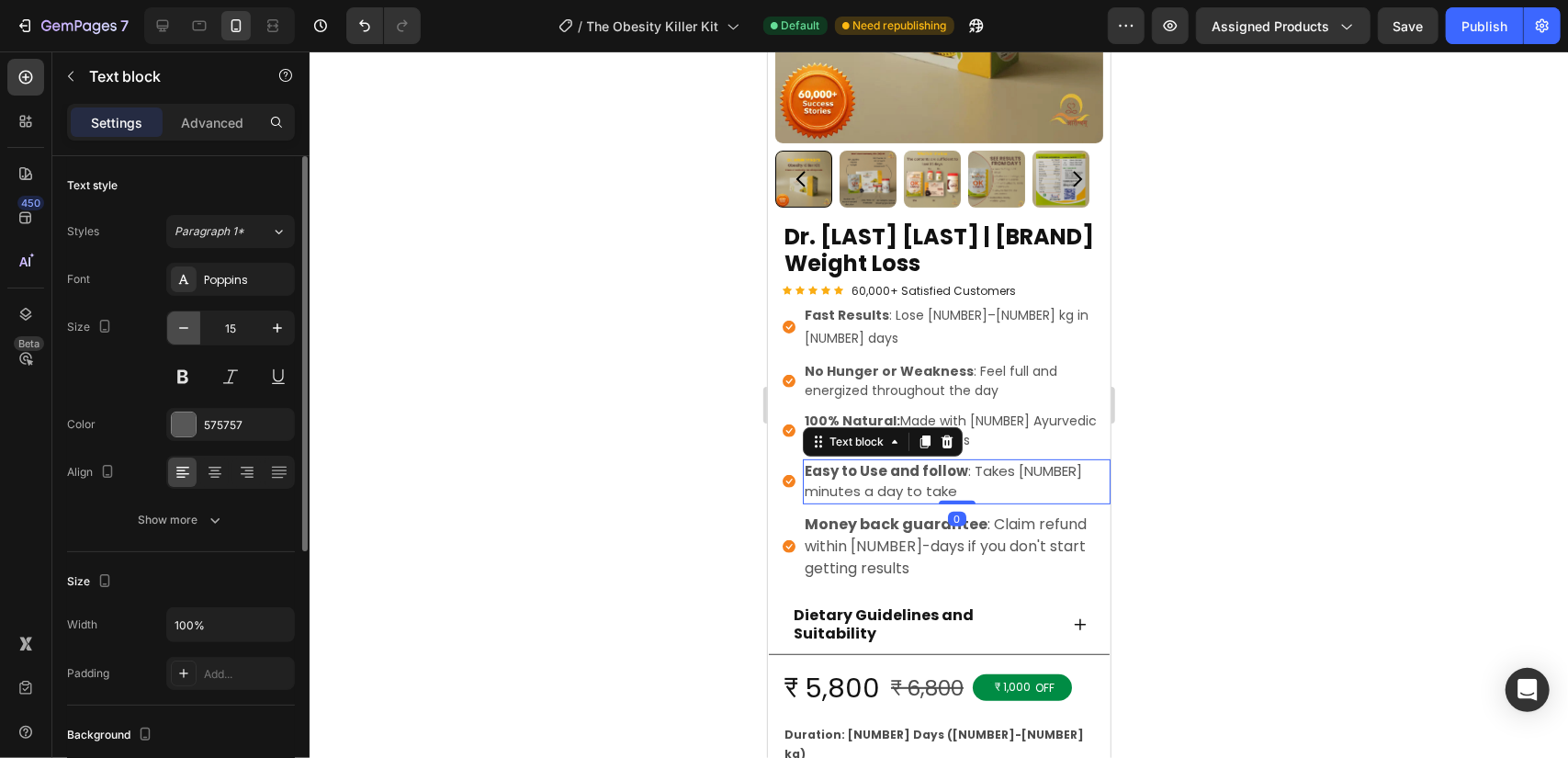 click 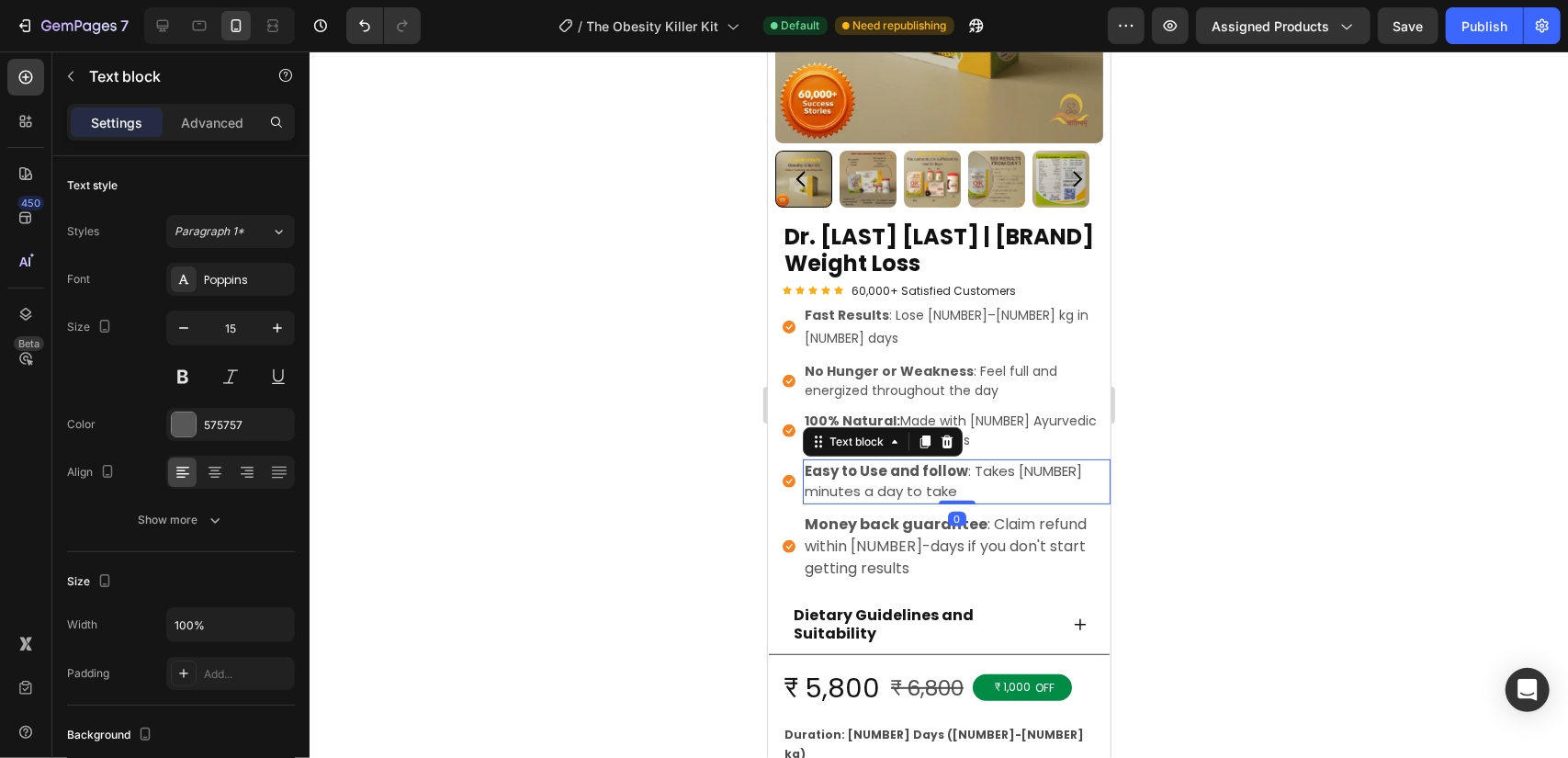 type on "14" 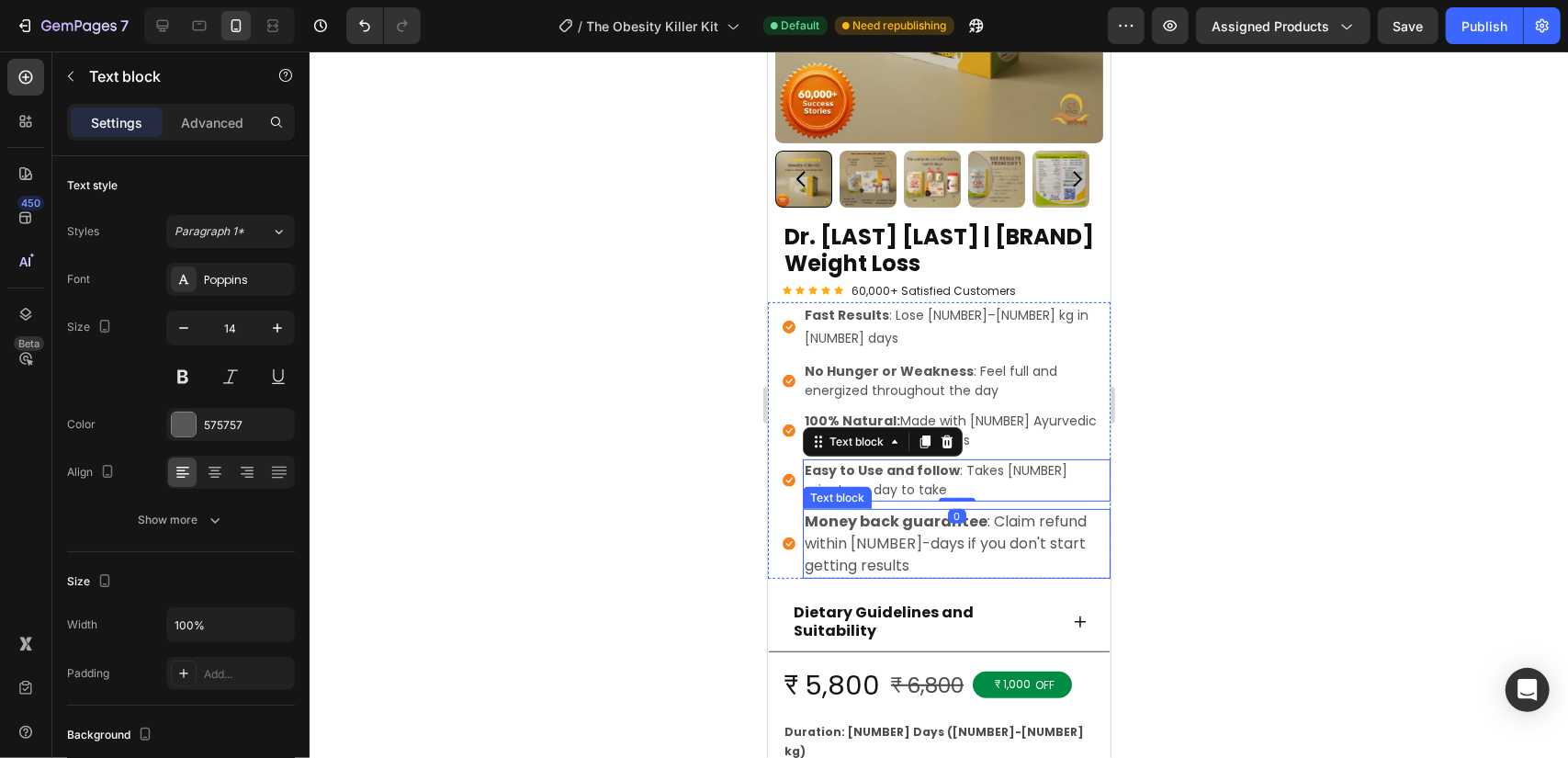 click on "Money back guarantee : Claim refund within [NUMBER]-days if you don't start getting results" at bounding box center [955, 543] 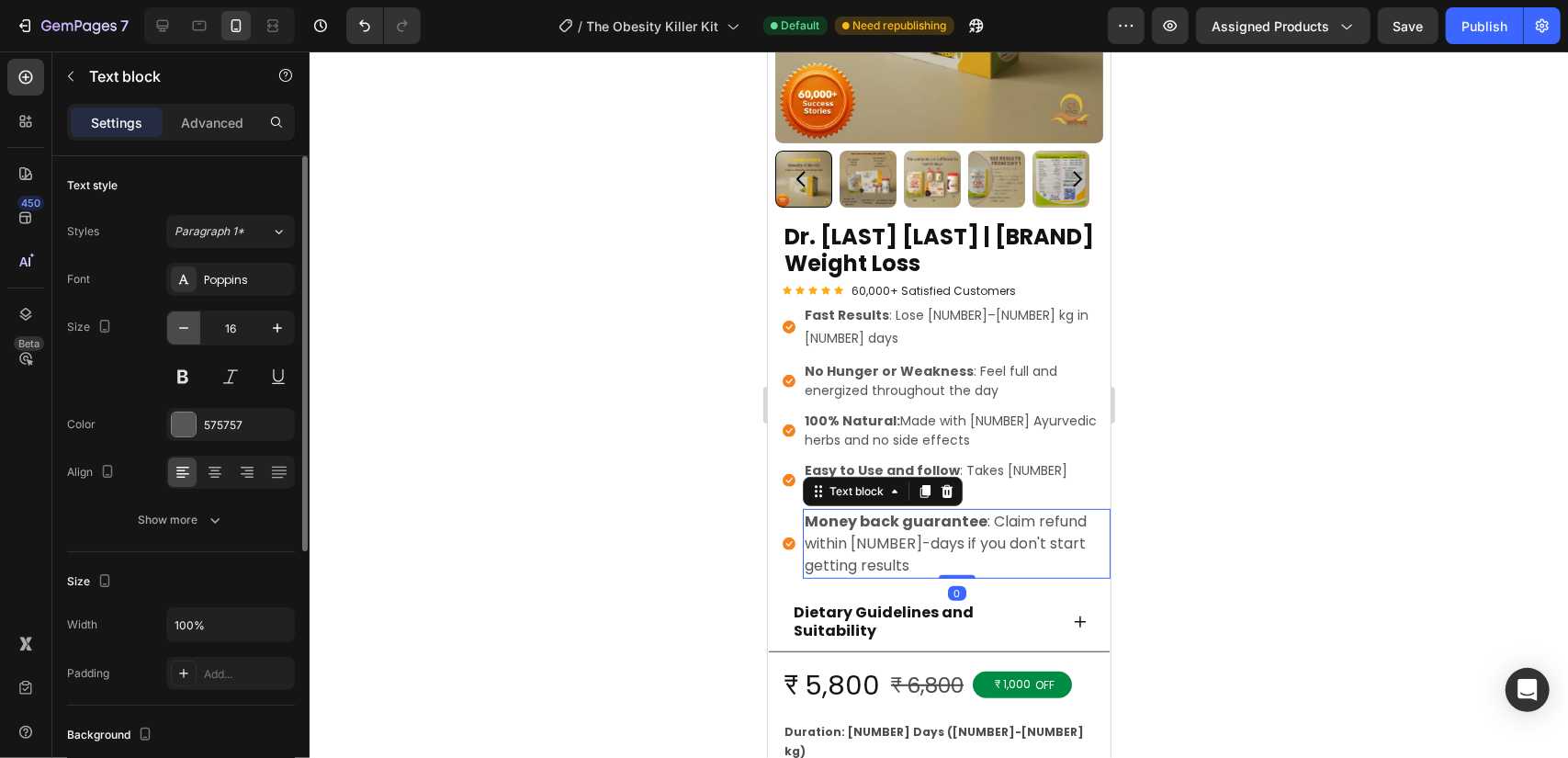 click 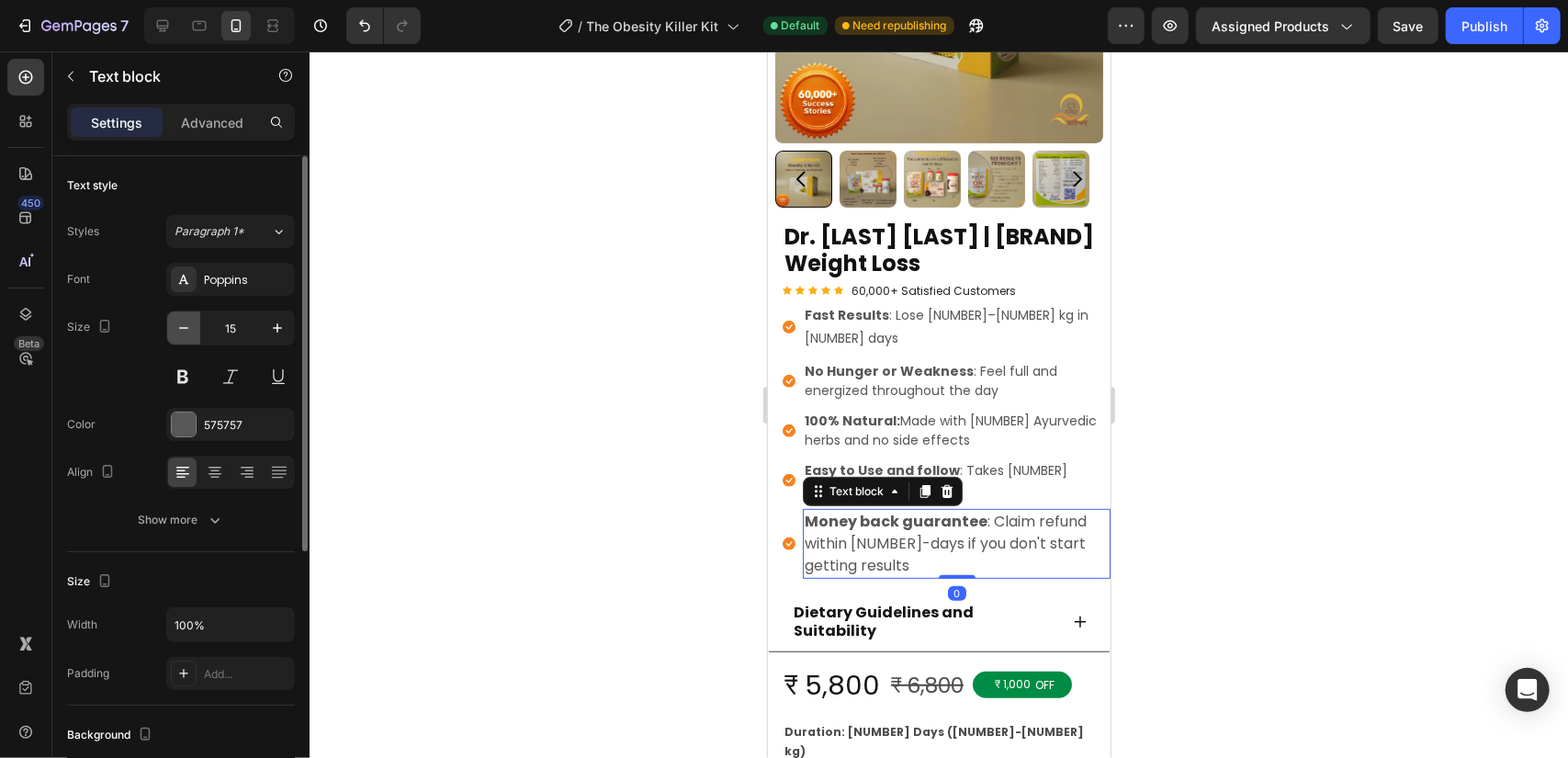 click 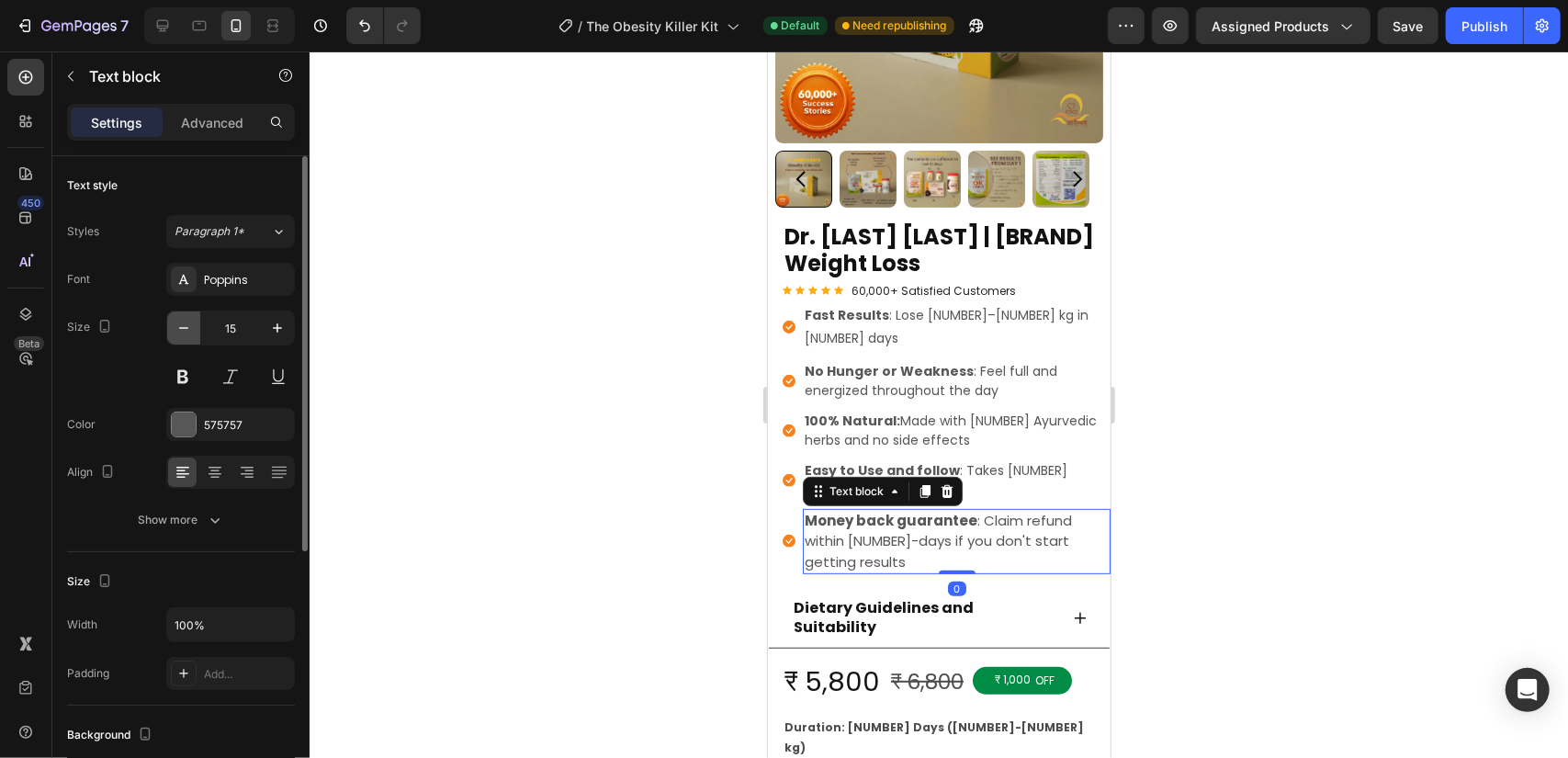 type on "14" 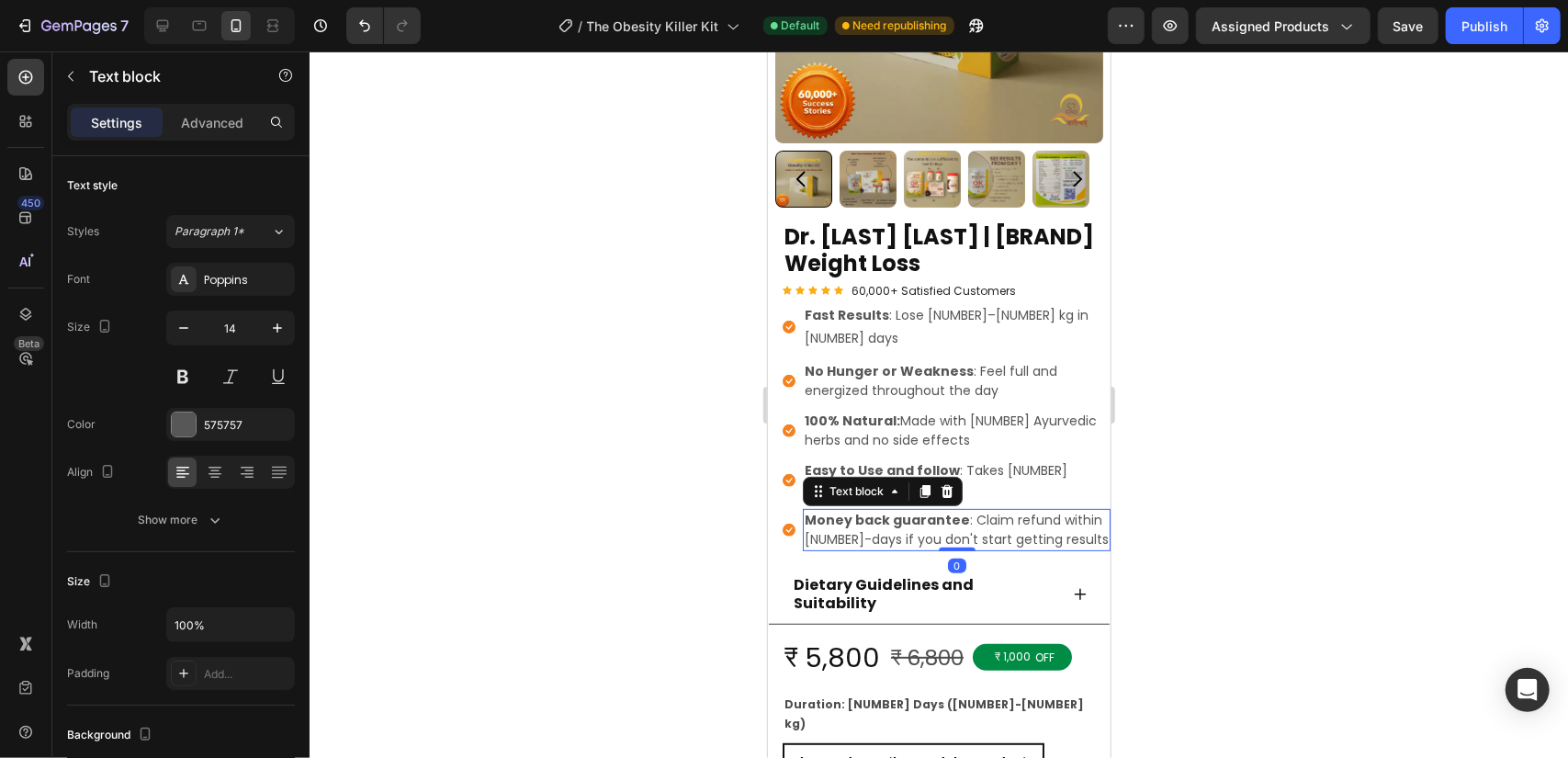 click 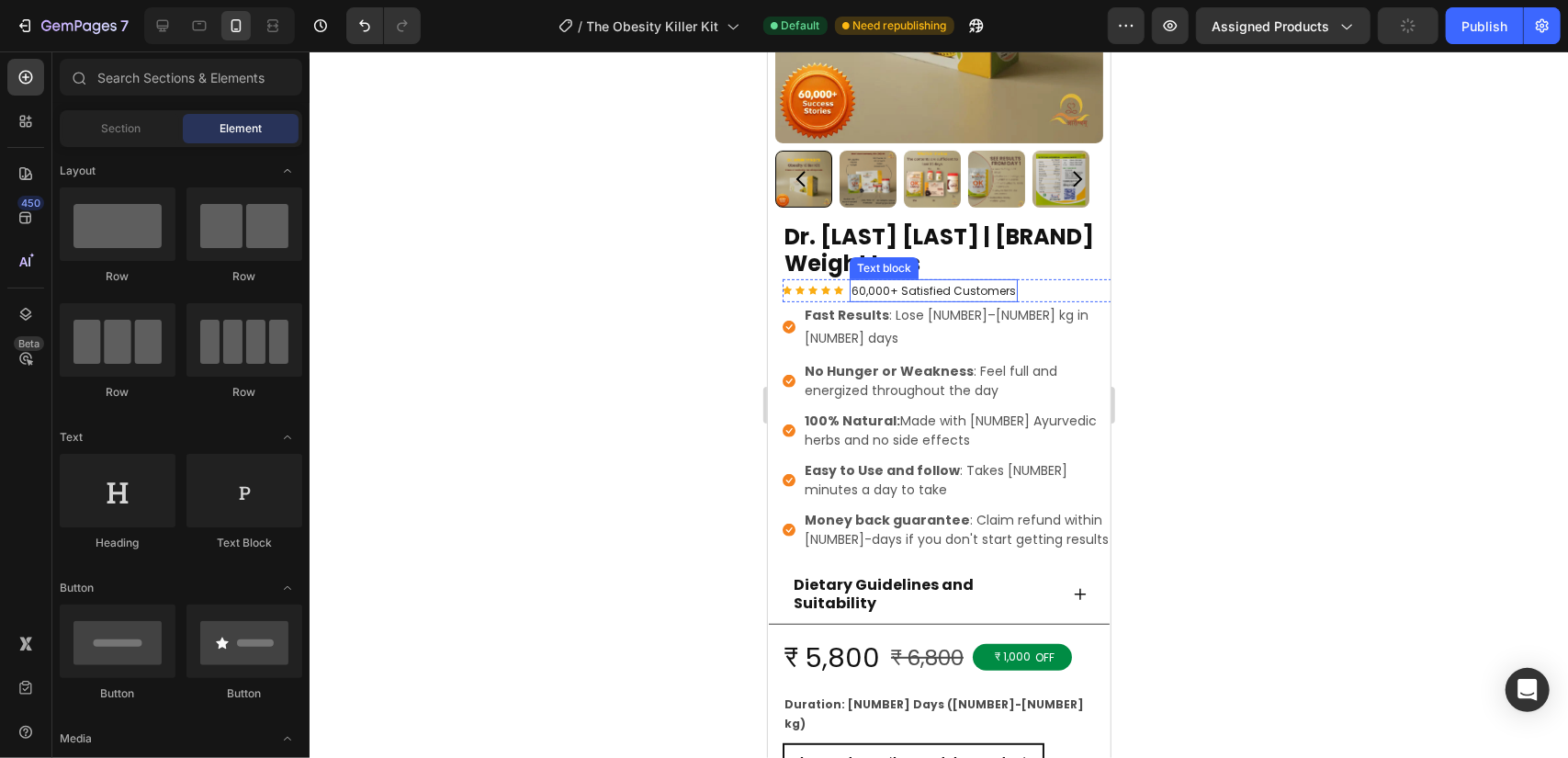 click on "60,000+ Satisfied Customers" at bounding box center (932, 290) 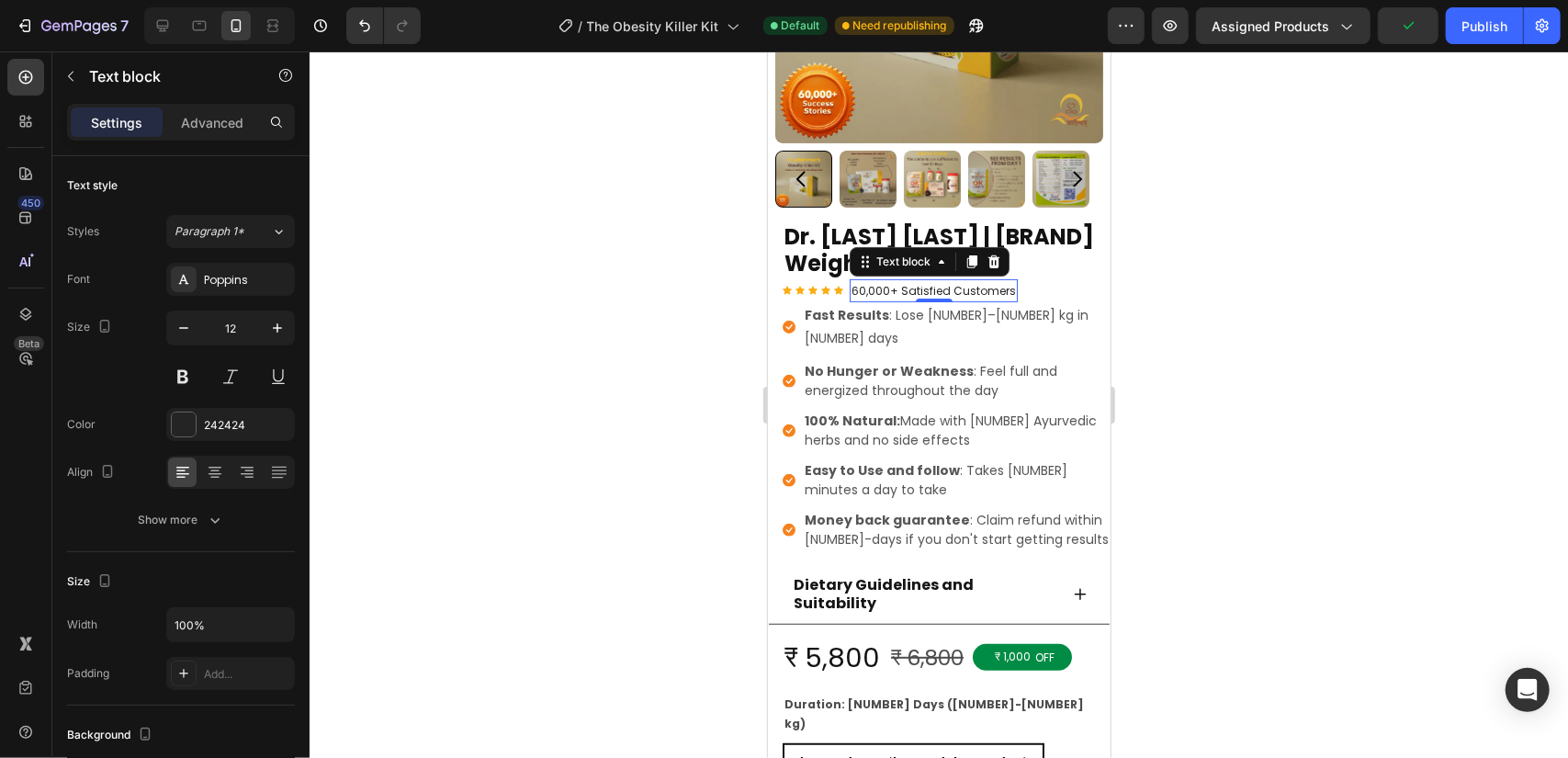 click 